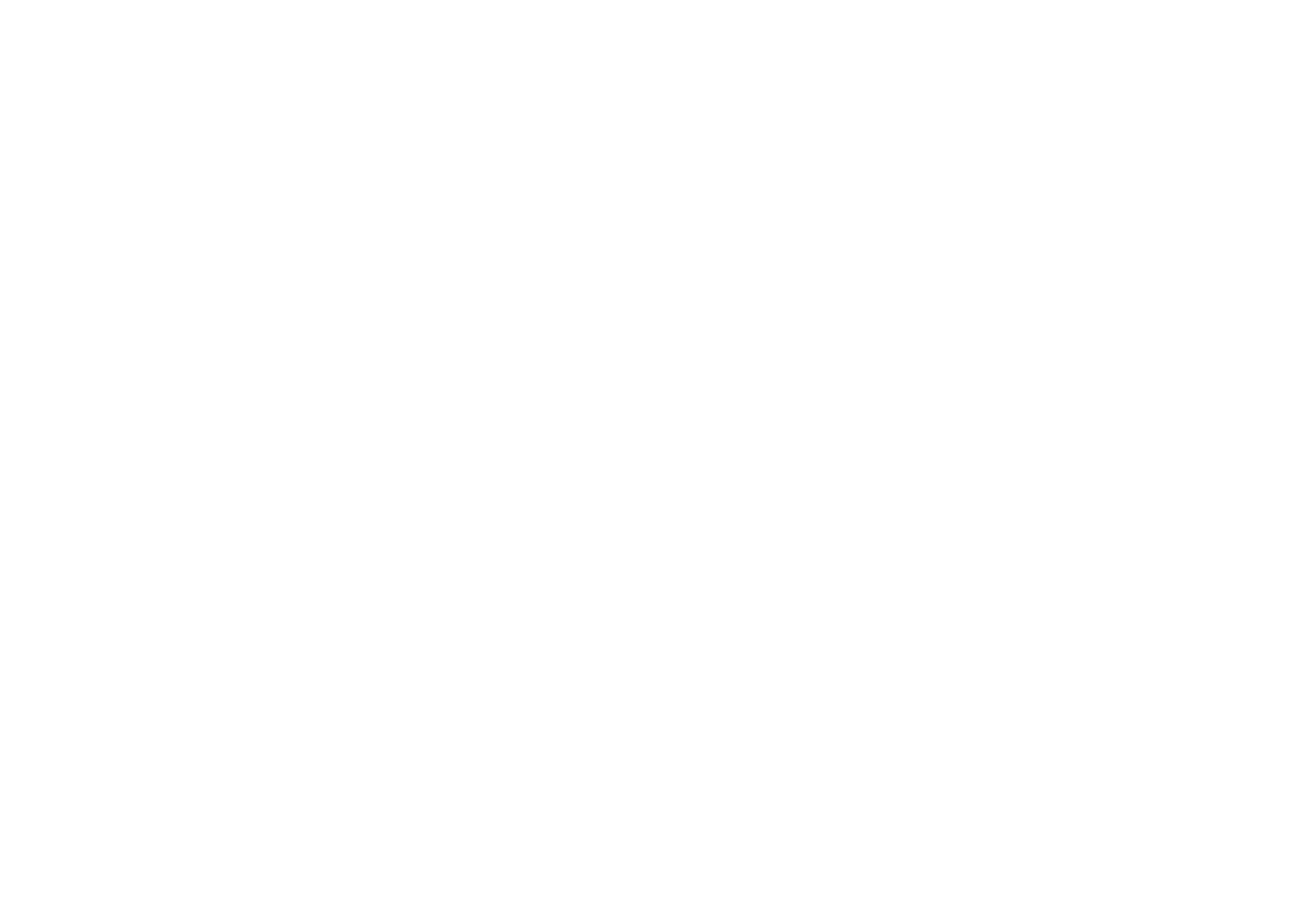 scroll, scrollTop: 0, scrollLeft: 0, axis: both 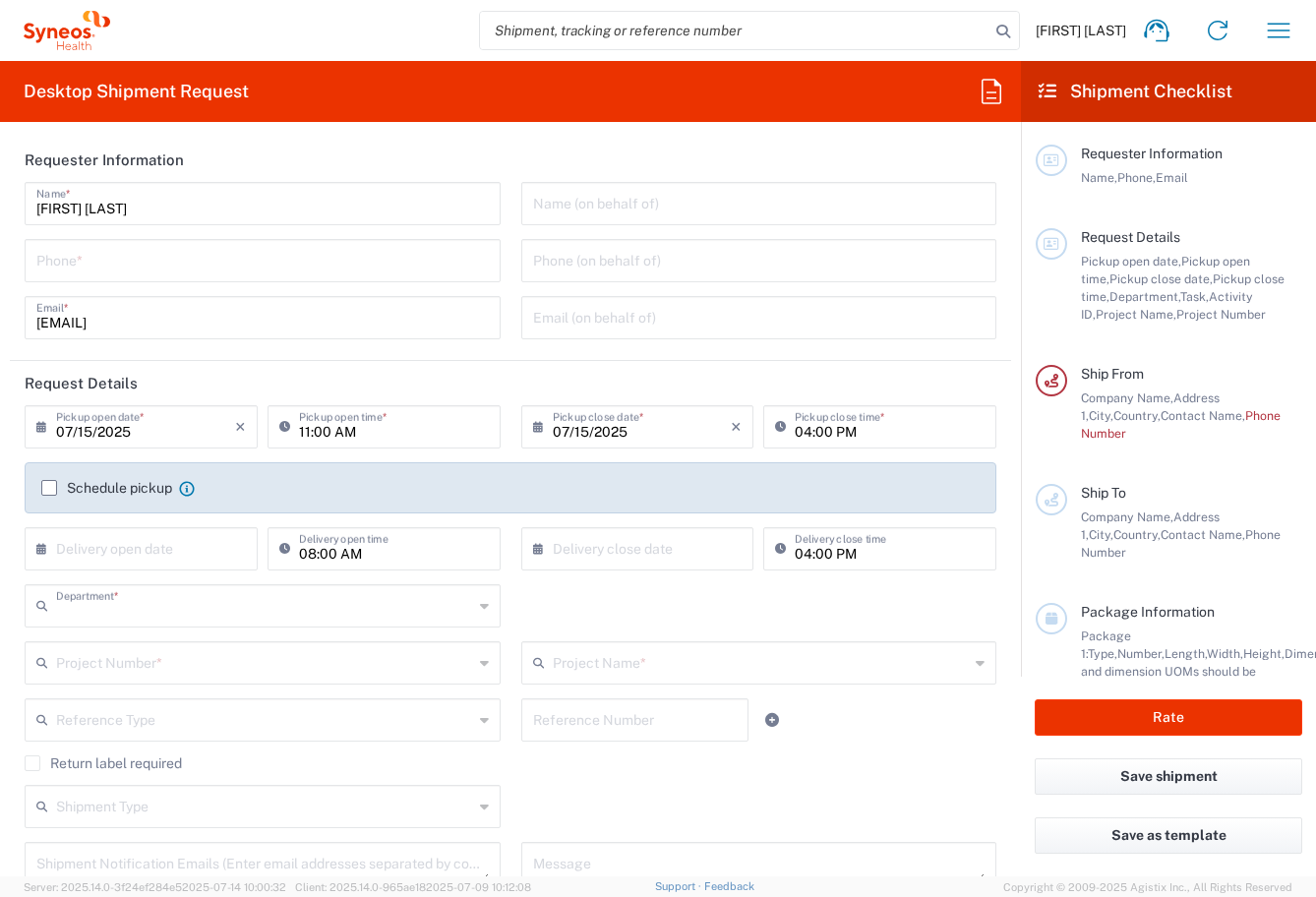 type on "3226" 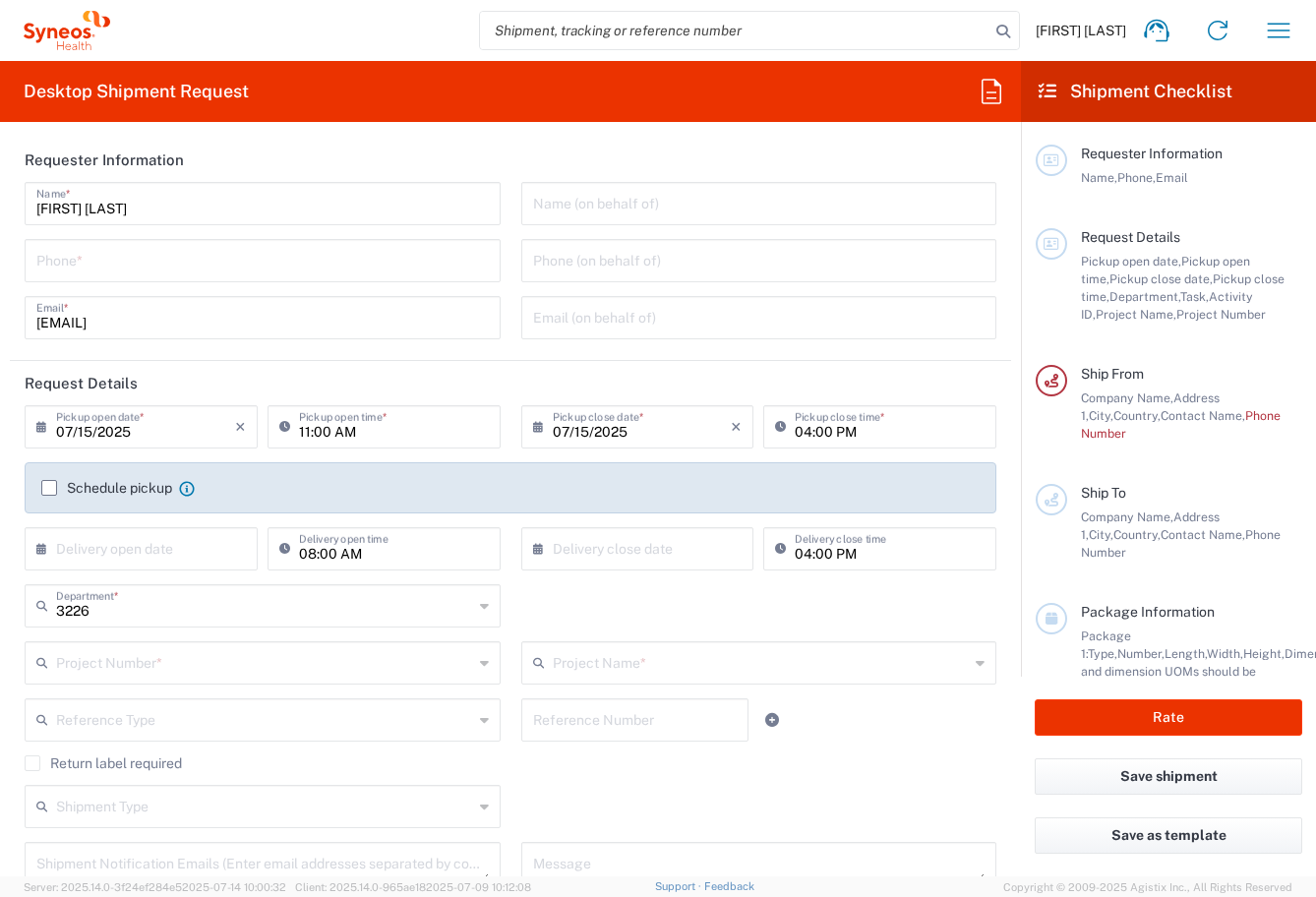 type on "Taiwan" 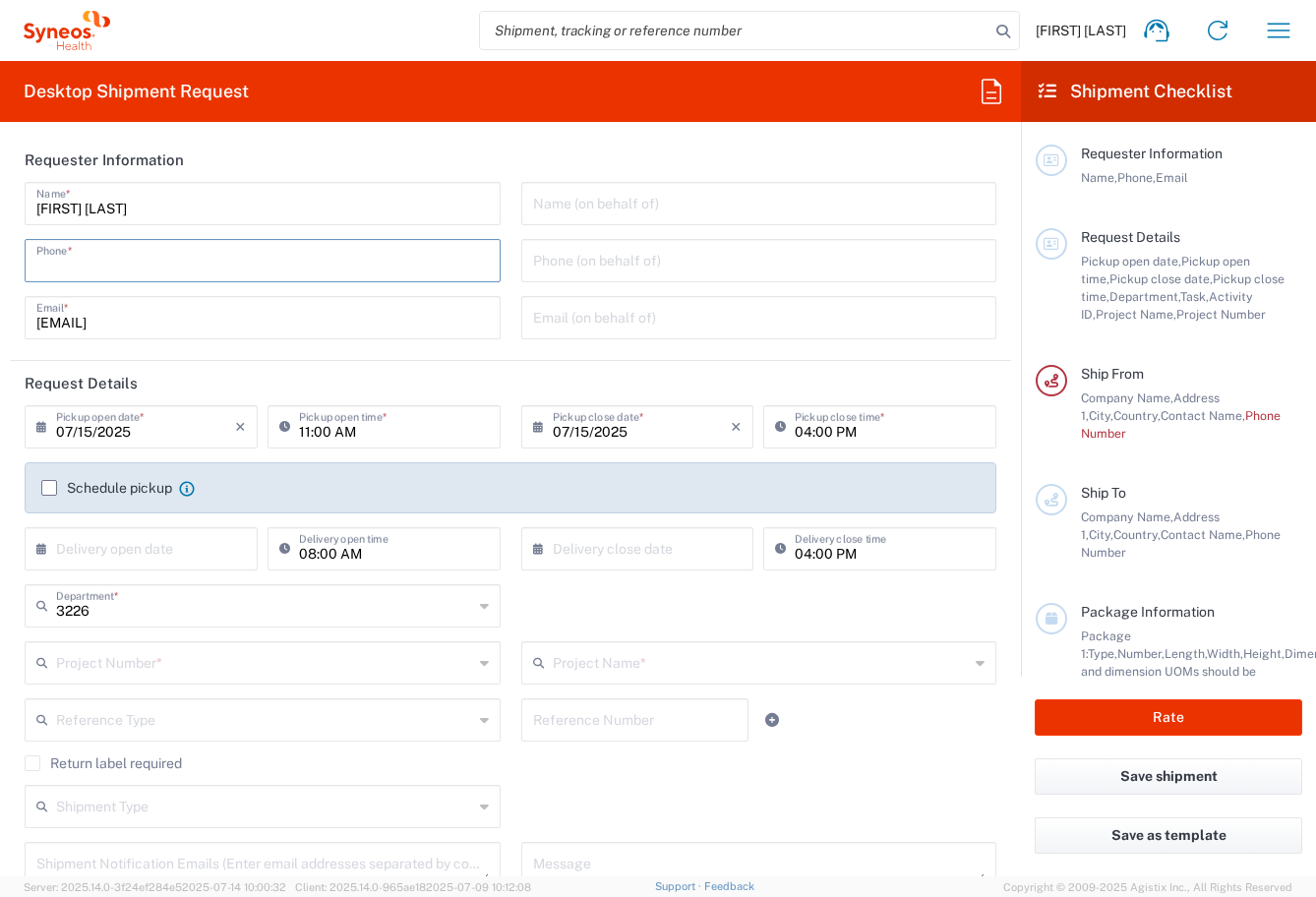 click at bounding box center (263, 259) 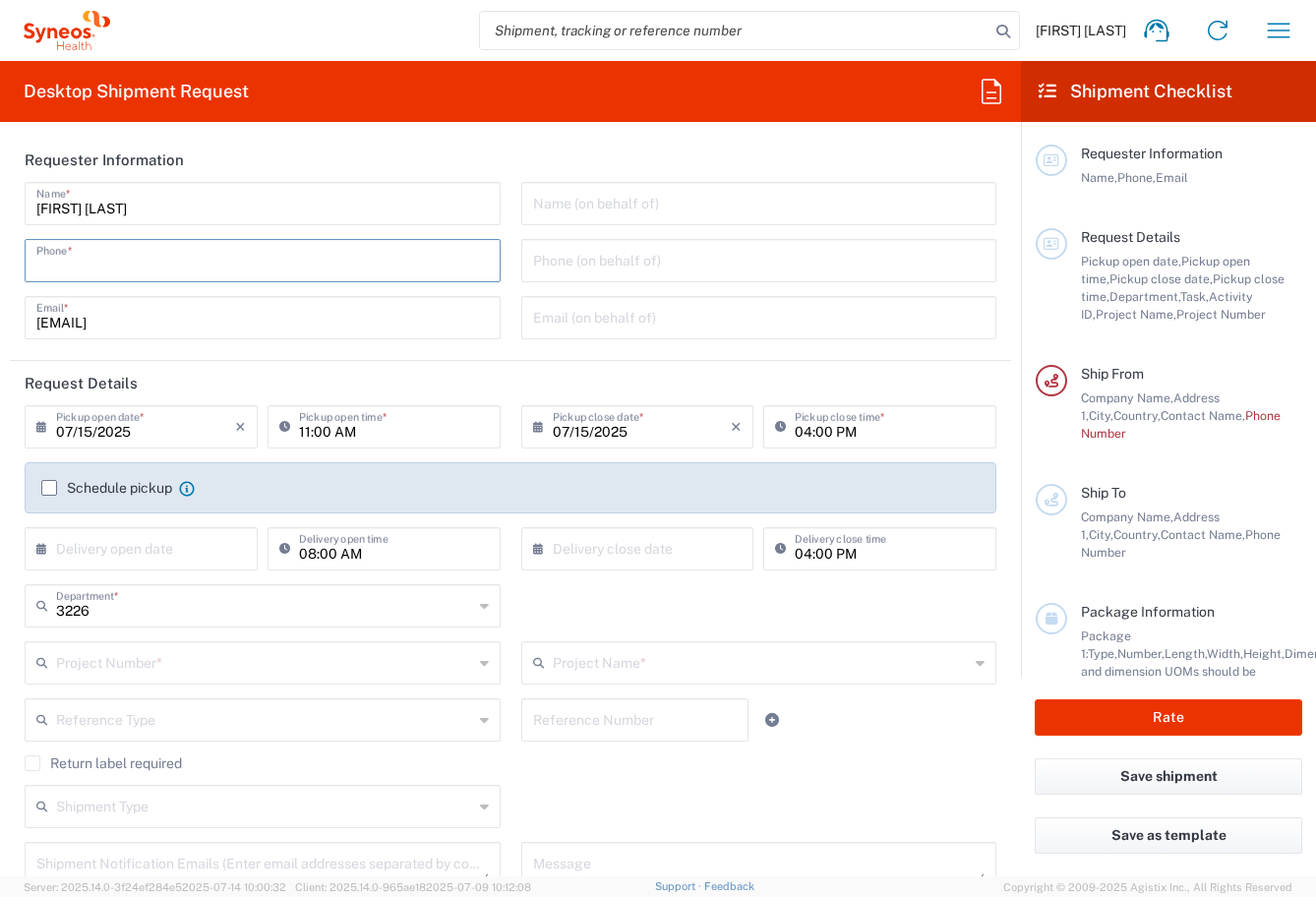 type on "Taiwan Syneos Health Company L" 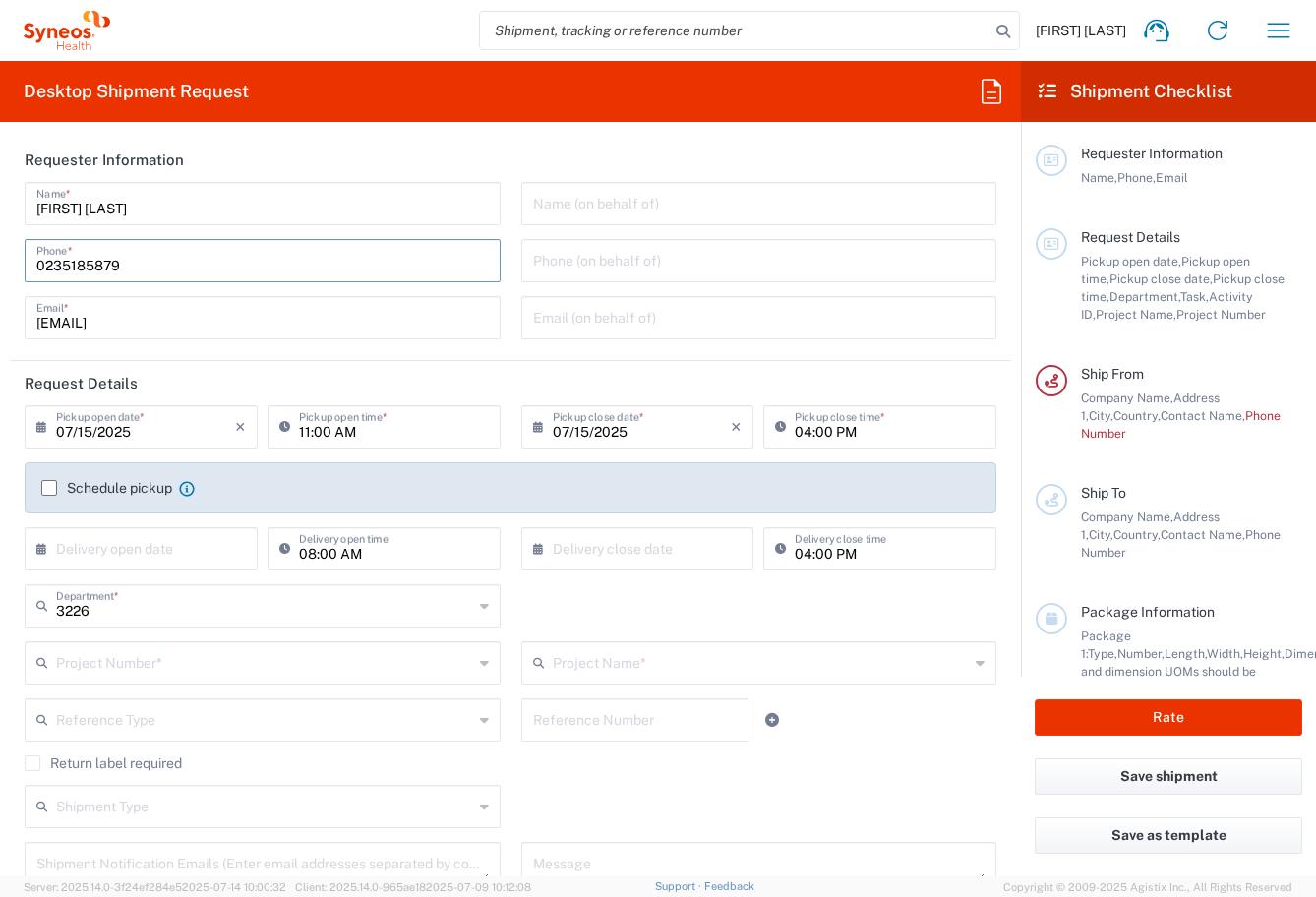 type on "[EMAIL]" 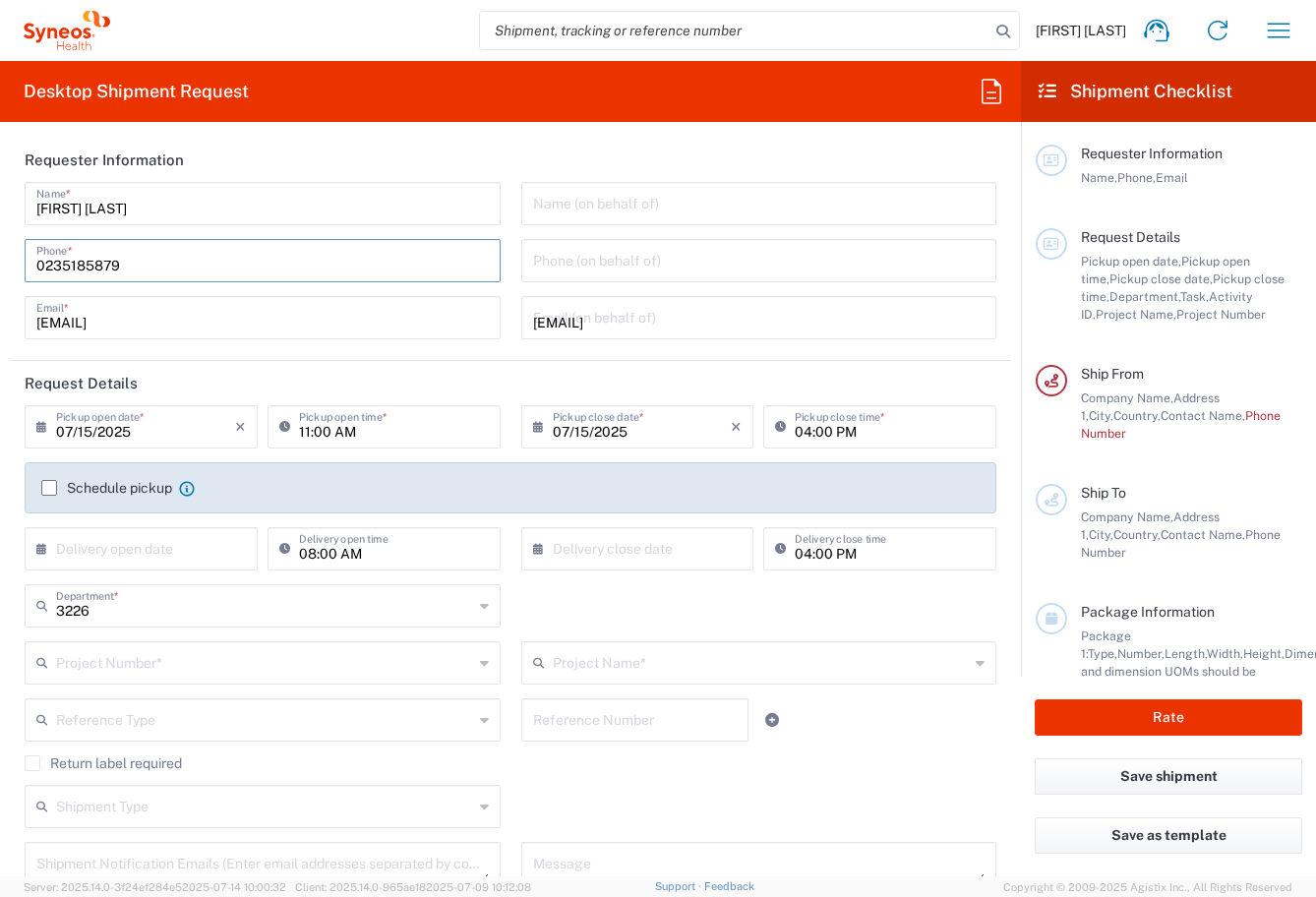type on "7026514" 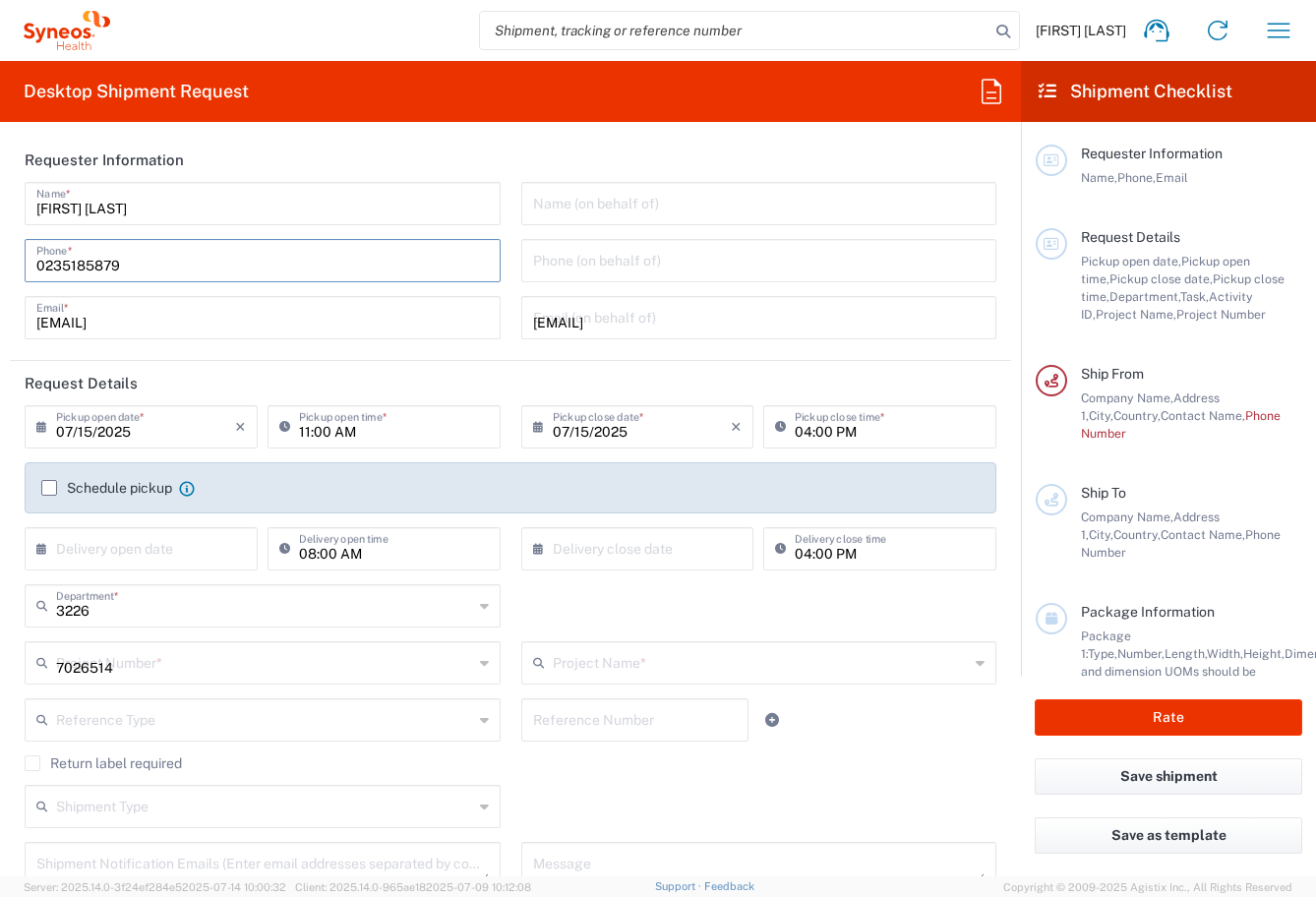 type on "Bristol 7026514" 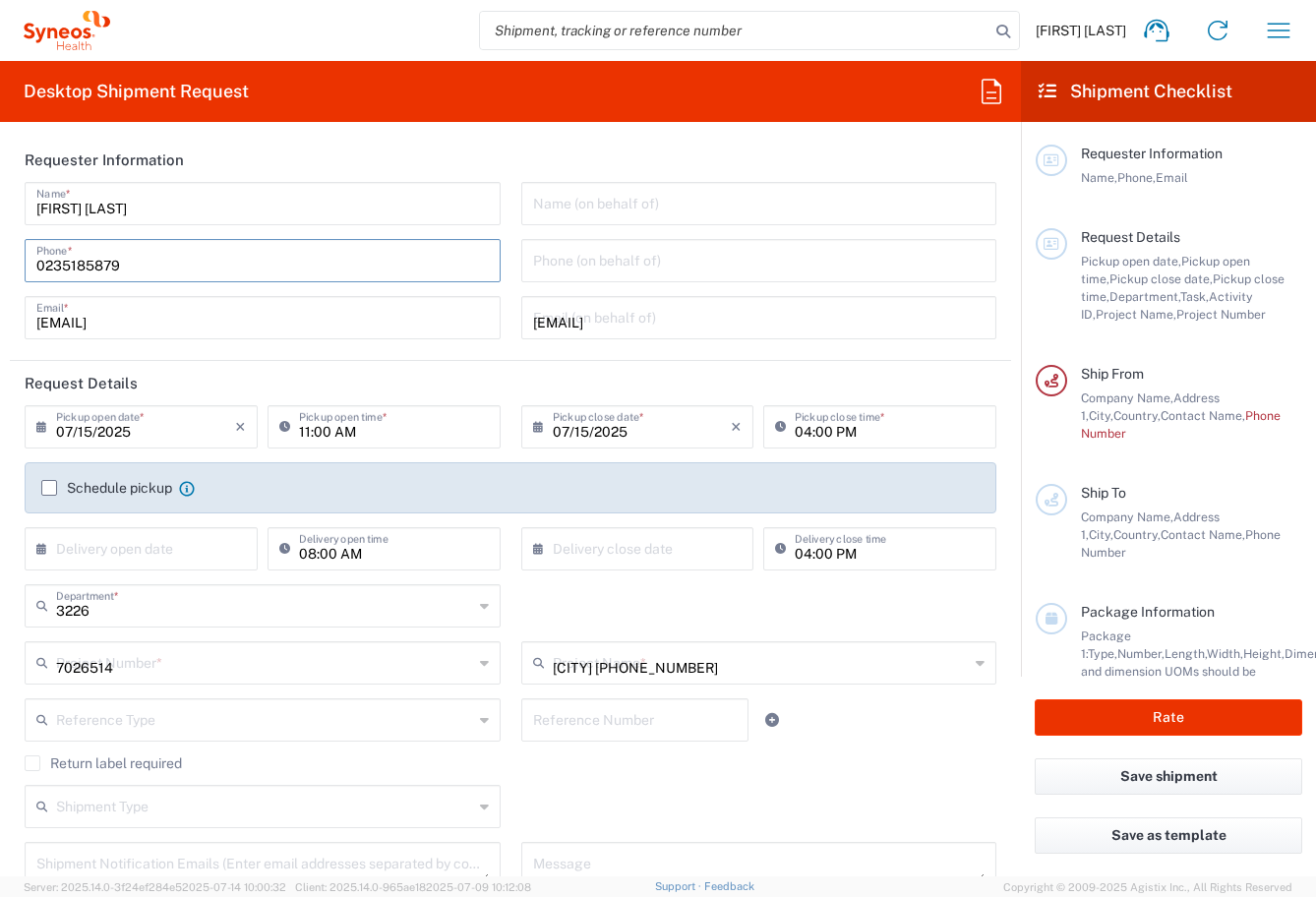 type on "Taiwan Syneos Health Company L" 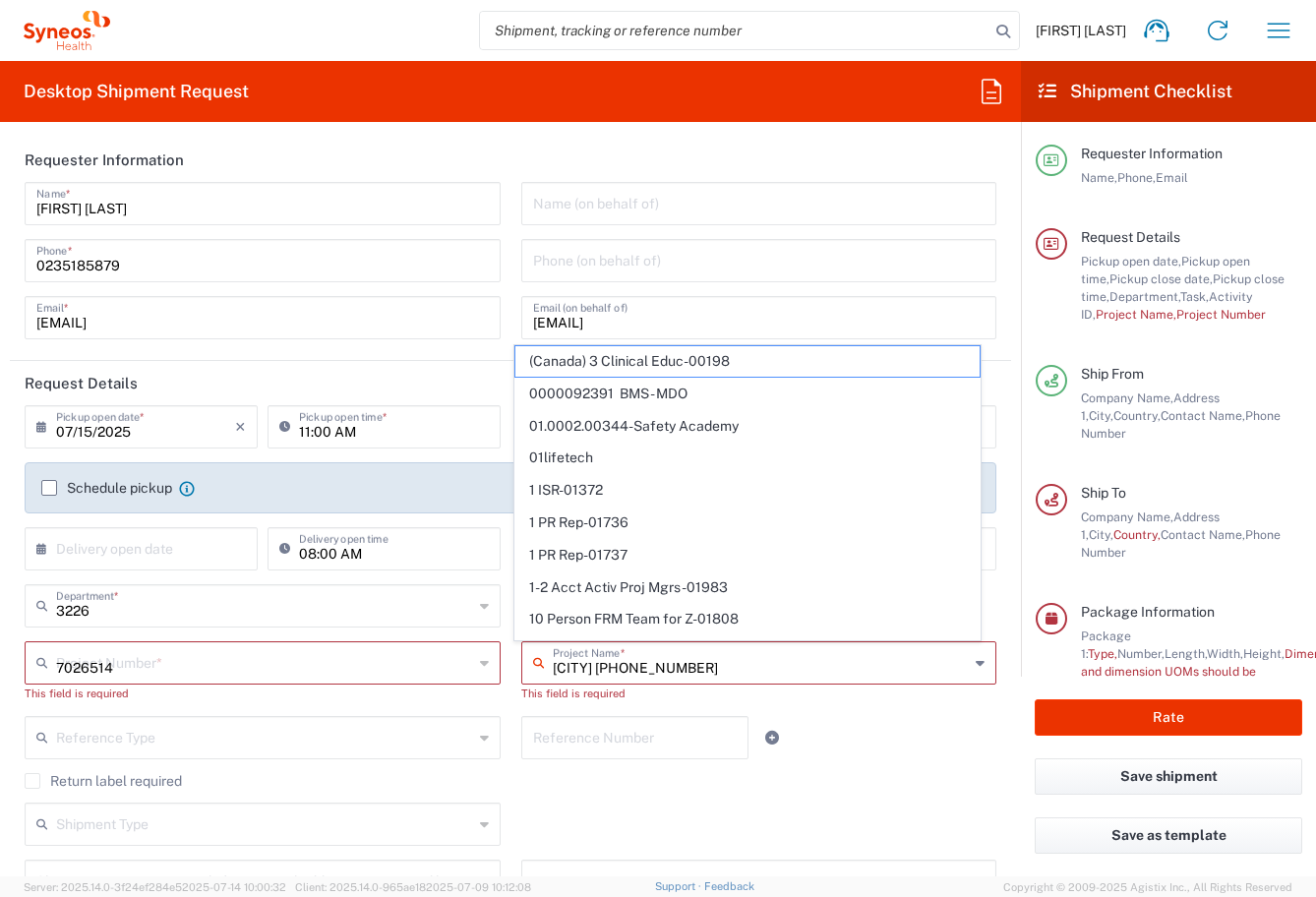 type 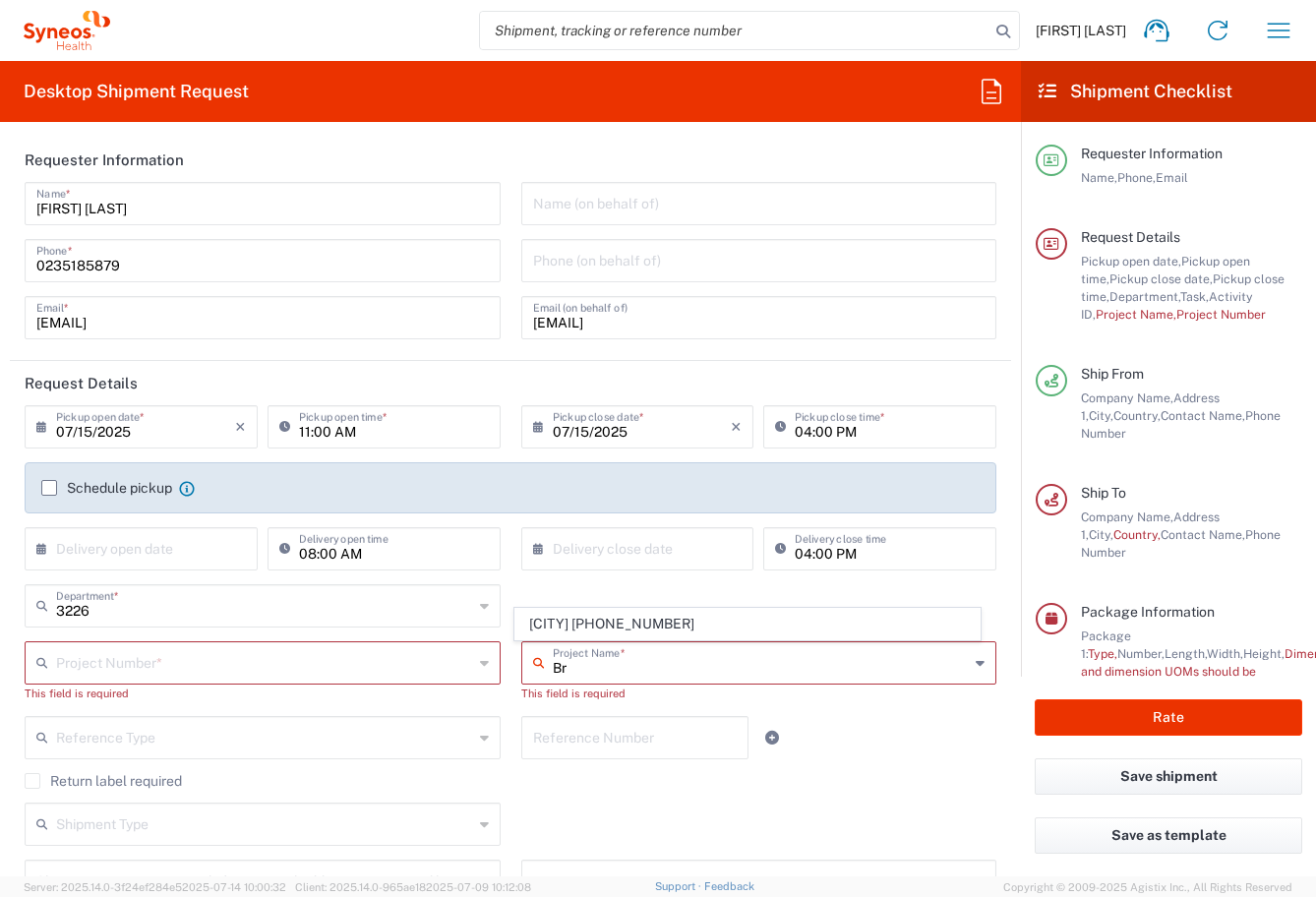type on "B" 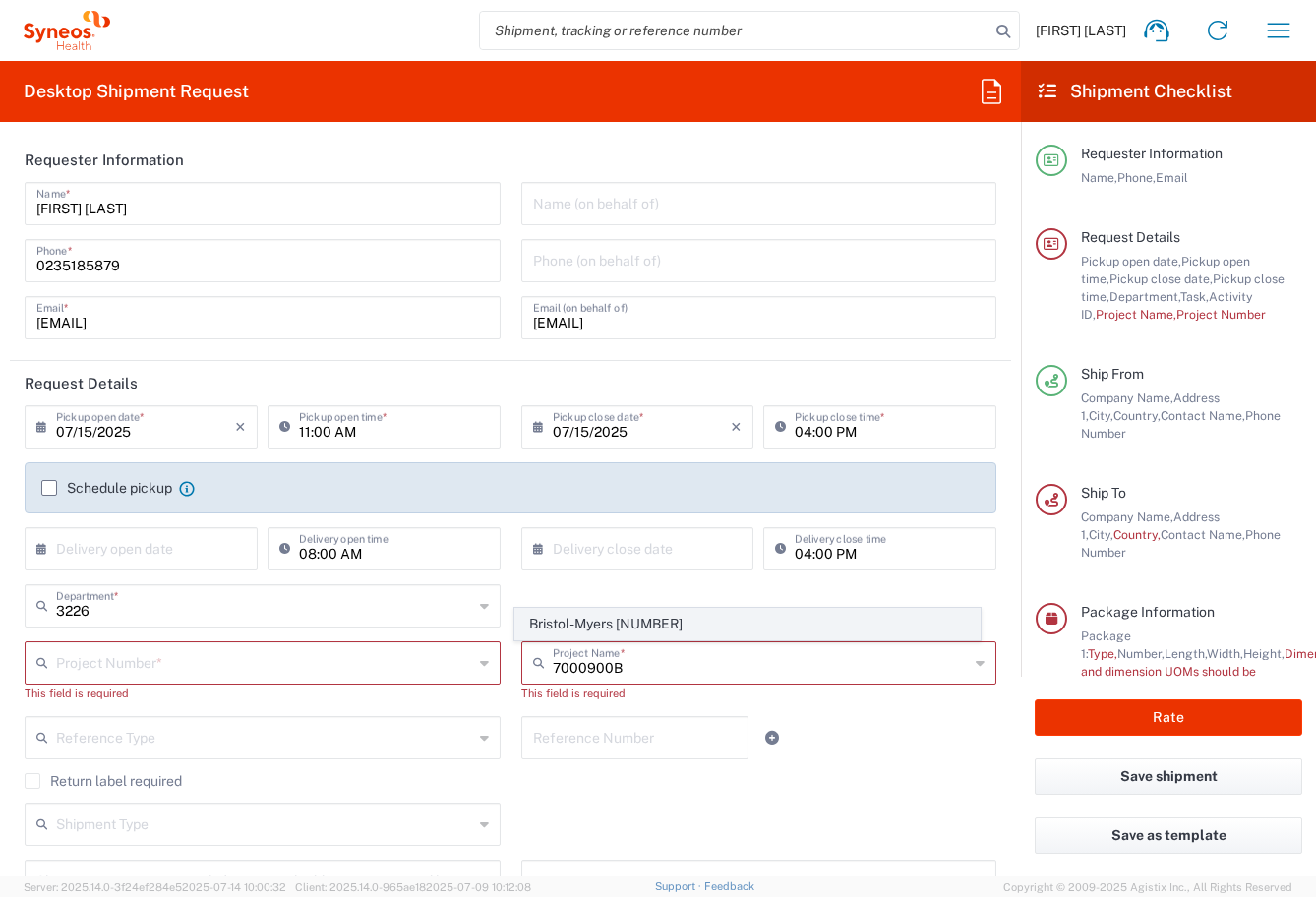 click on "Bristol-Myers 7000900B" 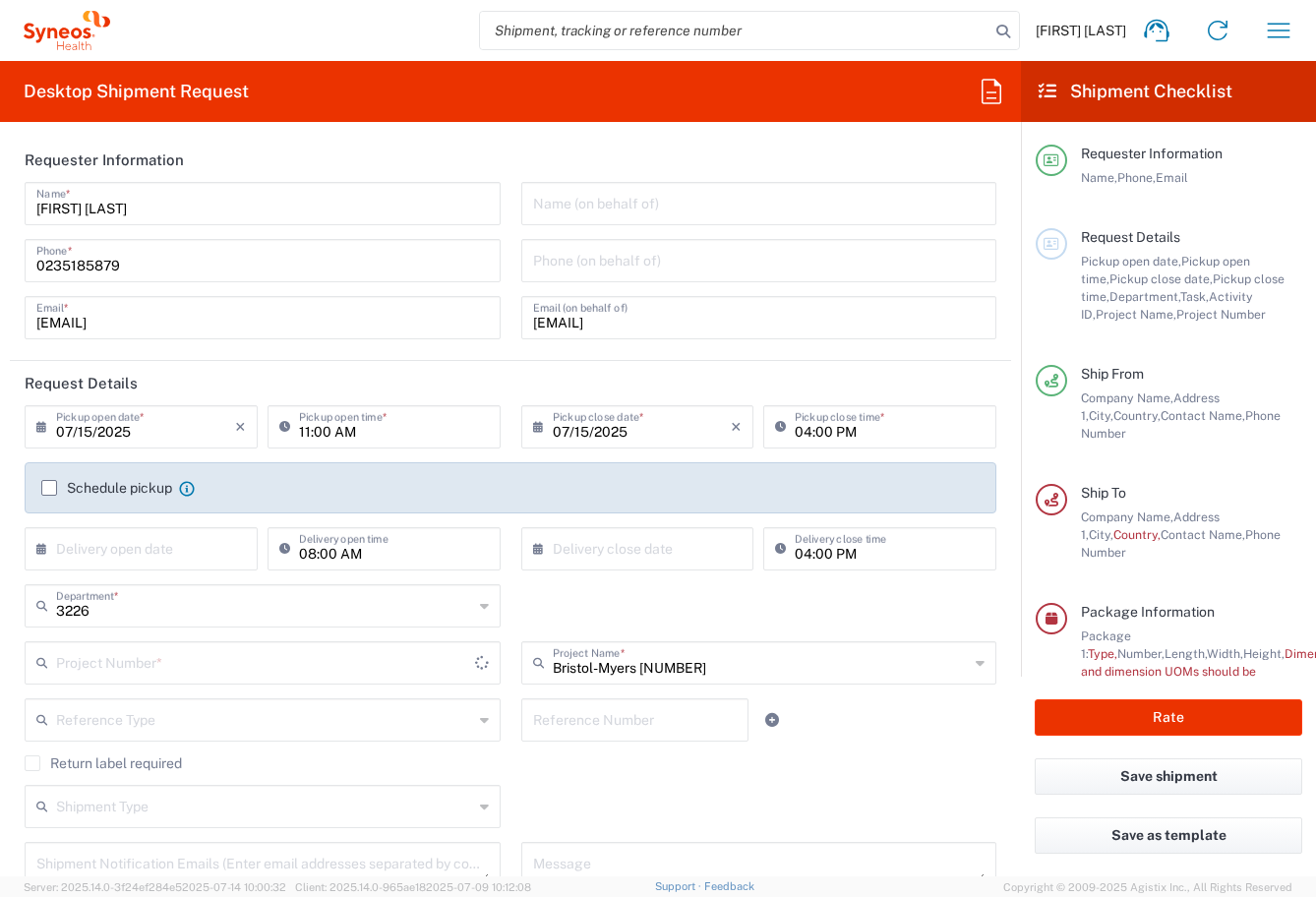 type on "7000900B" 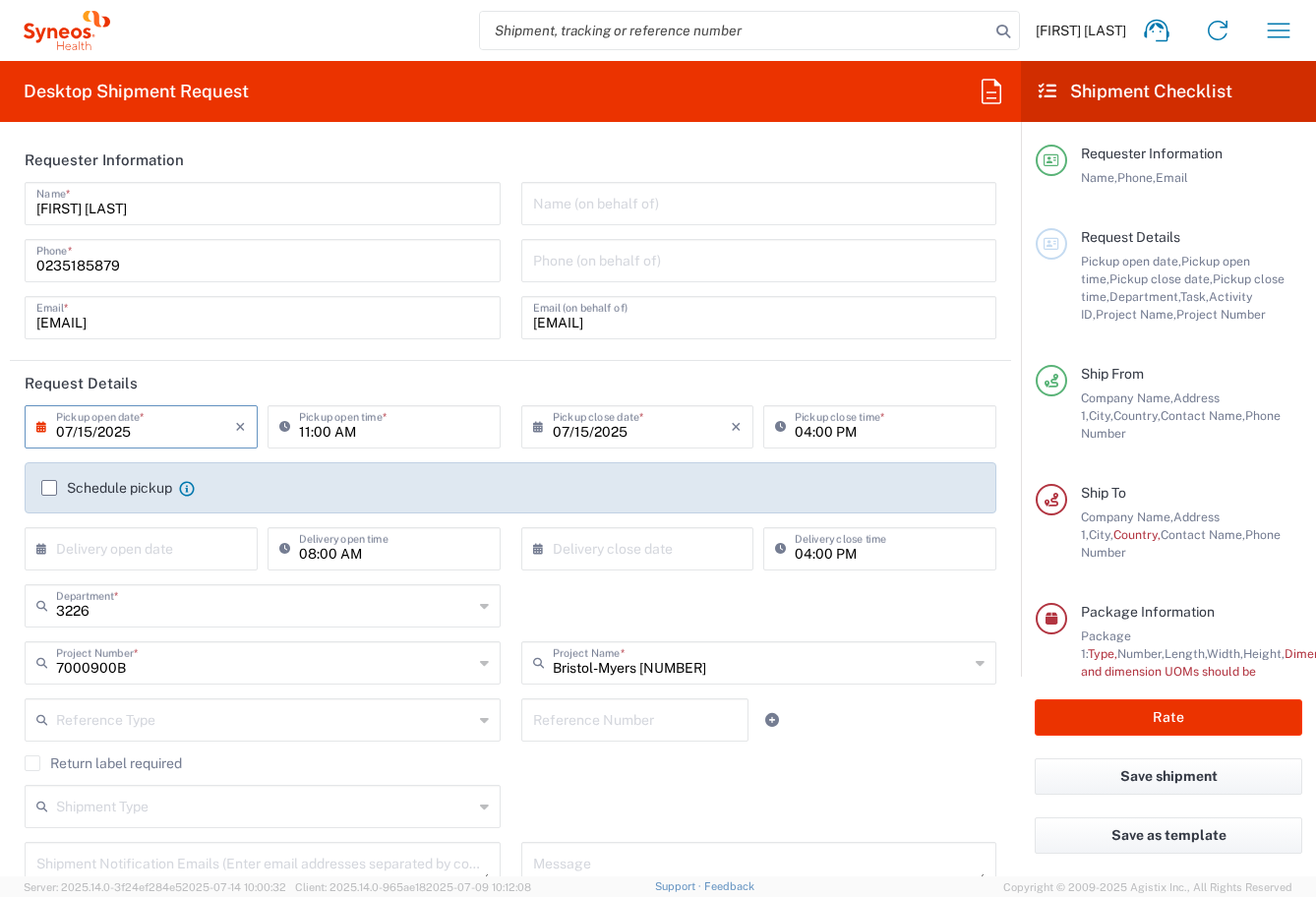 click on "07/15/2025" at bounding box center [146, 425] 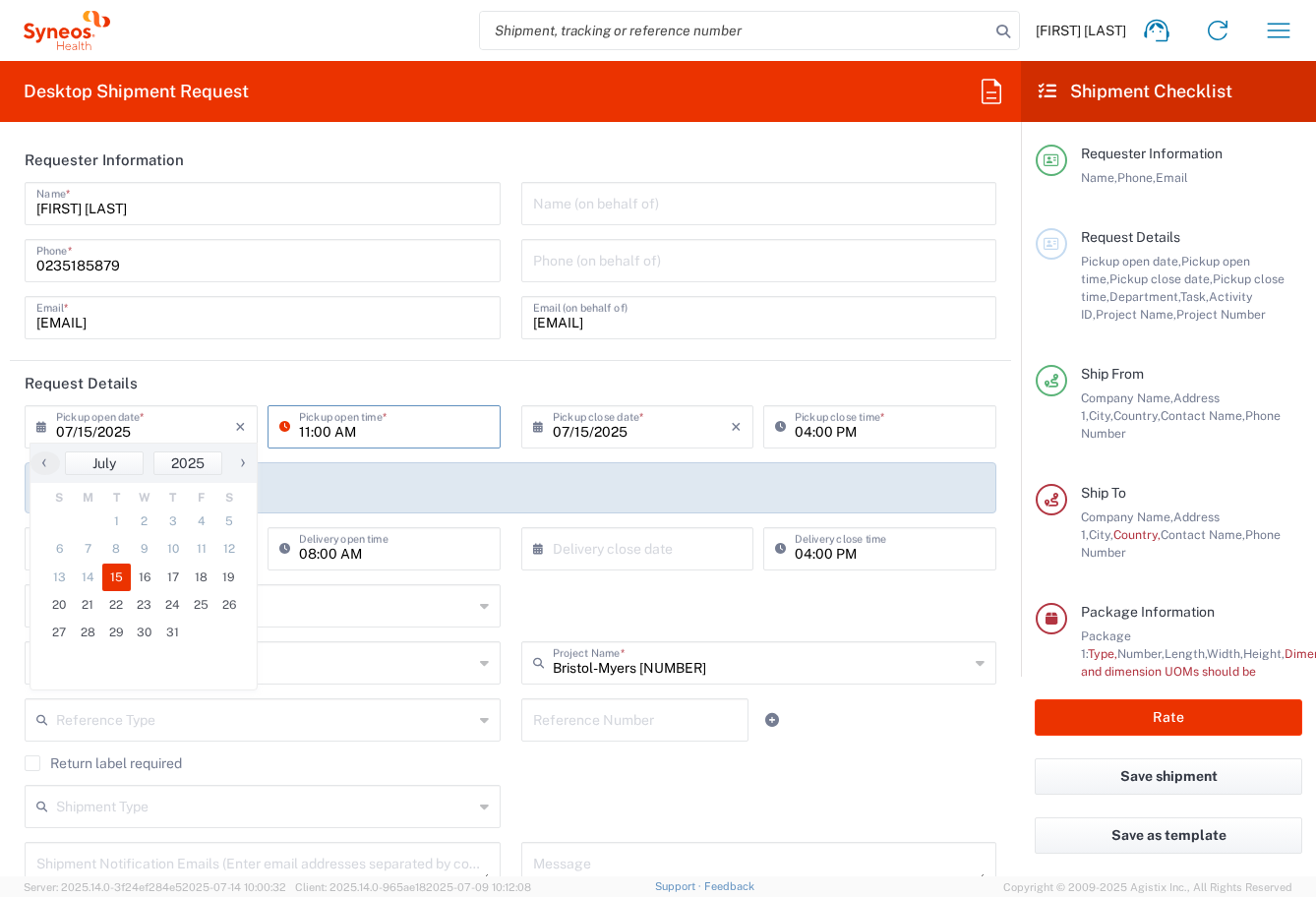 click on "11:00 AM" at bounding box center [393, 425] 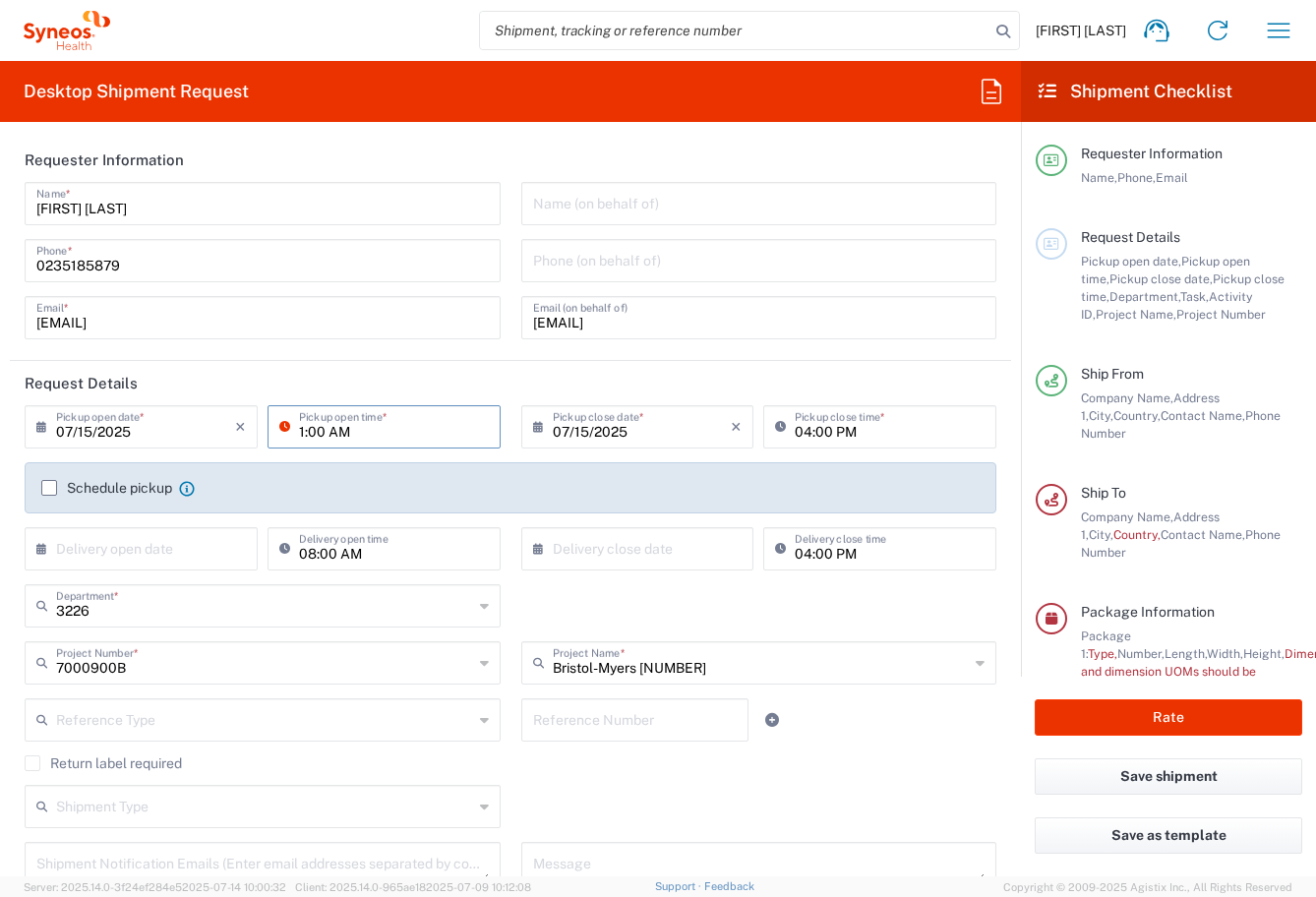 drag, startPoint x: 322, startPoint y: 434, endPoint x: 336, endPoint y: 434, distance: 14 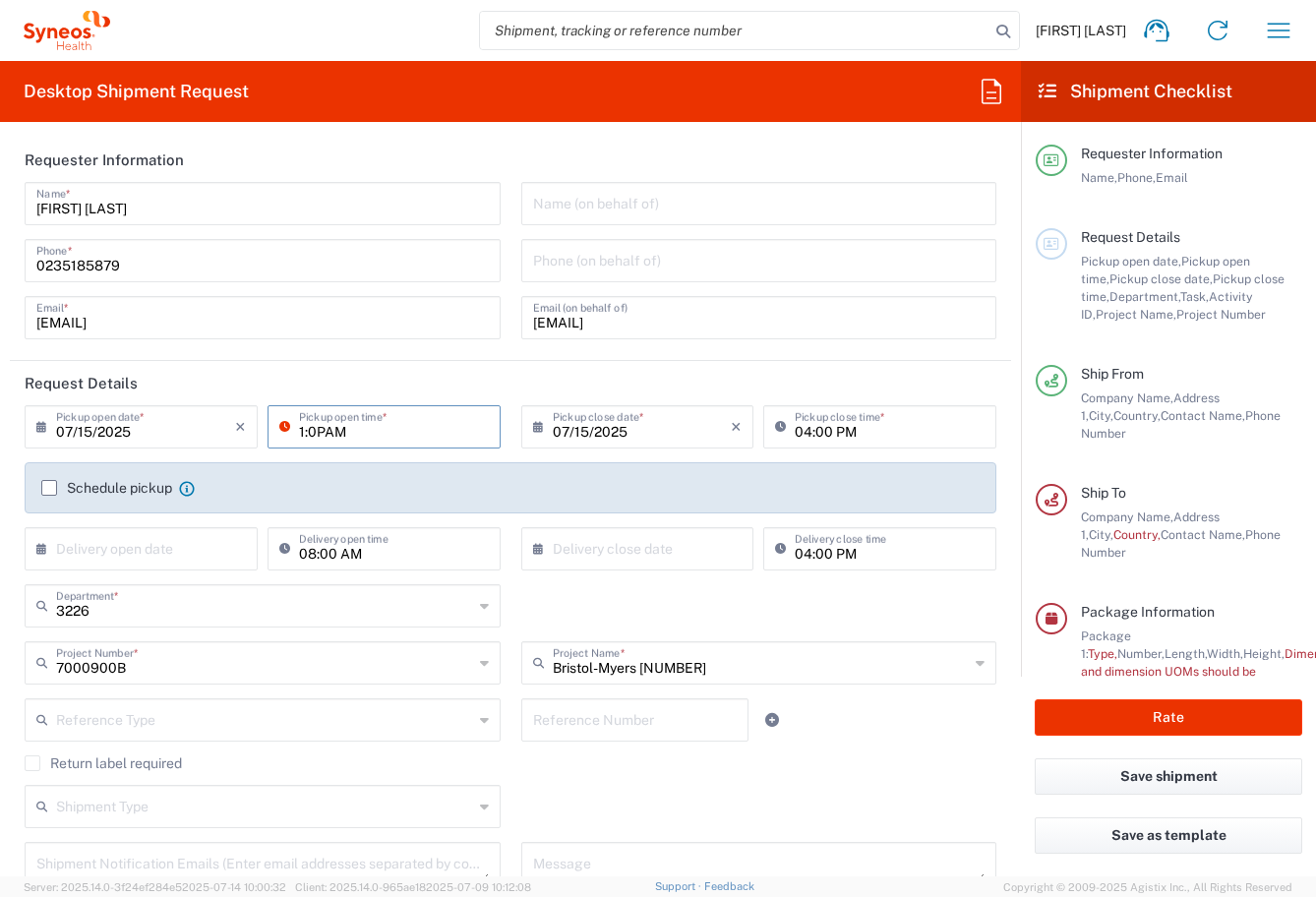 click on "1:0PAM" at bounding box center (393, 425) 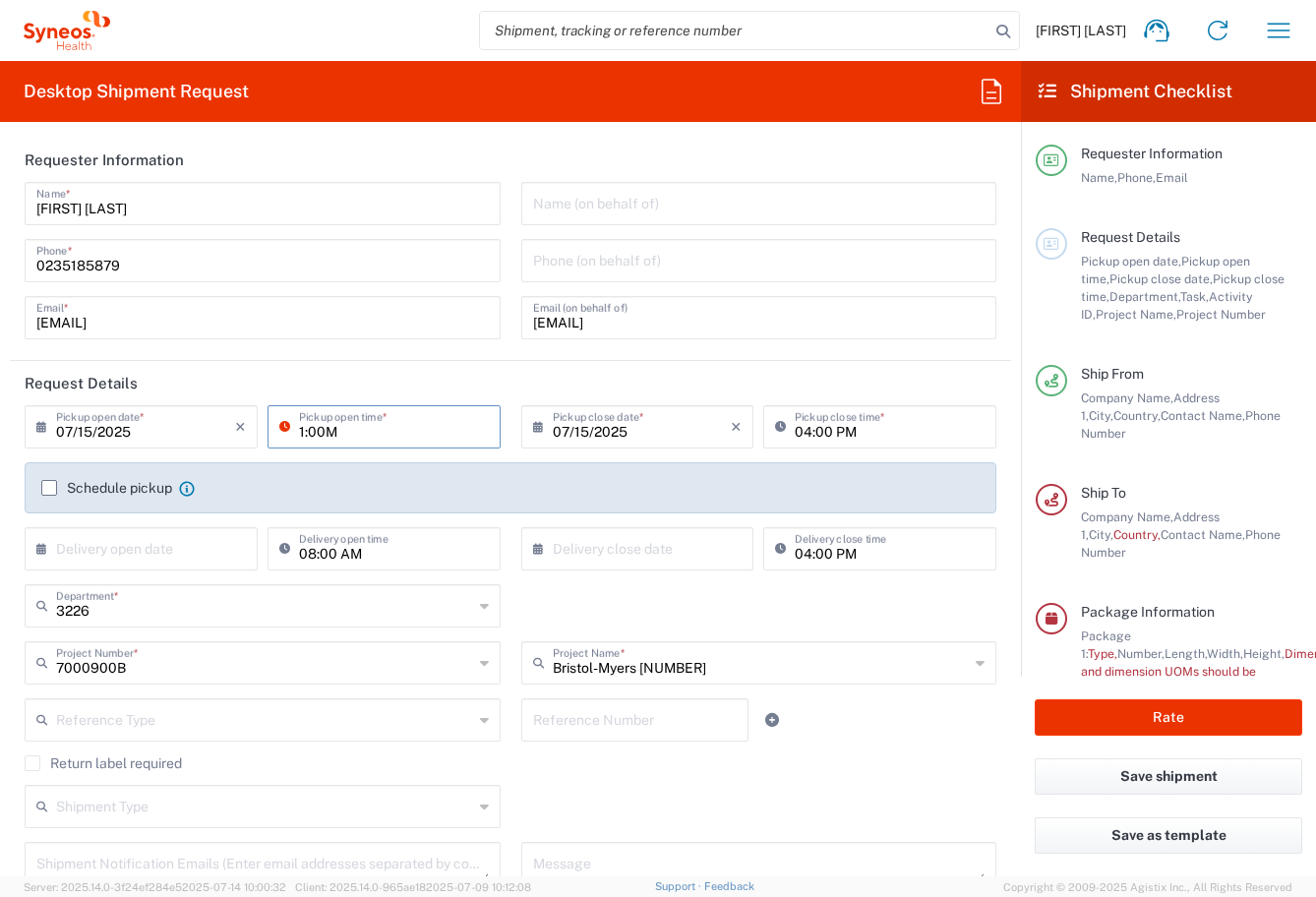 type on "1:00M" 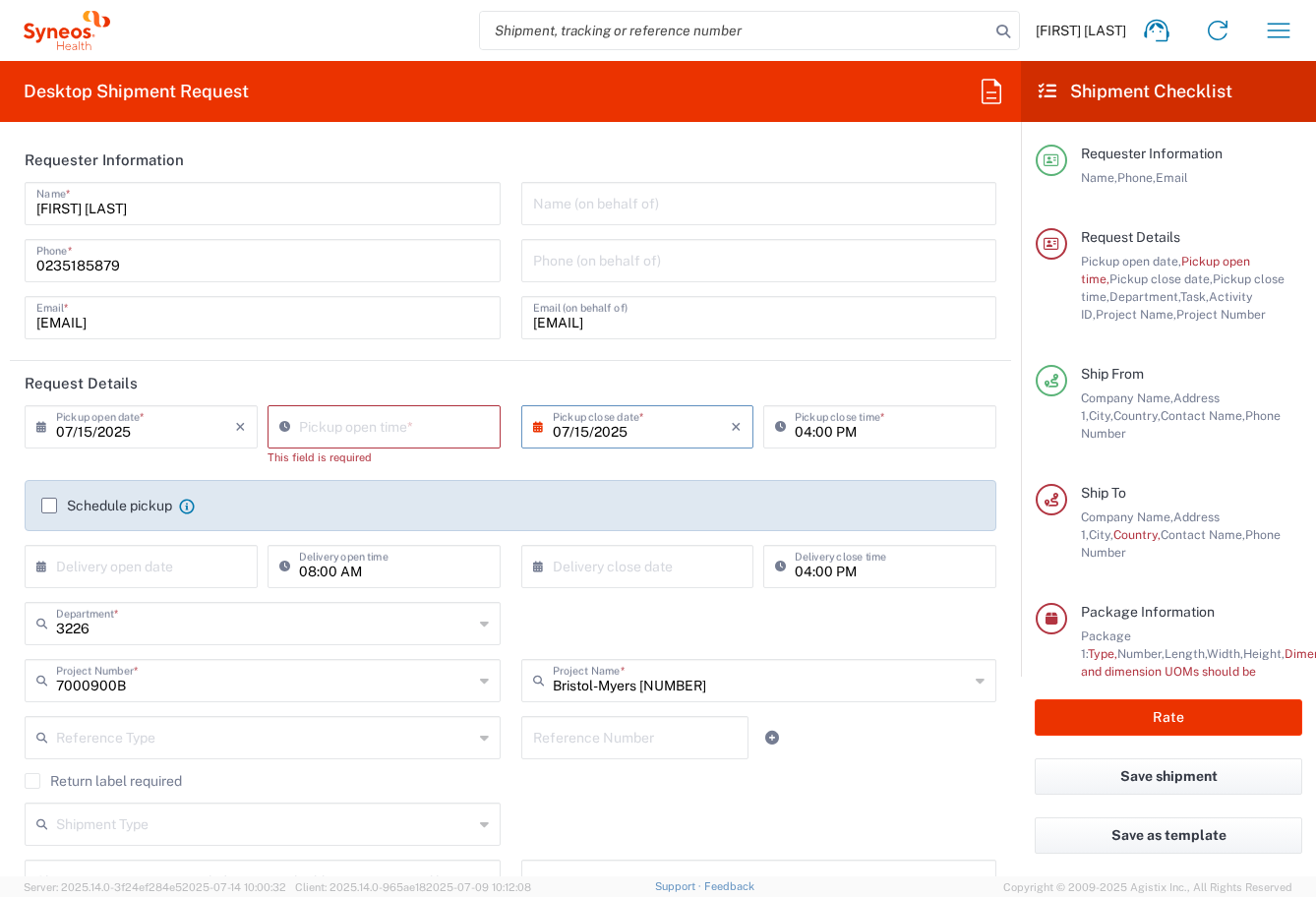 click on "07/15/2025" at bounding box center (642, 425) 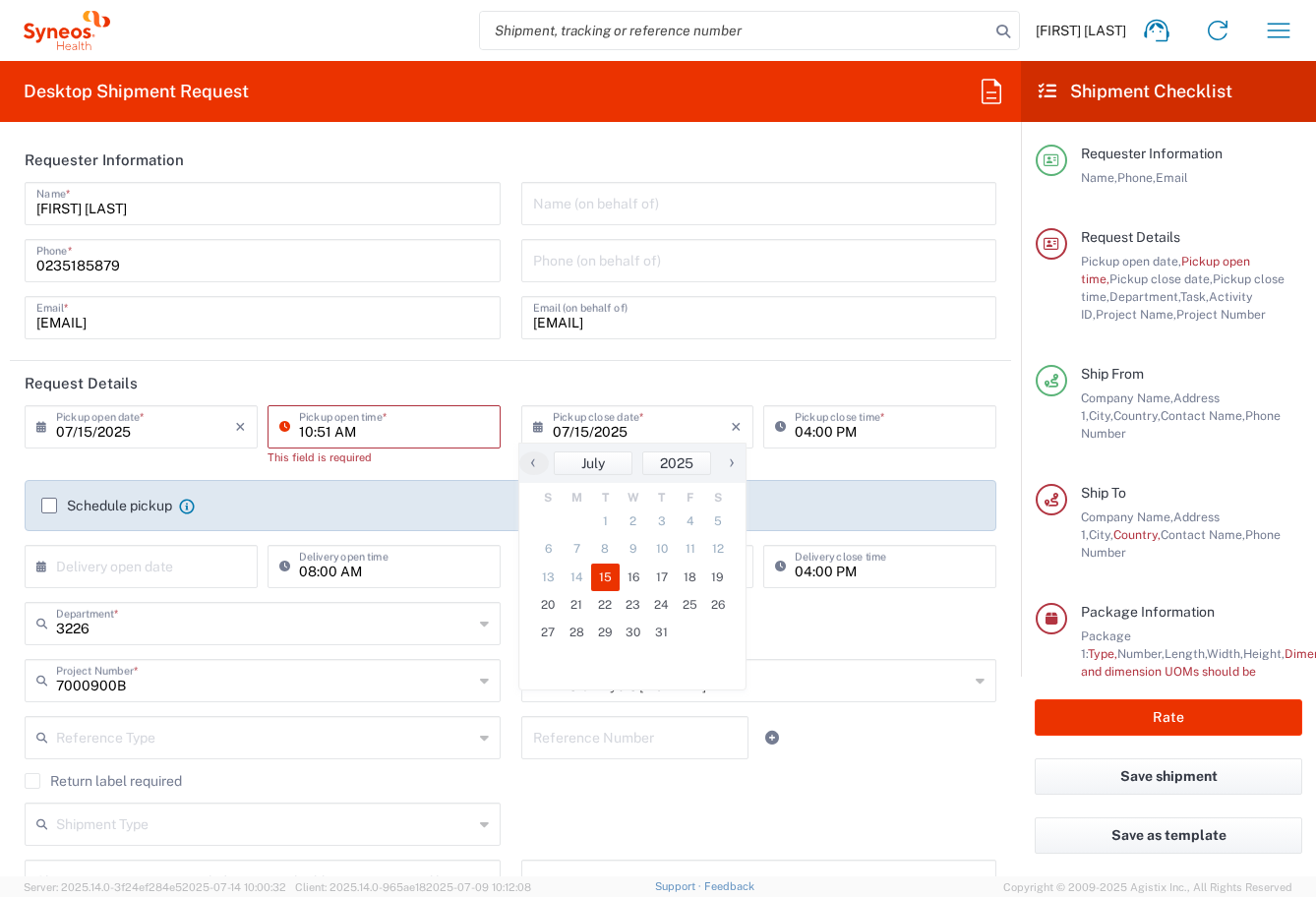 click on "10:51 AM" at bounding box center [393, 425] 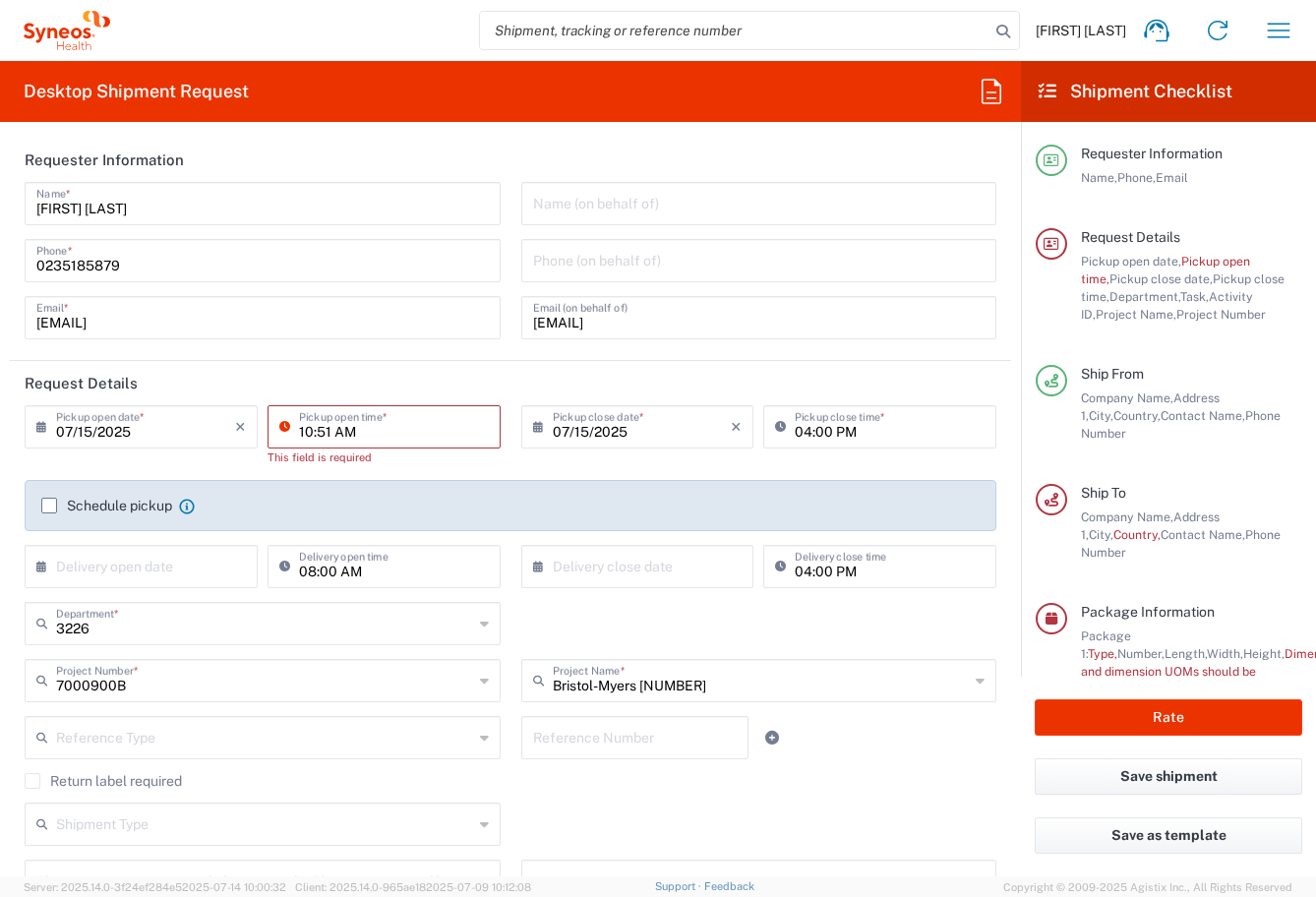 drag, startPoint x: 355, startPoint y: 432, endPoint x: 297, endPoint y: 432, distance: 58 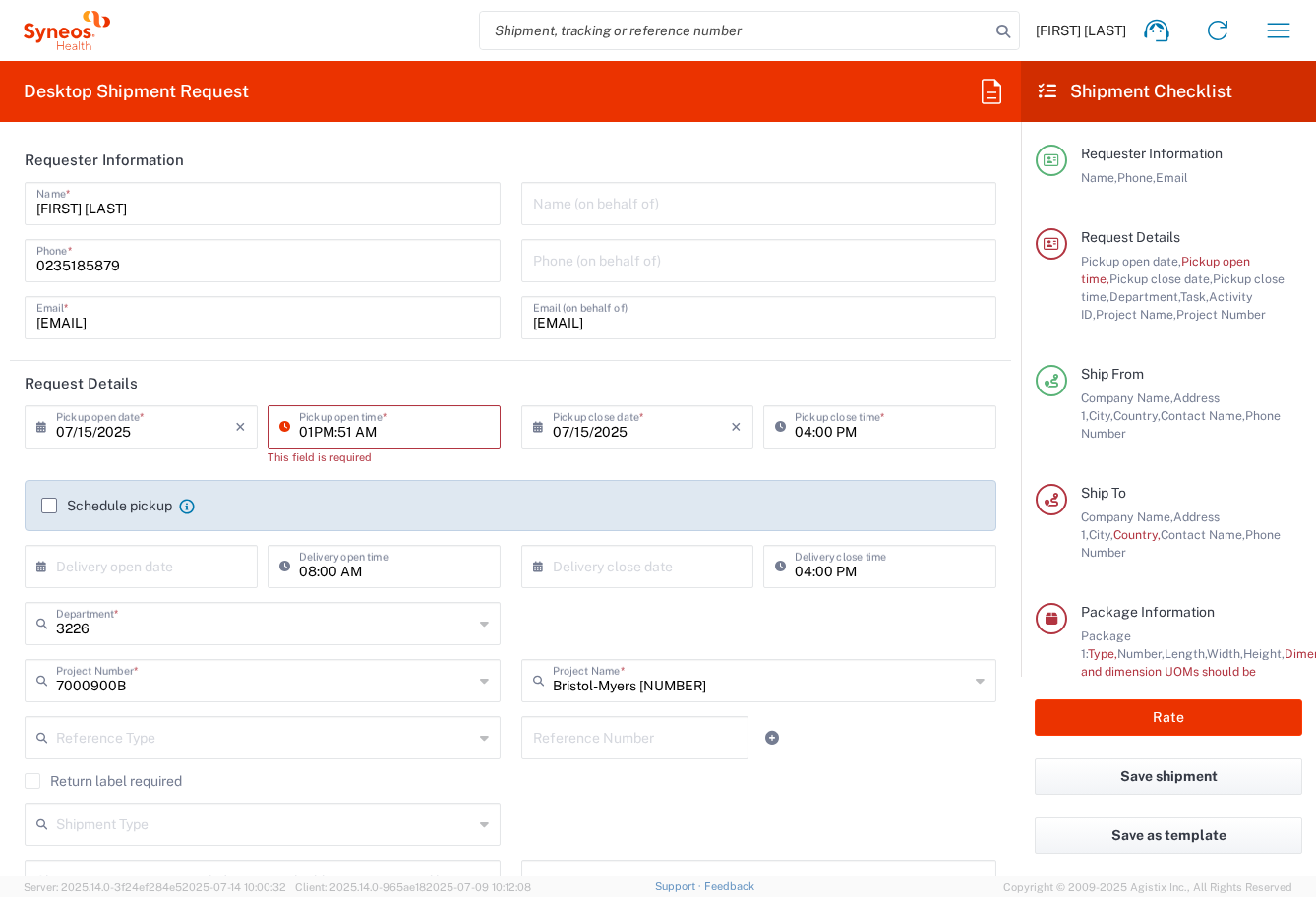 drag, startPoint x: 369, startPoint y: 435, endPoint x: 329, endPoint y: 431, distance: 40.1995 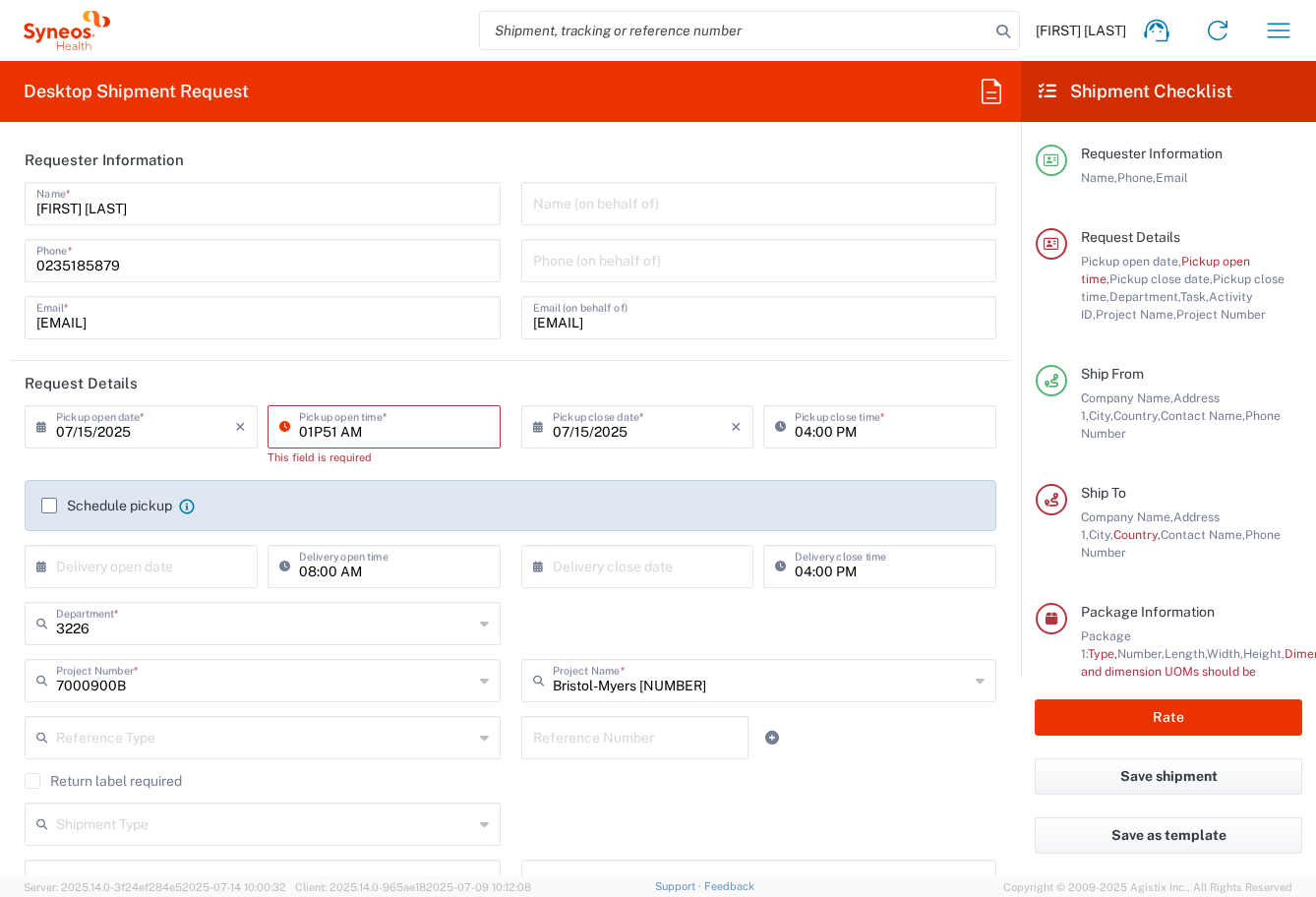 drag, startPoint x: 357, startPoint y: 431, endPoint x: 306, endPoint y: 428, distance: 51.088159 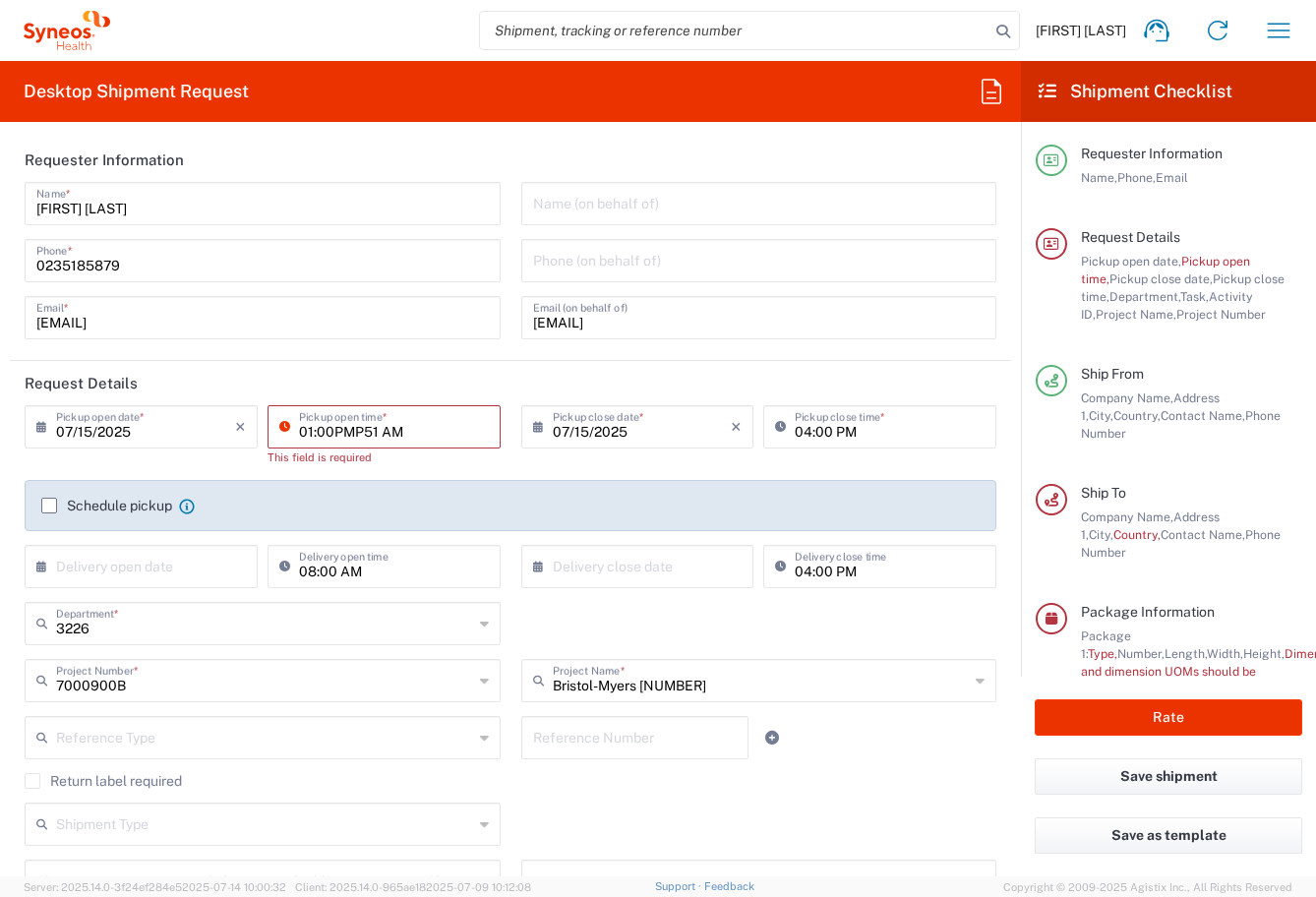 click on "01:00PMP51 AM" at bounding box center (393, 425) 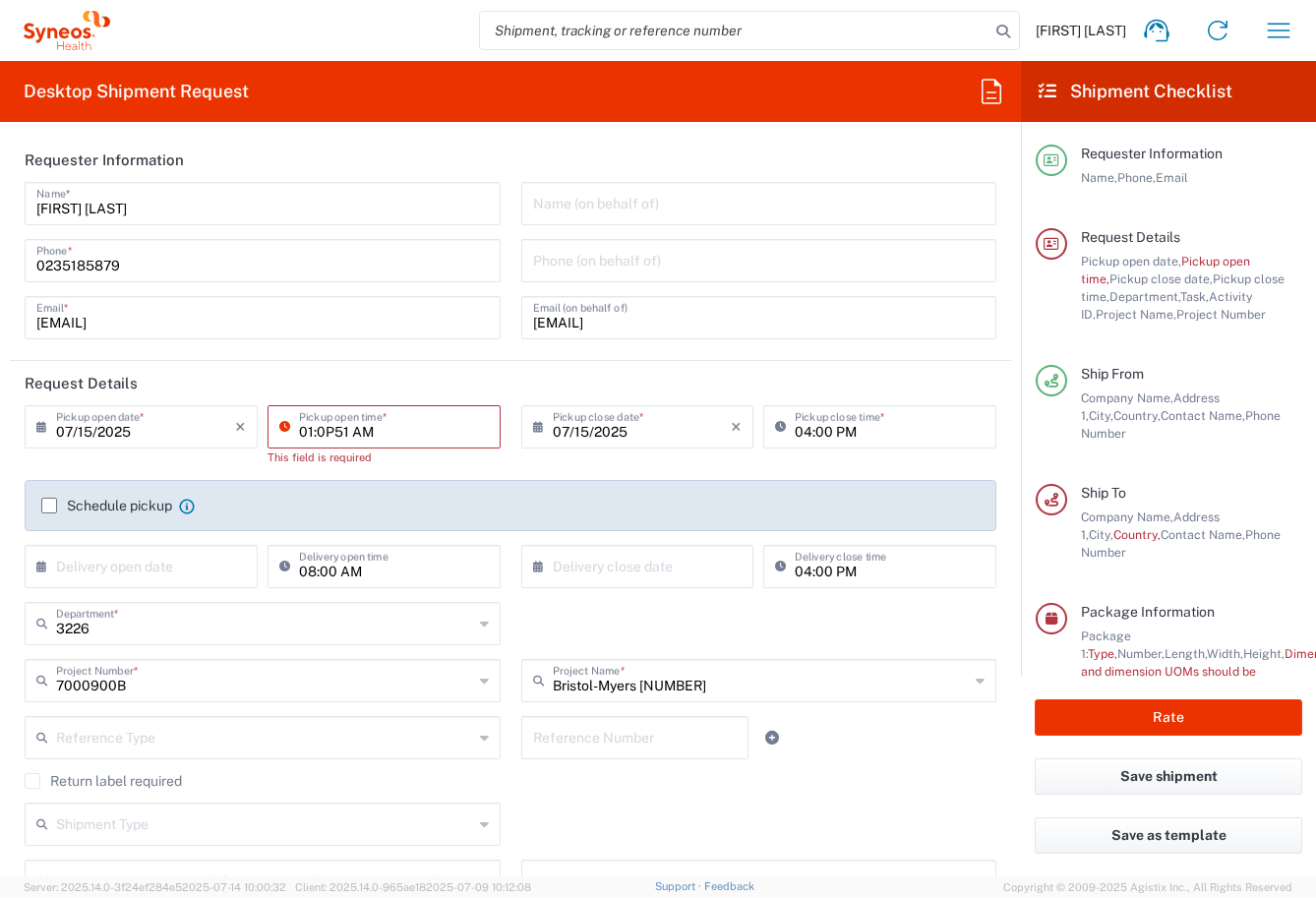 drag, startPoint x: 339, startPoint y: 427, endPoint x: 367, endPoint y: 431, distance: 28.284271 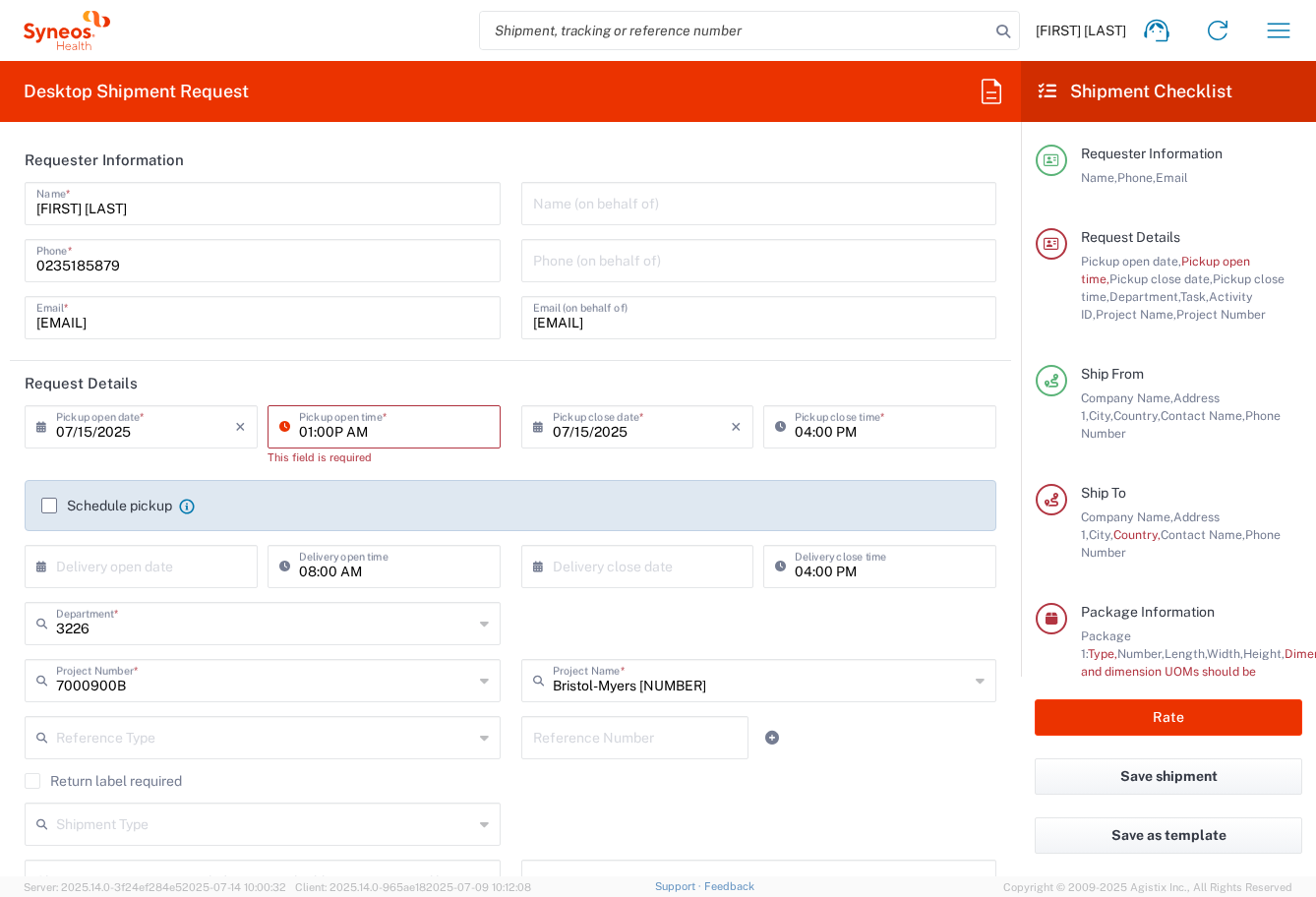 click on "01:00P AM" at bounding box center (393, 425) 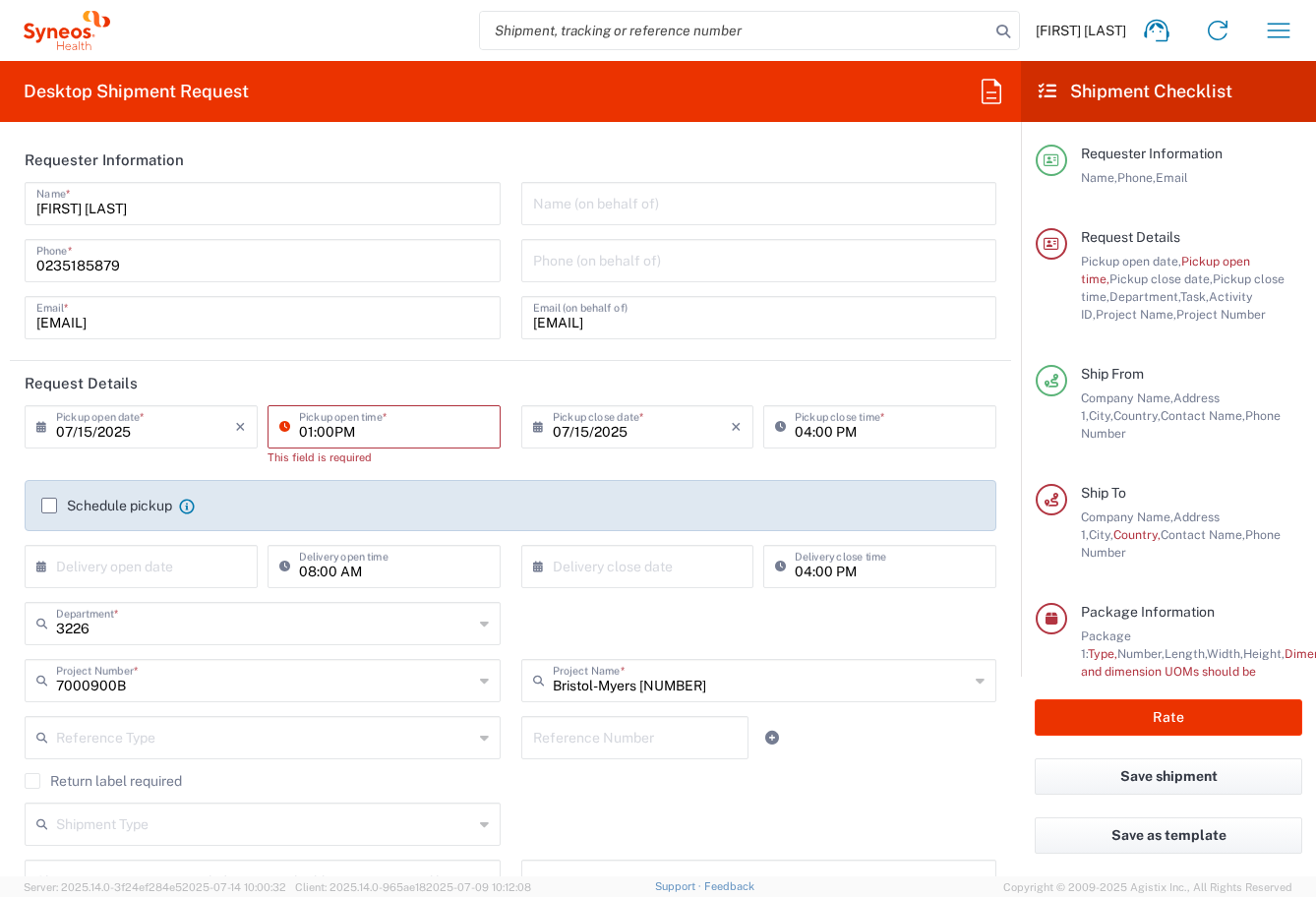 click on "01:00PM" at bounding box center (393, 425) 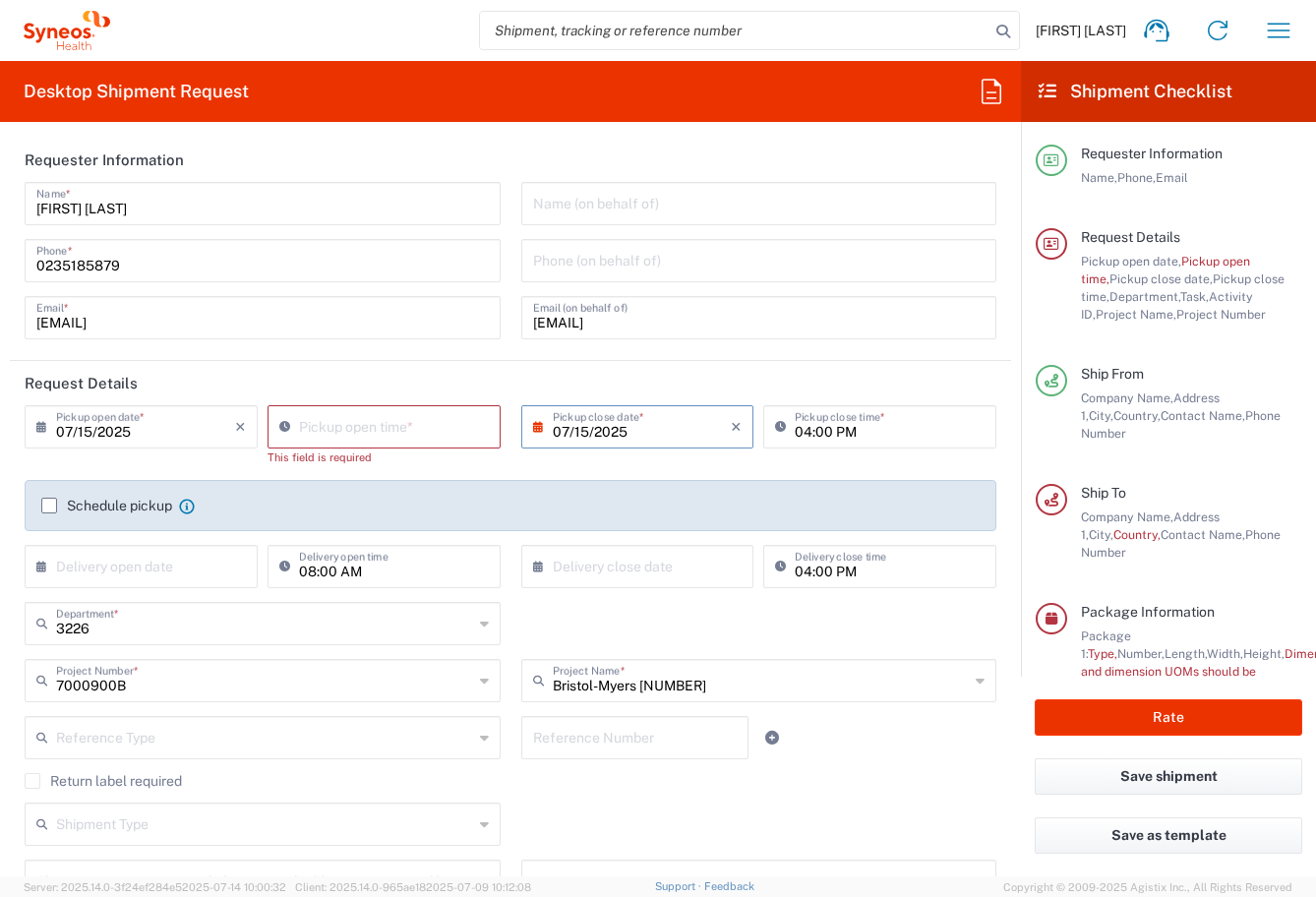 click on "07/15/2025" at bounding box center [642, 425] 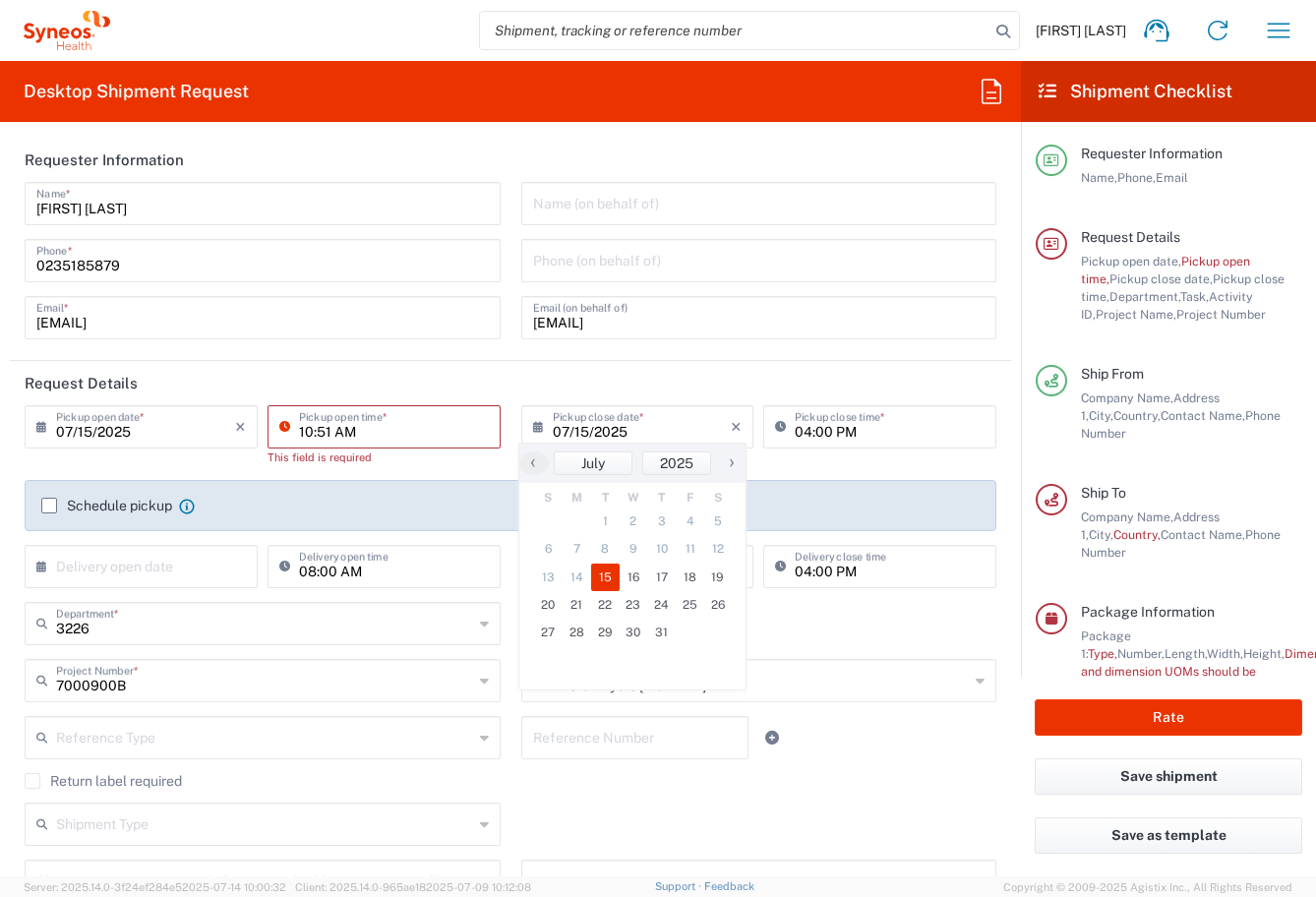 click on "10:51 AM" at bounding box center (393, 425) 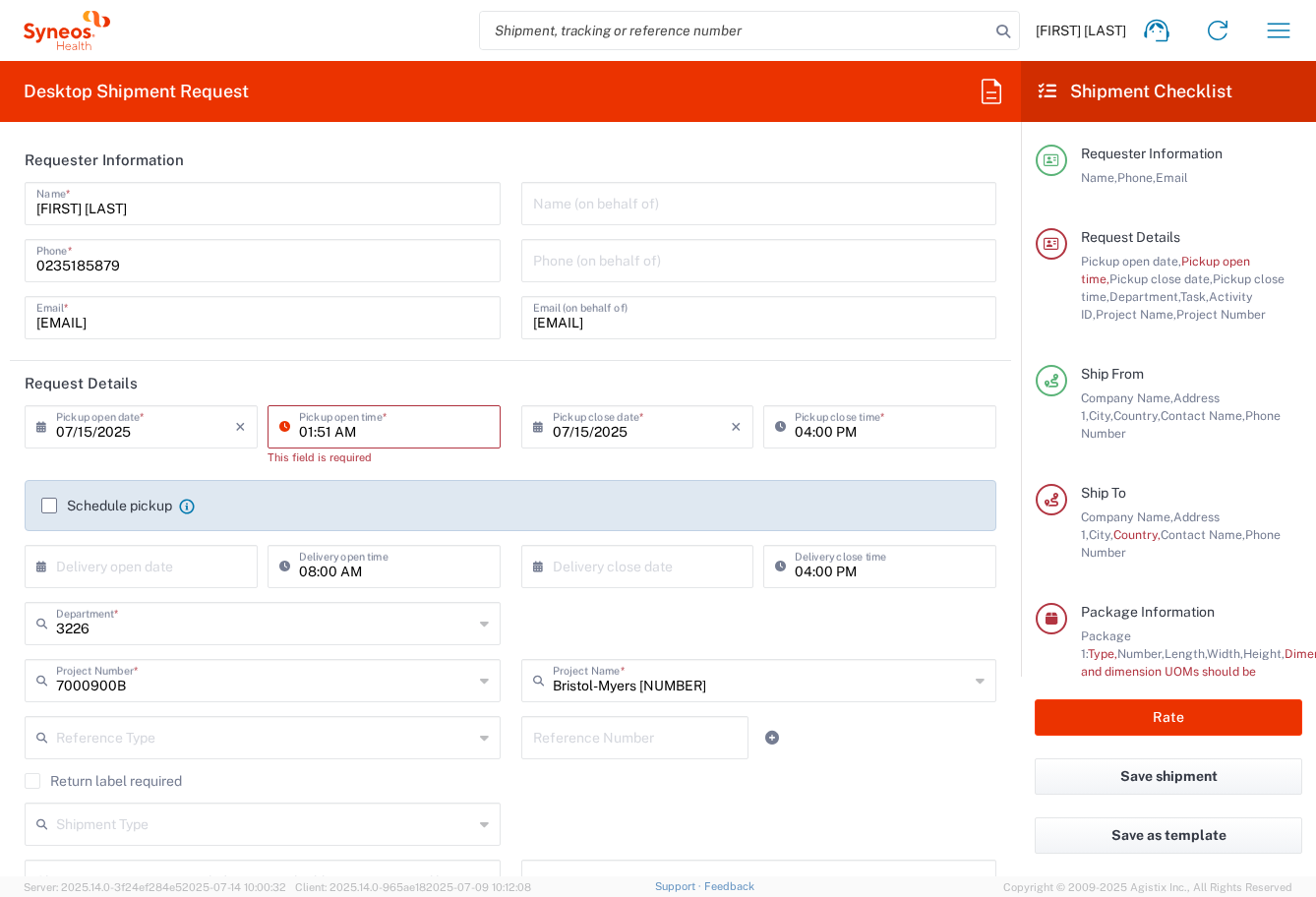 click on "01:51 AM" at bounding box center [393, 425] 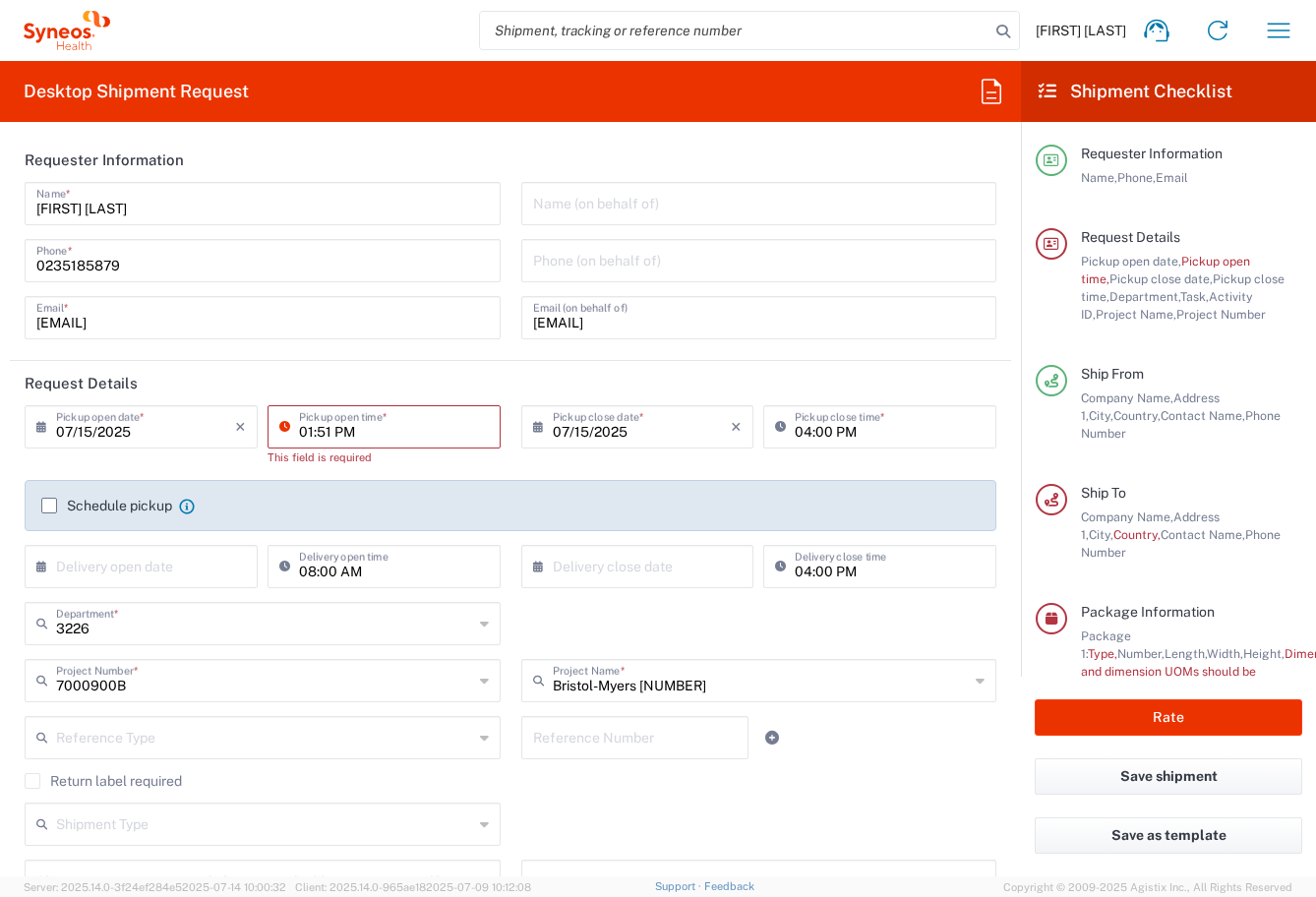 click on "01:51 PM" at bounding box center [393, 425] 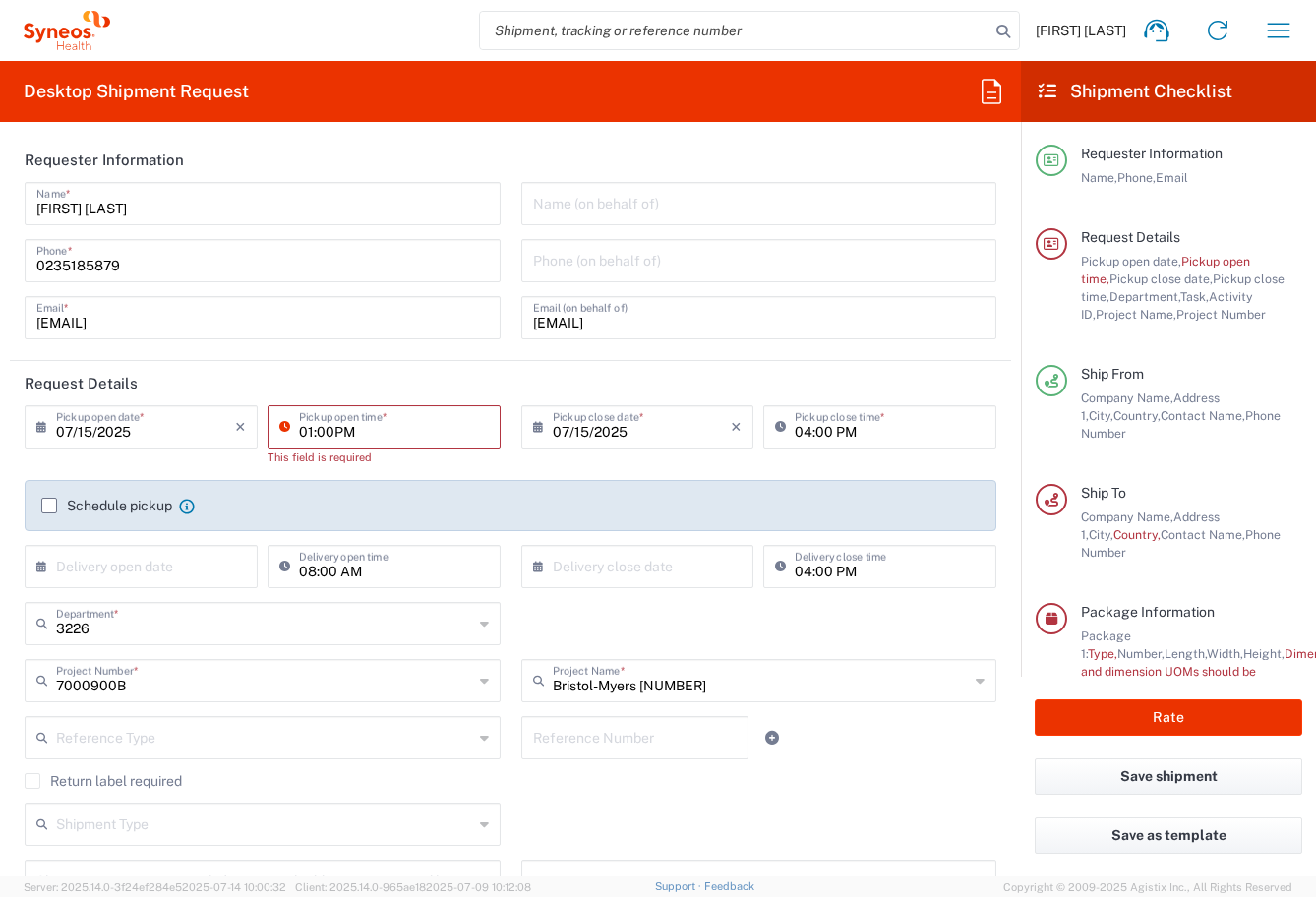 click on "01:00PM" at bounding box center (393, 425) 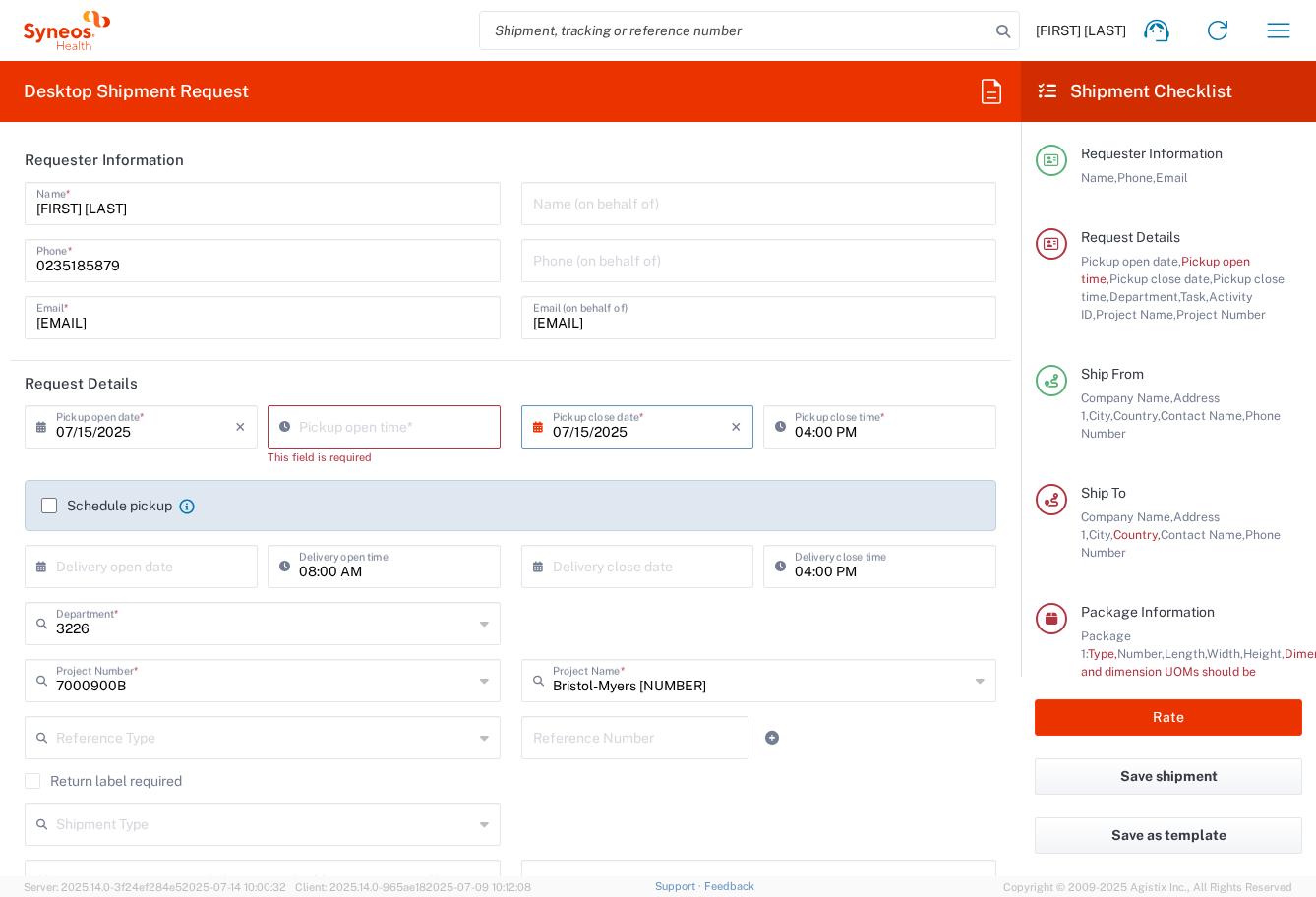 click on "07/15/2025" at bounding box center [642, 425] 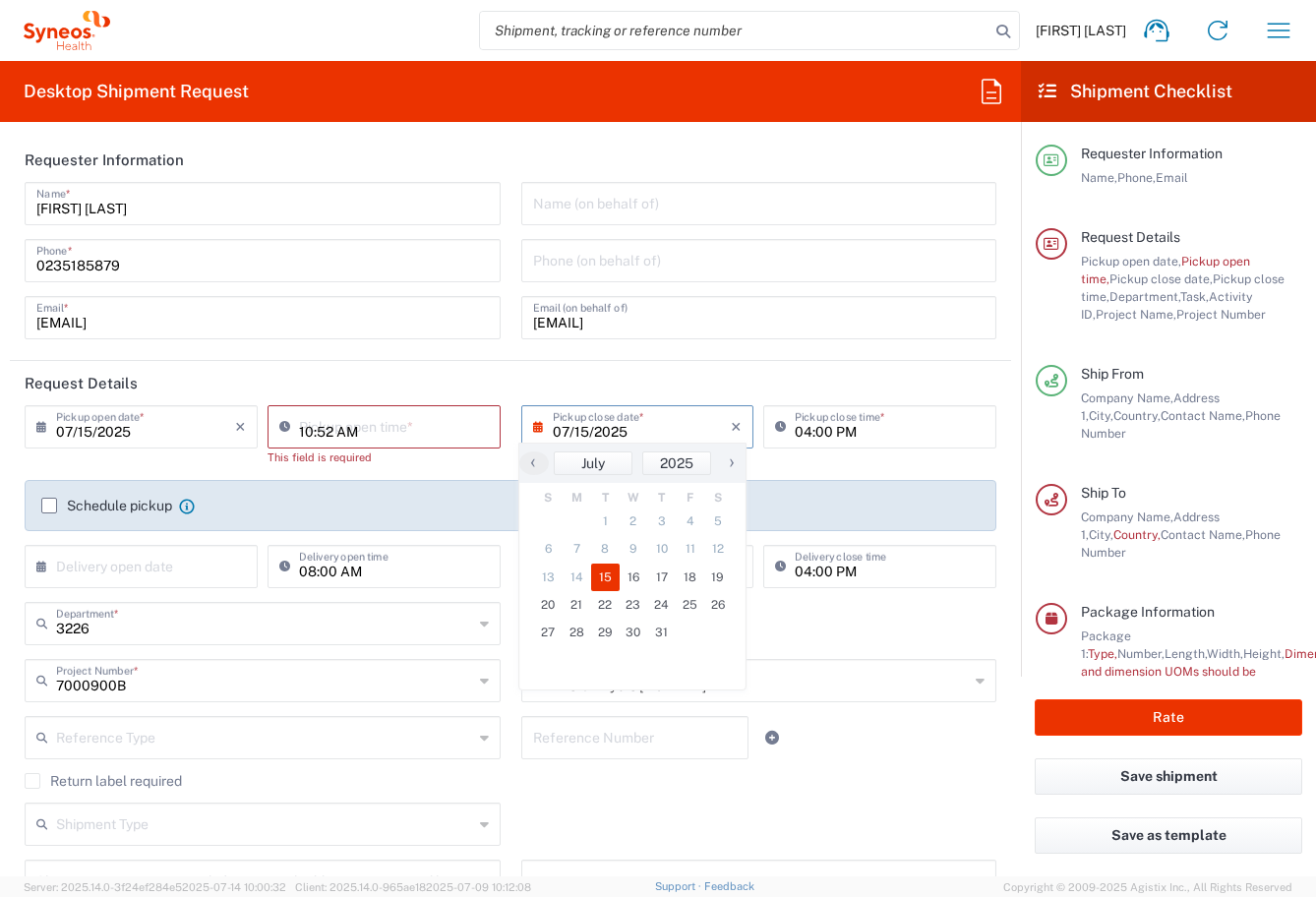 click on "10:52 AM" at bounding box center (393, 425) 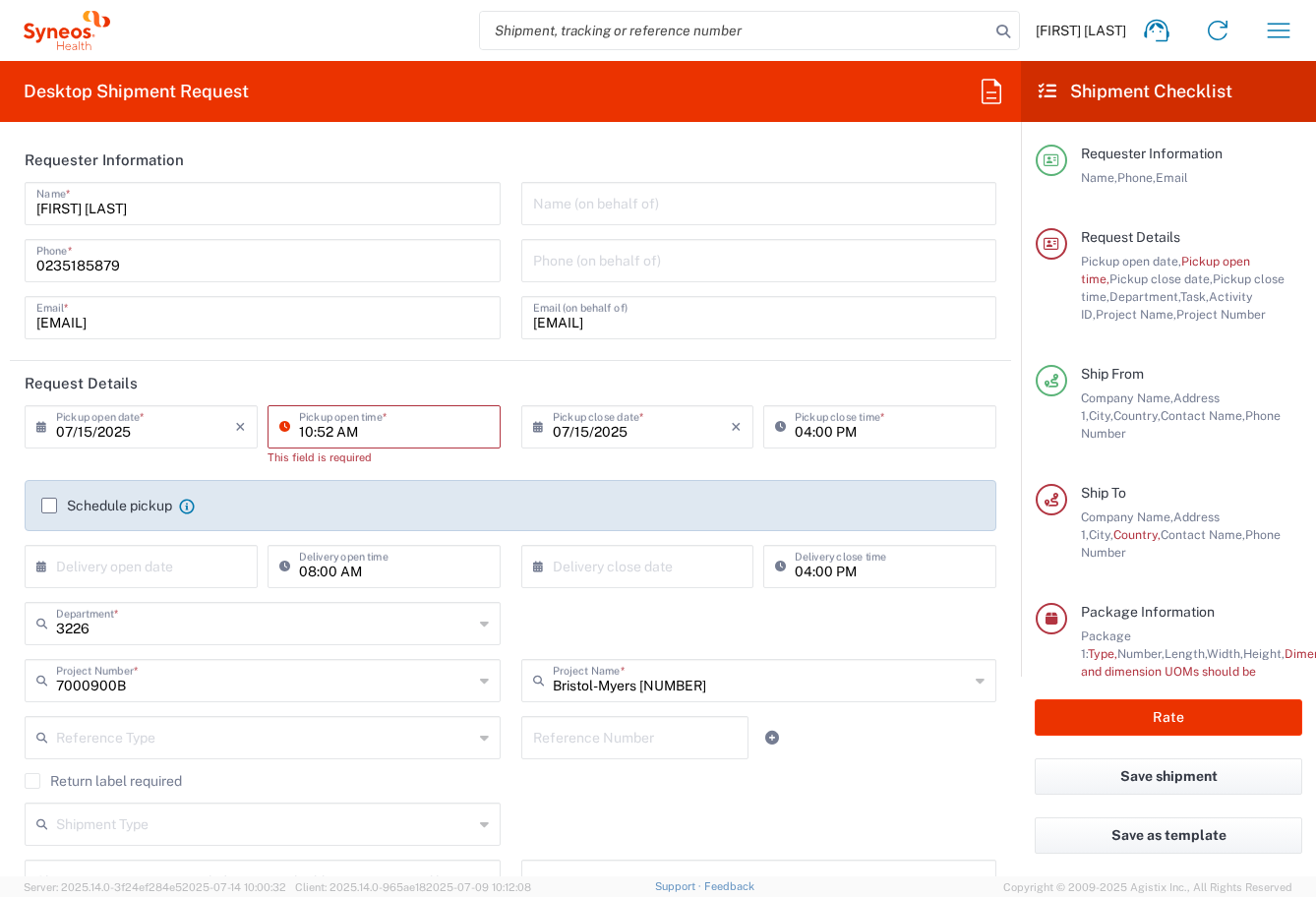click on "10:52 AM" at bounding box center [393, 425] 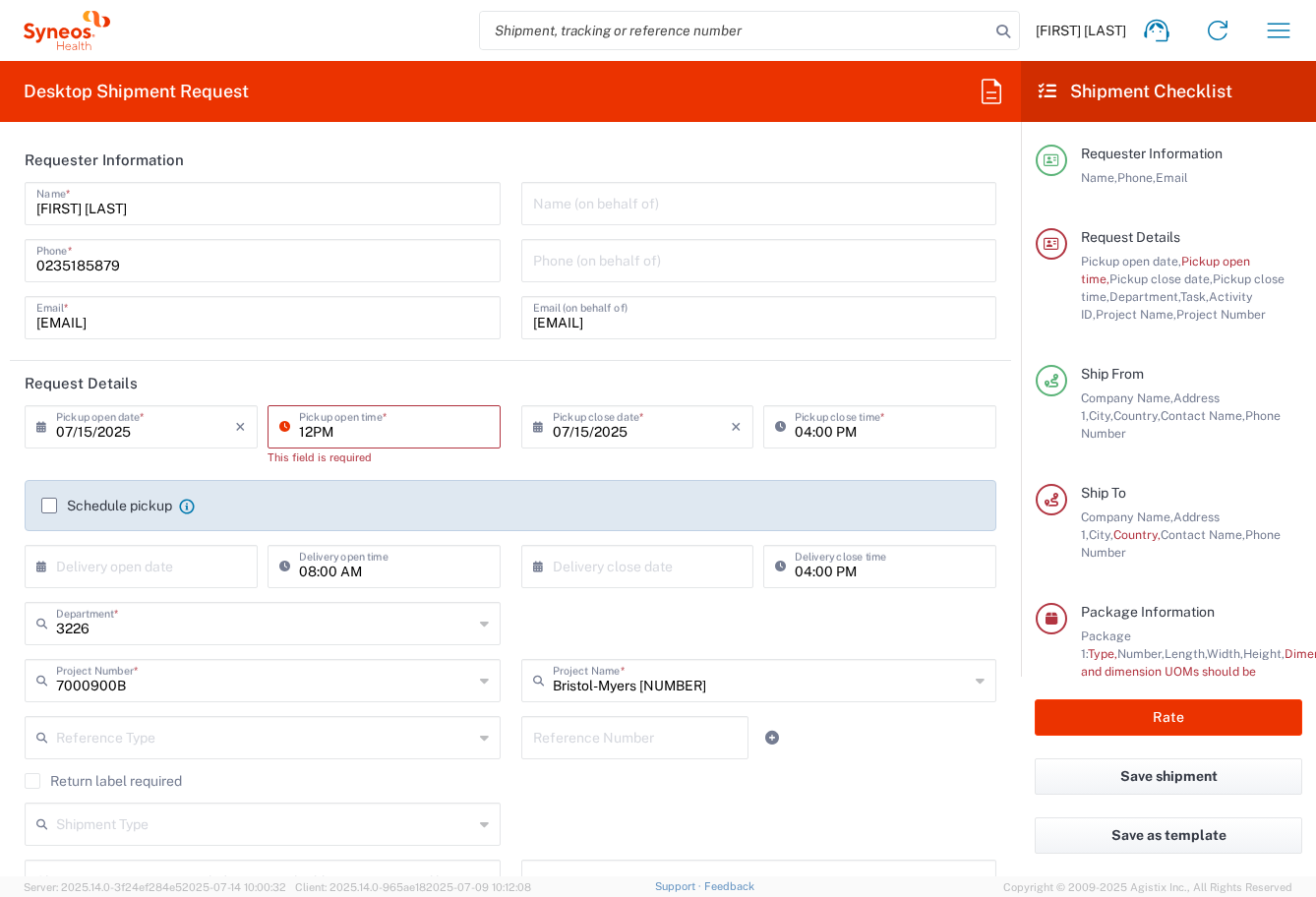 type on "12PM" 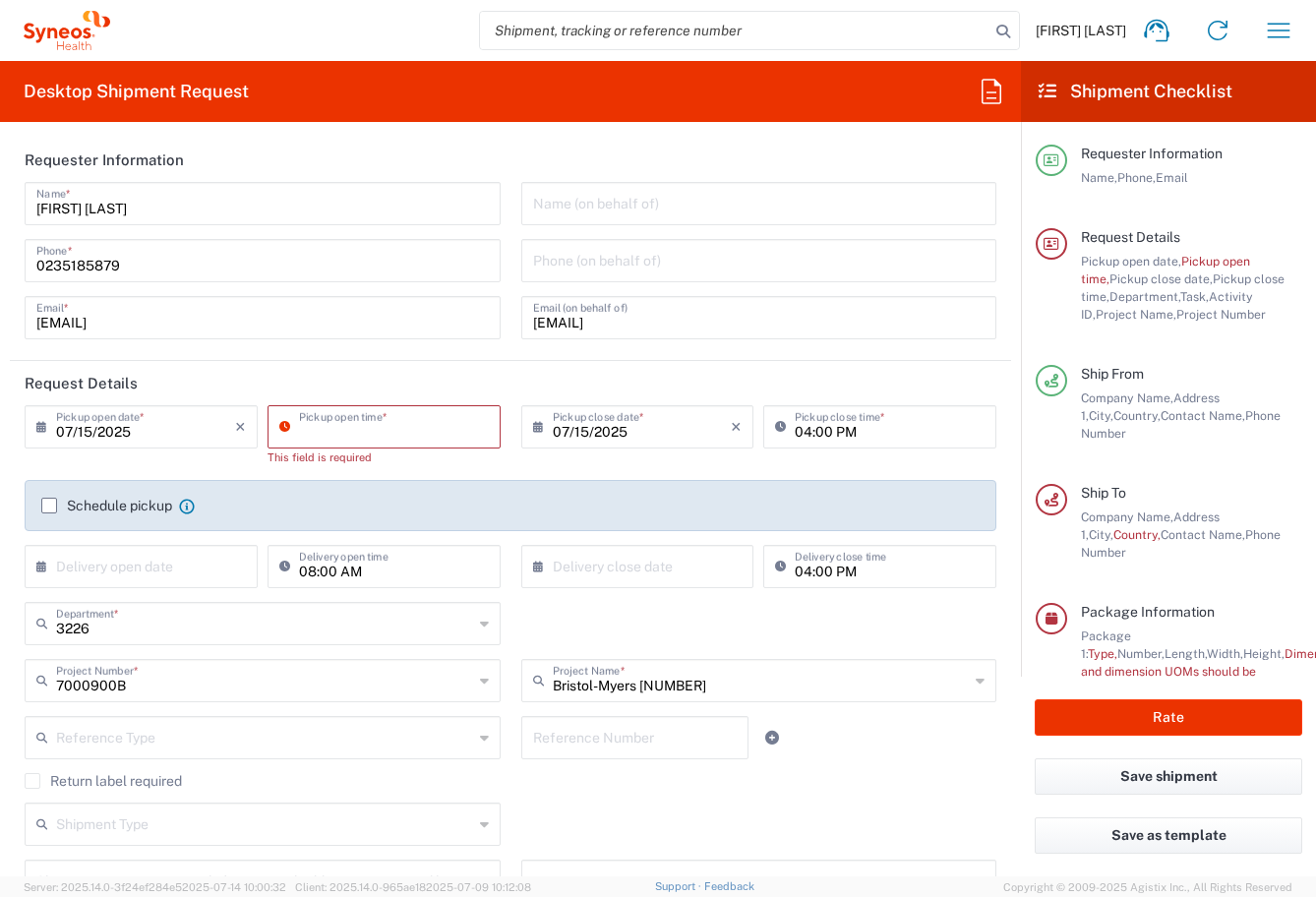 click on "This field is required" 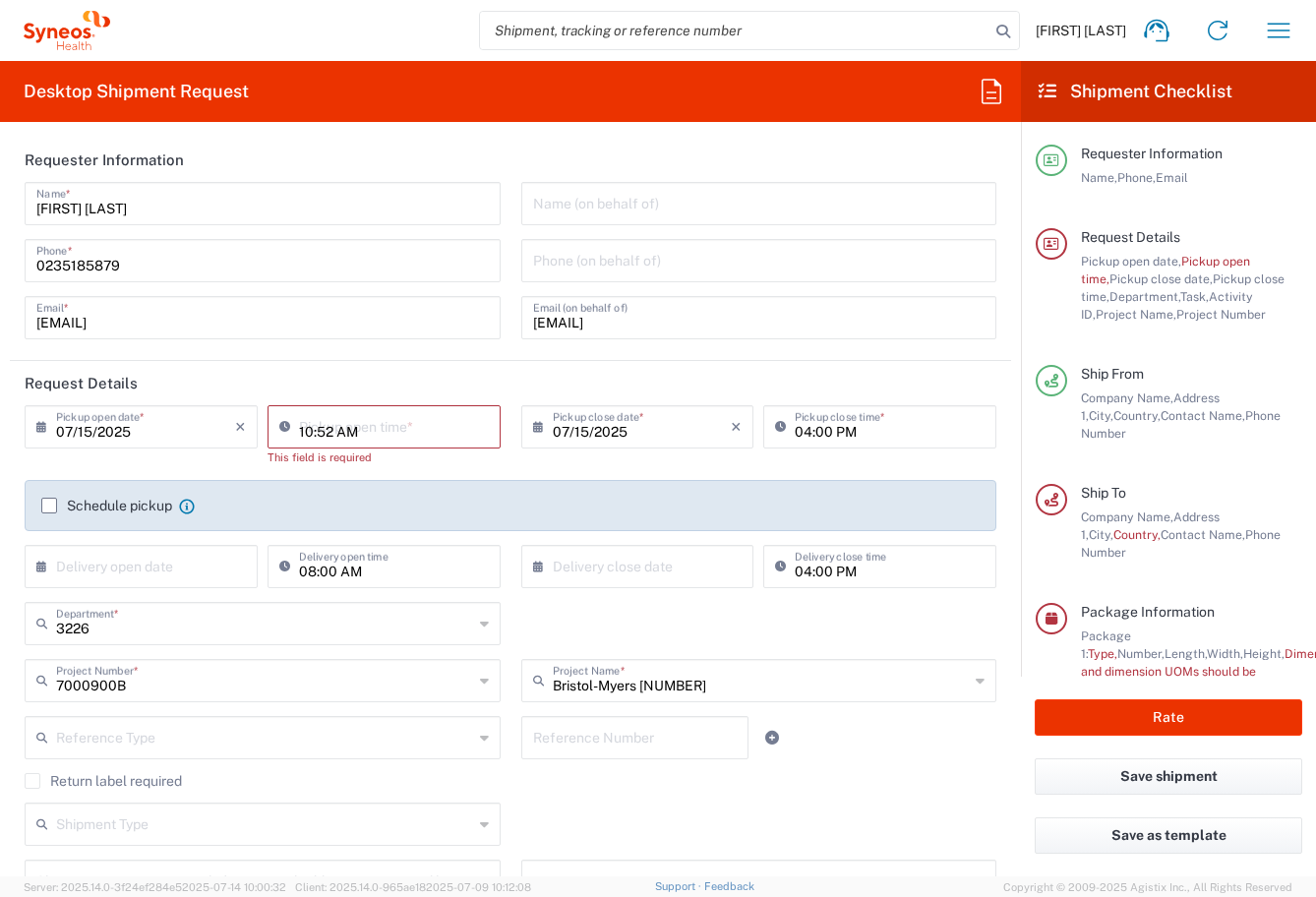 click on "10:52 AM" at bounding box center [393, 425] 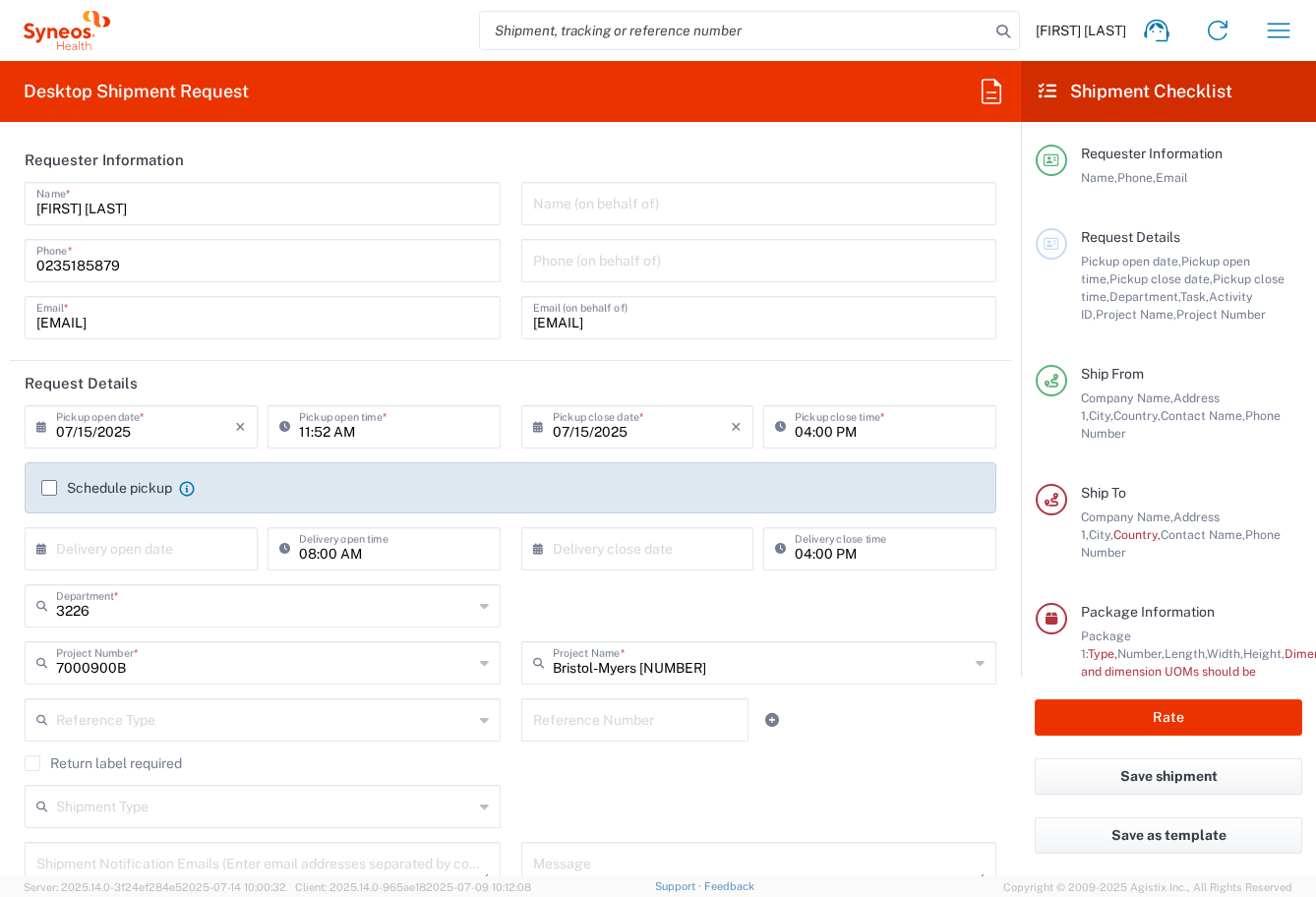click 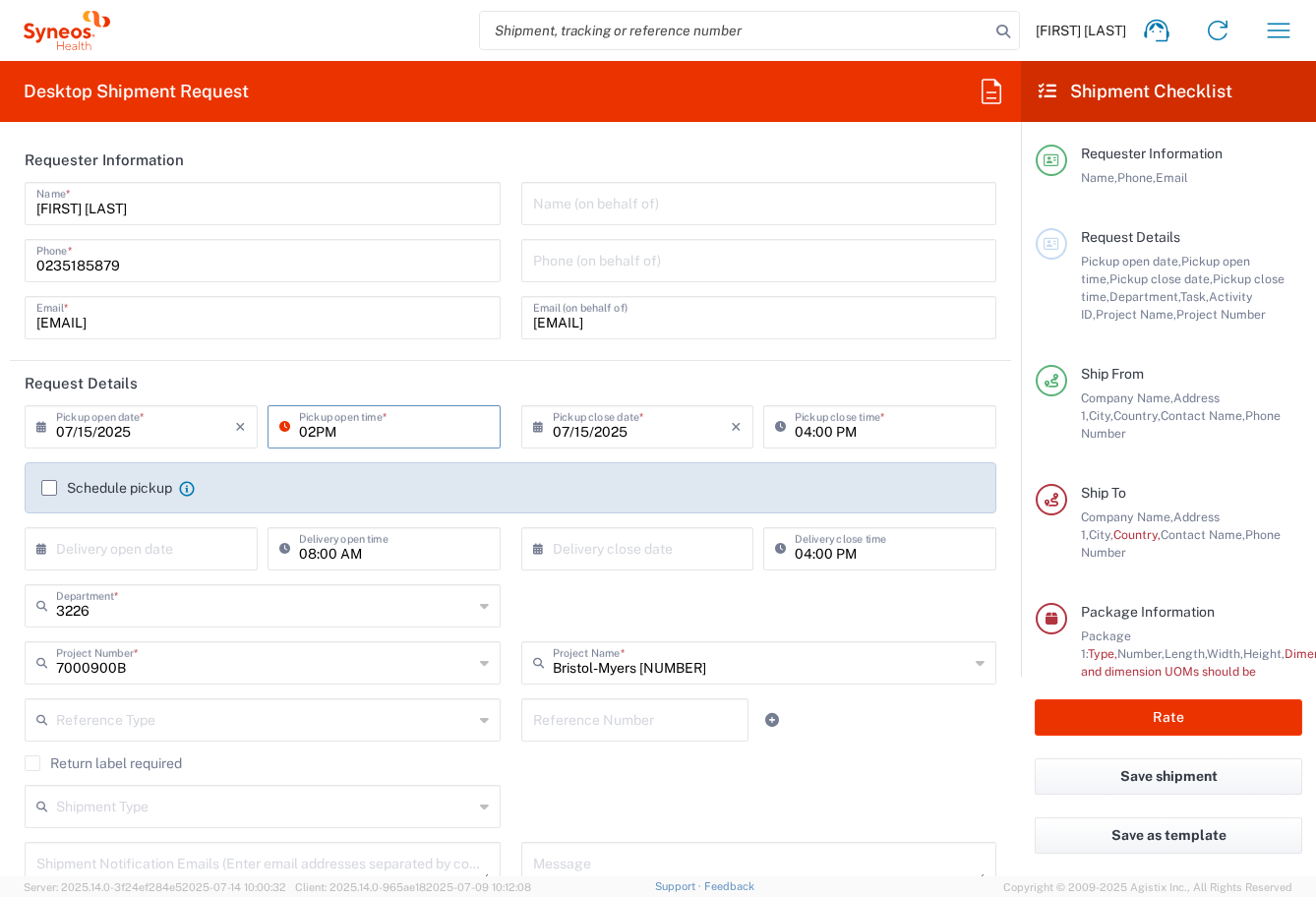 type on "02PM" 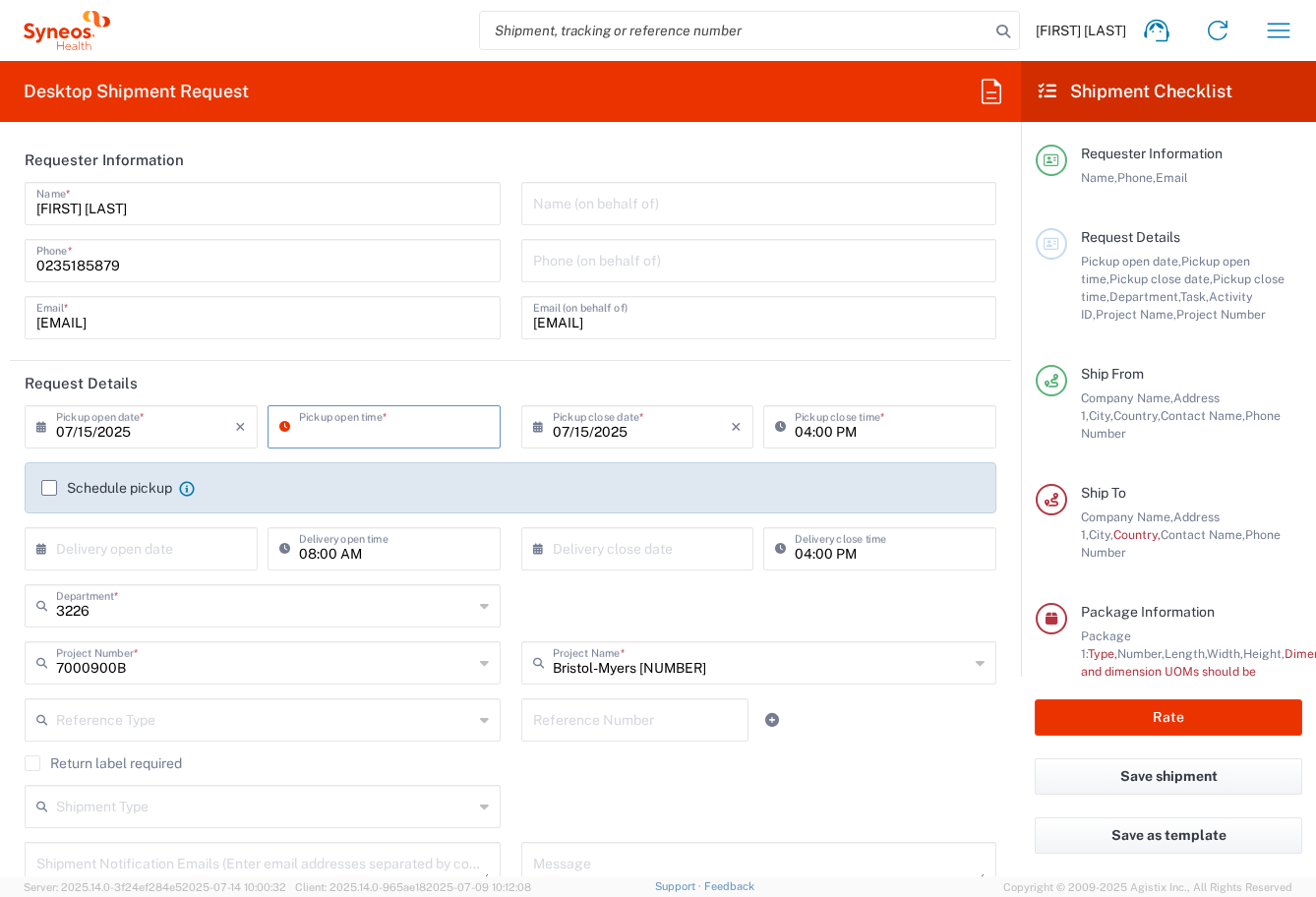 click on "07/15/2025" at bounding box center (642, 425) 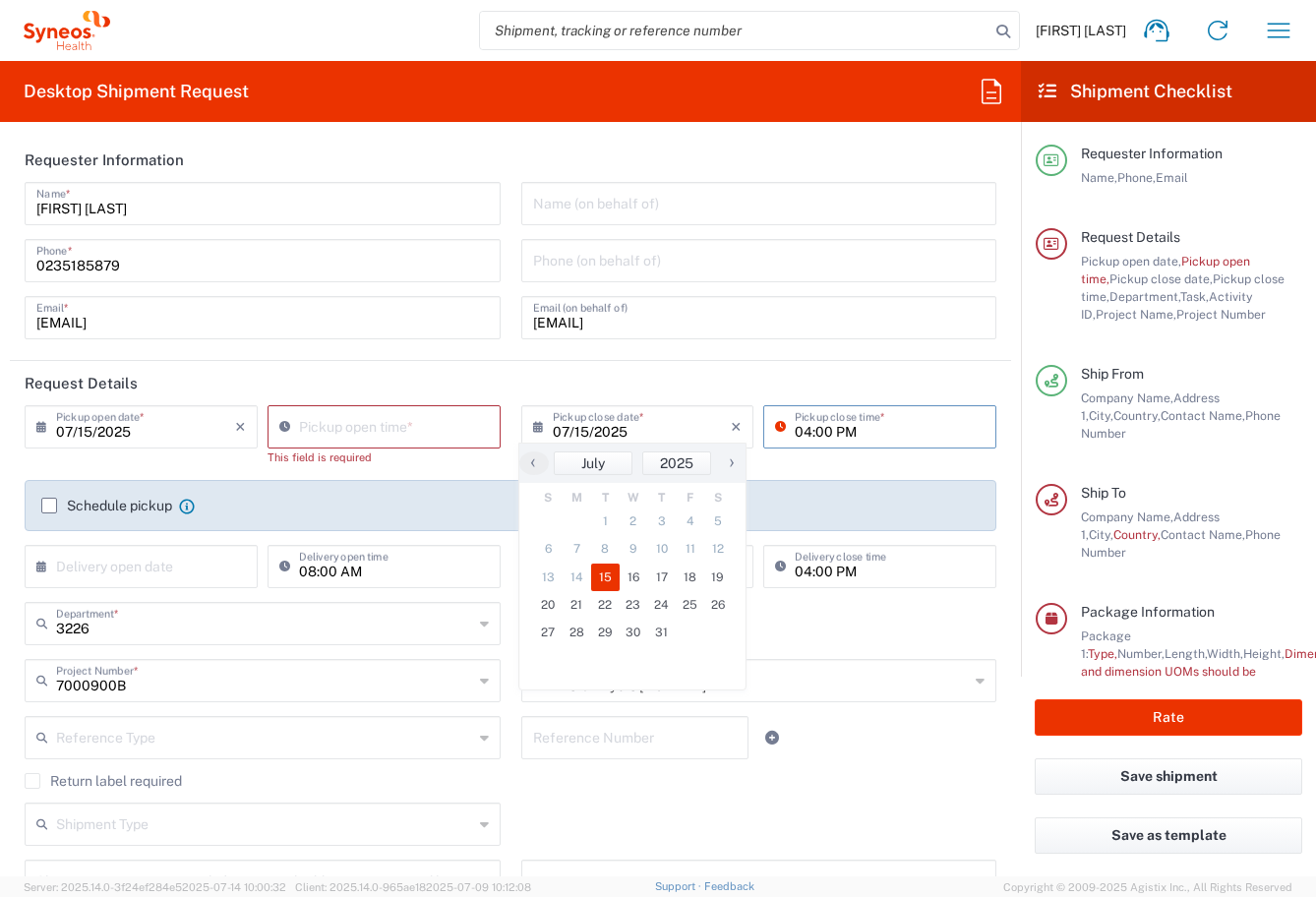 click on "04:00 PM" at bounding box center (889, 425) 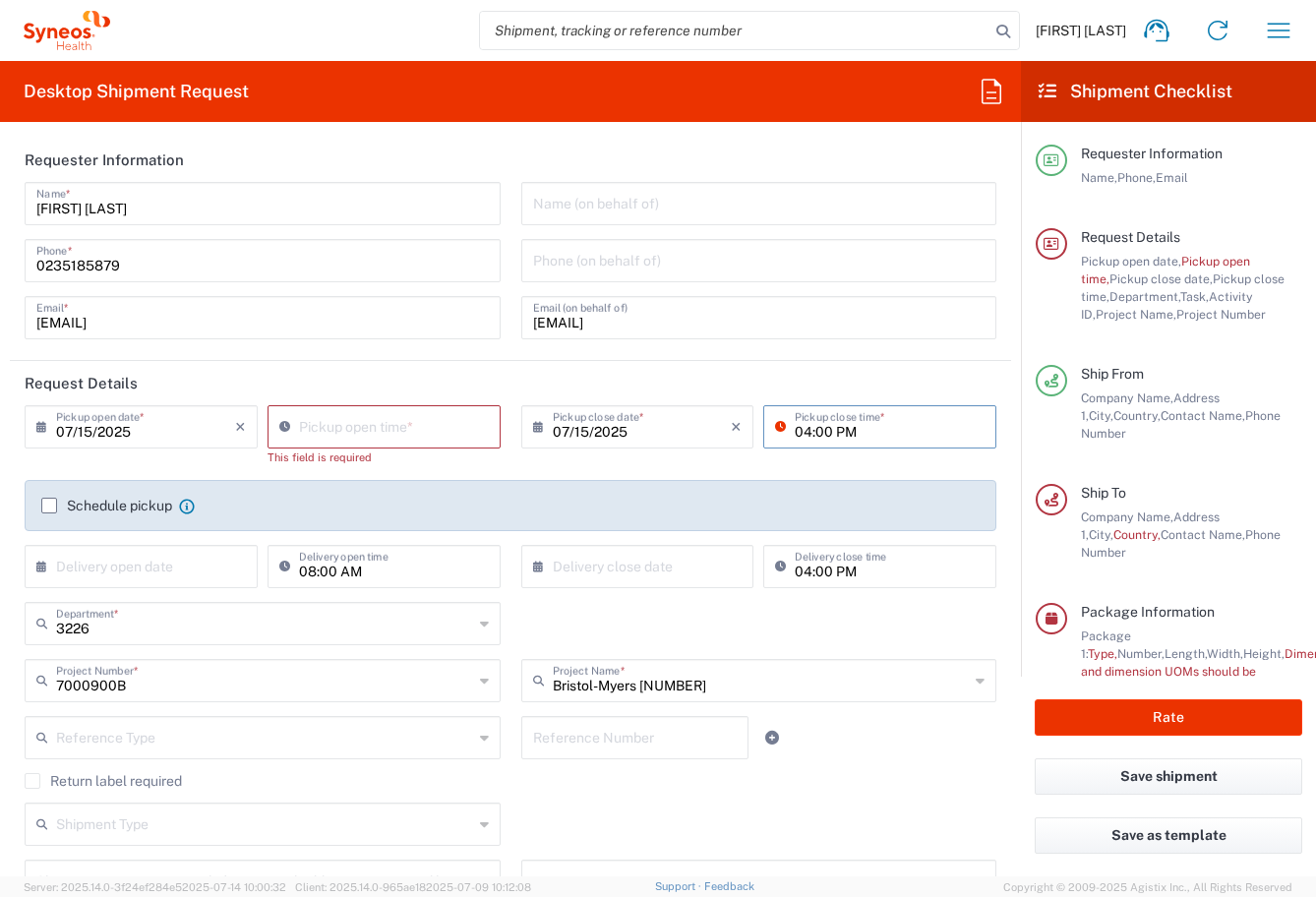 drag, startPoint x: 859, startPoint y: 422, endPoint x: 769, endPoint y: 429, distance: 90.27181 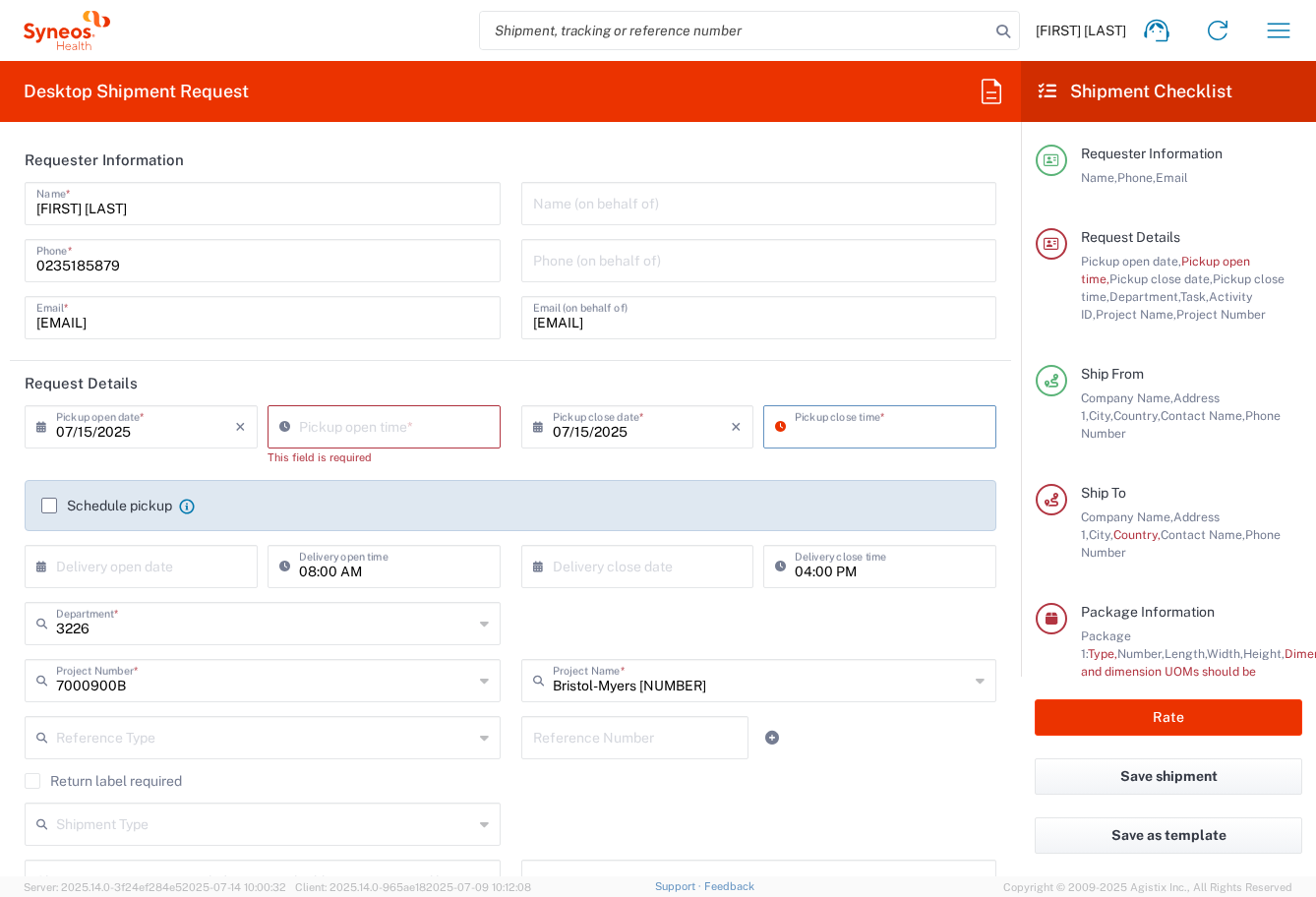 type 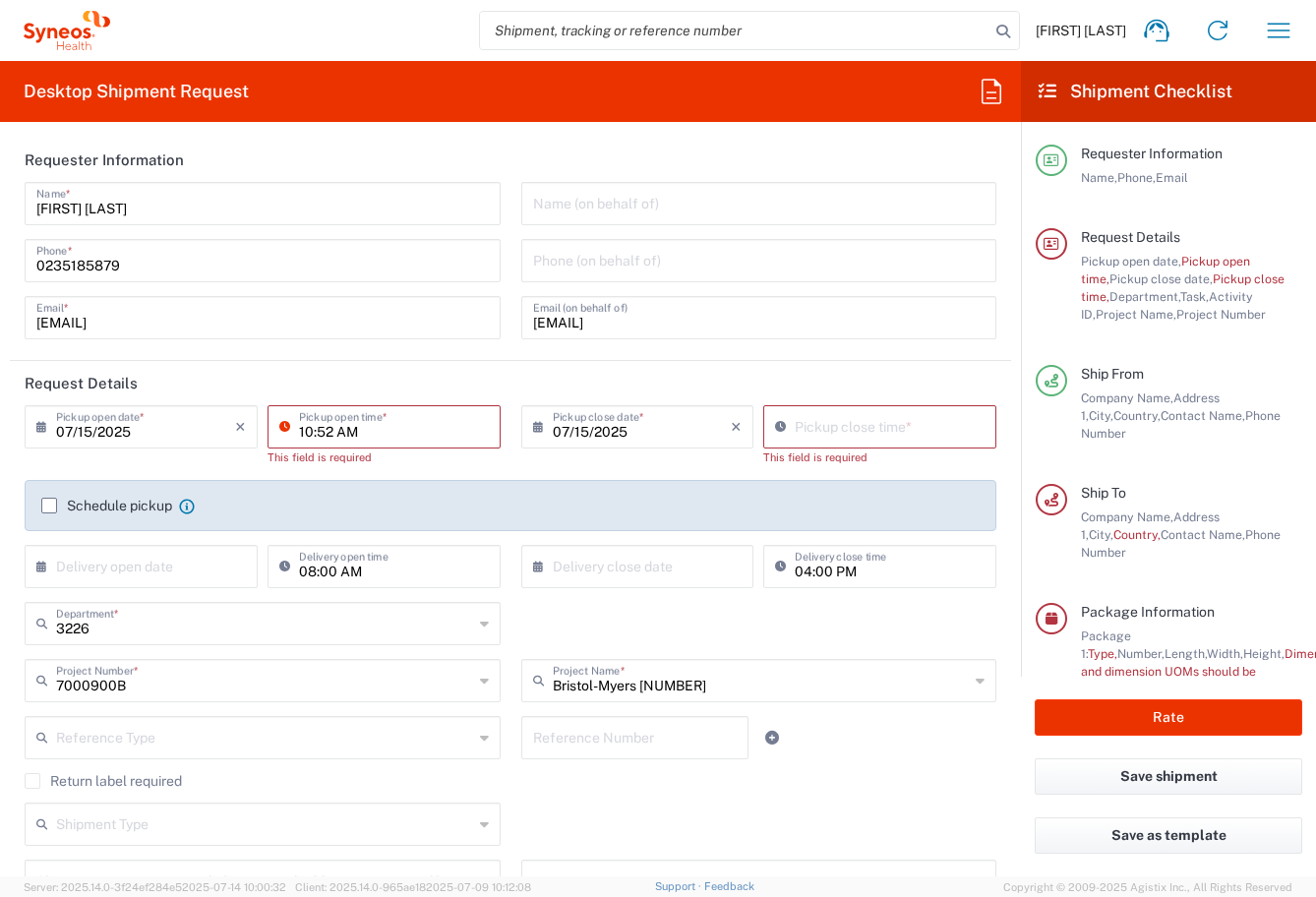click on "10:52 AM" at bounding box center [393, 425] 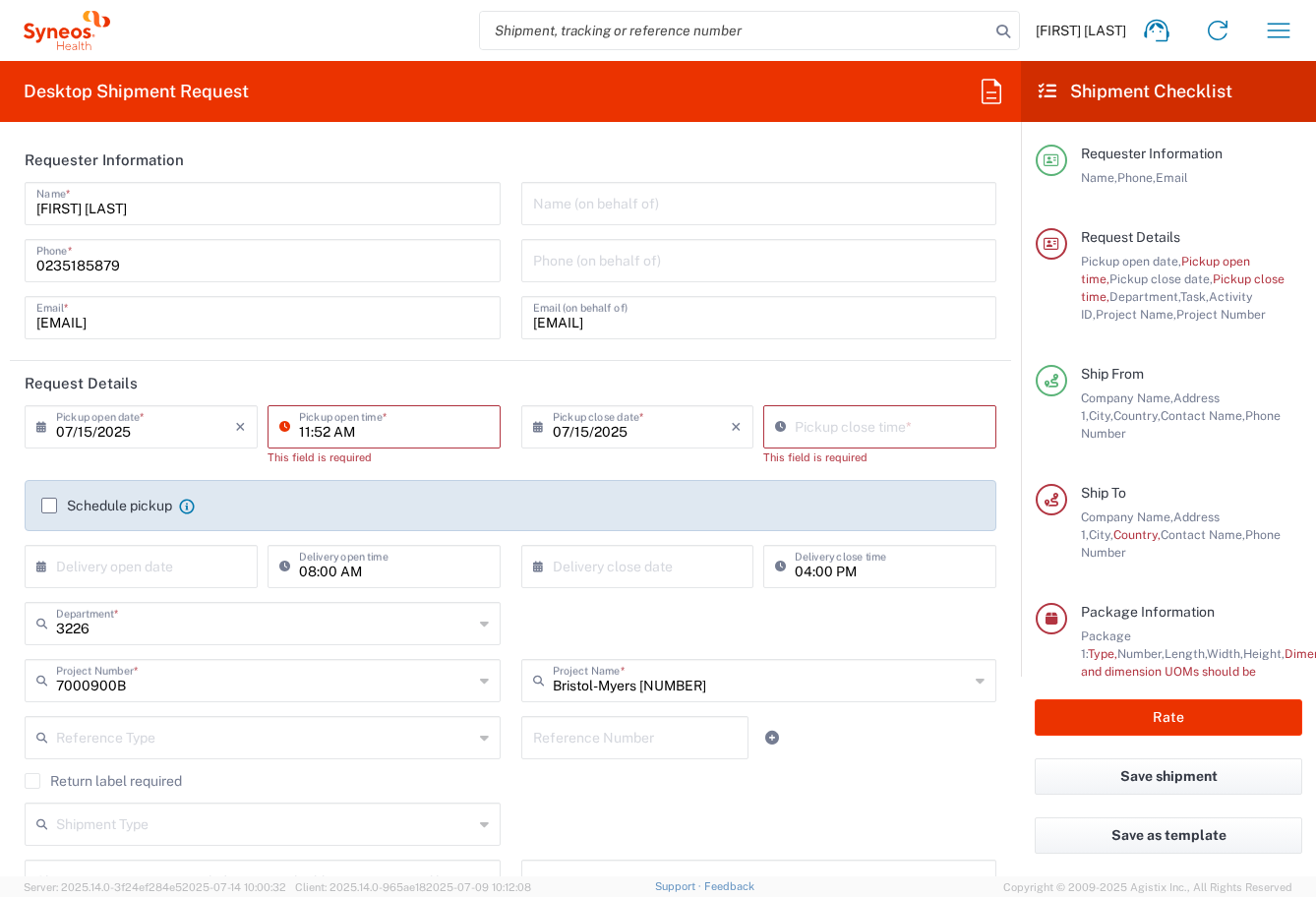 drag, startPoint x: 359, startPoint y: 430, endPoint x: 268, endPoint y: 430, distance: 91 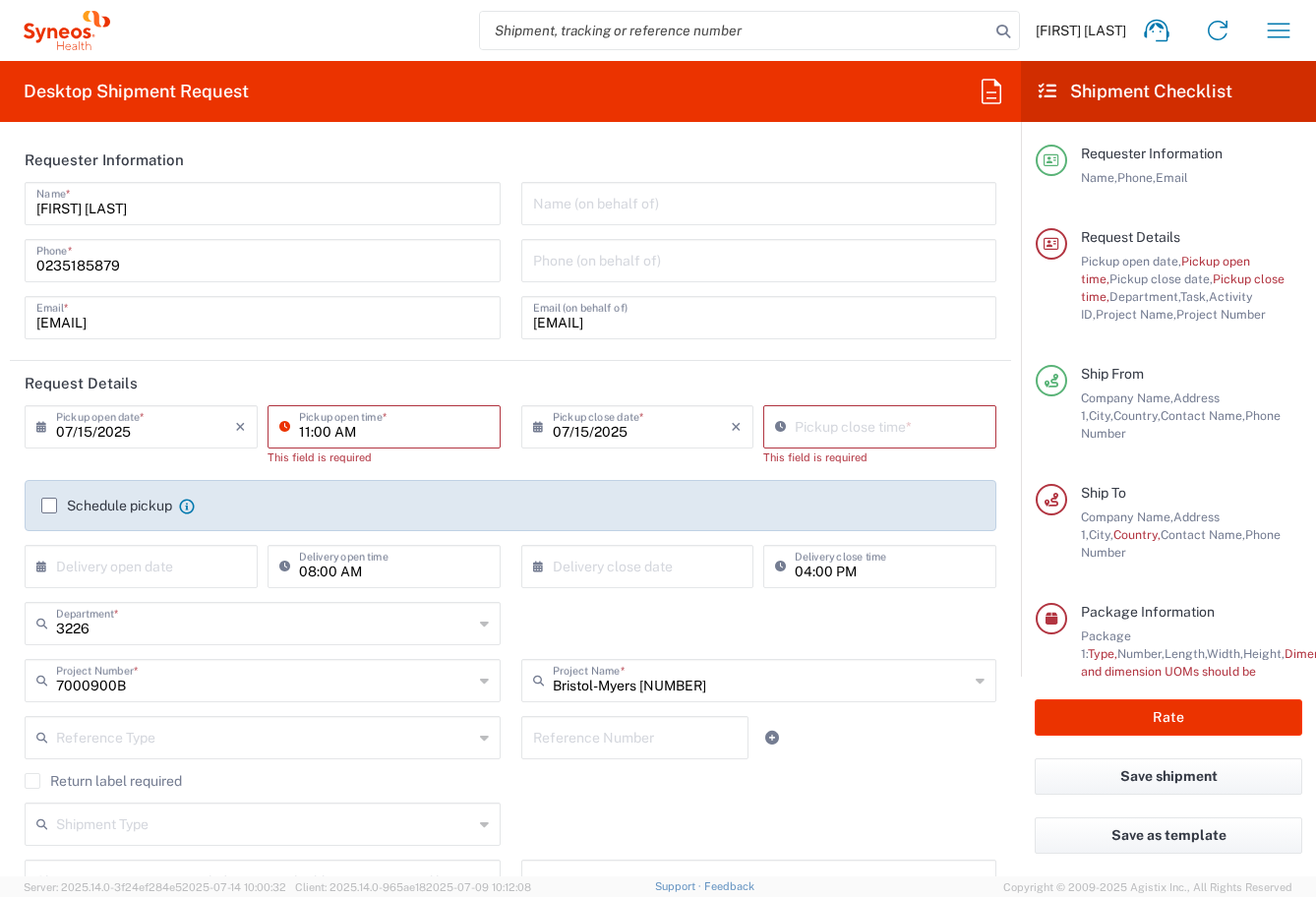click on "11:00 AM" at bounding box center [393, 425] 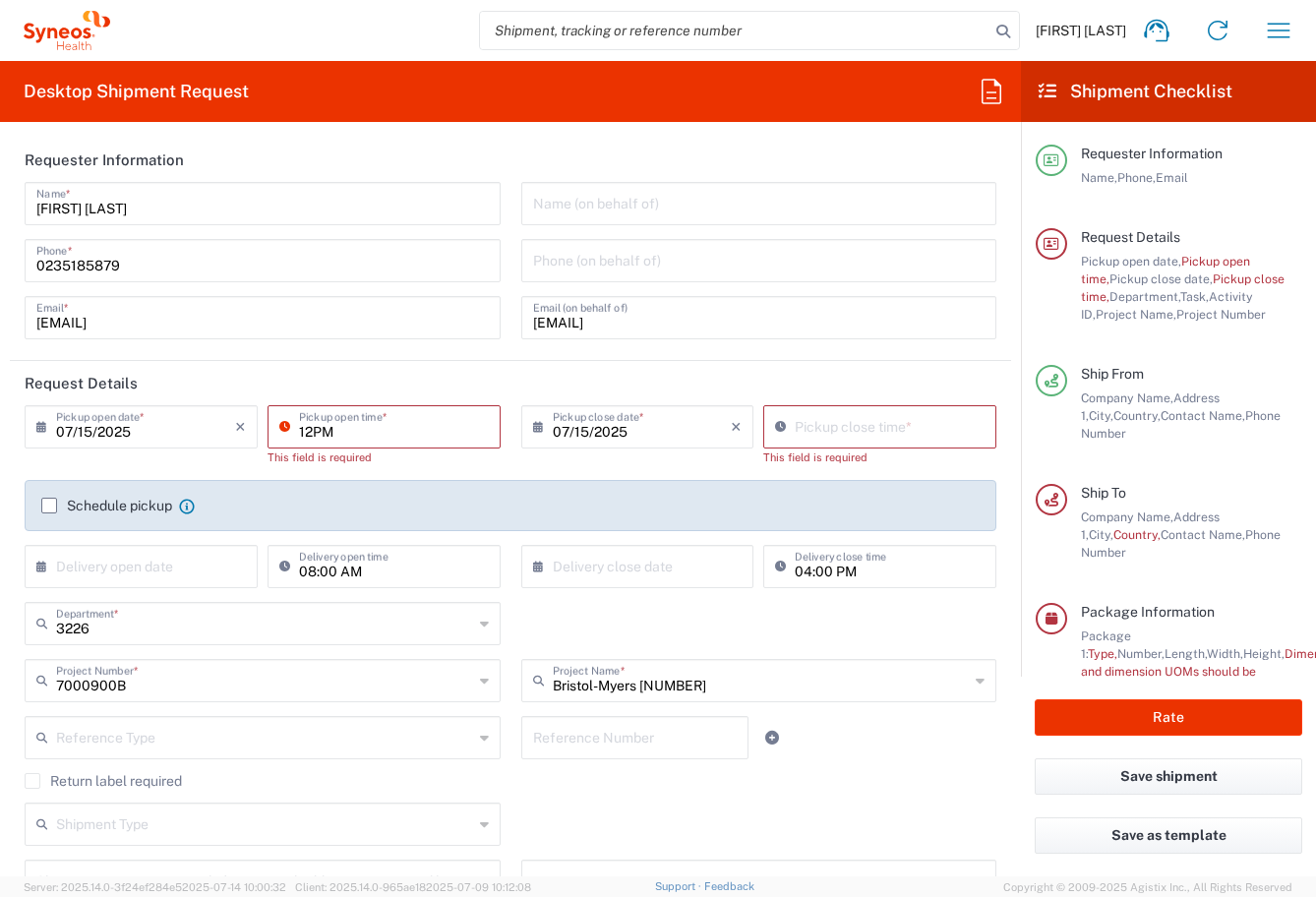 type on "12PM" 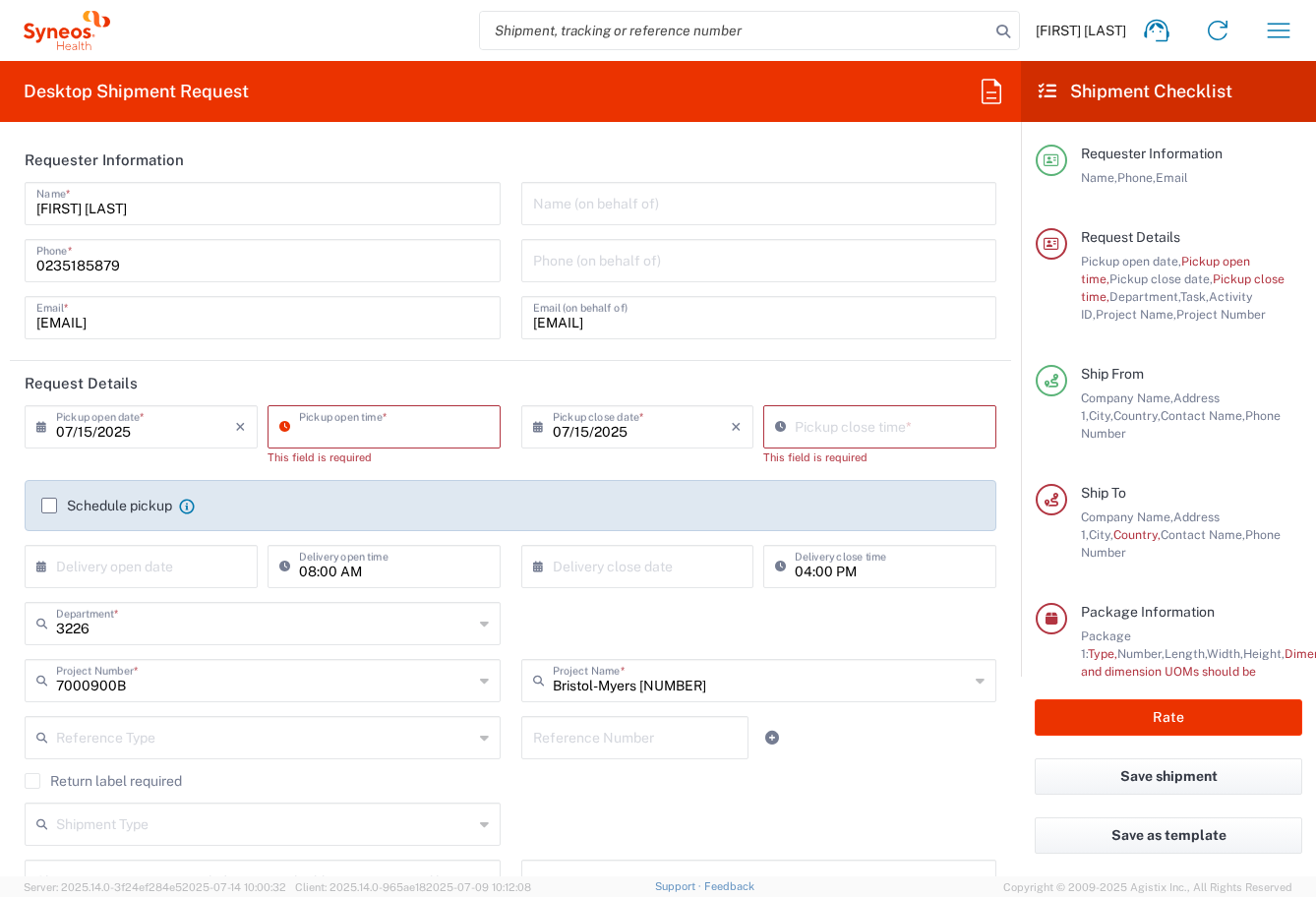 type on "10:52 AM" 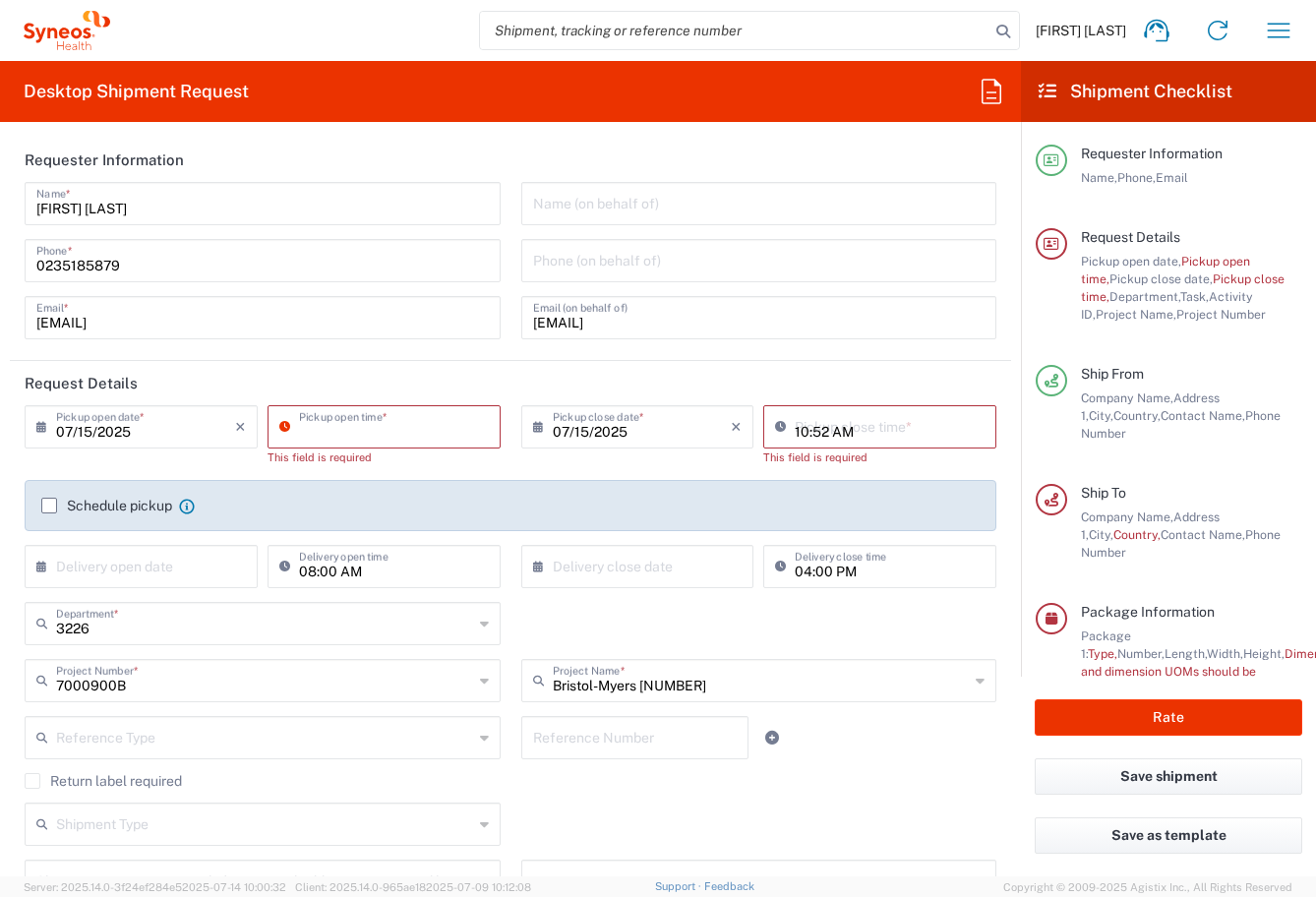 click on "10:52 AM" at bounding box center (889, 425) 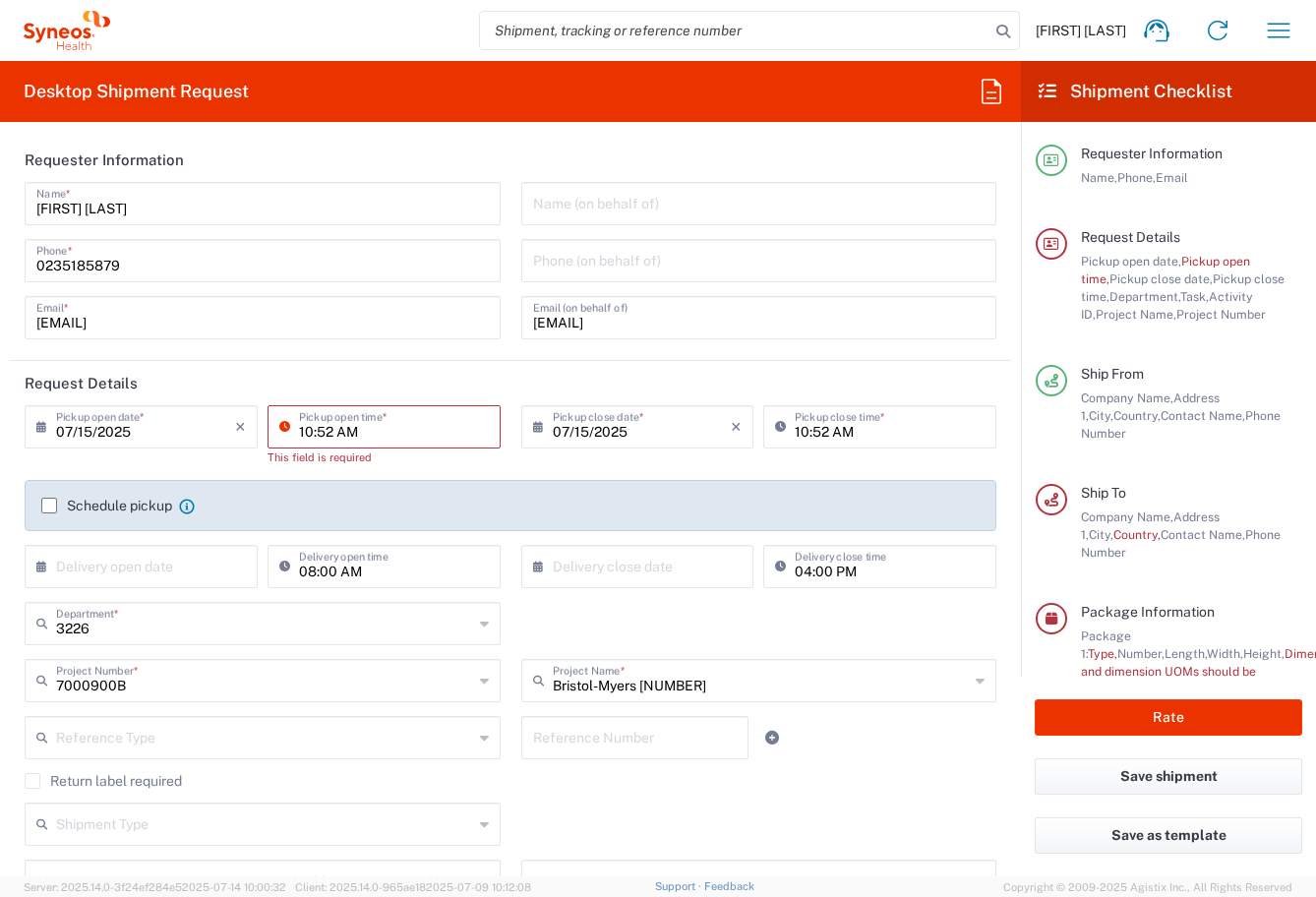 click on "10:52 AM" at bounding box center [393, 425] 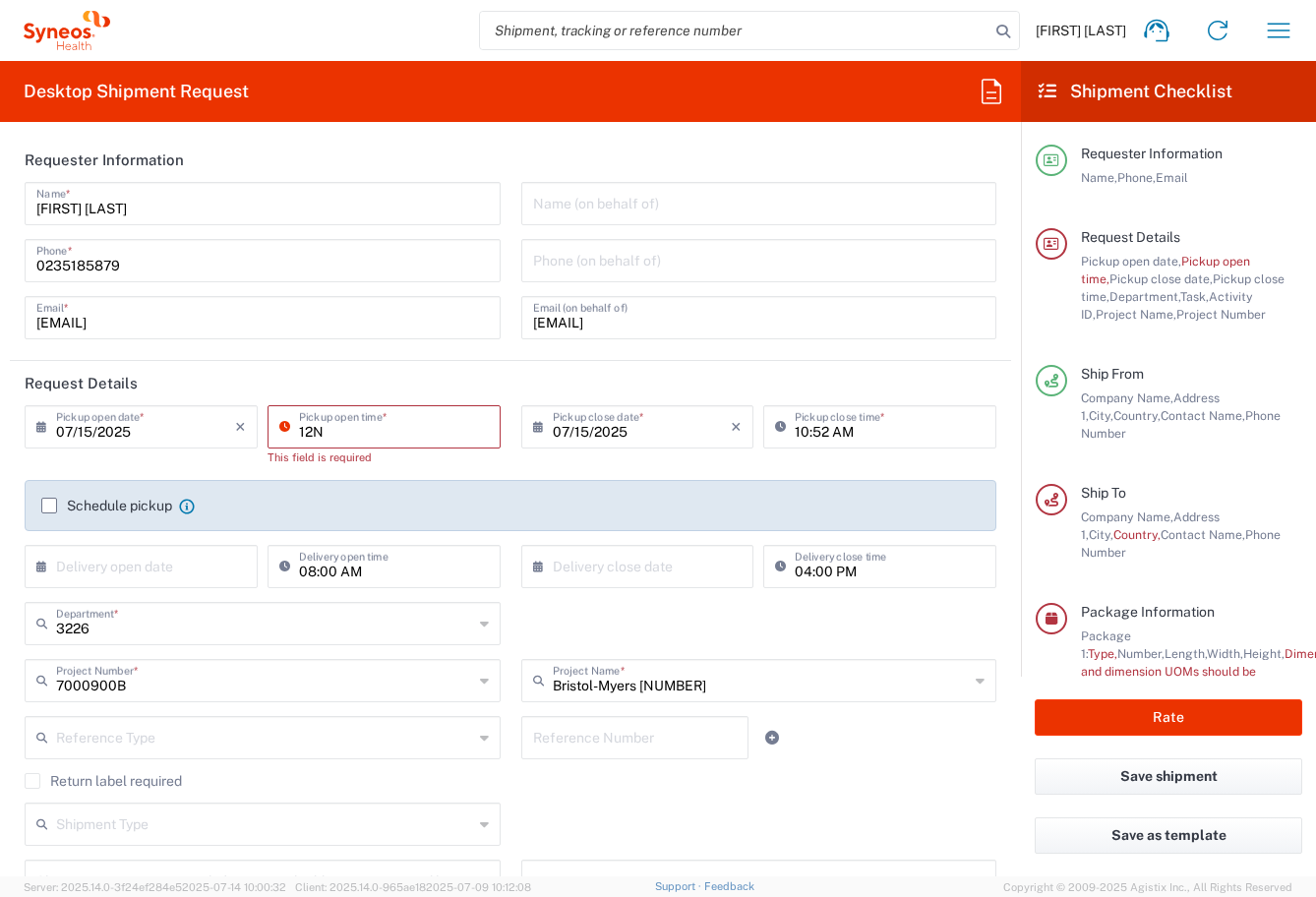 type on "12N" 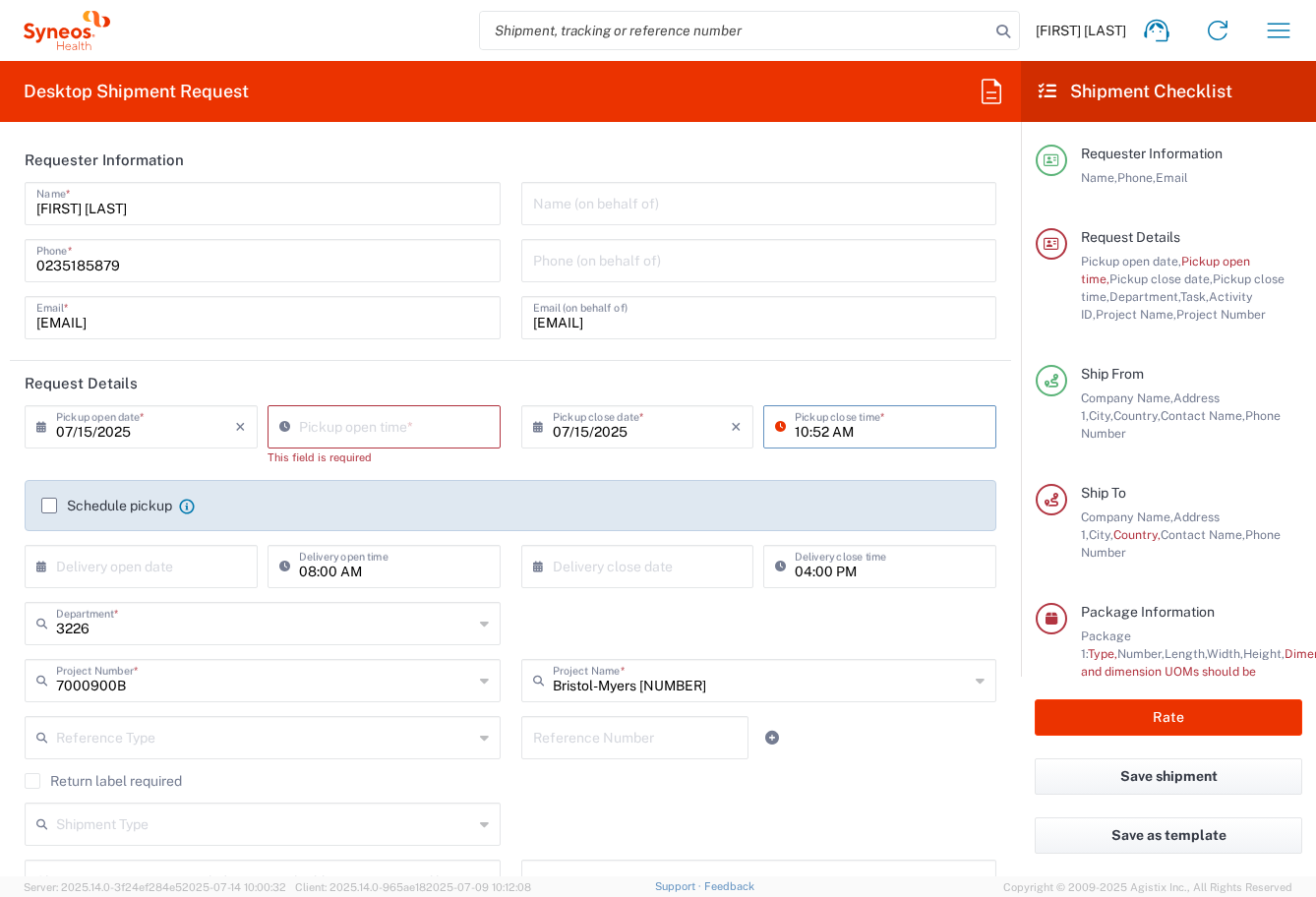 click on "10:52 AM" at bounding box center [889, 425] 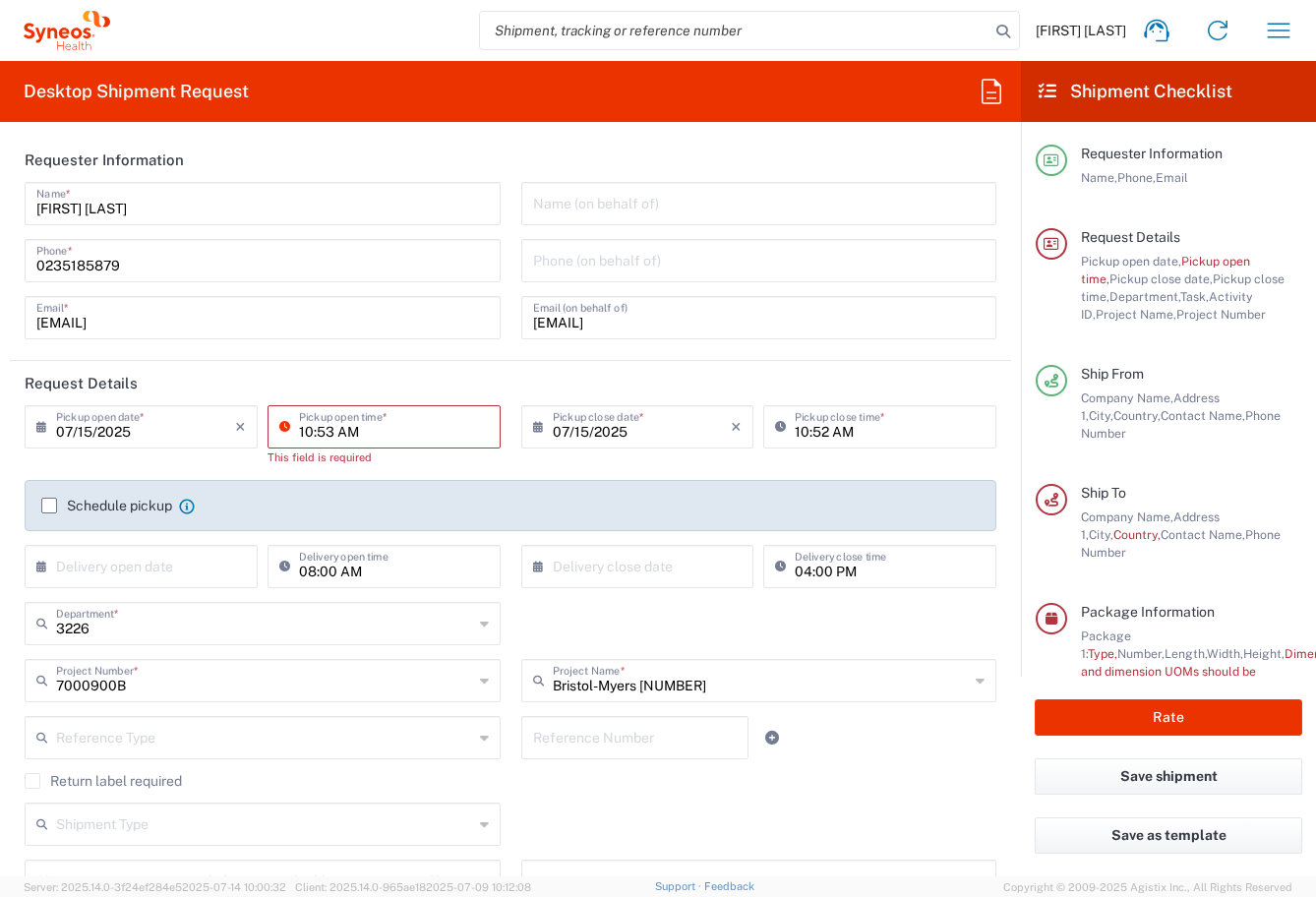 click on "10:53 AM" at bounding box center [393, 425] 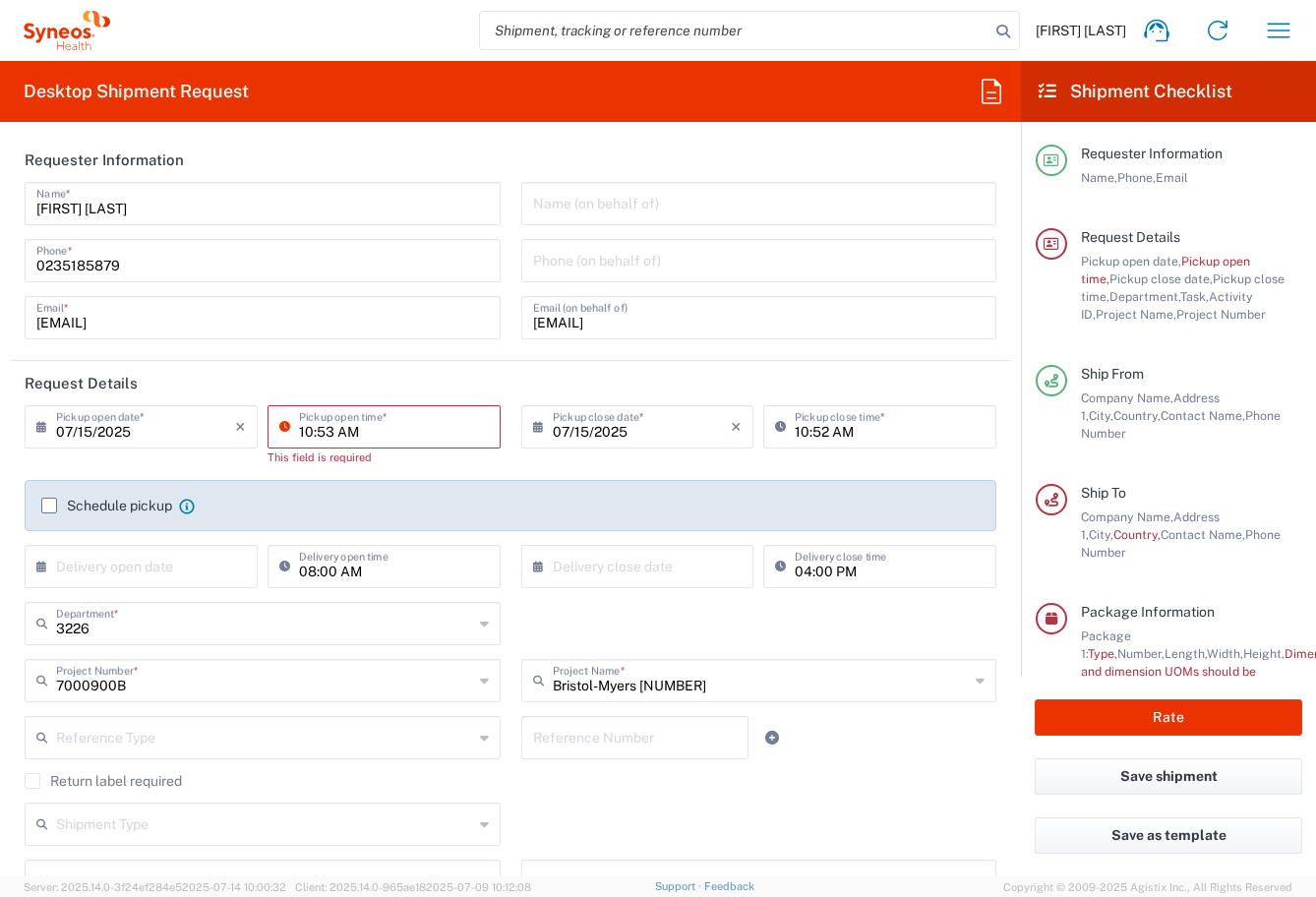 click on "10:53 AM" at bounding box center (393, 425) 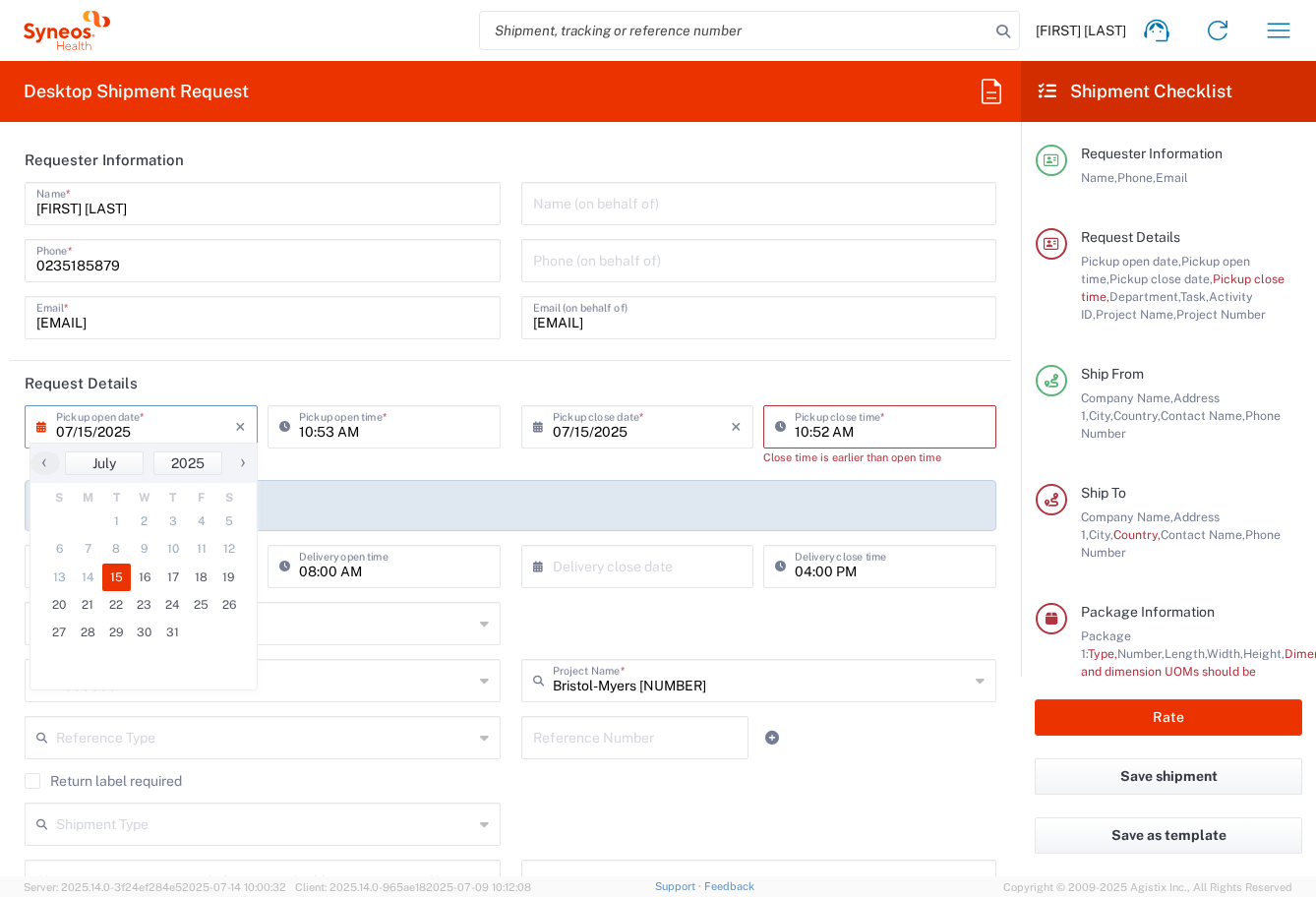 click on "15" 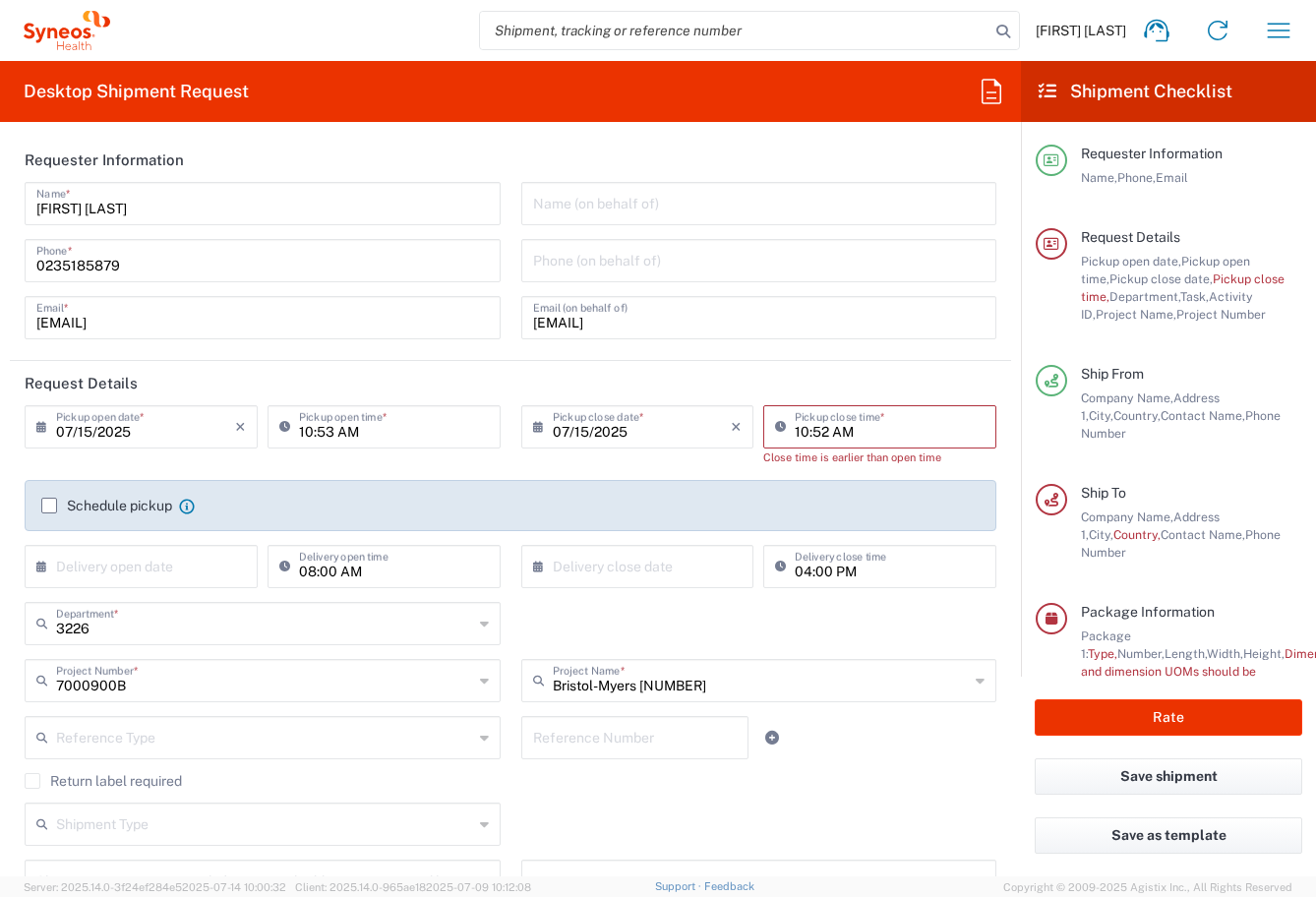 click on "10:53 AM" at bounding box center (393, 425) 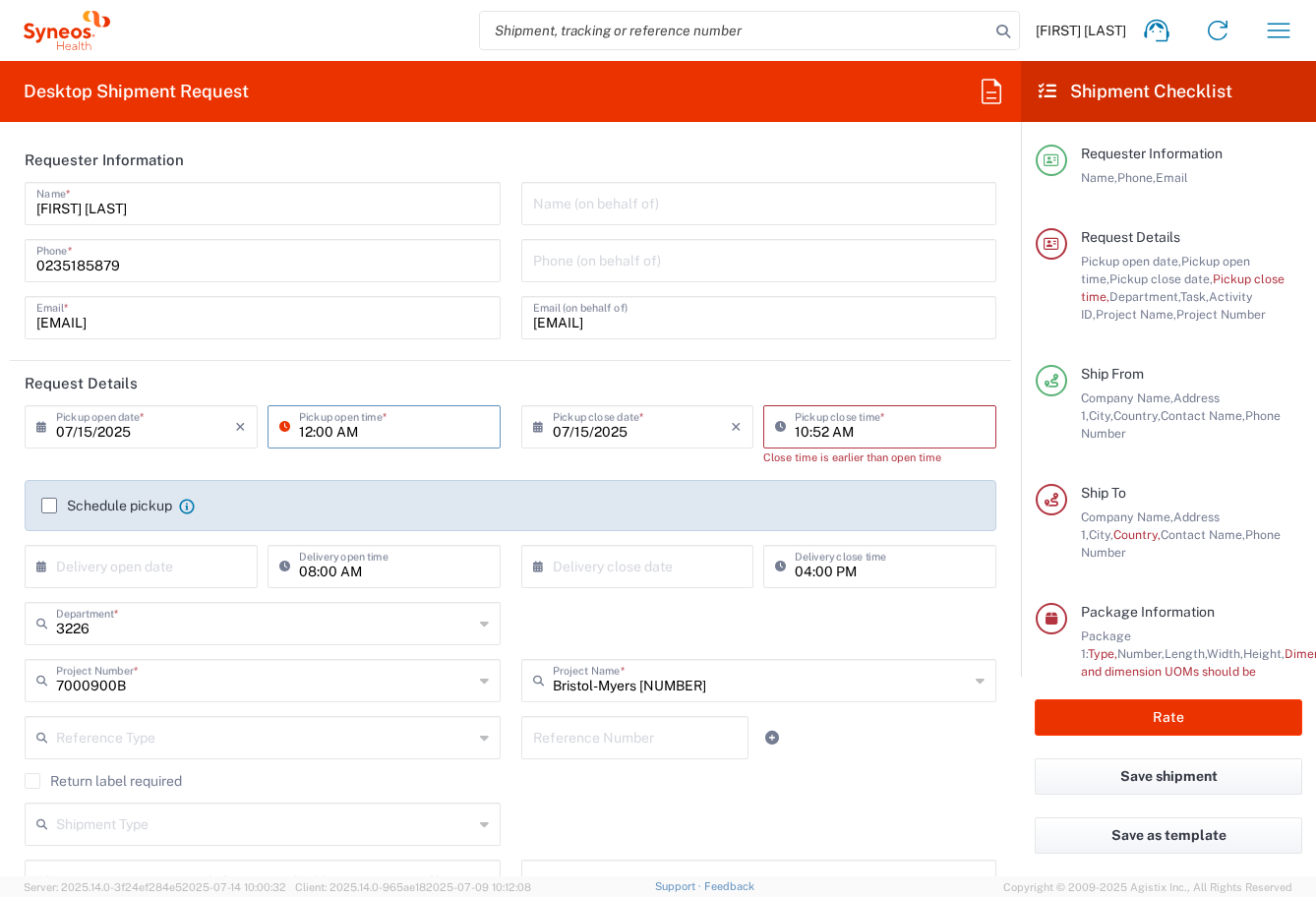 click on "12:00 AM" at bounding box center (393, 425) 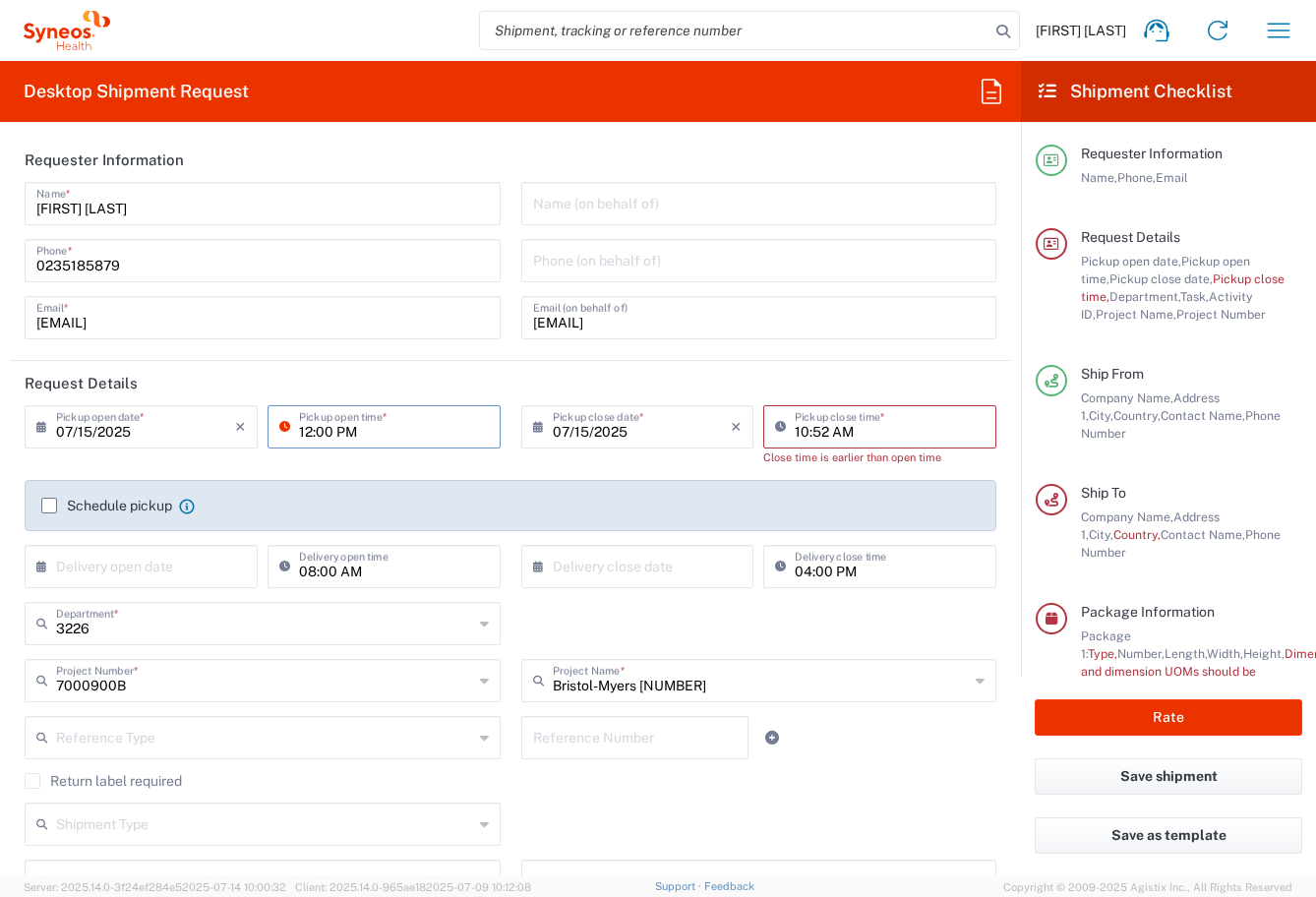 type on "12:00 PM" 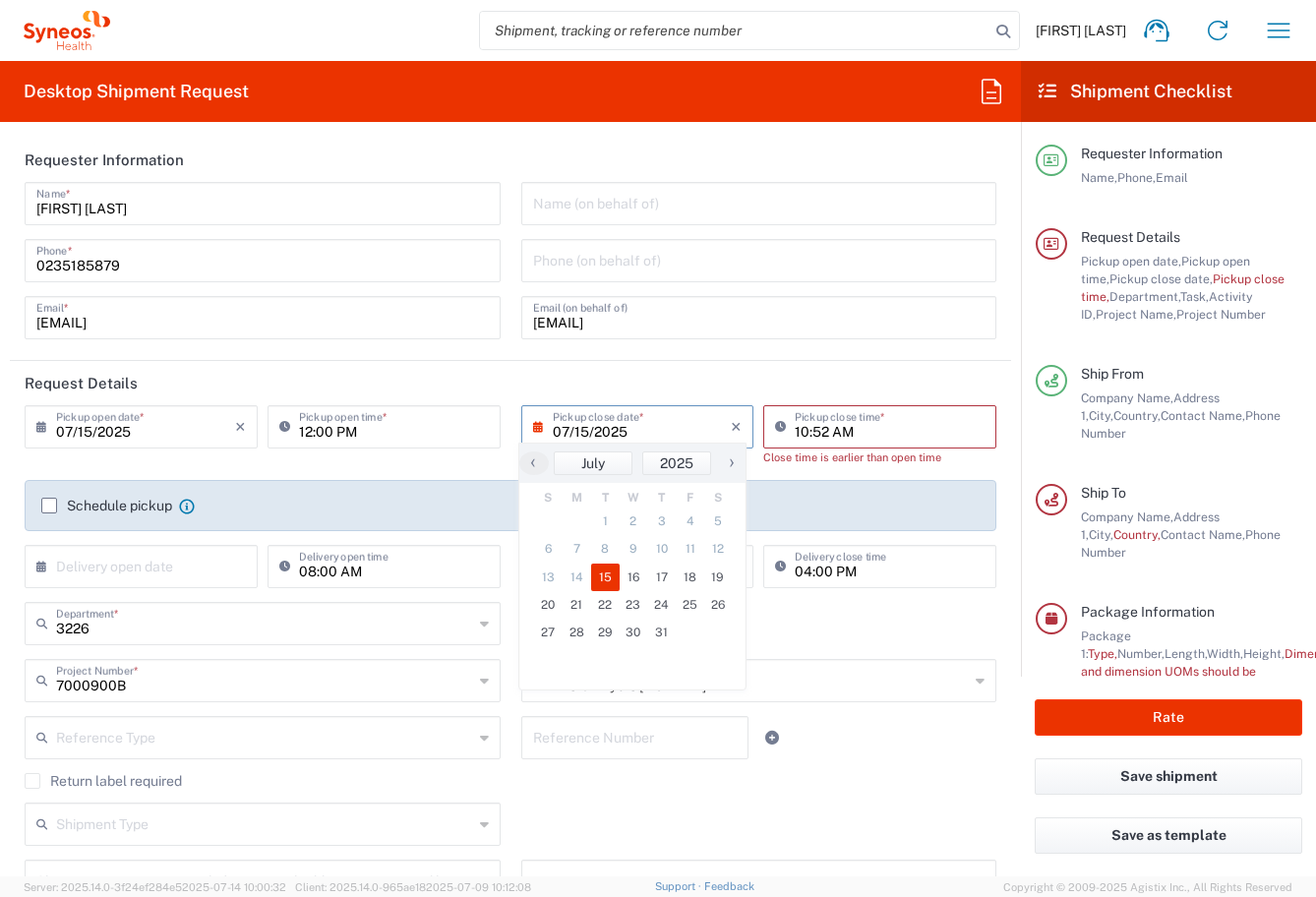 click on "10:52 AM" at bounding box center (889, 425) 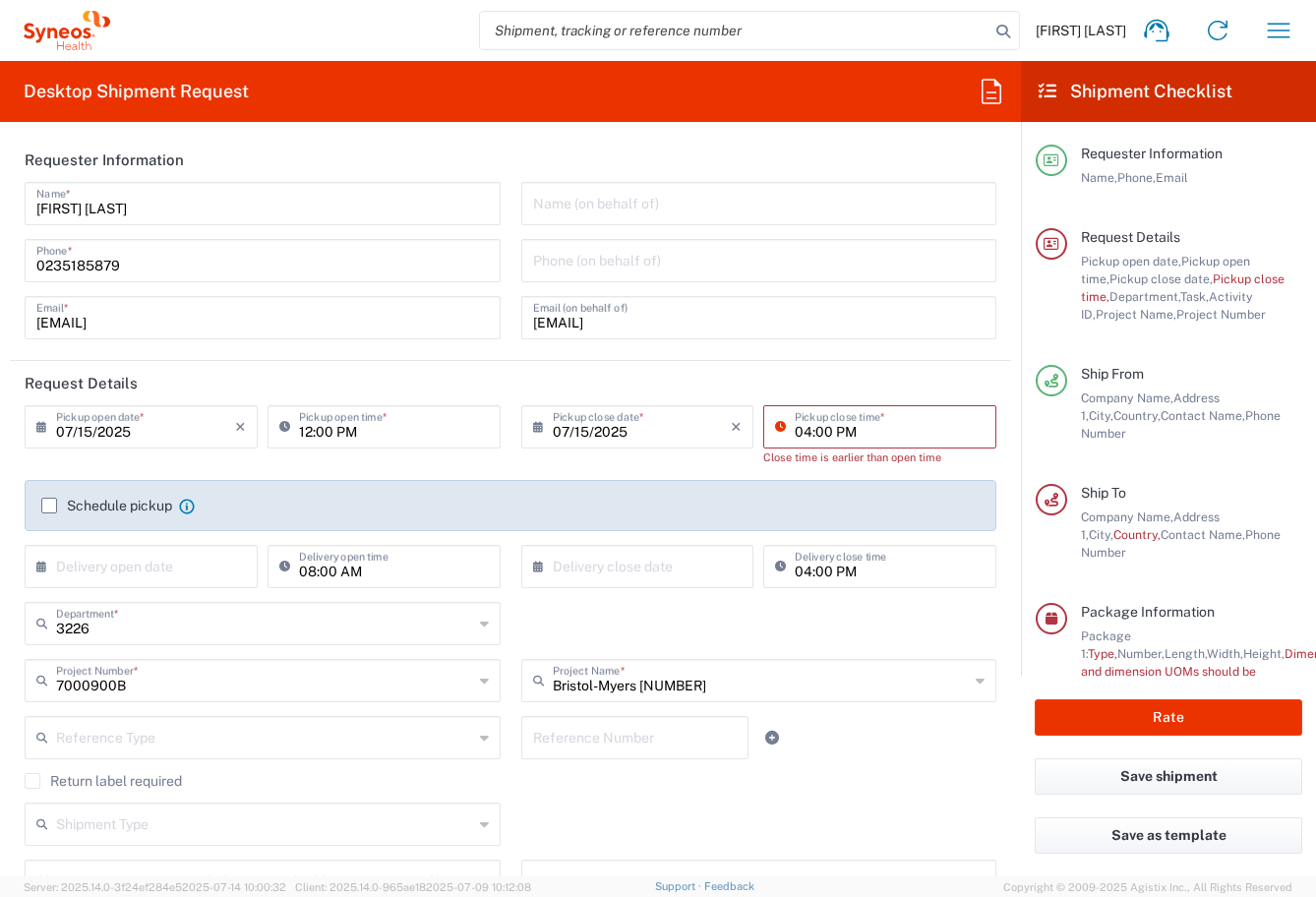 type on "04:00 PM" 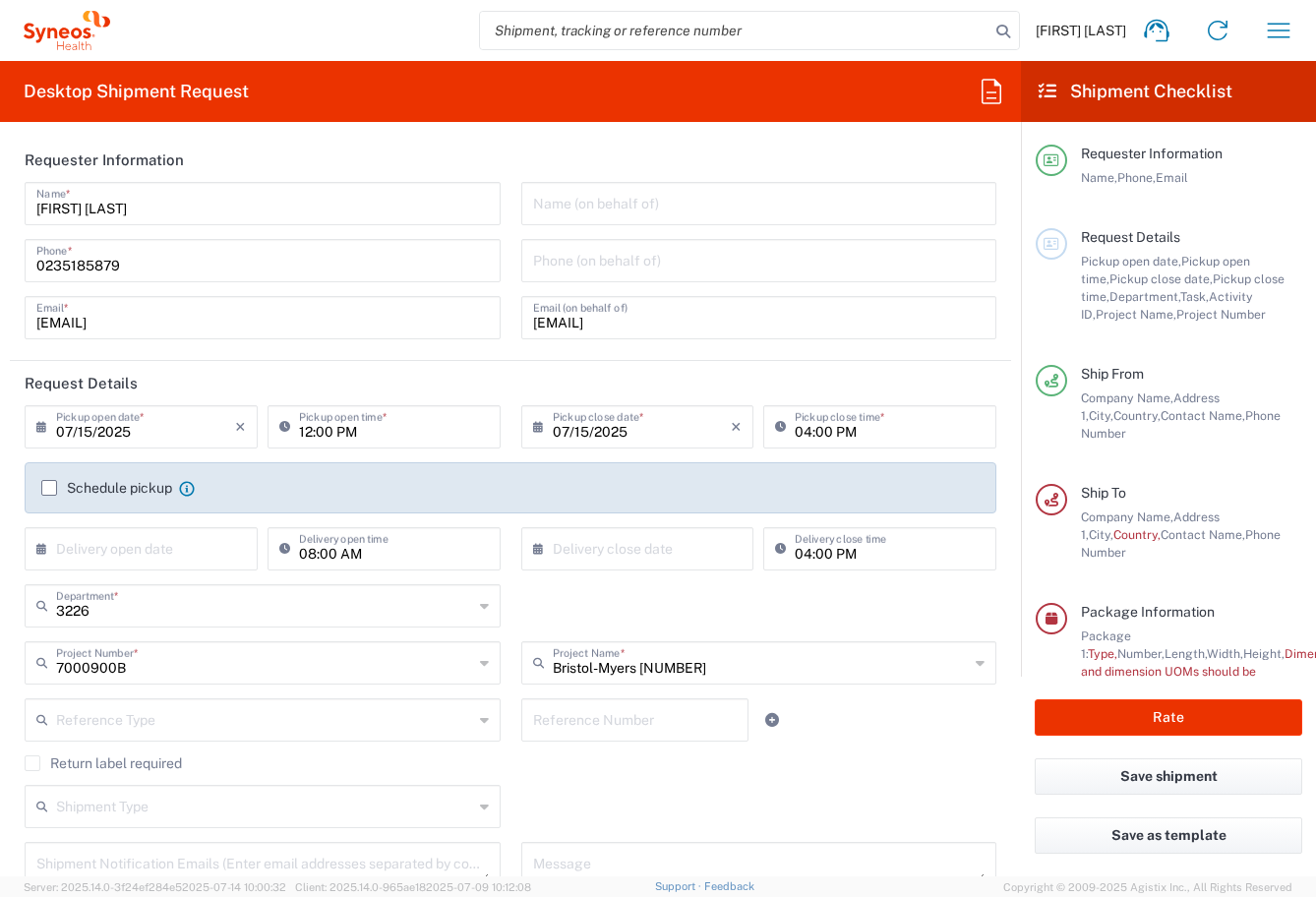 click on "Schedule pickup" 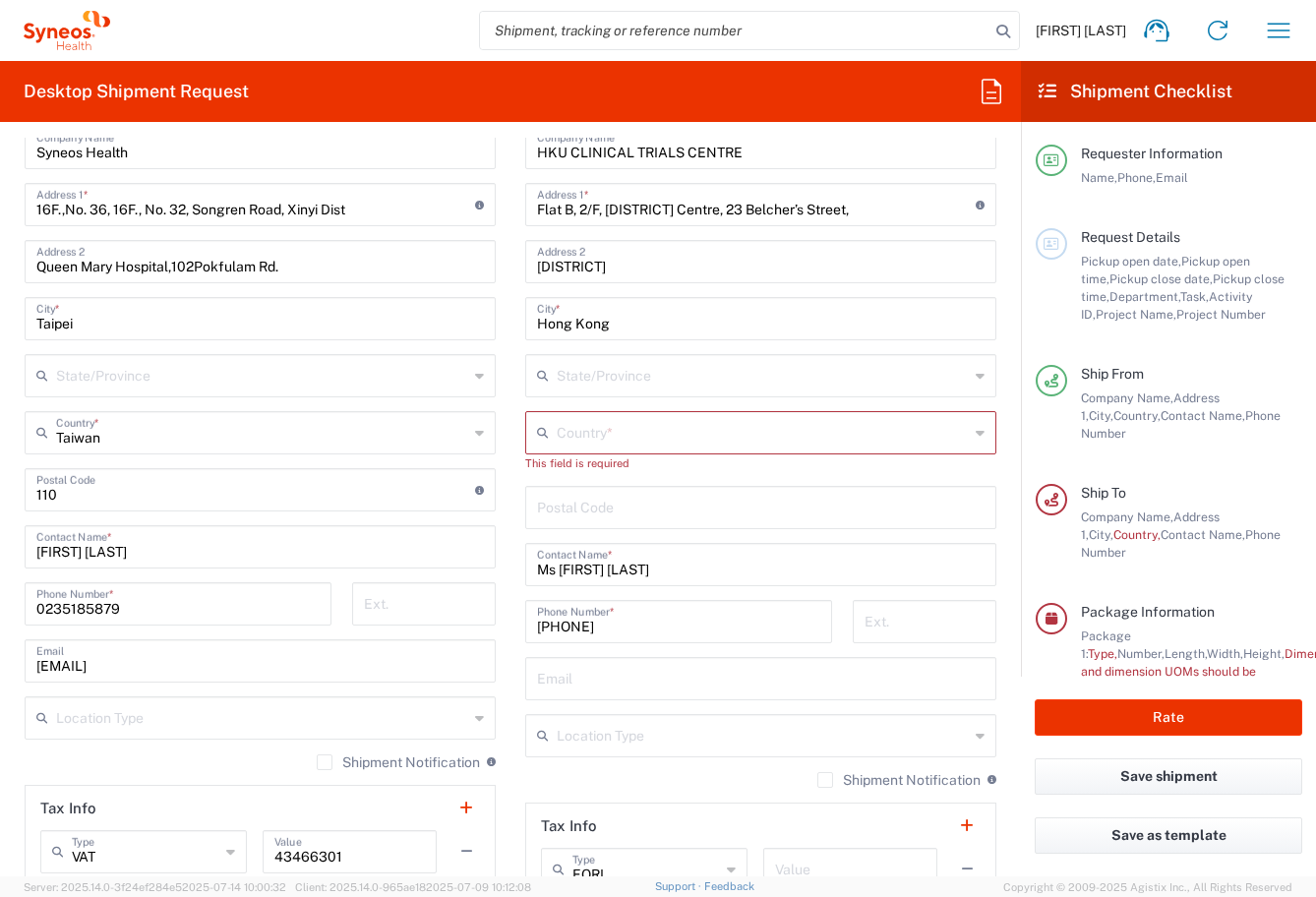 scroll, scrollTop: 984, scrollLeft: 0, axis: vertical 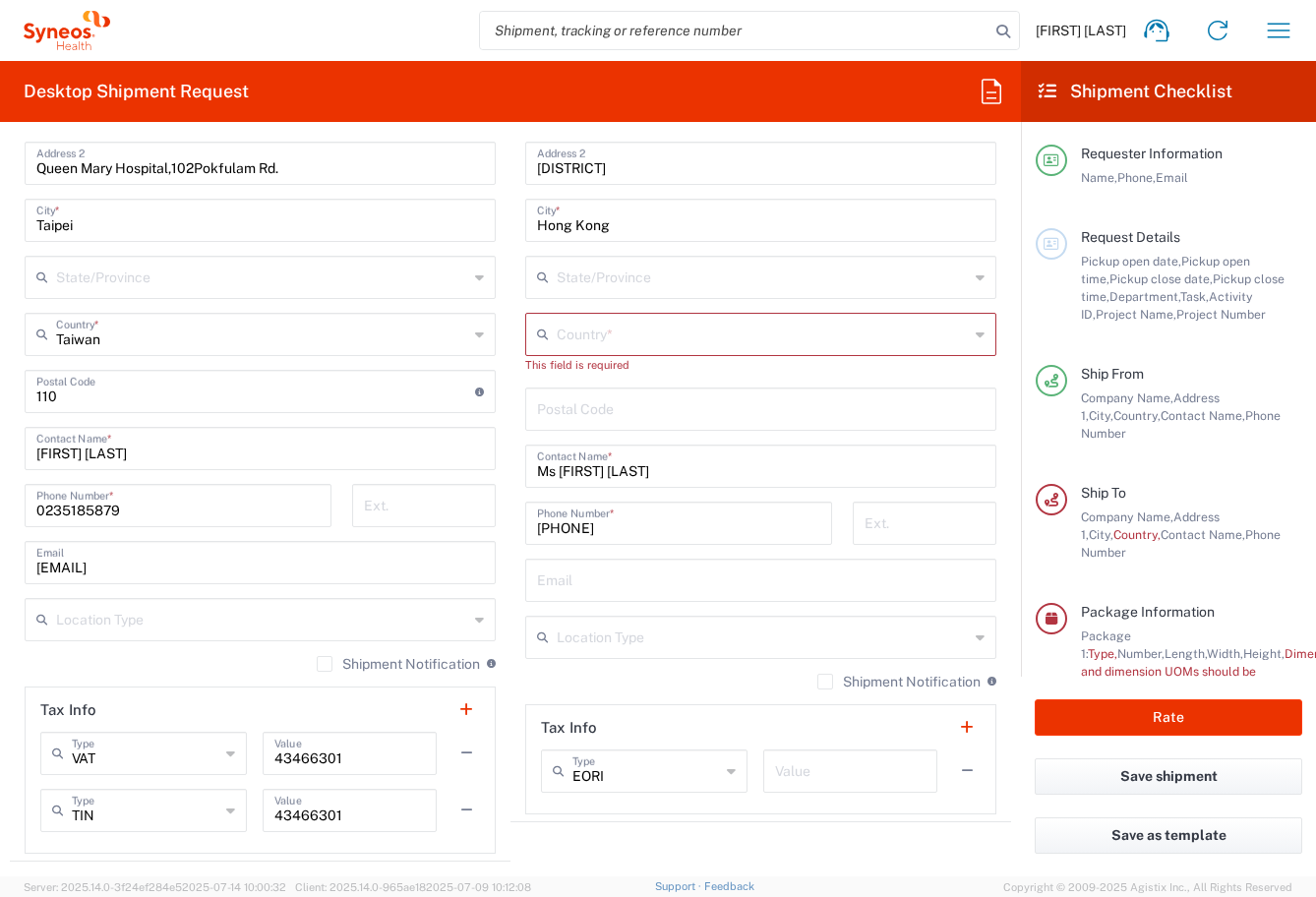click on "Shipment Notification" 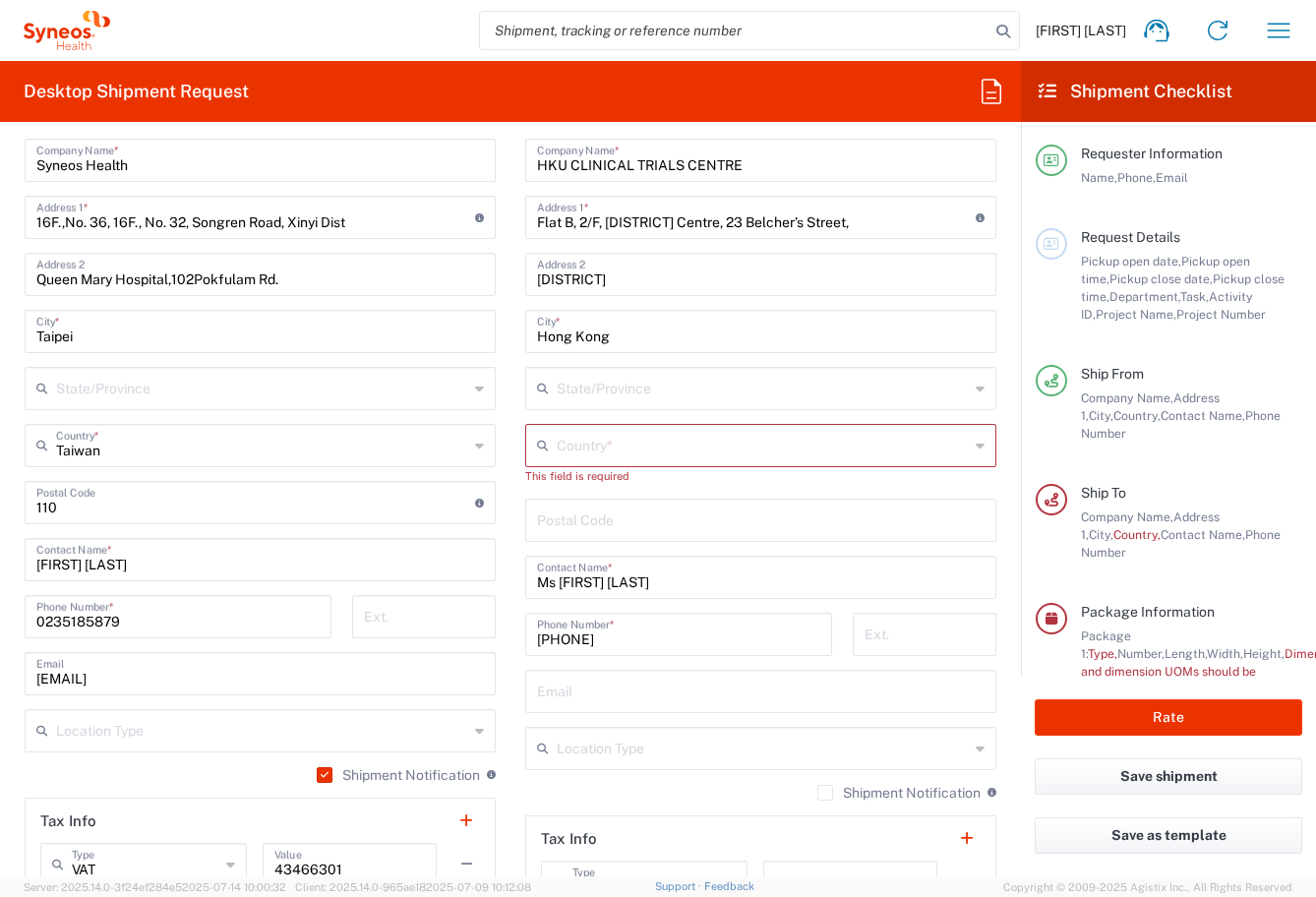 scroll, scrollTop: 787, scrollLeft: 0, axis: vertical 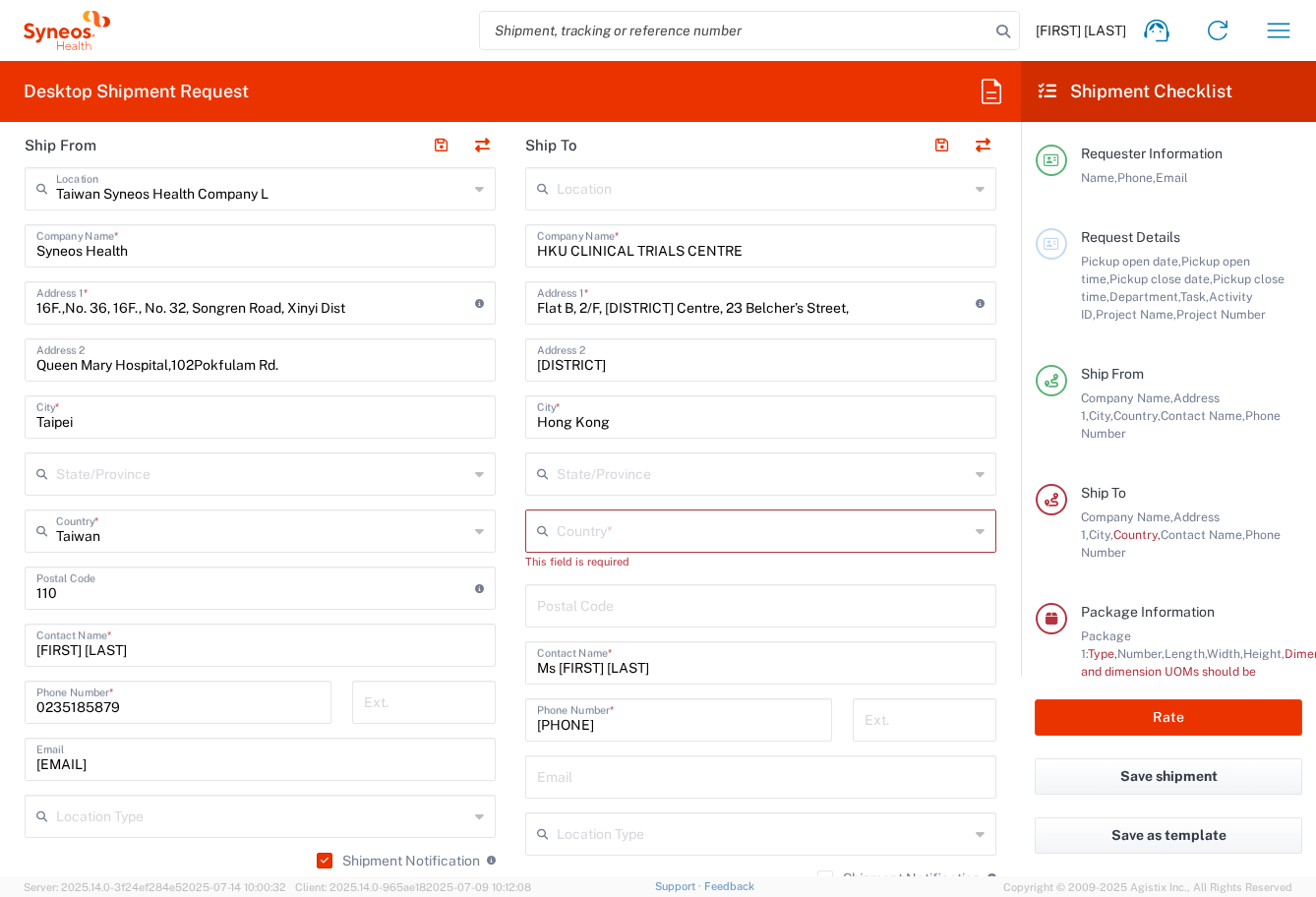 click at bounding box center (762, 529) 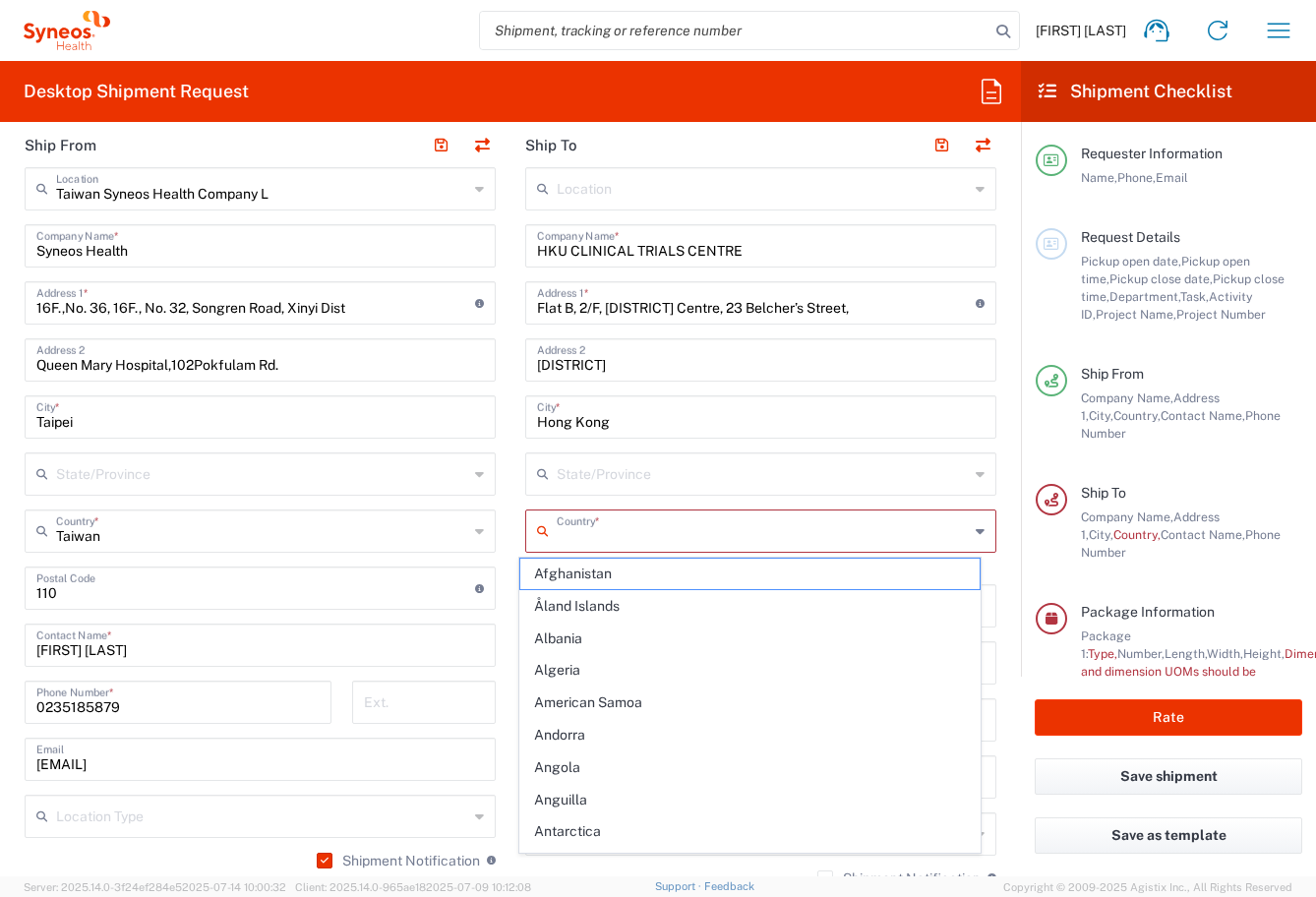 type on "Hong Kong SAR China" 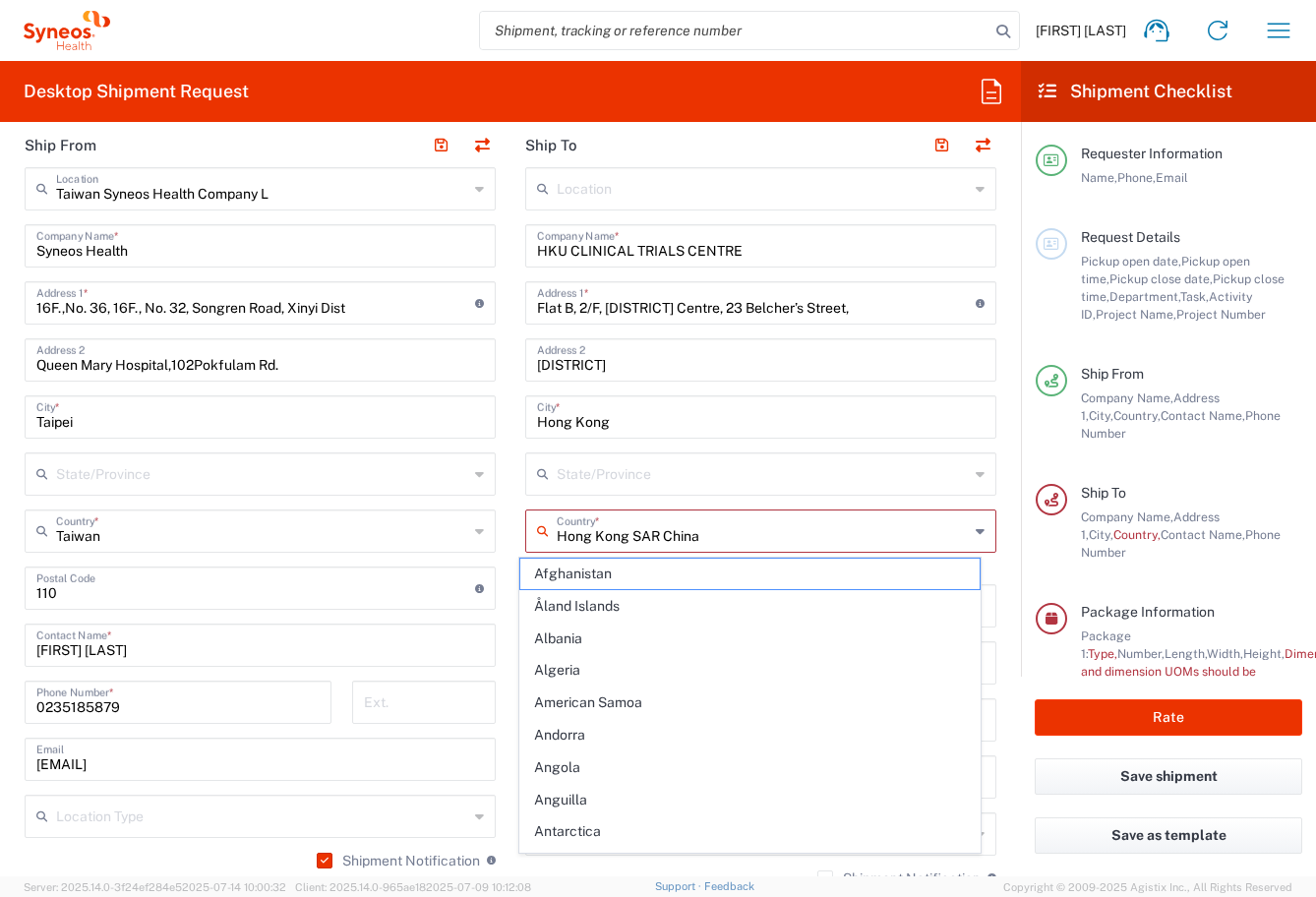 type on "Sender/Shipper" 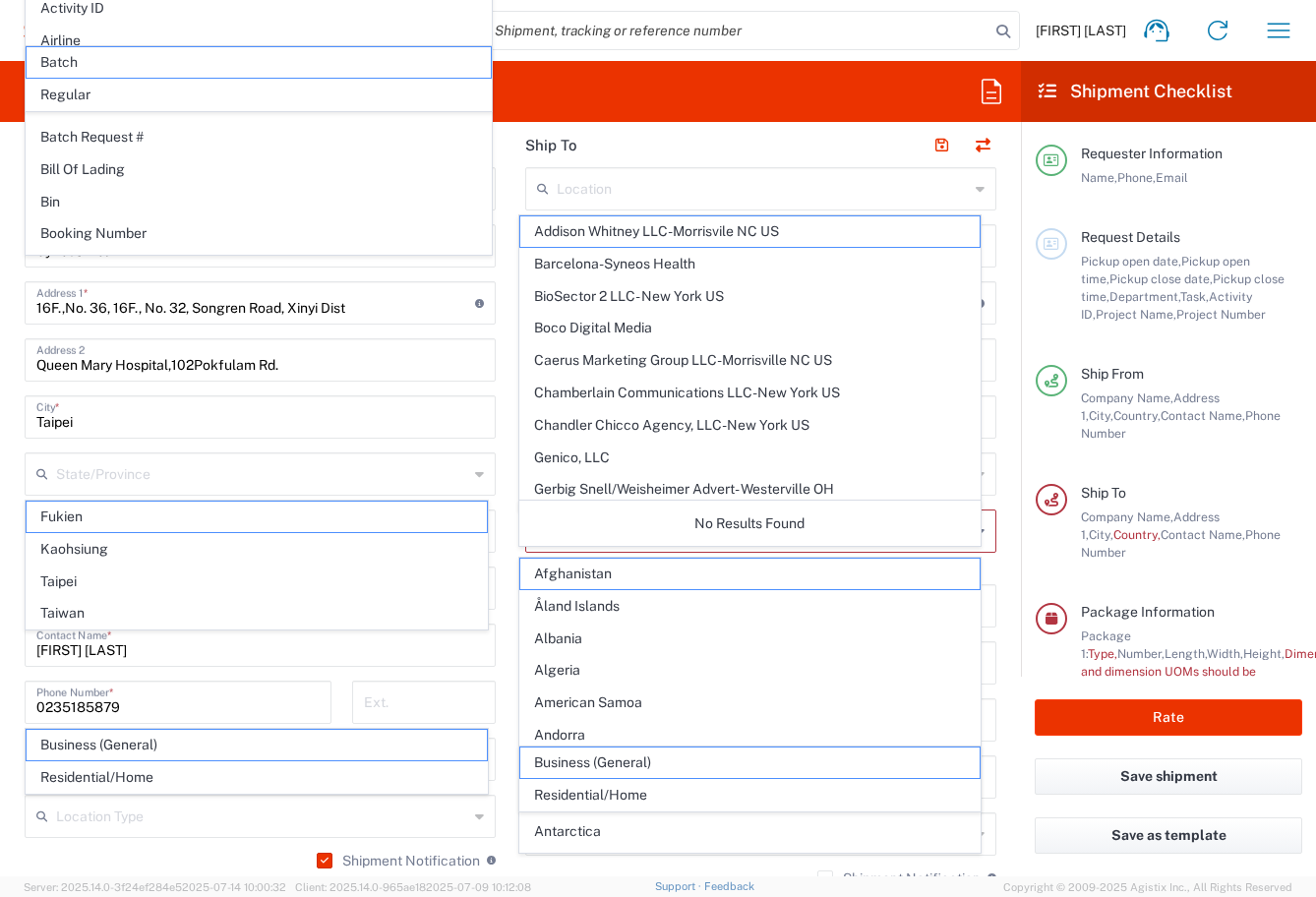 click on "Requester Information  Linda Lin  Name  * 0235185879  Phone  * dairung.lin@syneoshealth.com  Email  *  Name (on behalf of)   Phone (on behalf of)  dairung.Lin@syneoshealth.com  Email (on behalf of)   Request Details  07/15/2025 ×  Pickup open date  * Cancel Apply 12:00 PM  Pickup open time  * 07/15/2025 ×  Pickup close date  * Cancel Apply 04:00 PM  Pickup close time  *  Schedule pickup  When scheduling a pickup please be sure to meet the following criteria:
1. Pickup window should start at least 2 hours after current time.
2.Pickup window needs to be at least 2 hours.
3.Pickup close time should not exceed business hours.
×  Delivery open date  Cancel Apply 08:00 AM  Delivery open time  ×  Delivery close date  Cancel Apply 04:00 PM  Delivery close time  3226  Department  * 3226 3000 3100 3109 3110 3111 3112 3125 3130 3135 3136 3150 3155 3165 3171 3172 3190 3191 3192 3193 3194 3200 3201 3202 3210 3211 Dept 3212 3213 3214 3215 3216 3218 3220 3221 3222 3223 3225 3227 3228 3229 3230 3231 3232 3233 3234" 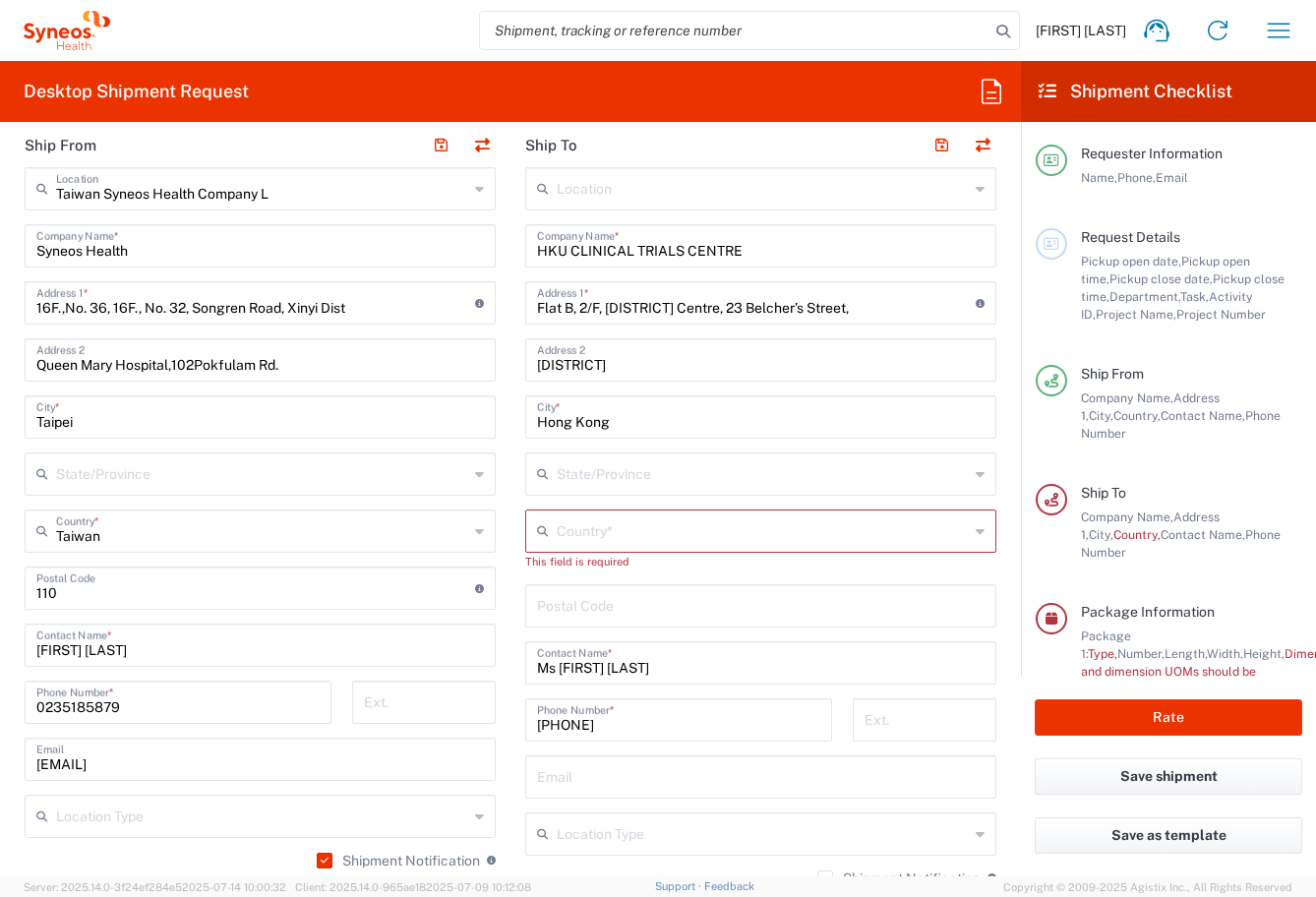 click at bounding box center (762, 529) 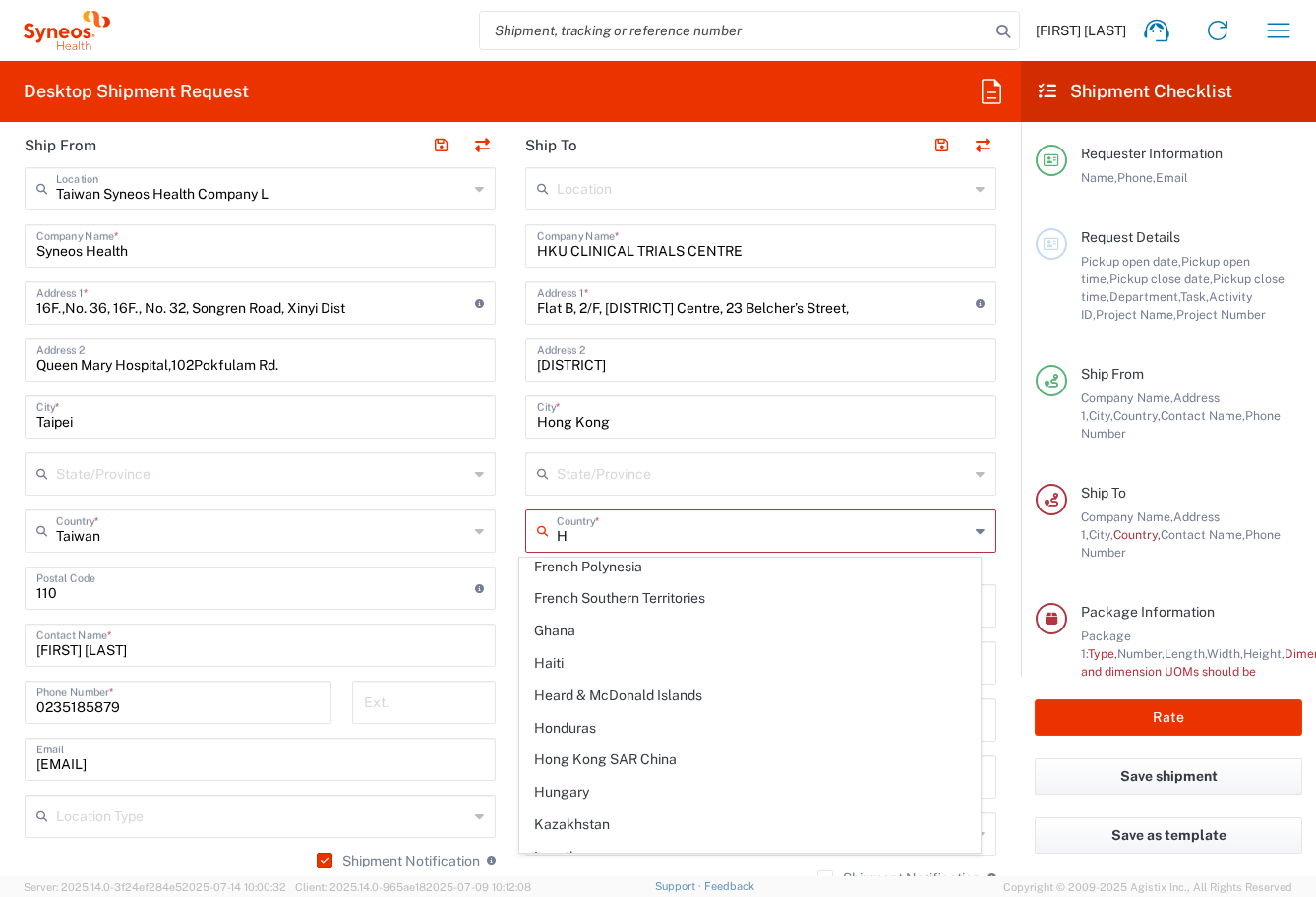 scroll, scrollTop: 647, scrollLeft: 0, axis: vertical 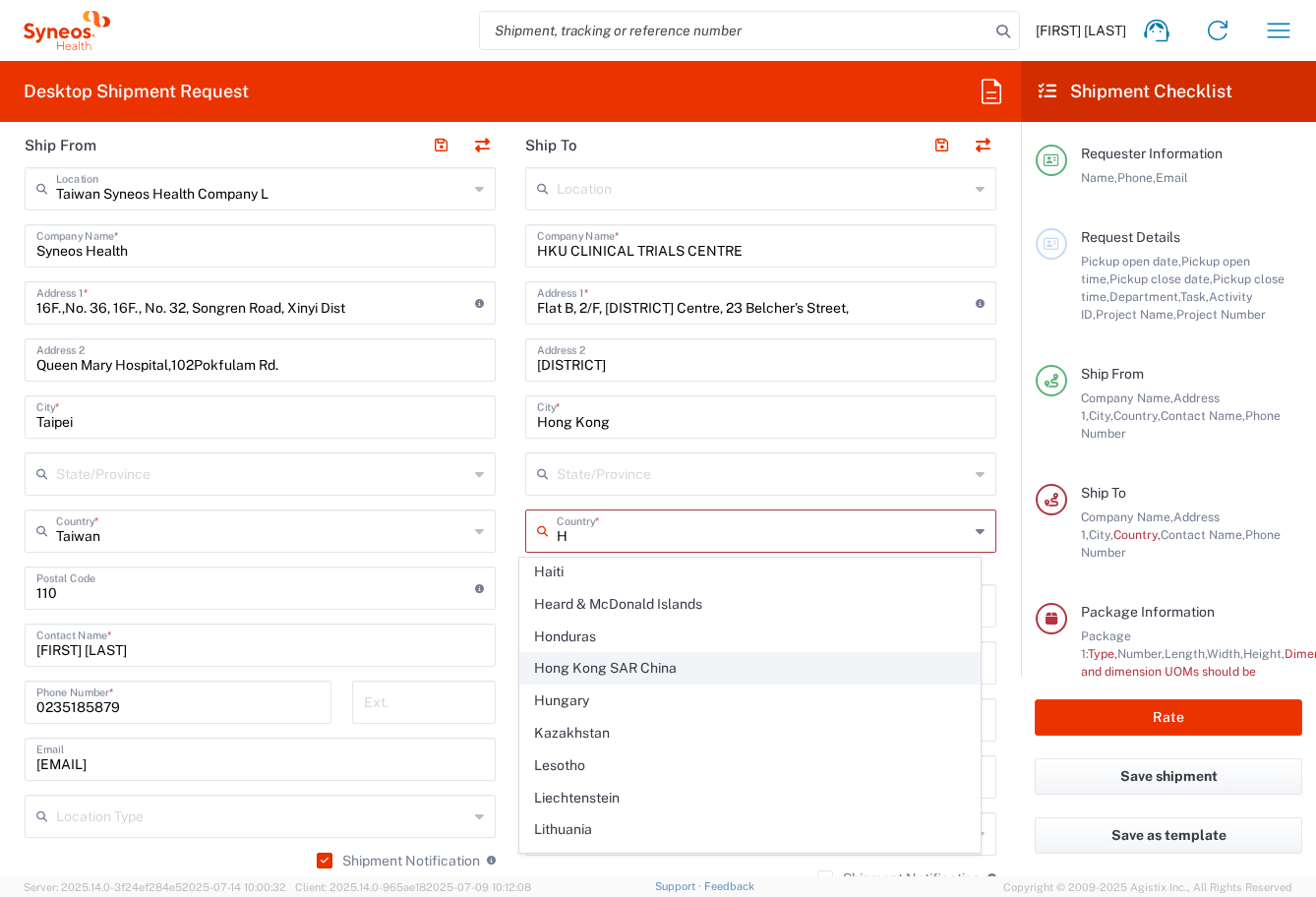 click on "Hong Kong SAR China" 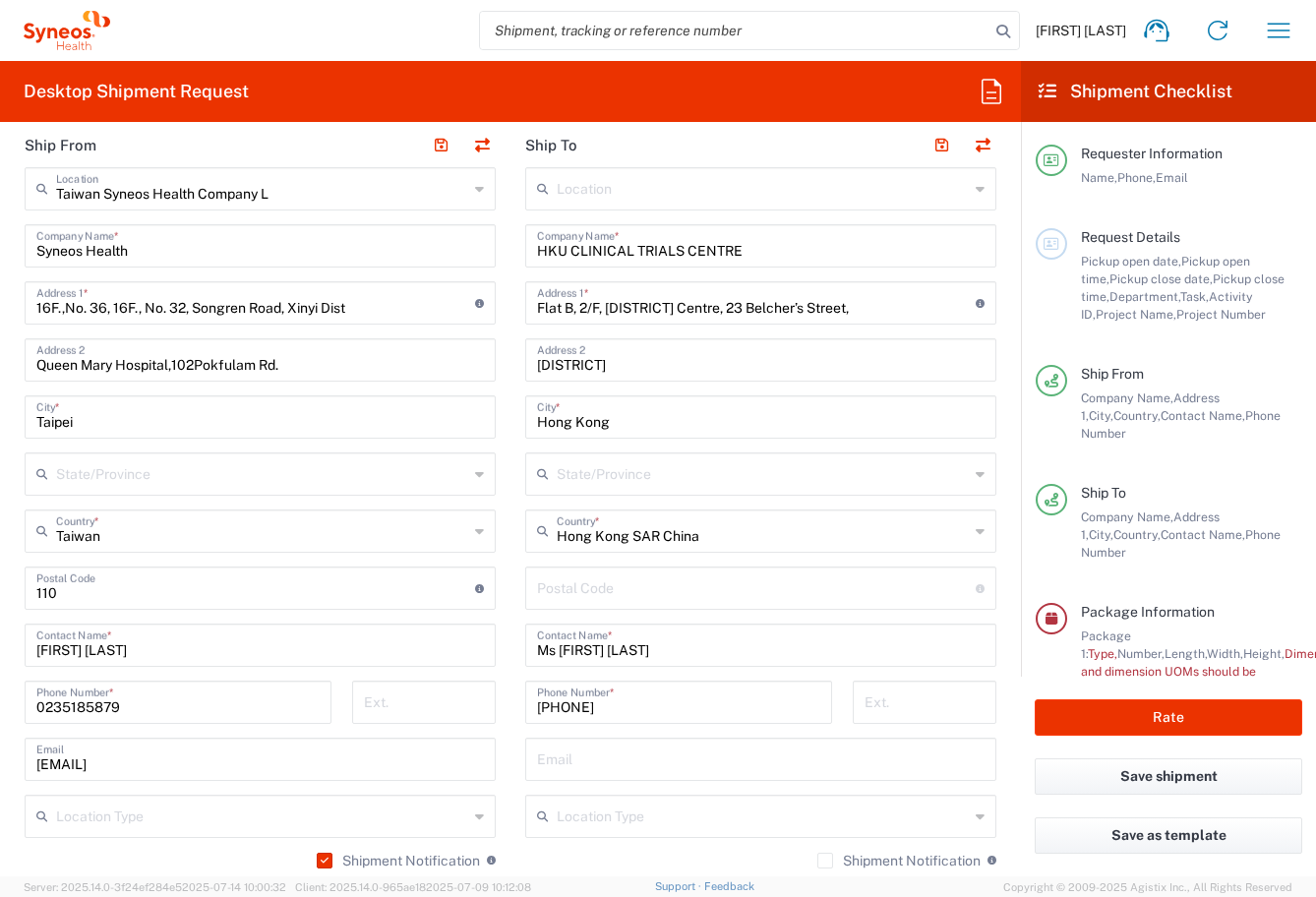 click at bounding box center [760, 757] 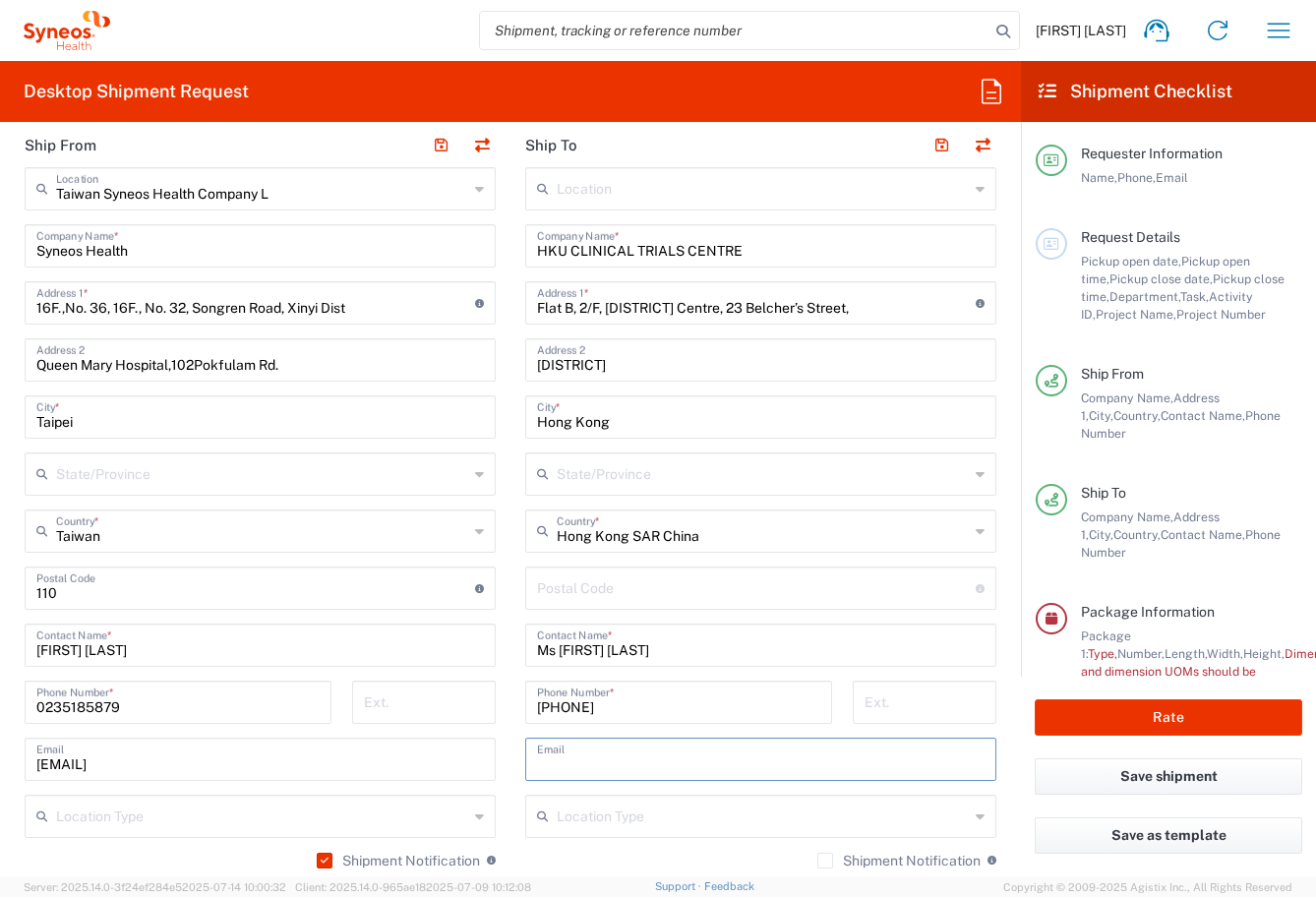 scroll, scrollTop: 1433, scrollLeft: 0, axis: vertical 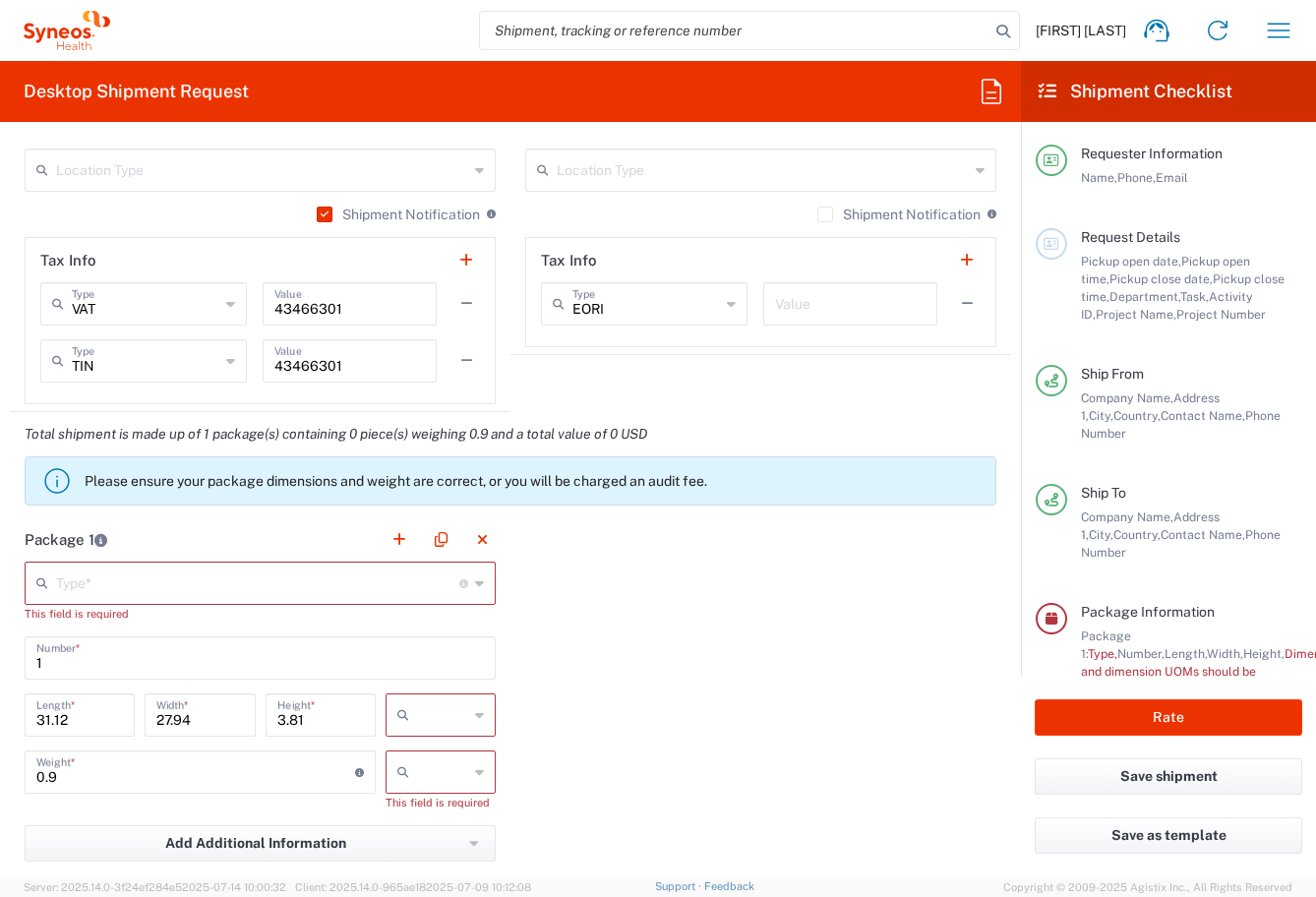 click at bounding box center [258, 581] 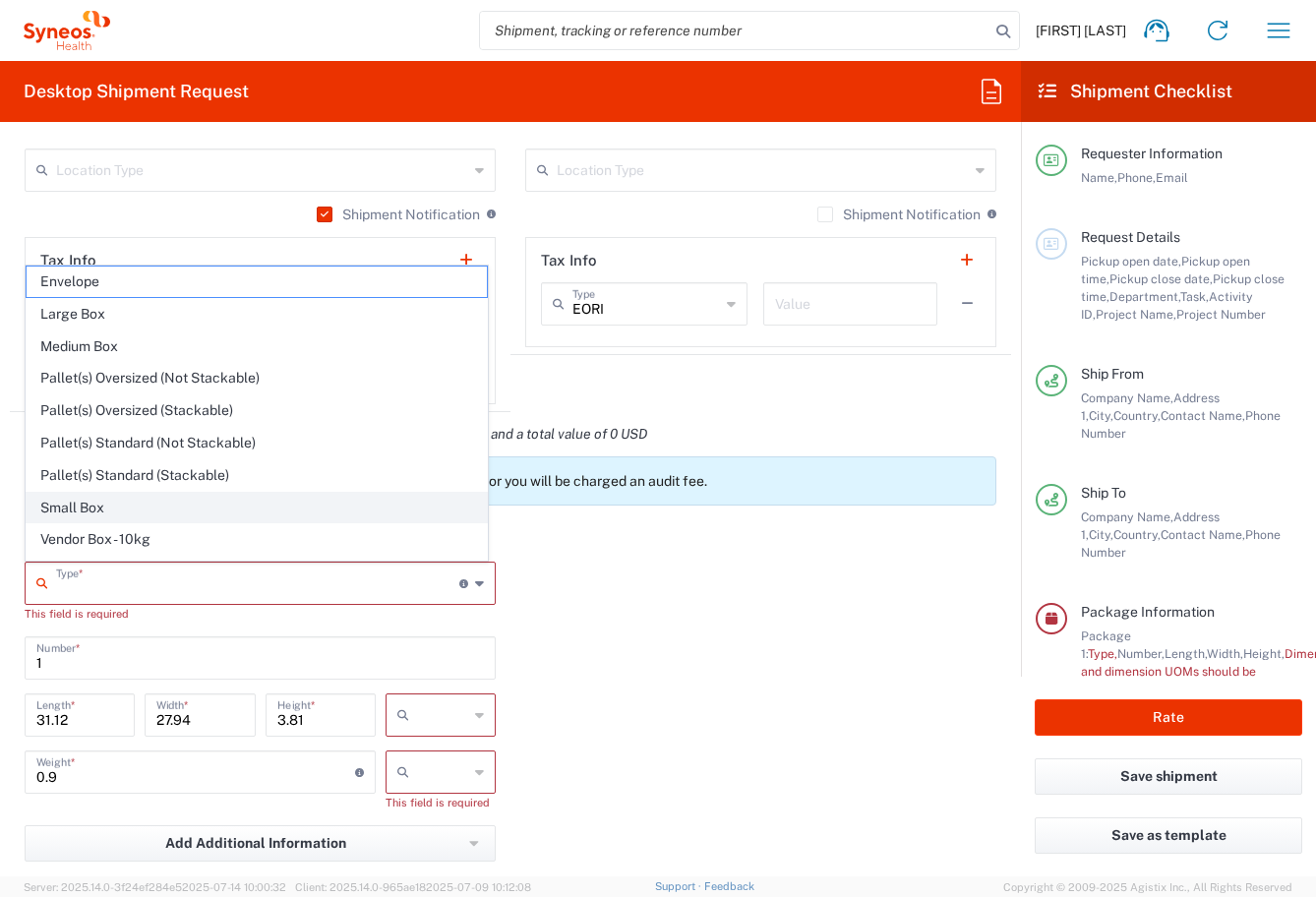 click on "Small Box" 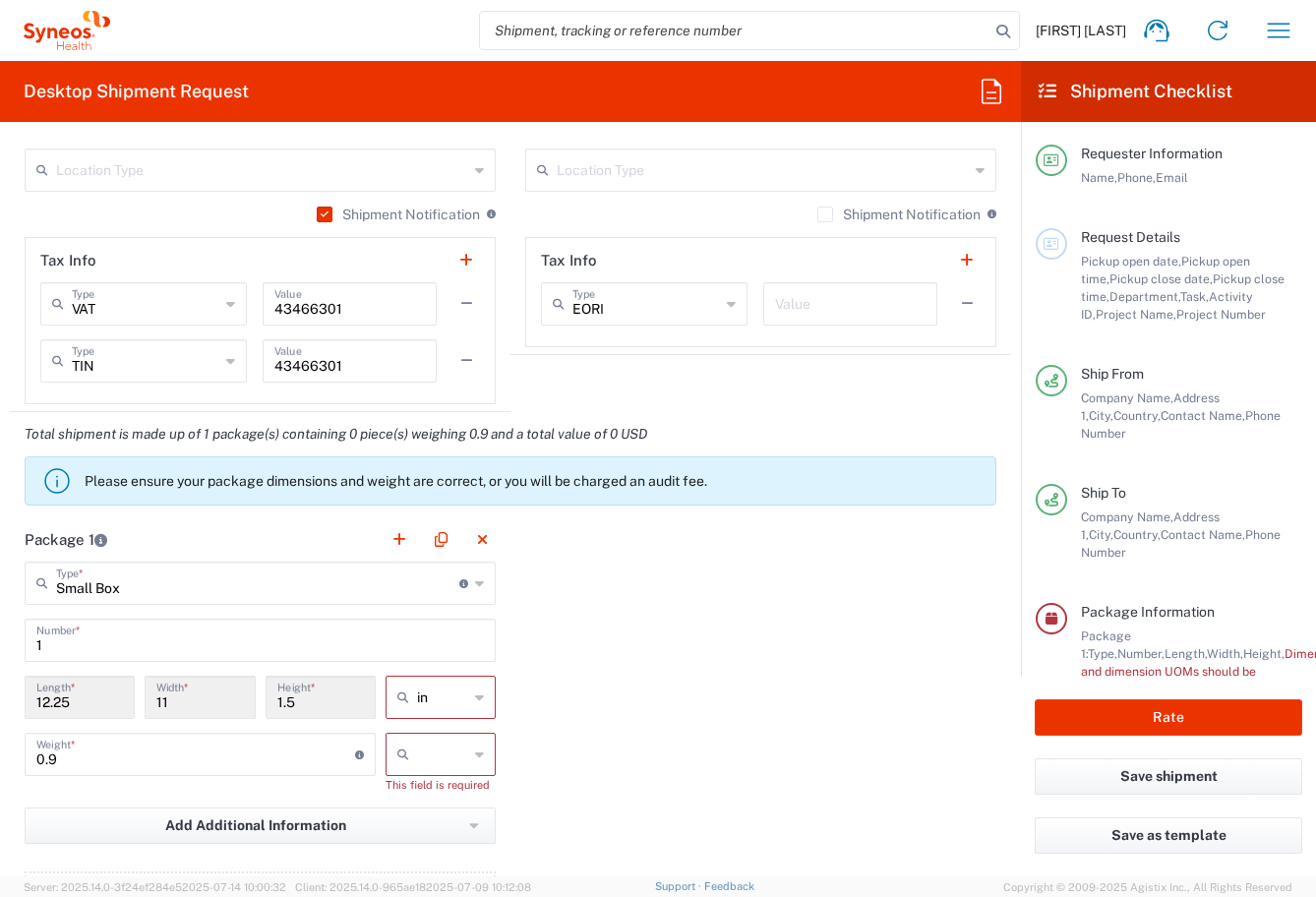 click 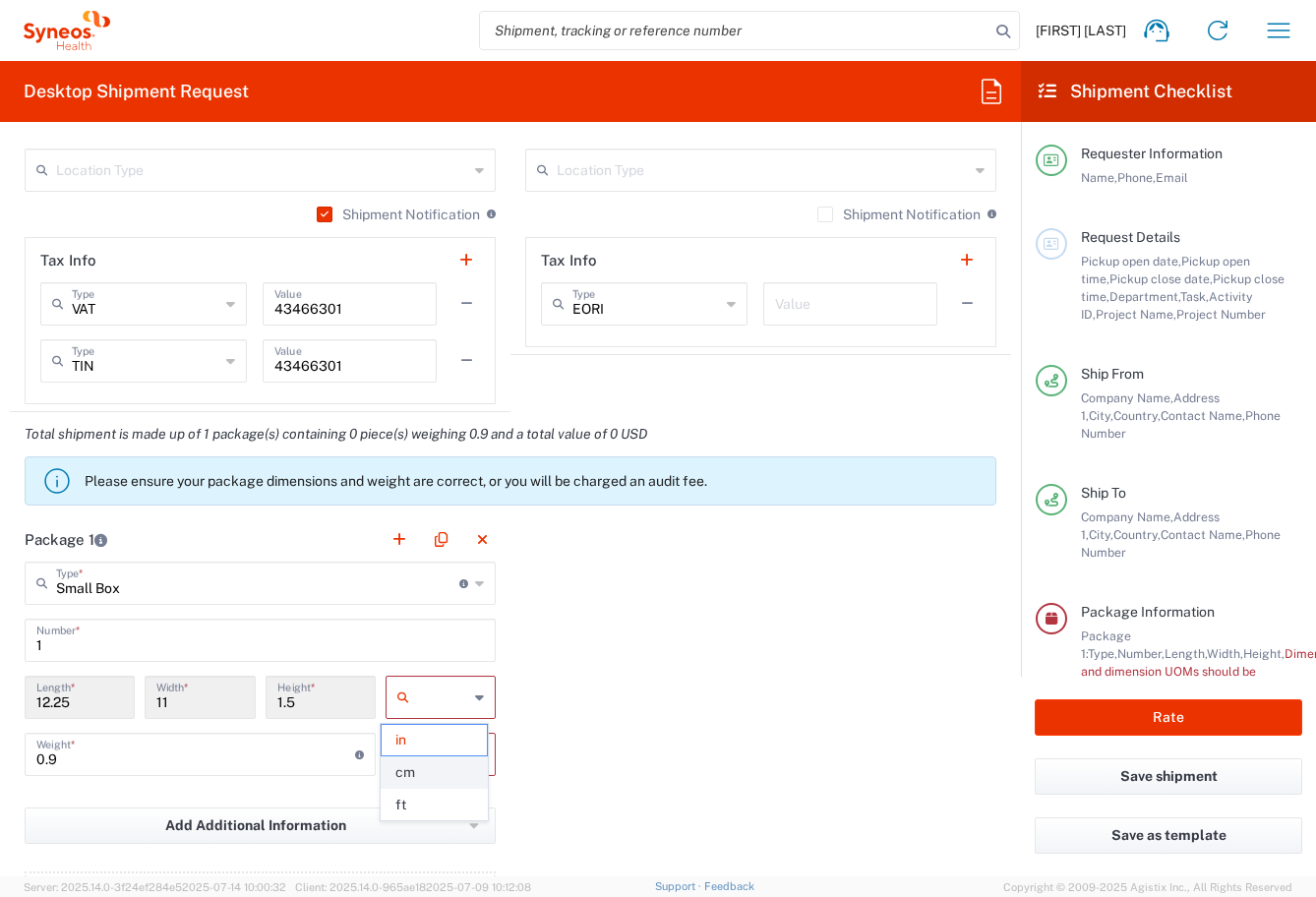 click on "cm" 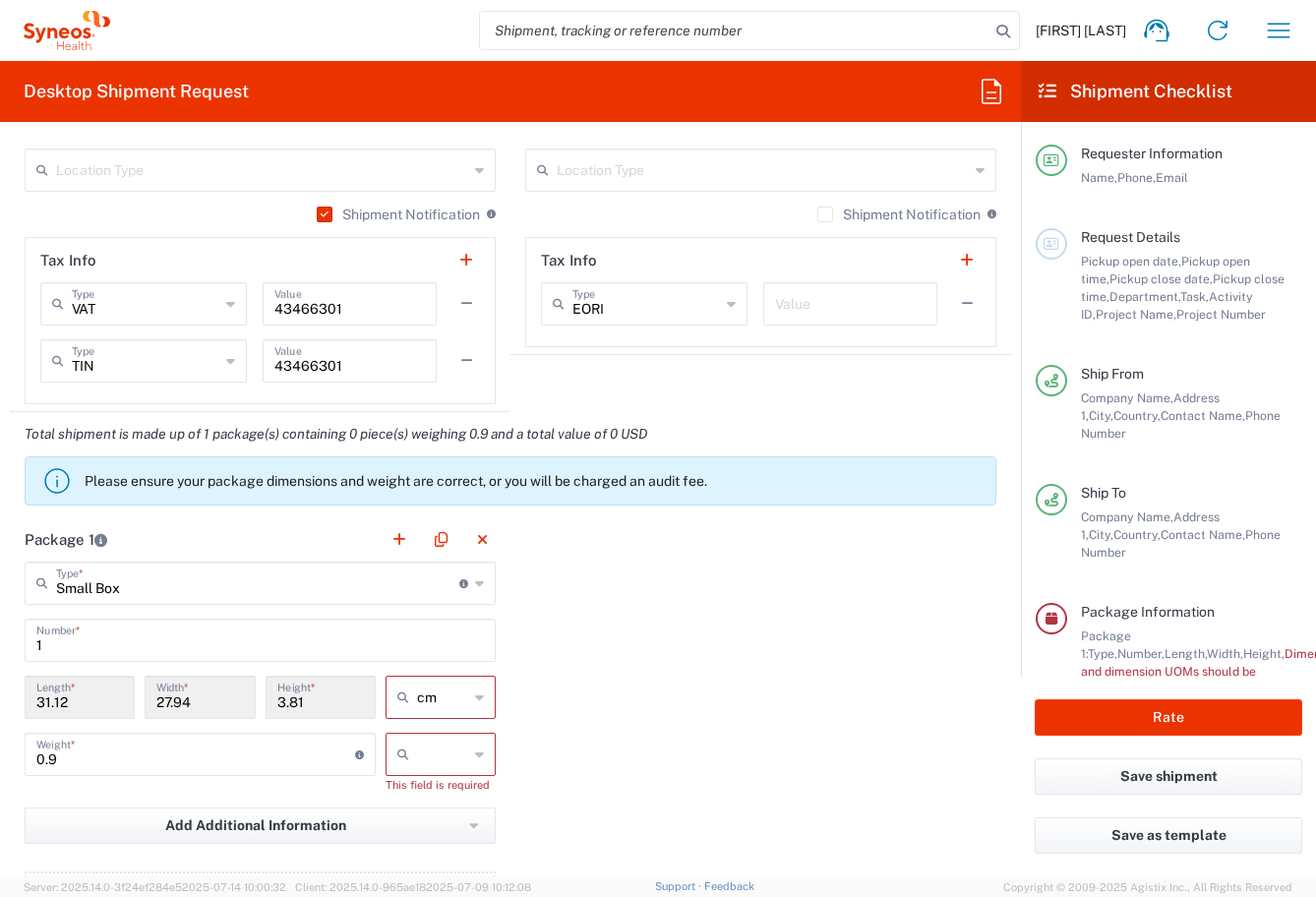 click on "0.9" at bounding box center (196, 752) 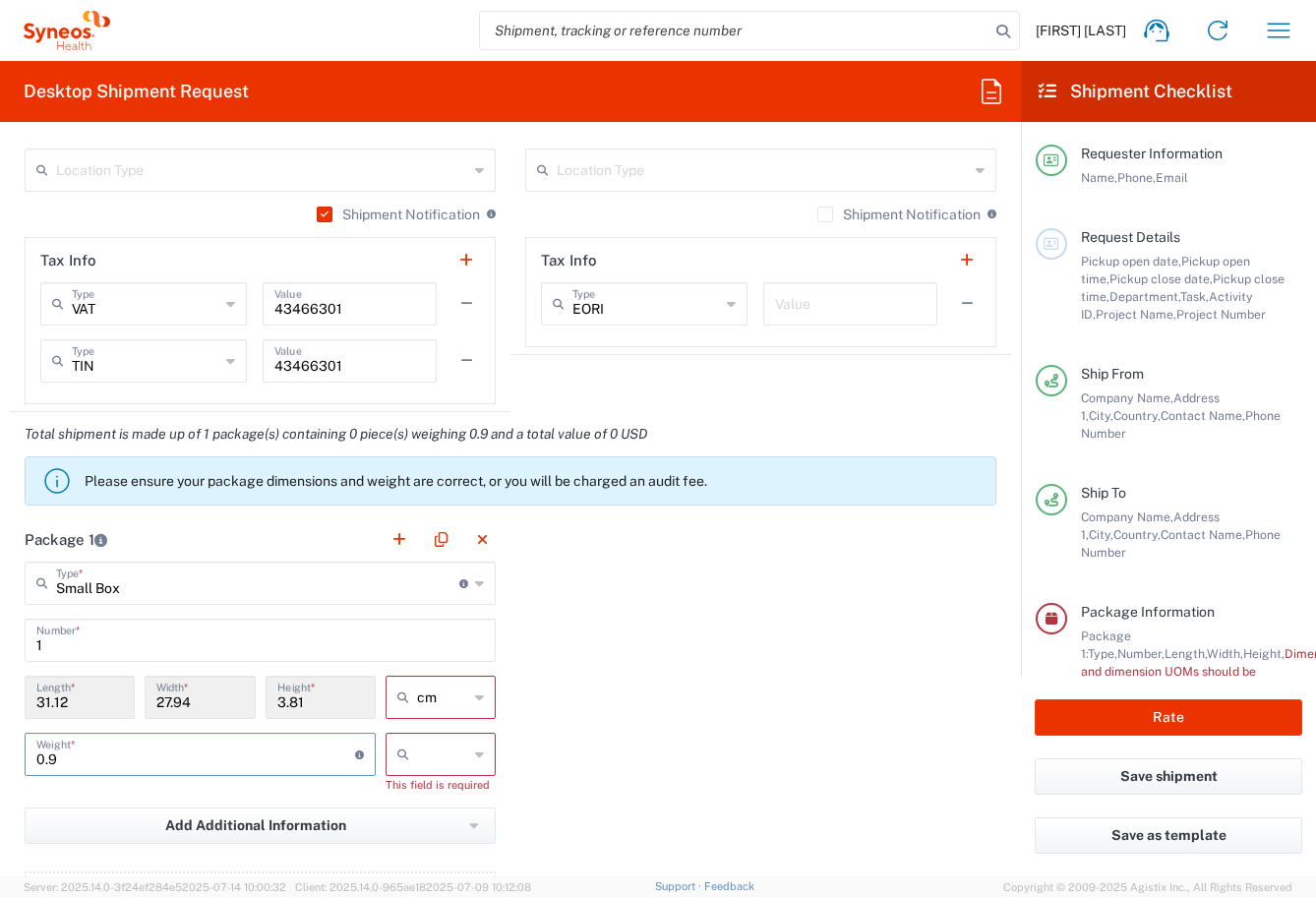 type on "0" 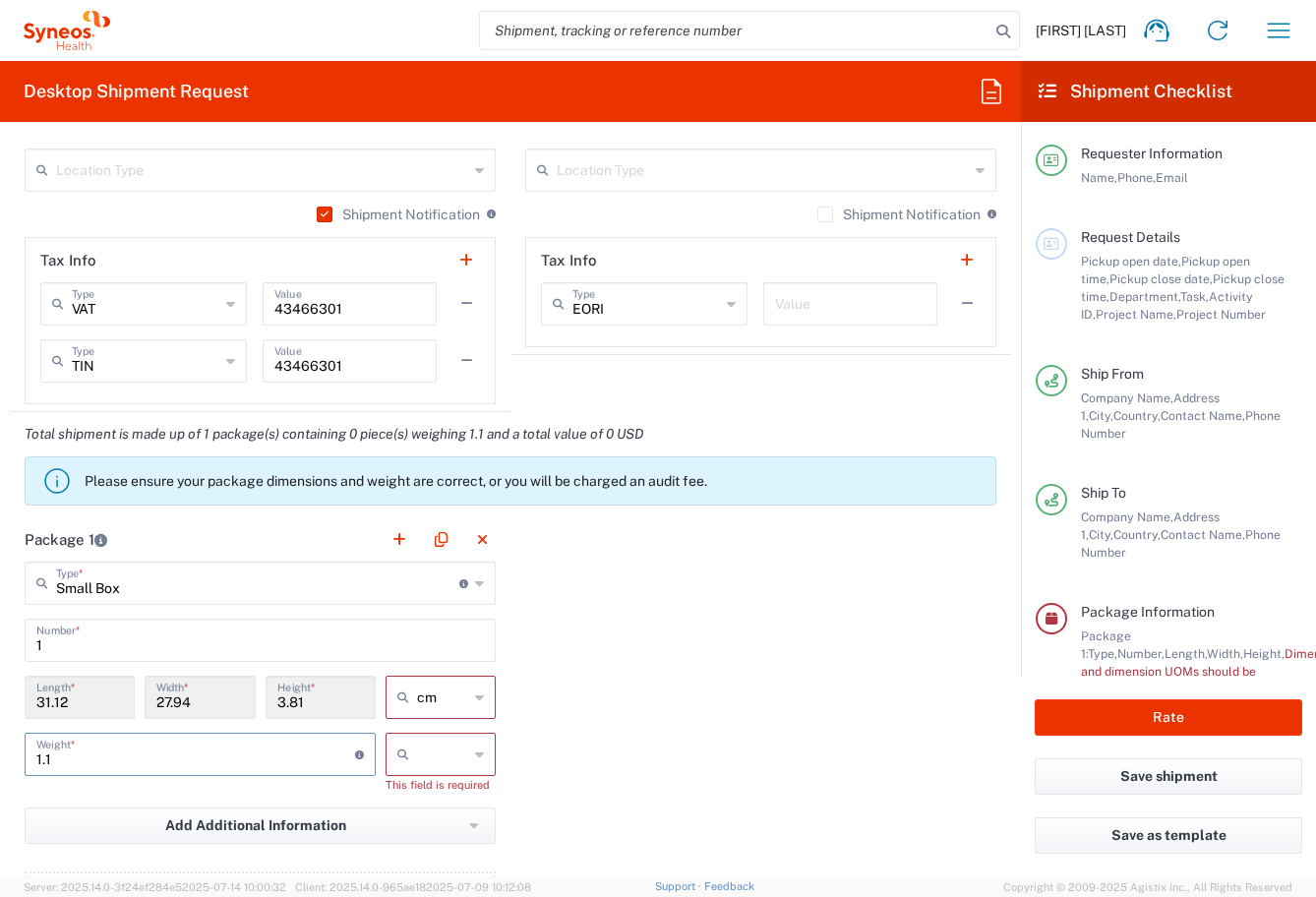 type on "1.1" 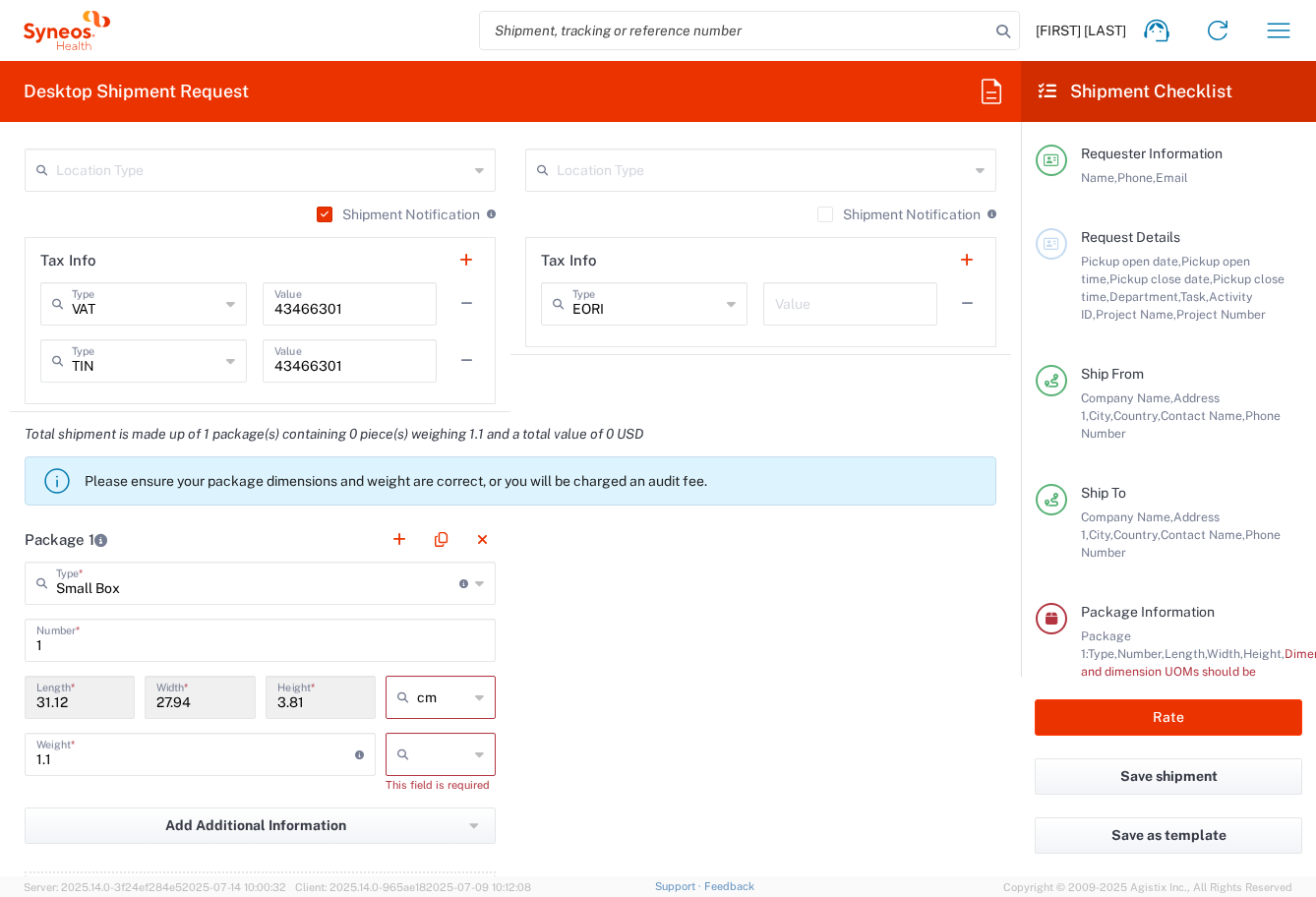 click 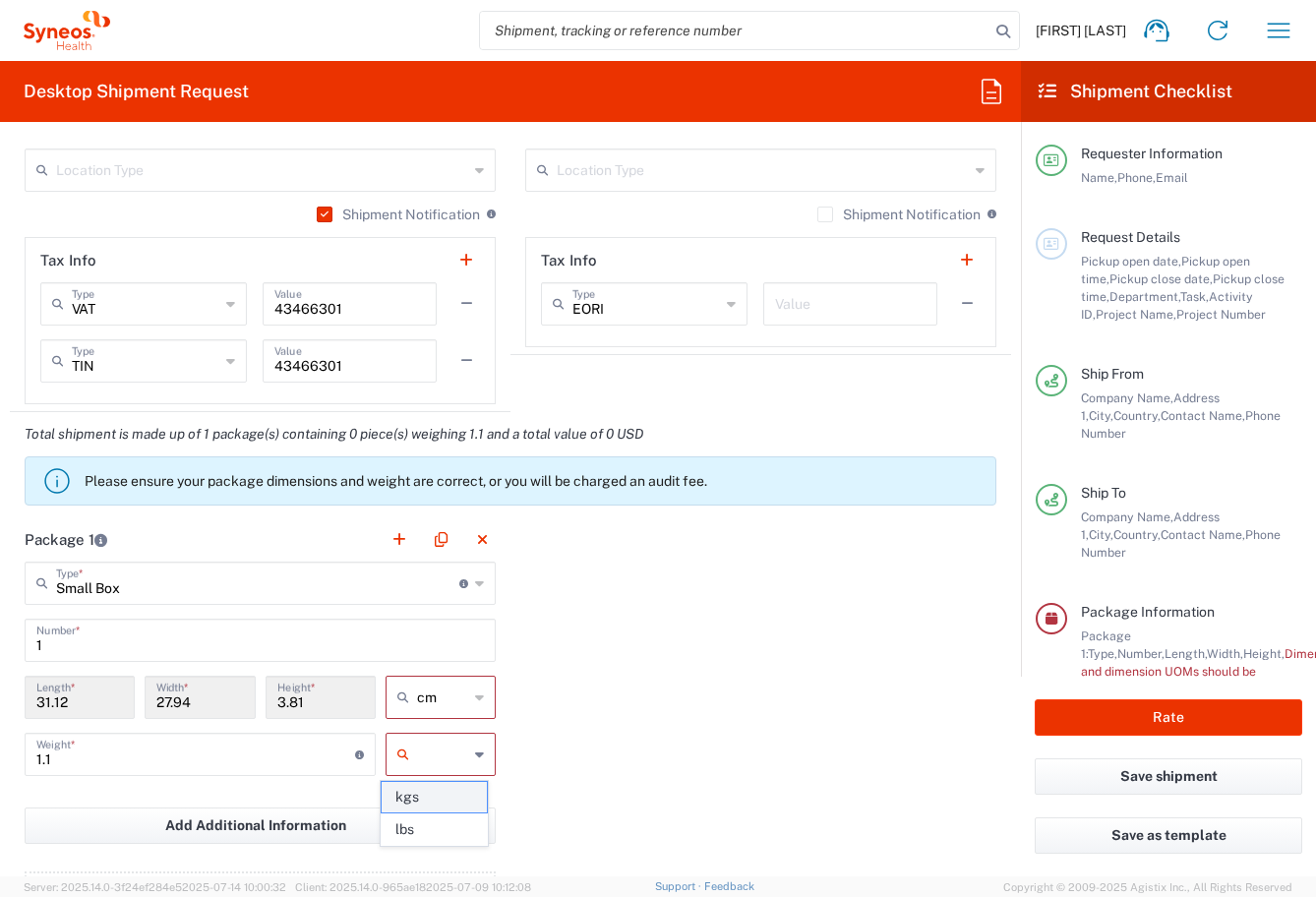 click on "kgs" 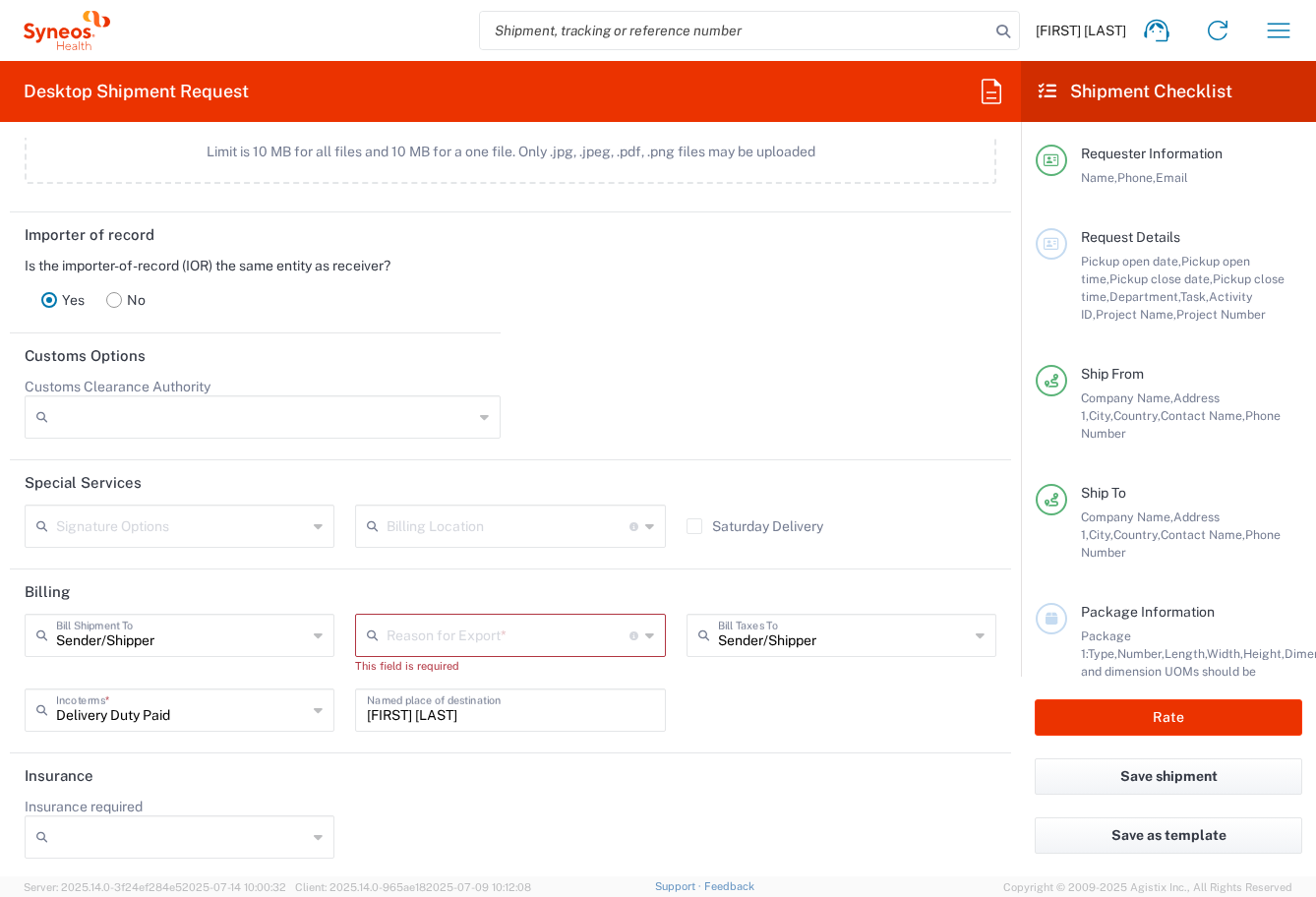 scroll, scrollTop: 2448, scrollLeft: 0, axis: vertical 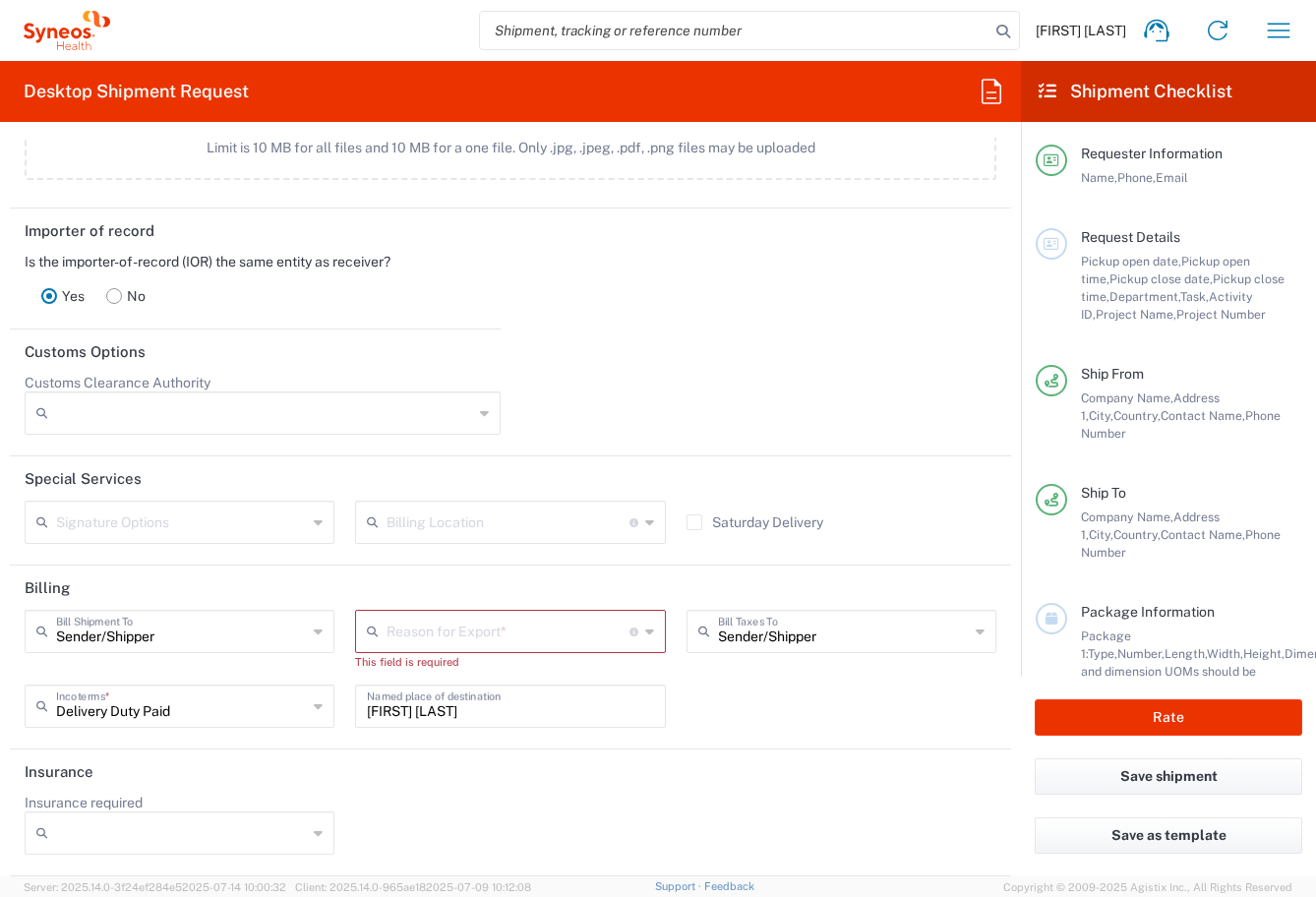 click at bounding box center (508, 629) 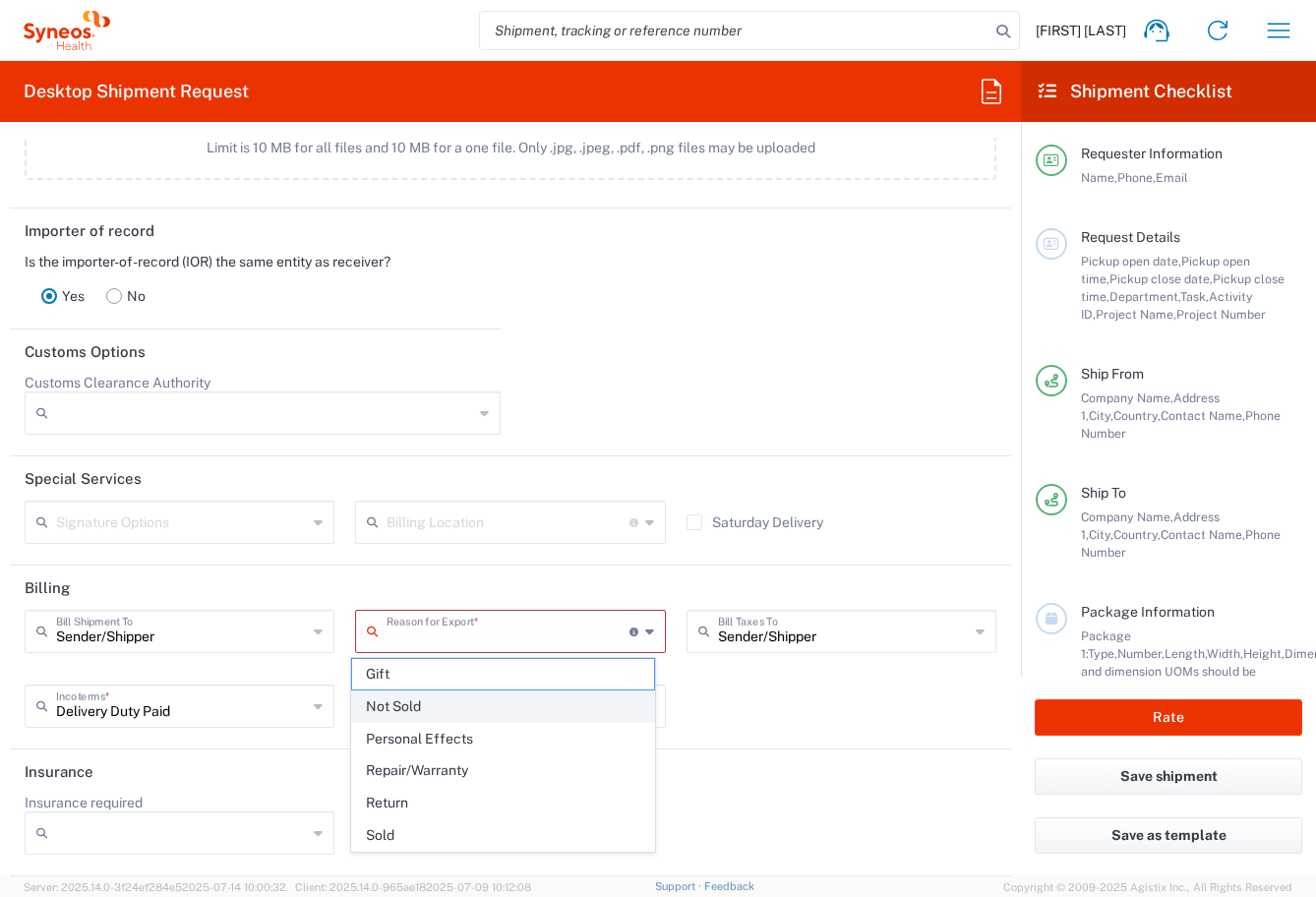 click on "Not Sold" 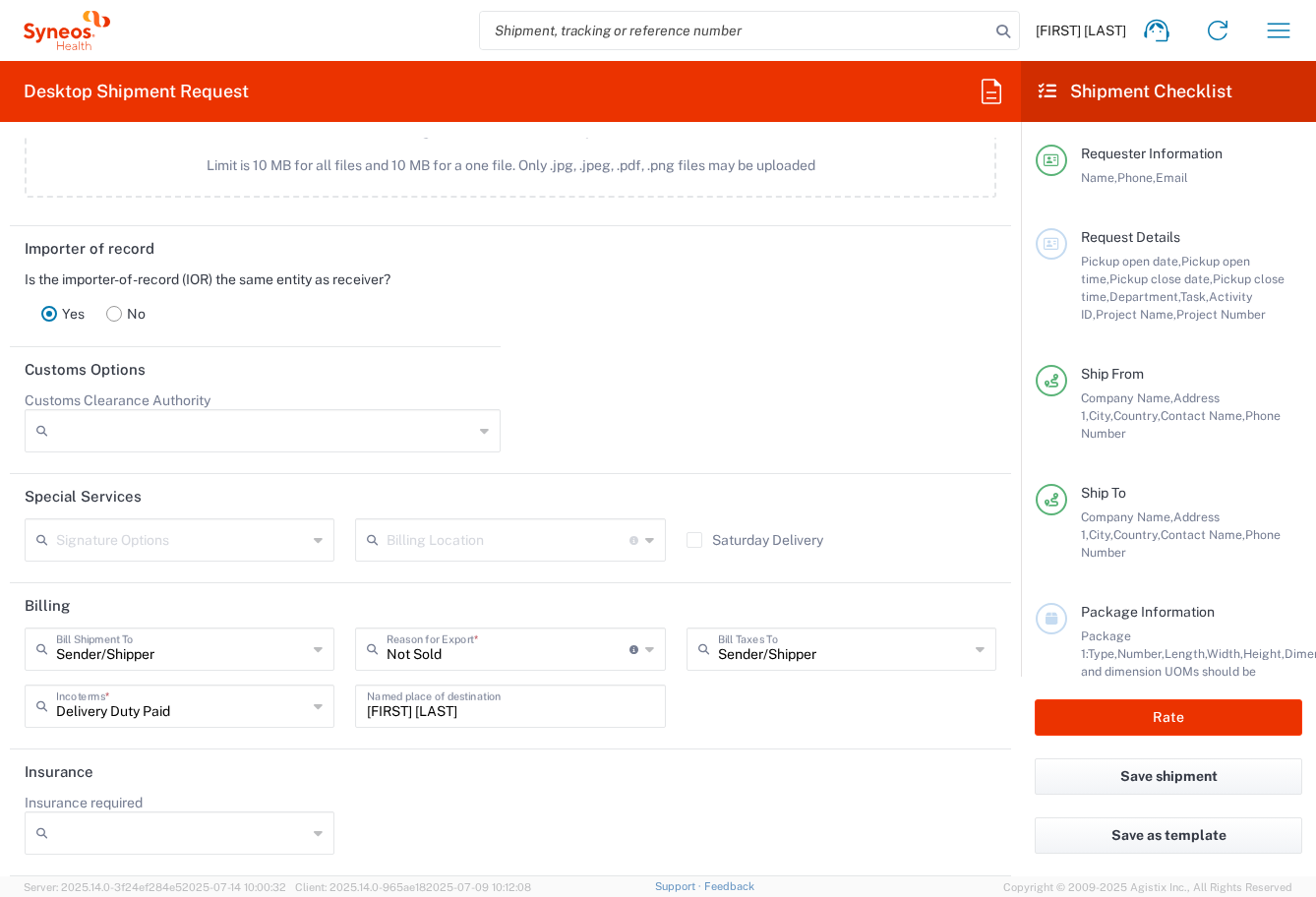 scroll, scrollTop: 2430, scrollLeft: 0, axis: vertical 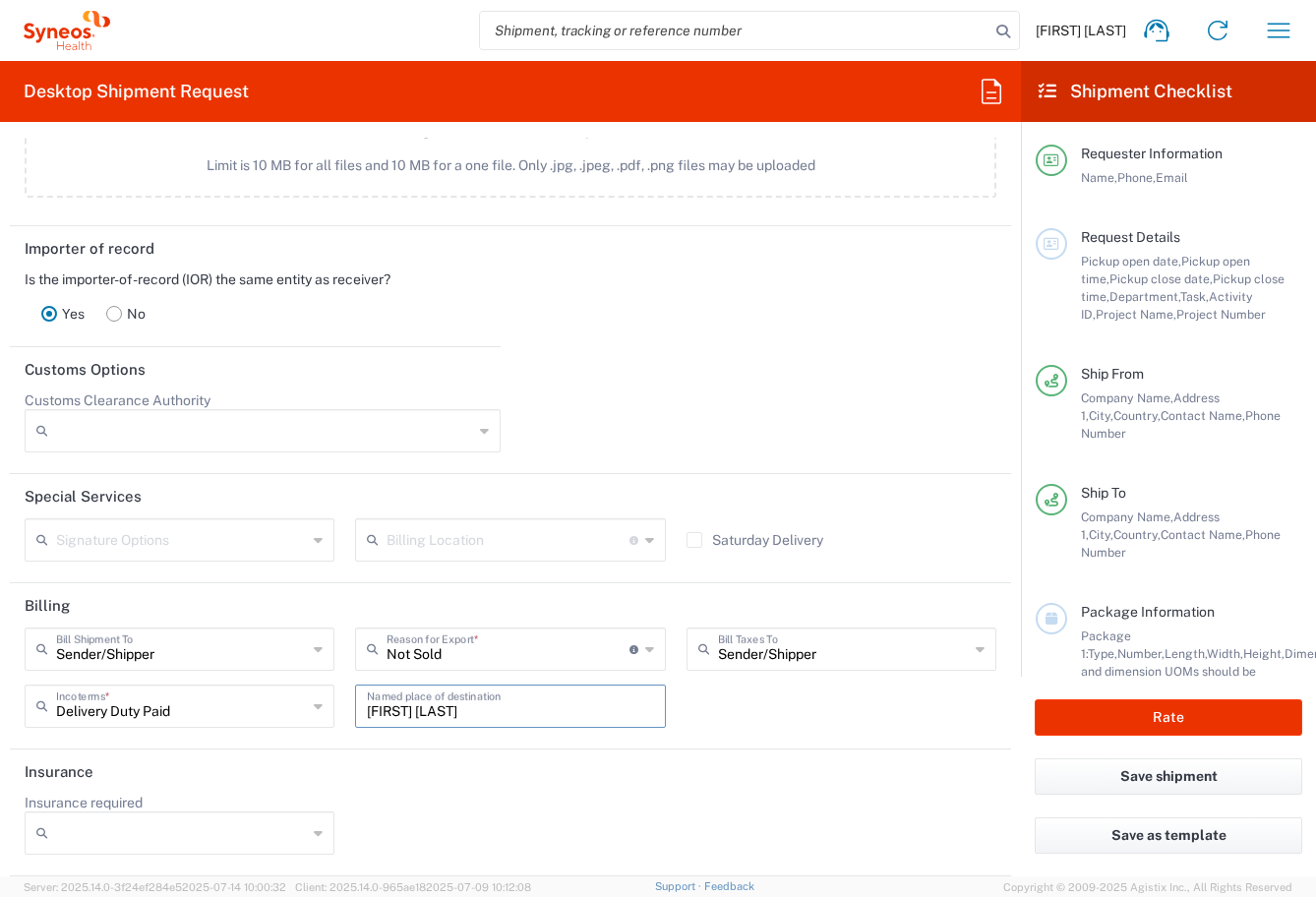 drag, startPoint x: 467, startPoint y: 713, endPoint x: 349, endPoint y: 712, distance: 118.004237 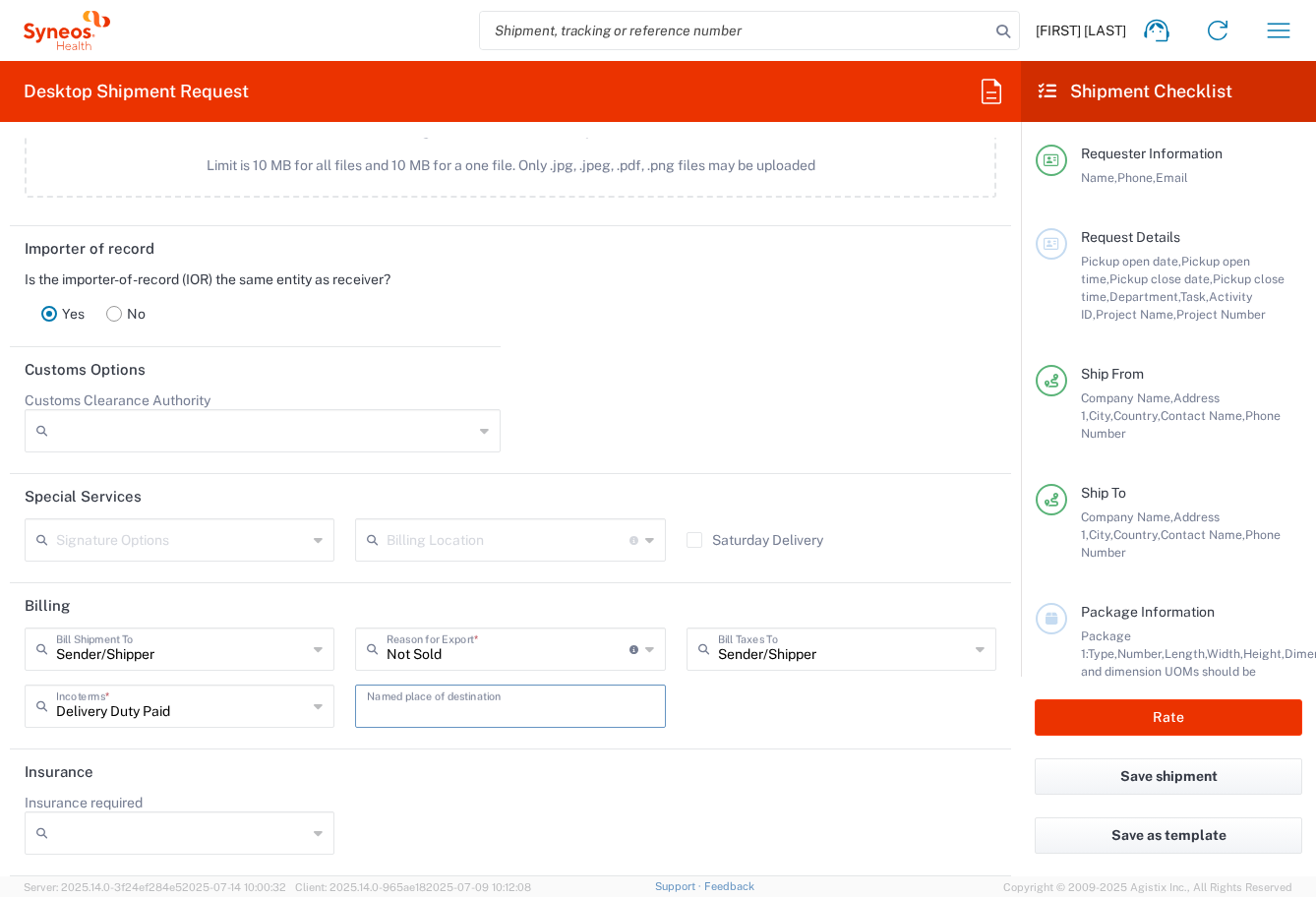 type 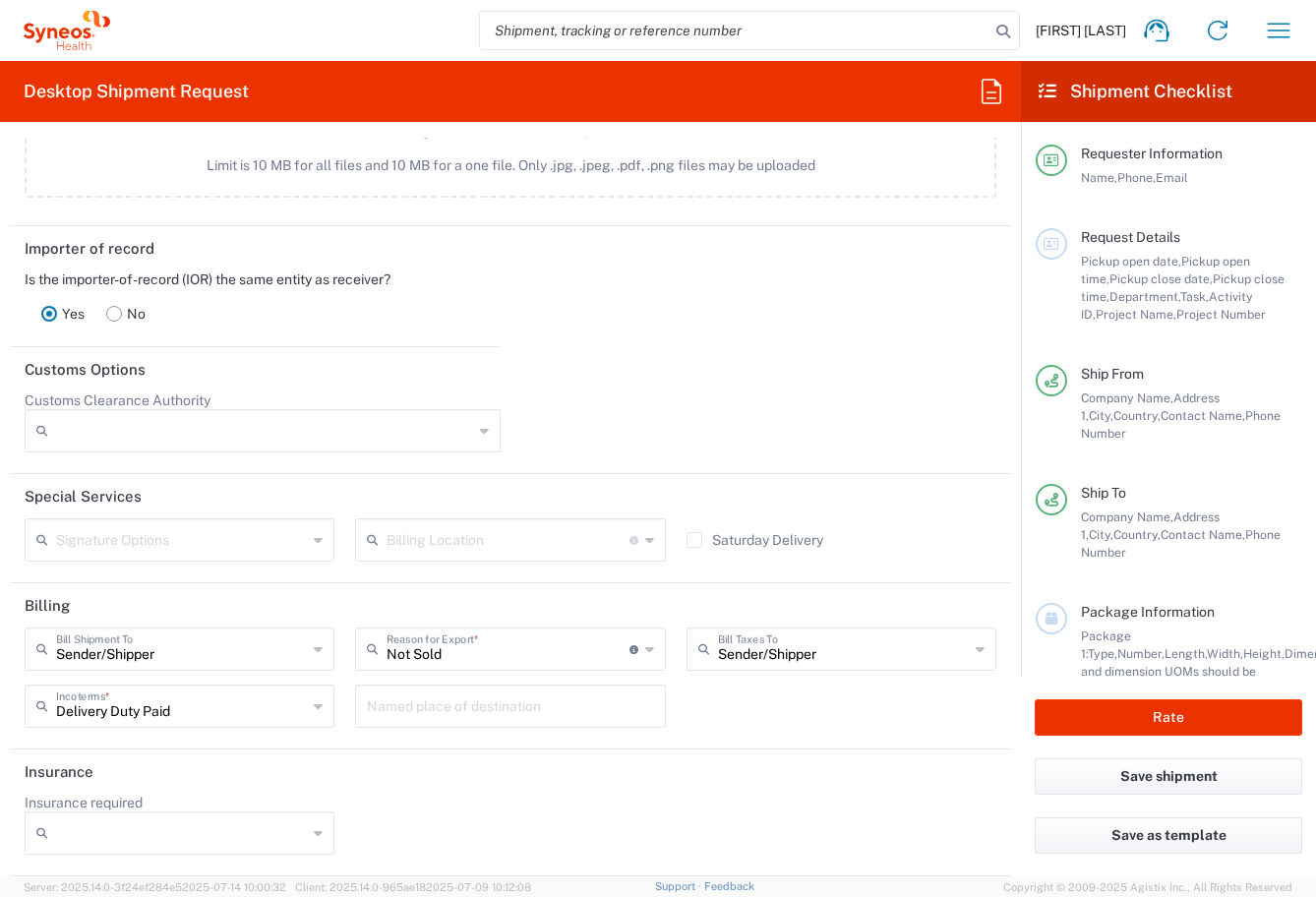 drag, startPoint x: 690, startPoint y: 764, endPoint x: 650, endPoint y: 797, distance: 51.85557 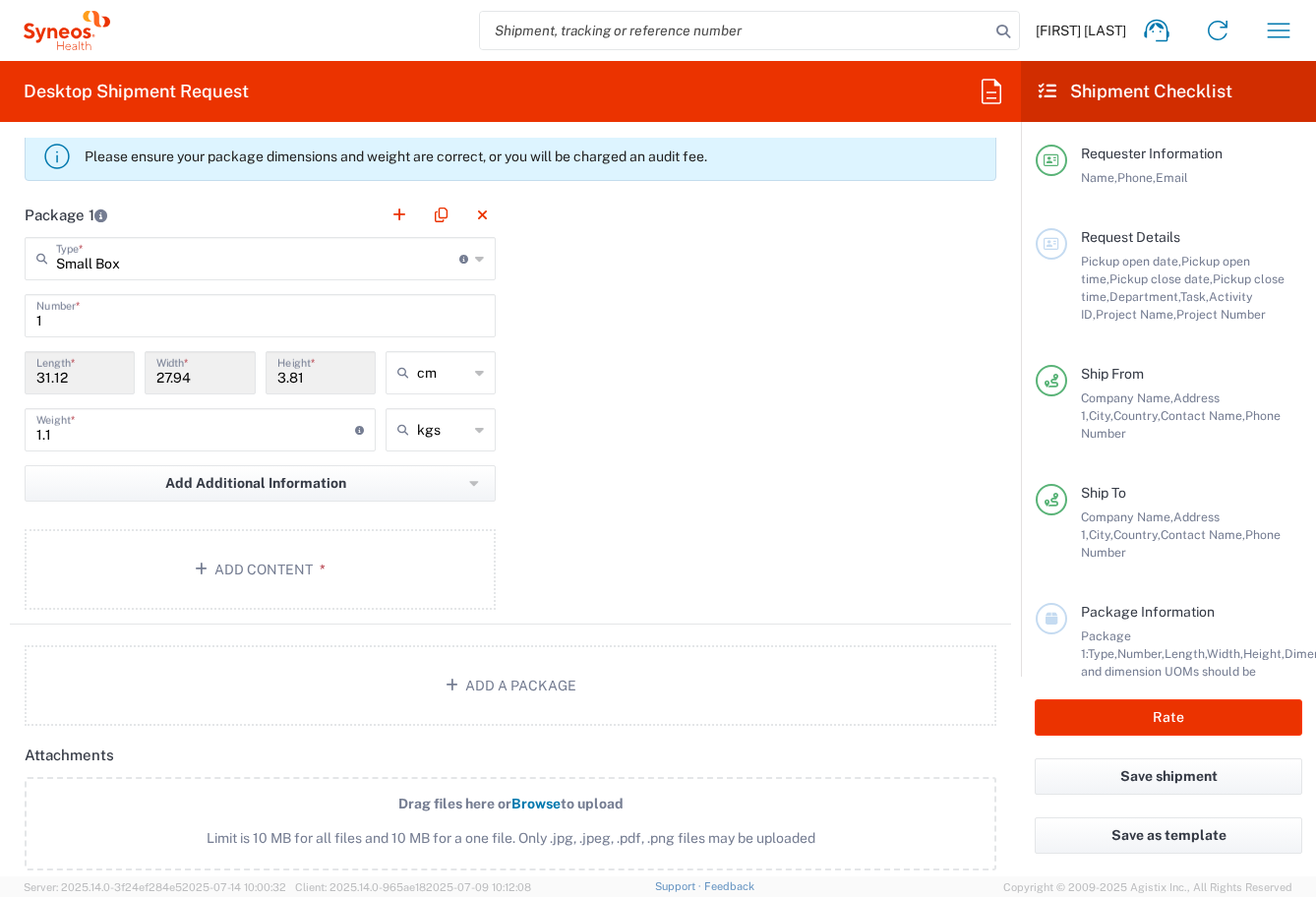scroll, scrollTop: 1742, scrollLeft: 0, axis: vertical 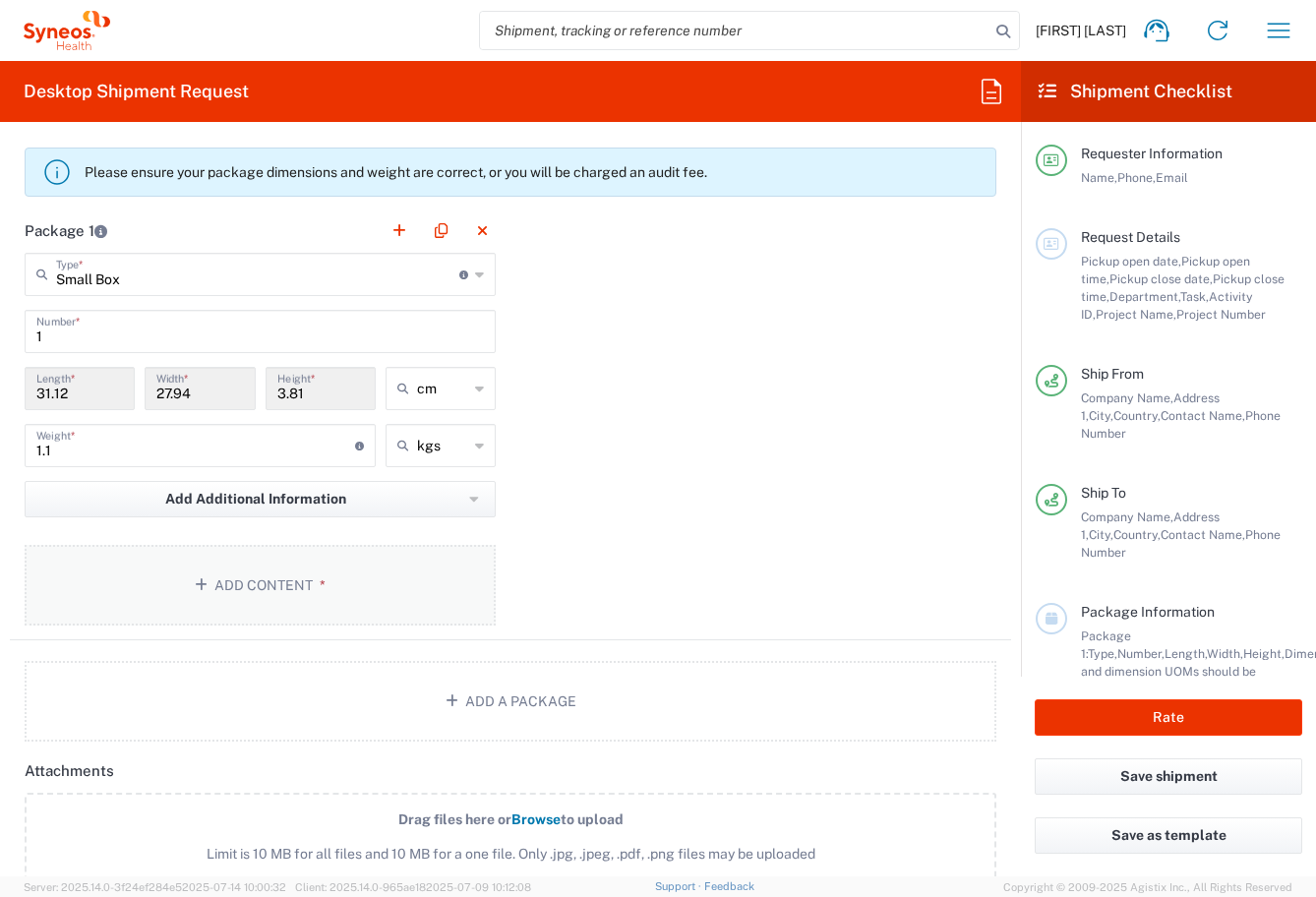 click on "Add Content *" 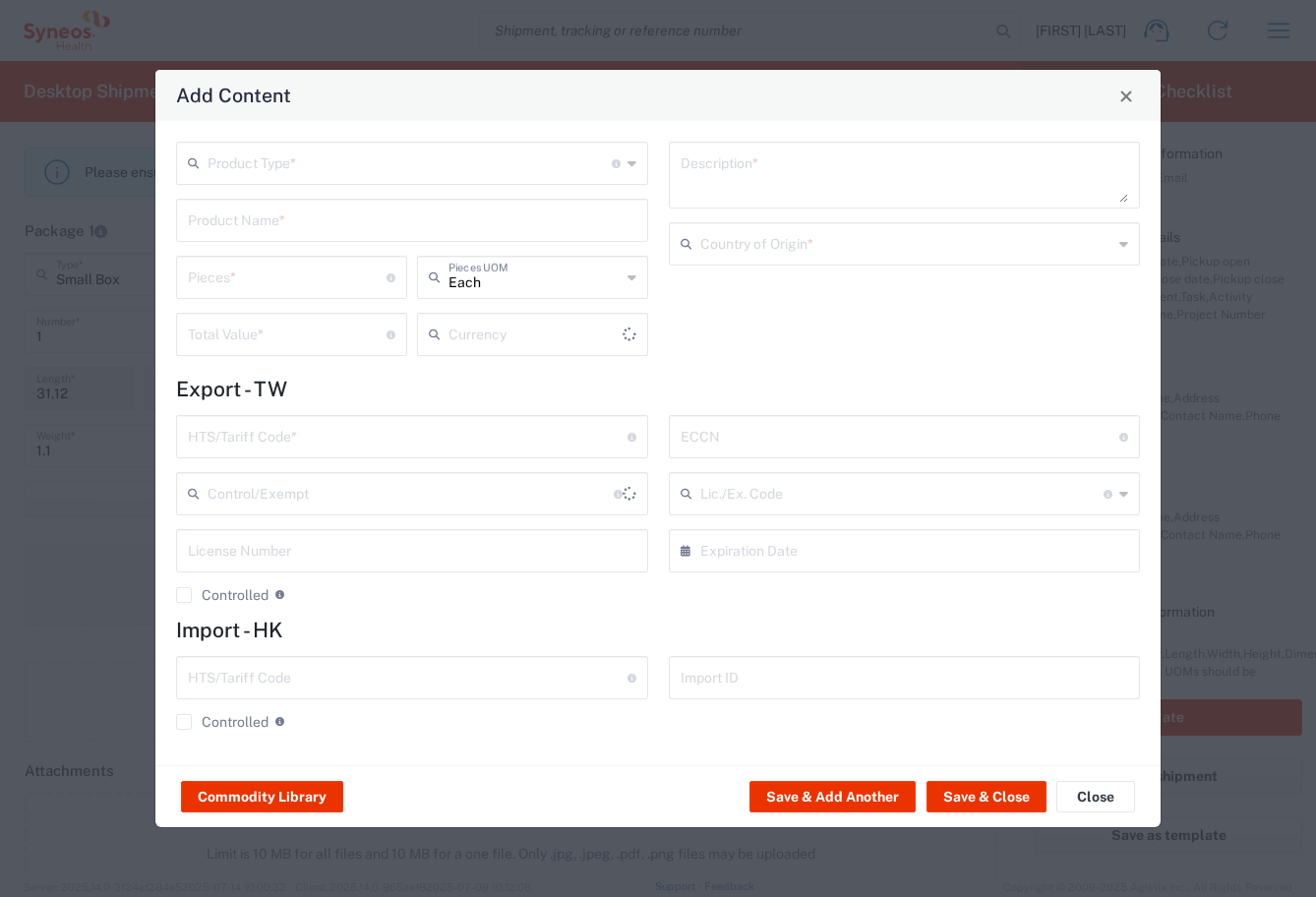 type on "US Dollar" 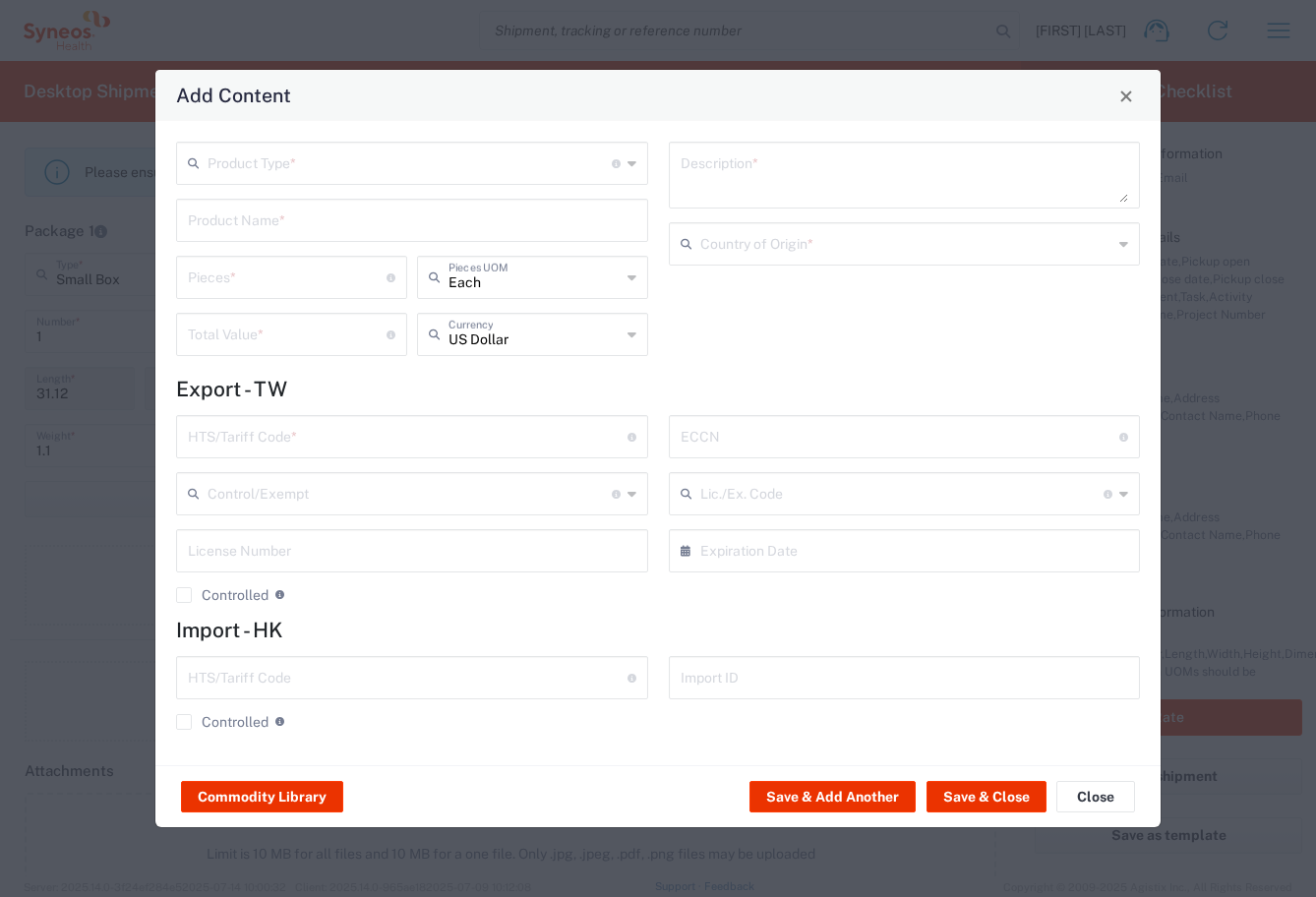 click at bounding box center [409, 161] 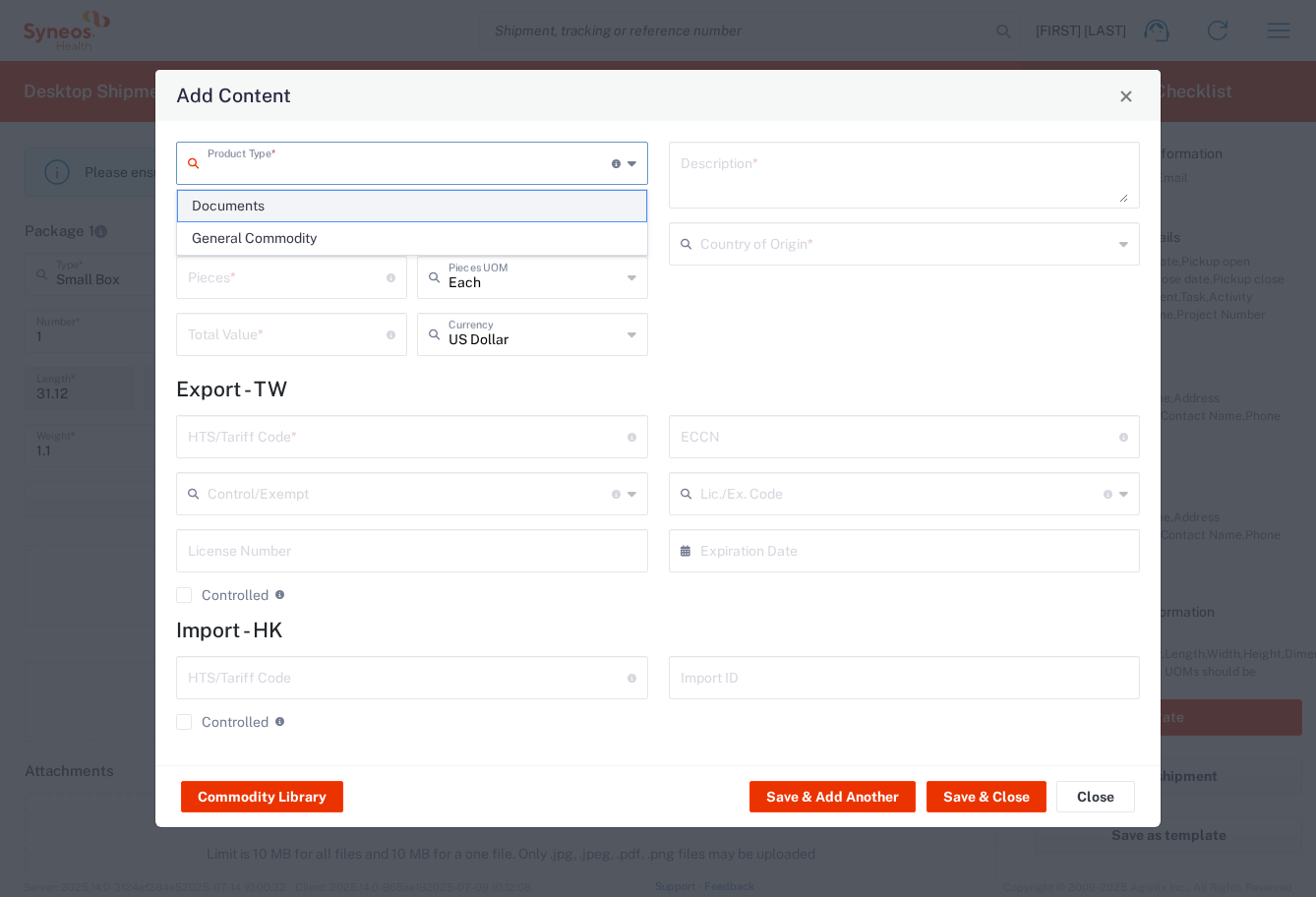 click on "Documents" 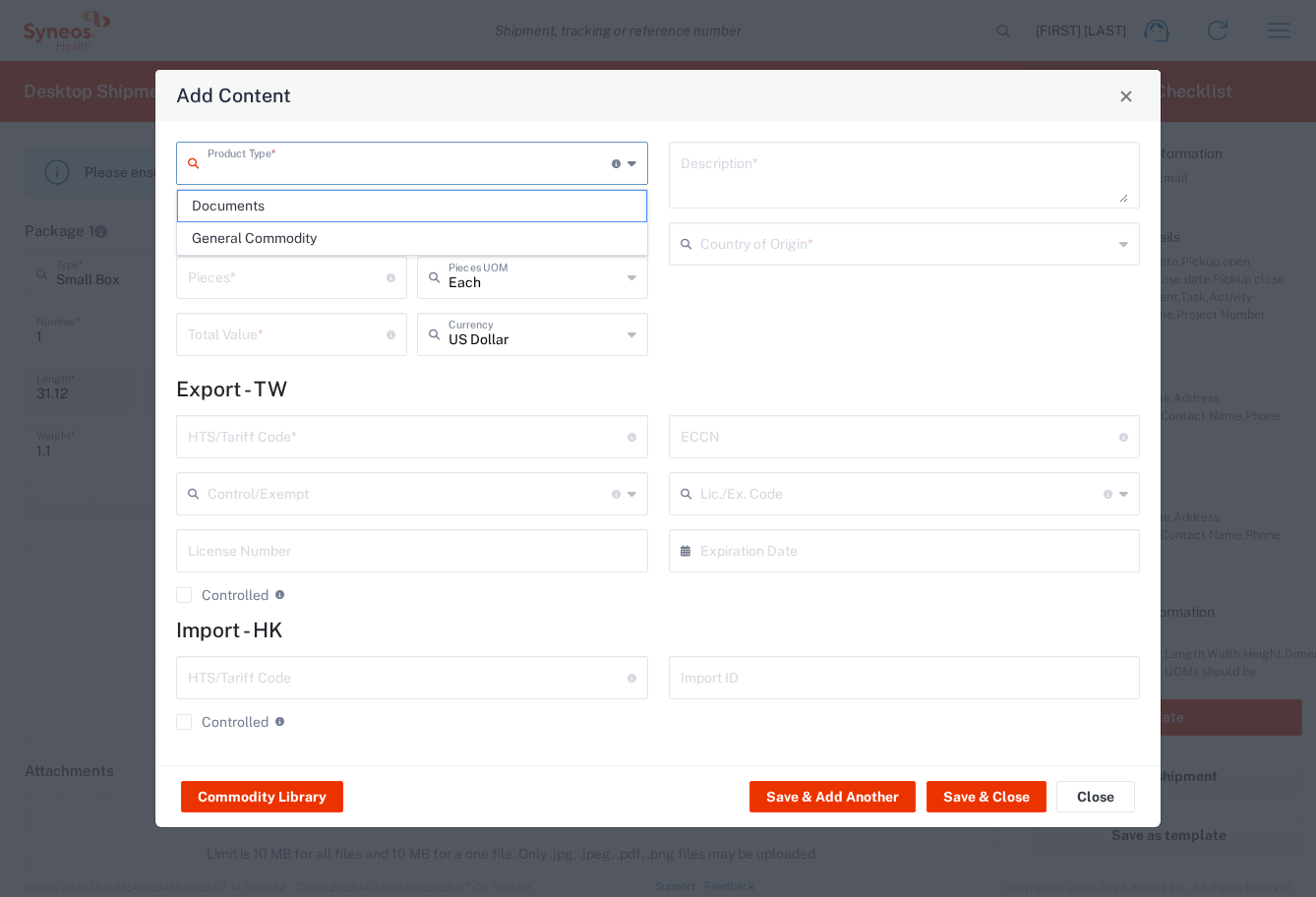 type on "Documents" 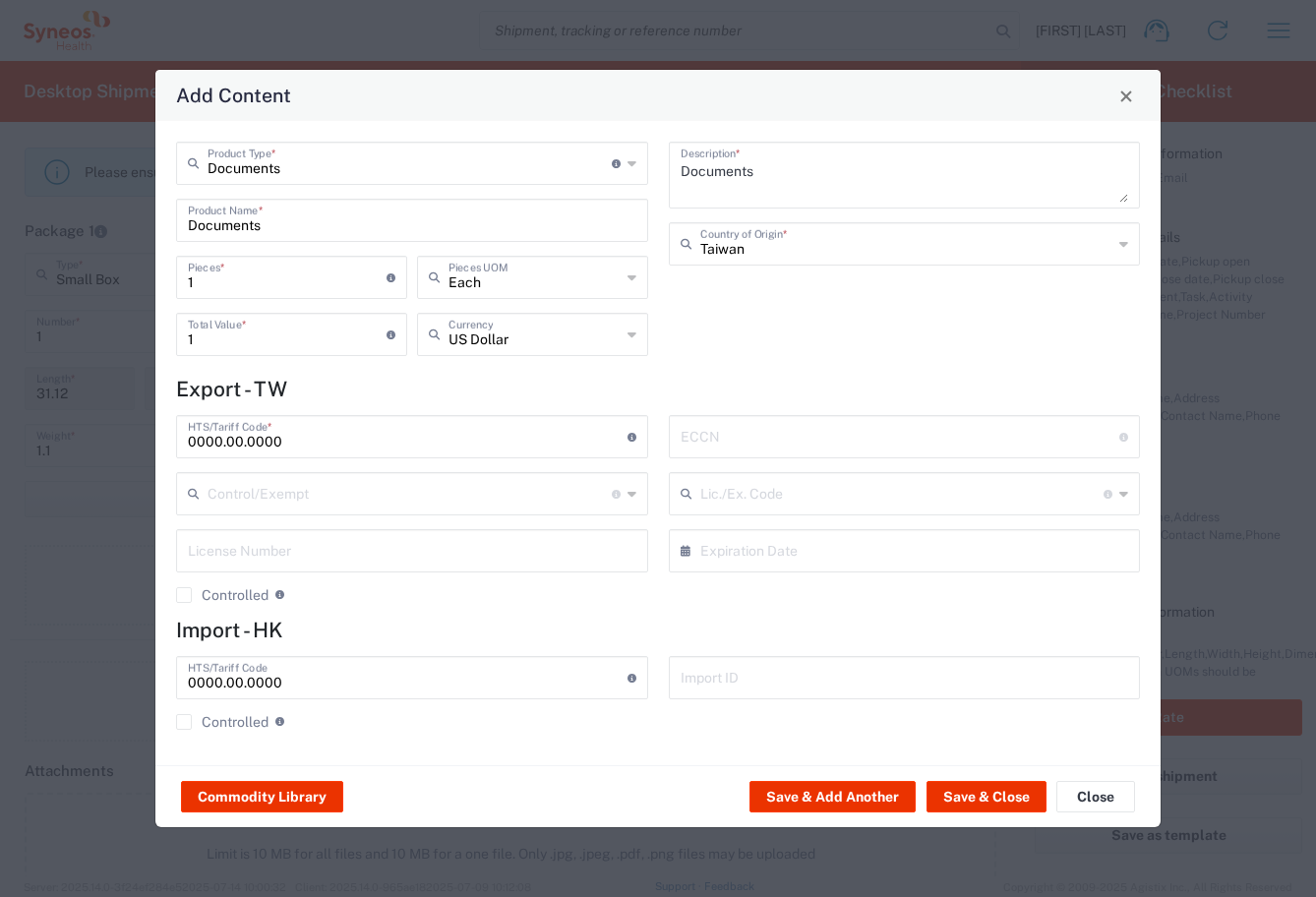 click 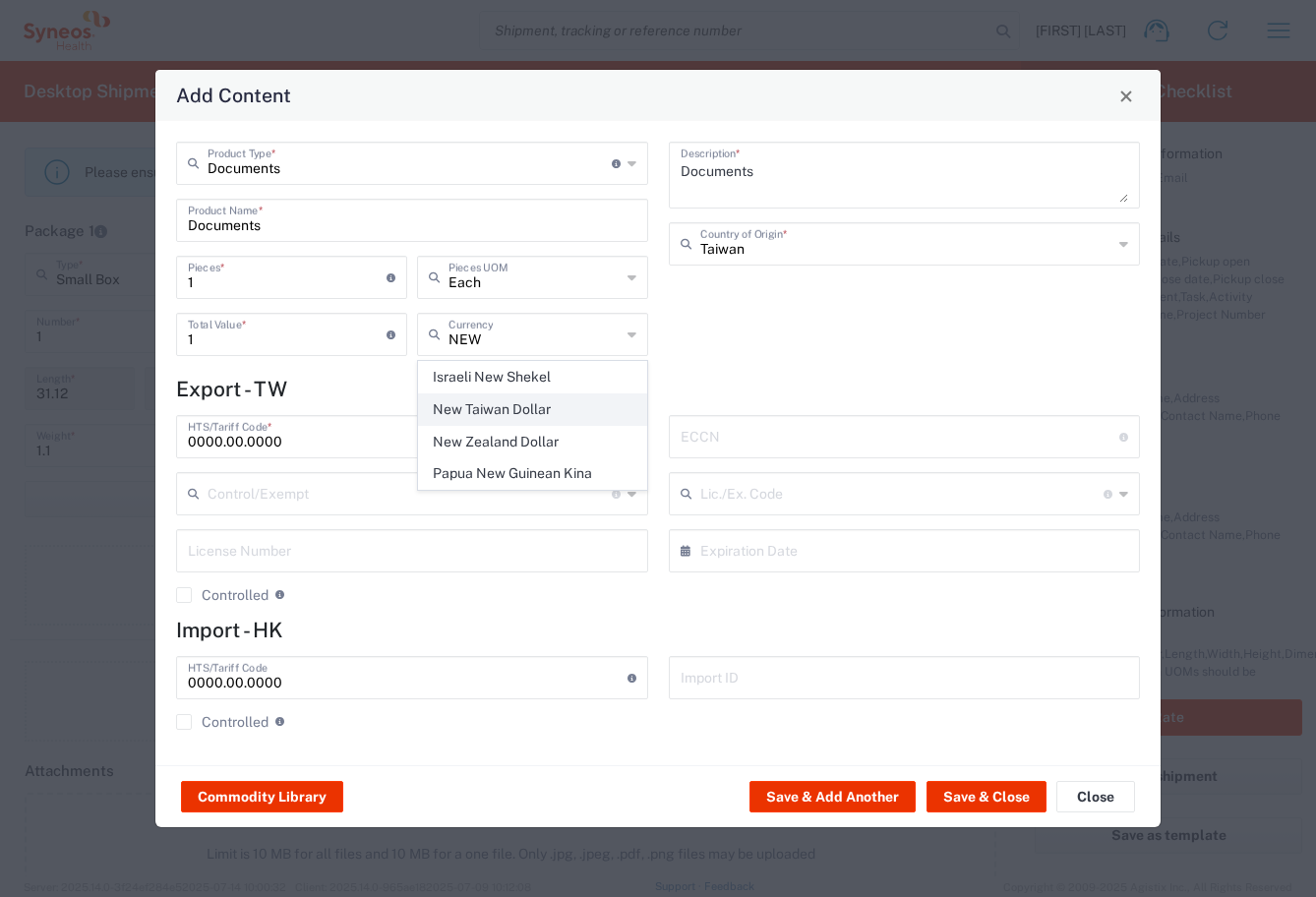 click on "New Taiwan Dollar" 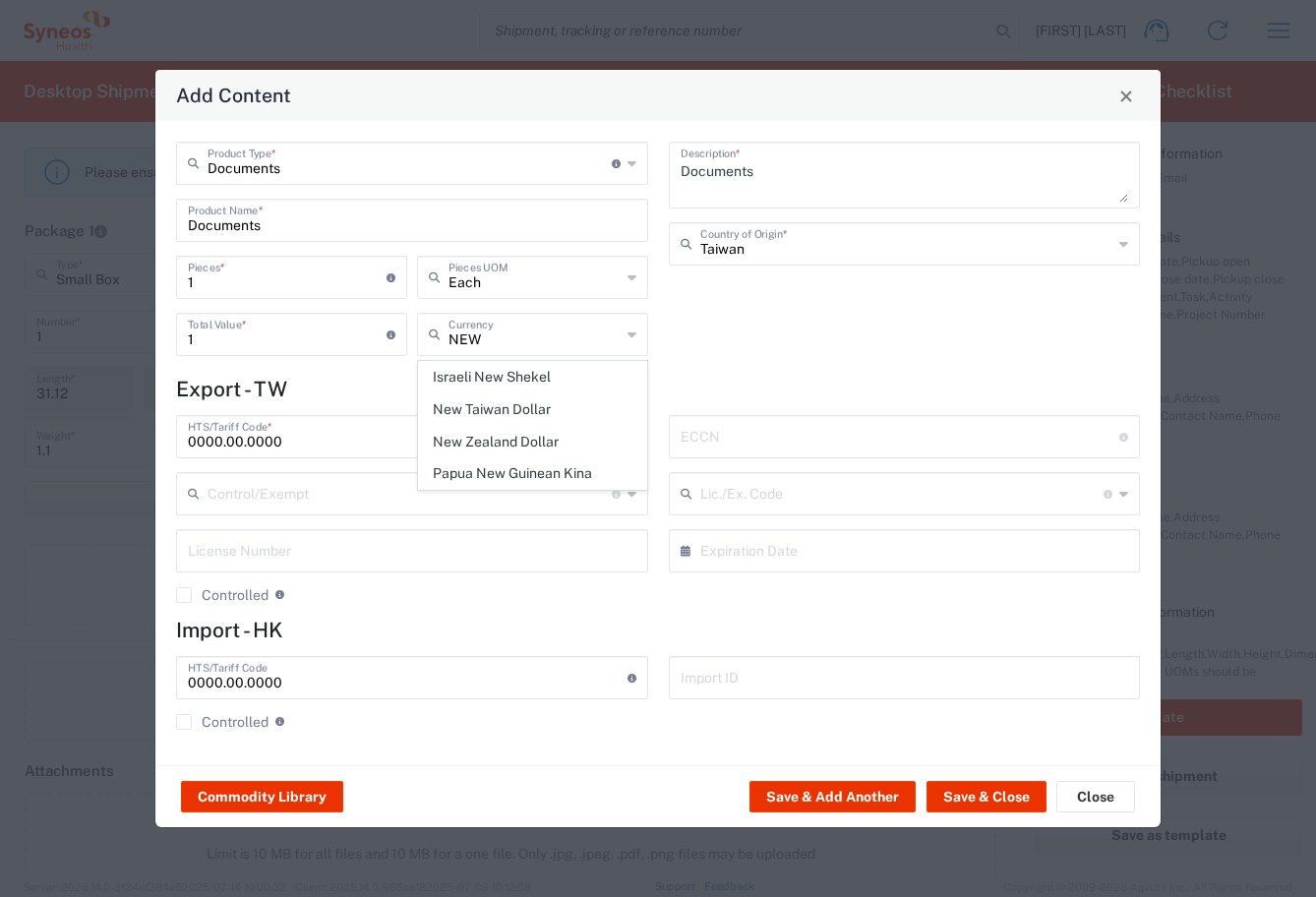 type on "New Taiwan Dollar" 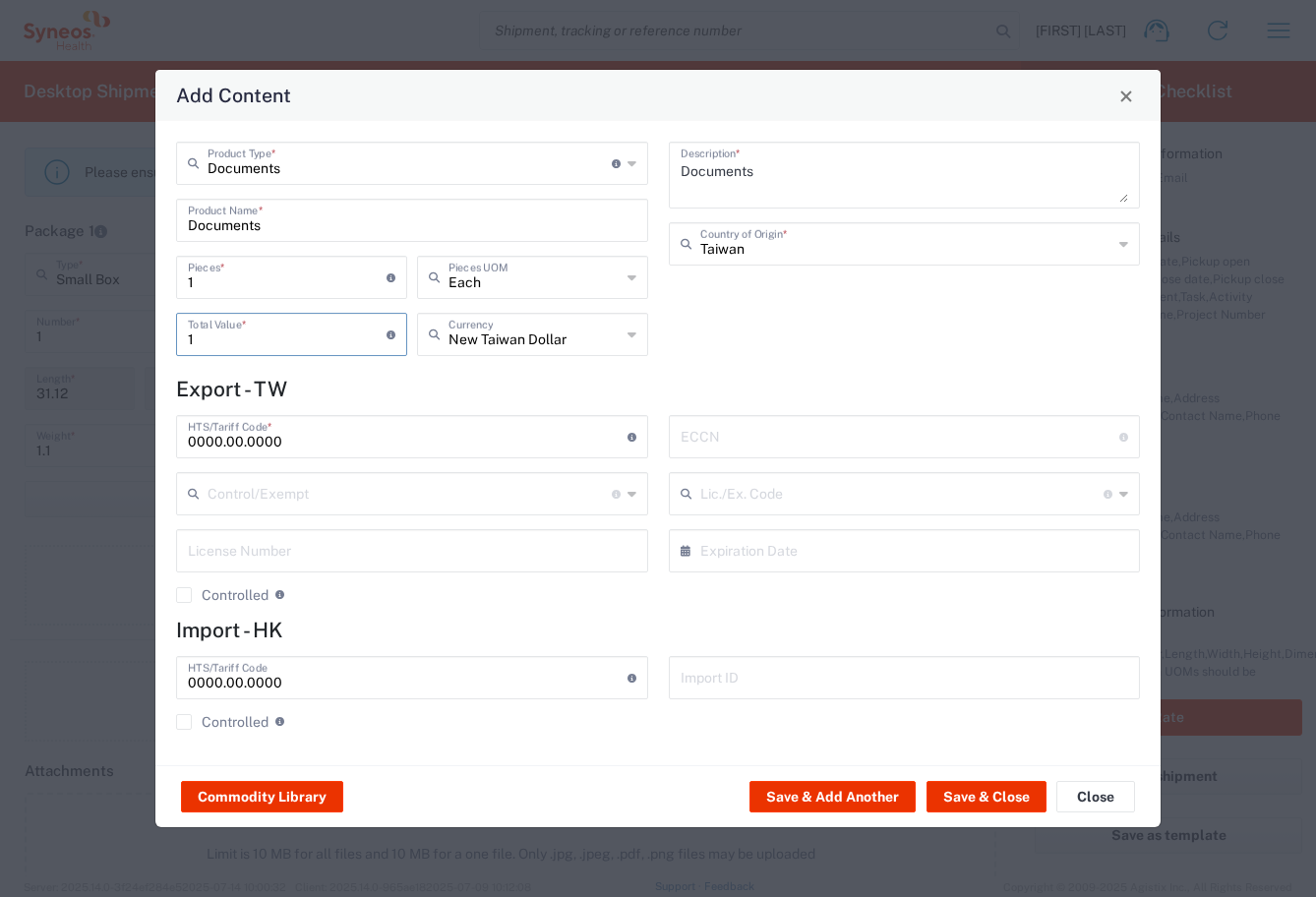 drag, startPoint x: 216, startPoint y: 347, endPoint x: 186, endPoint y: 346, distance: 30.016662 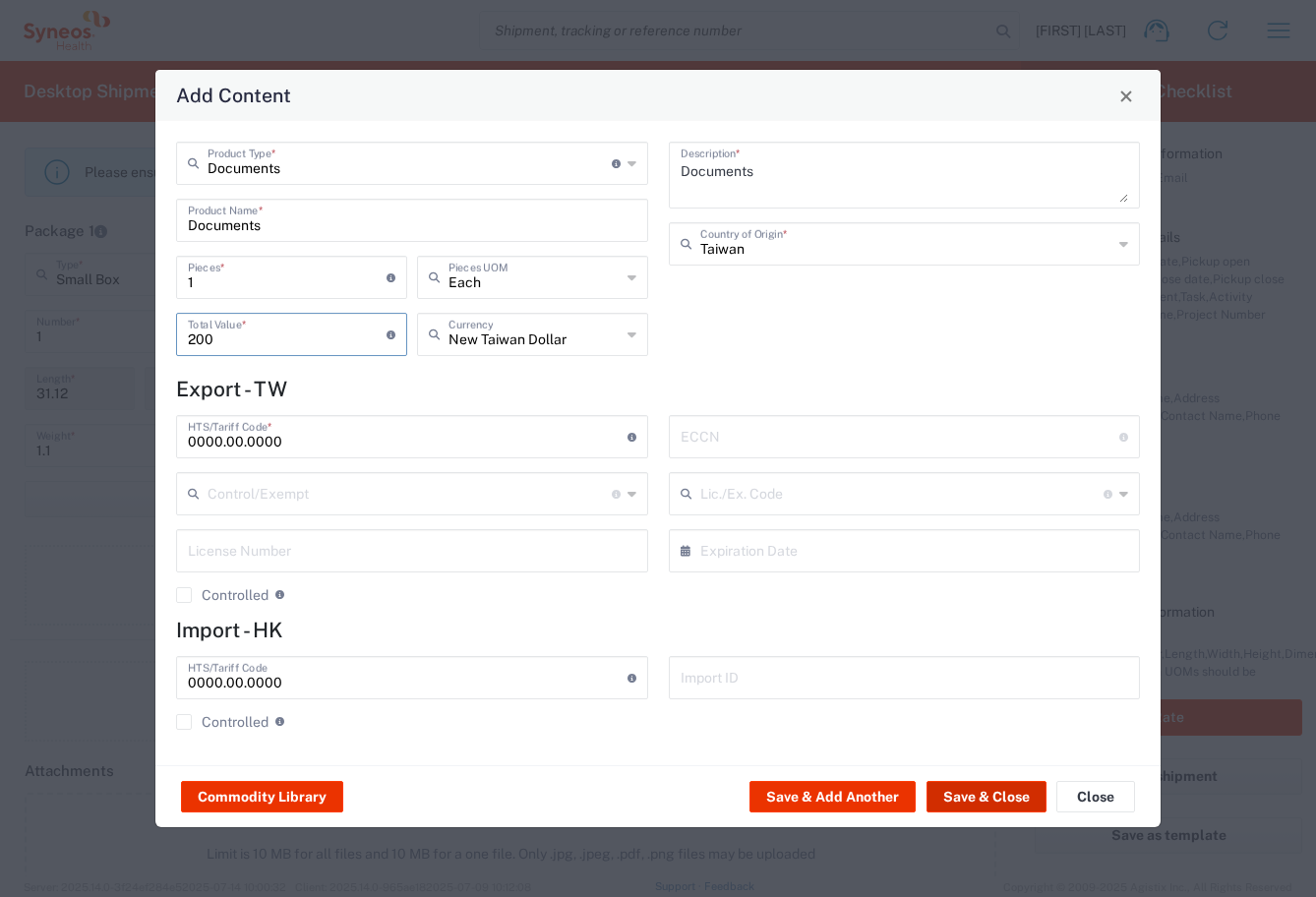 type on "200" 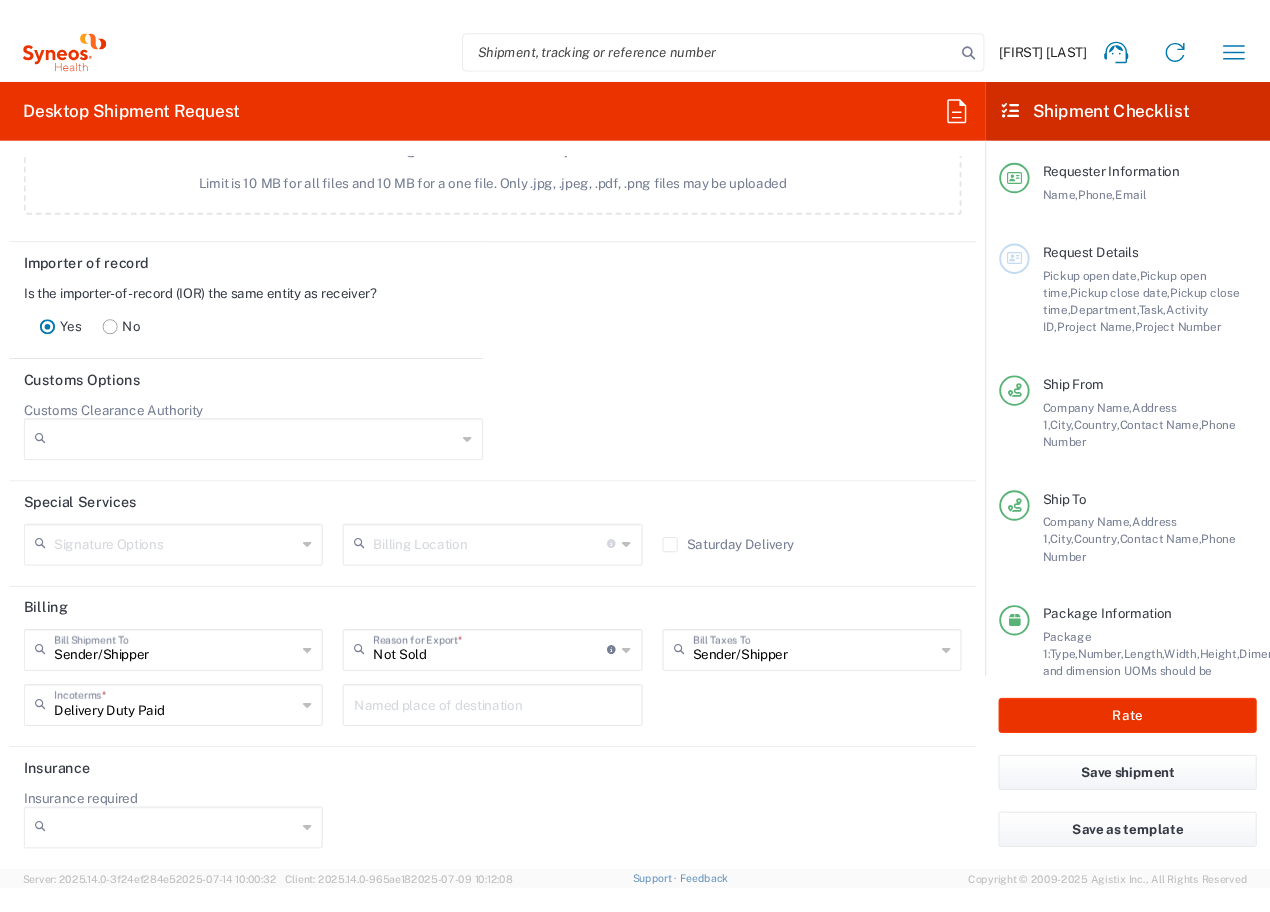 scroll, scrollTop: 2589, scrollLeft: 0, axis: vertical 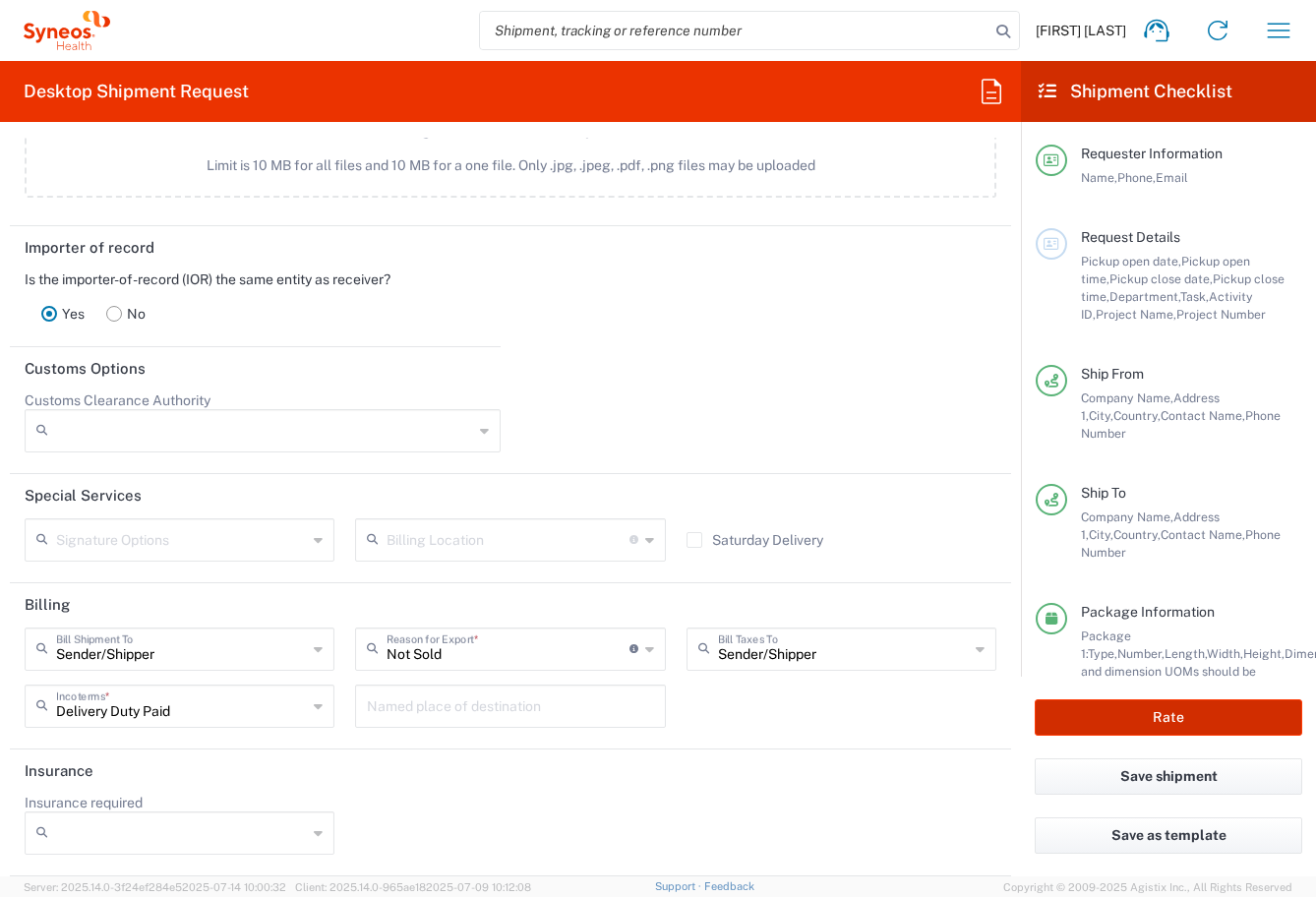 click on "Rate" 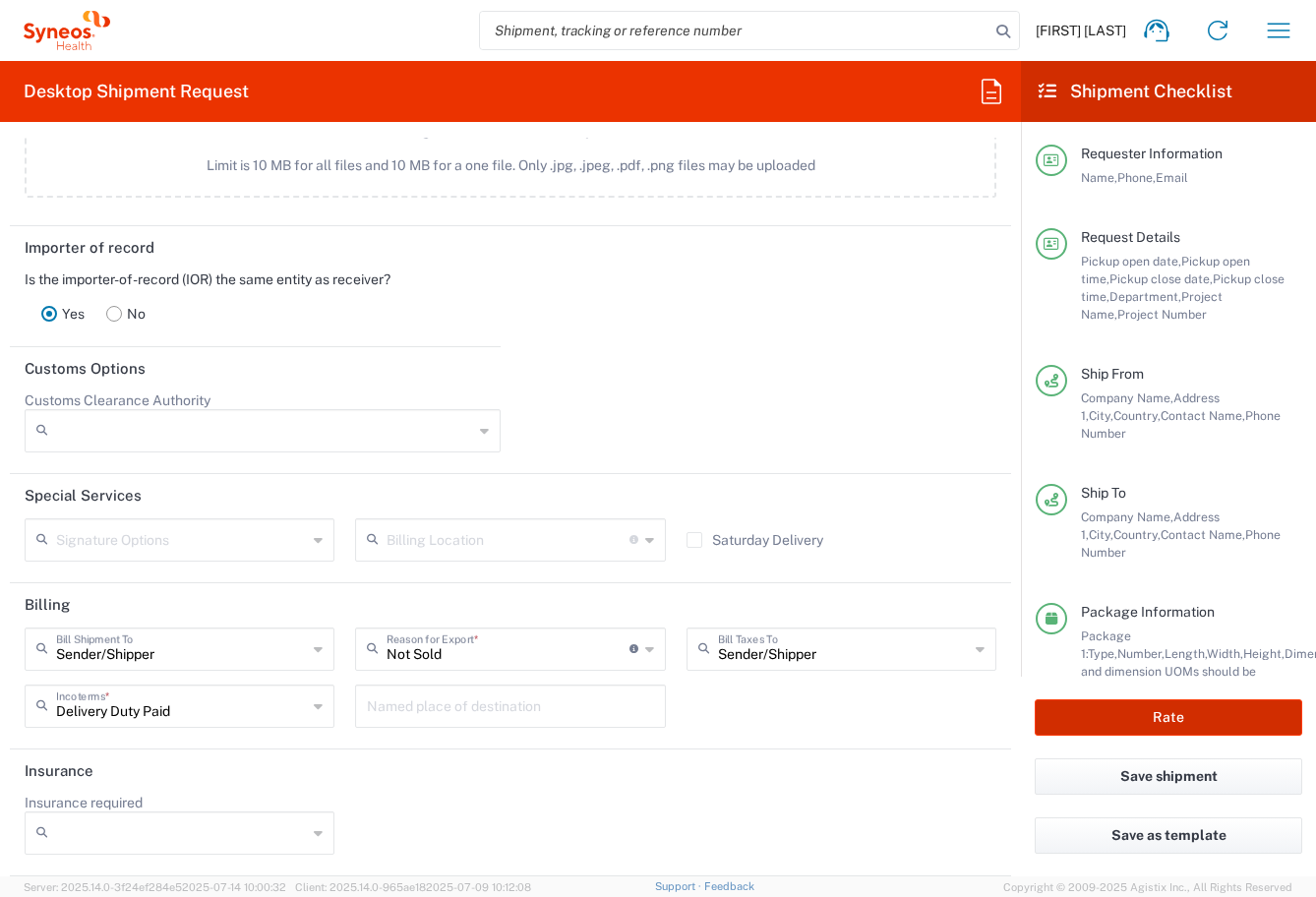 type on "Bristol-Myers 7000900B" 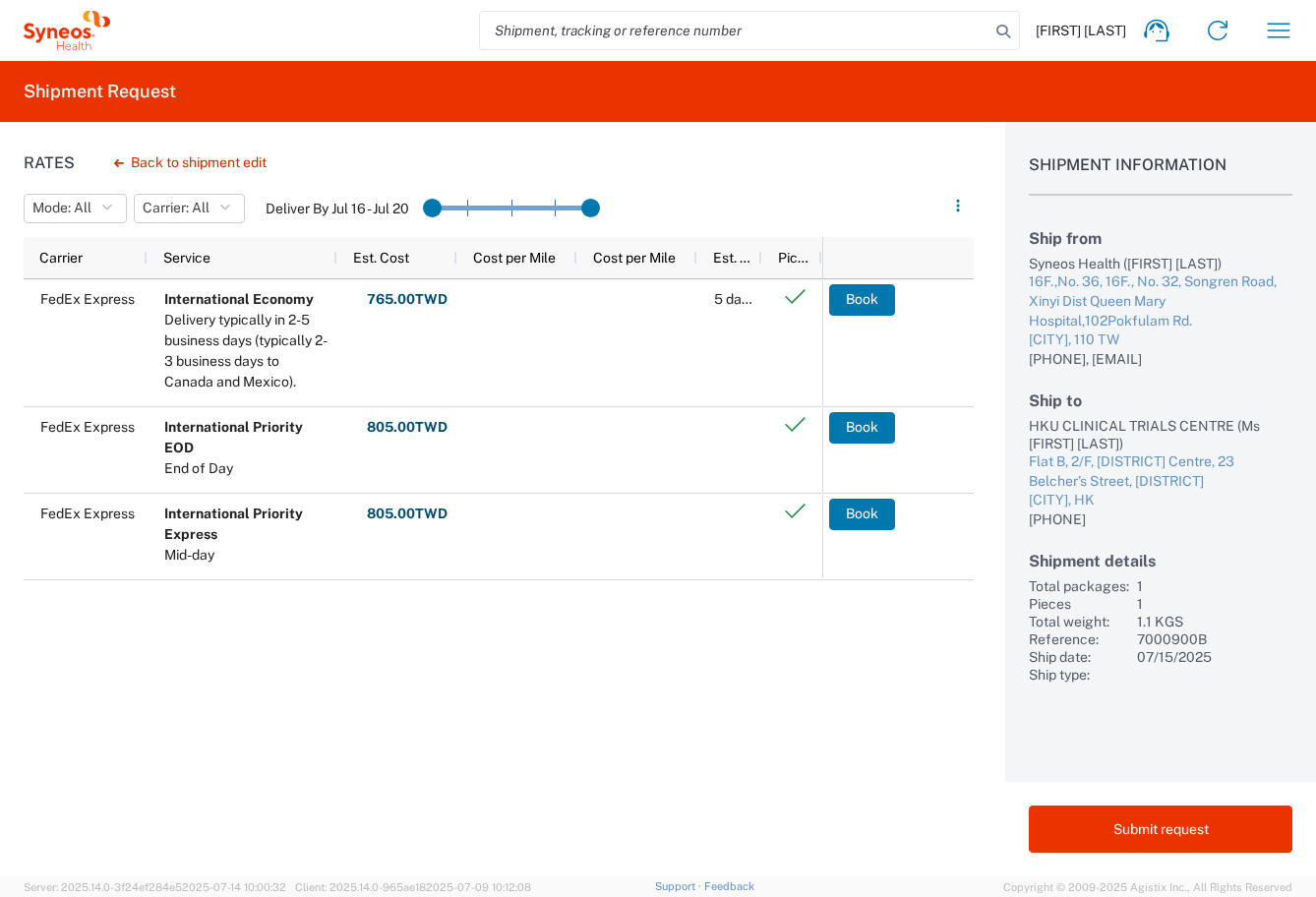 click on "Rates
Back to shipment edit  Mode:  All All SMAL Carrier:  All All FedEx Express Deliver By Jul 16 - Jul 20
Carrier                                             Service                                             Est. Cost                                             Cost per Mile                                             Cost per Mile                                             Est. Time                                             Pickup                                                                                               FedEx Express International Economy Delivery typically in 2-5 business days (typically 2-3 business days to Canada and Mexico).   765.00
TWD  Total:  765.00
TWD 5 day(s)
FedEx Express International Priority EOD End of Day  805.00
TWD  Total:  805.00
TWD
FedEx Express International Priority Express Mid-day  805.00
TWD  Total:  805.00
TWD
Book   Book   Book" 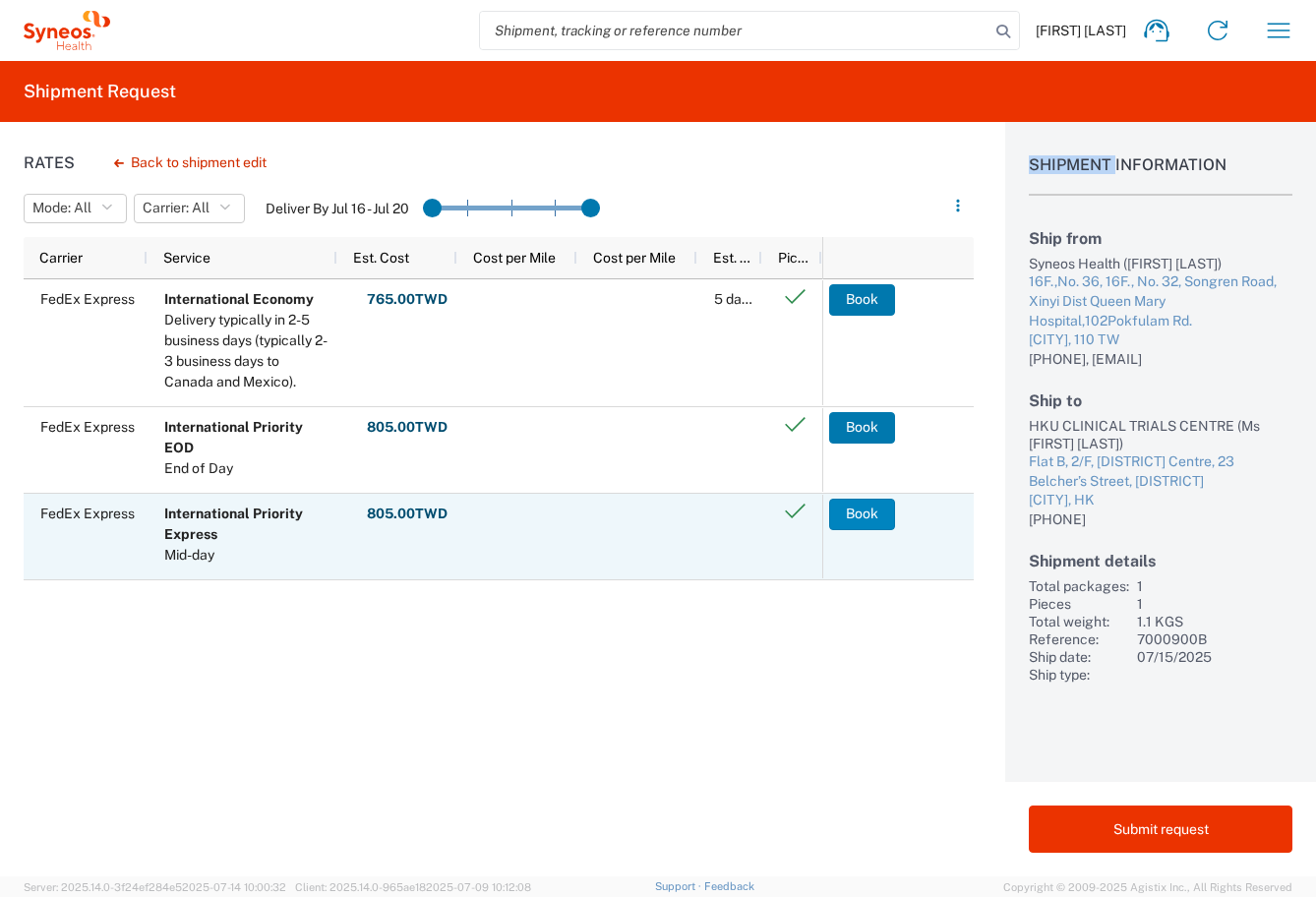 click on "Book" 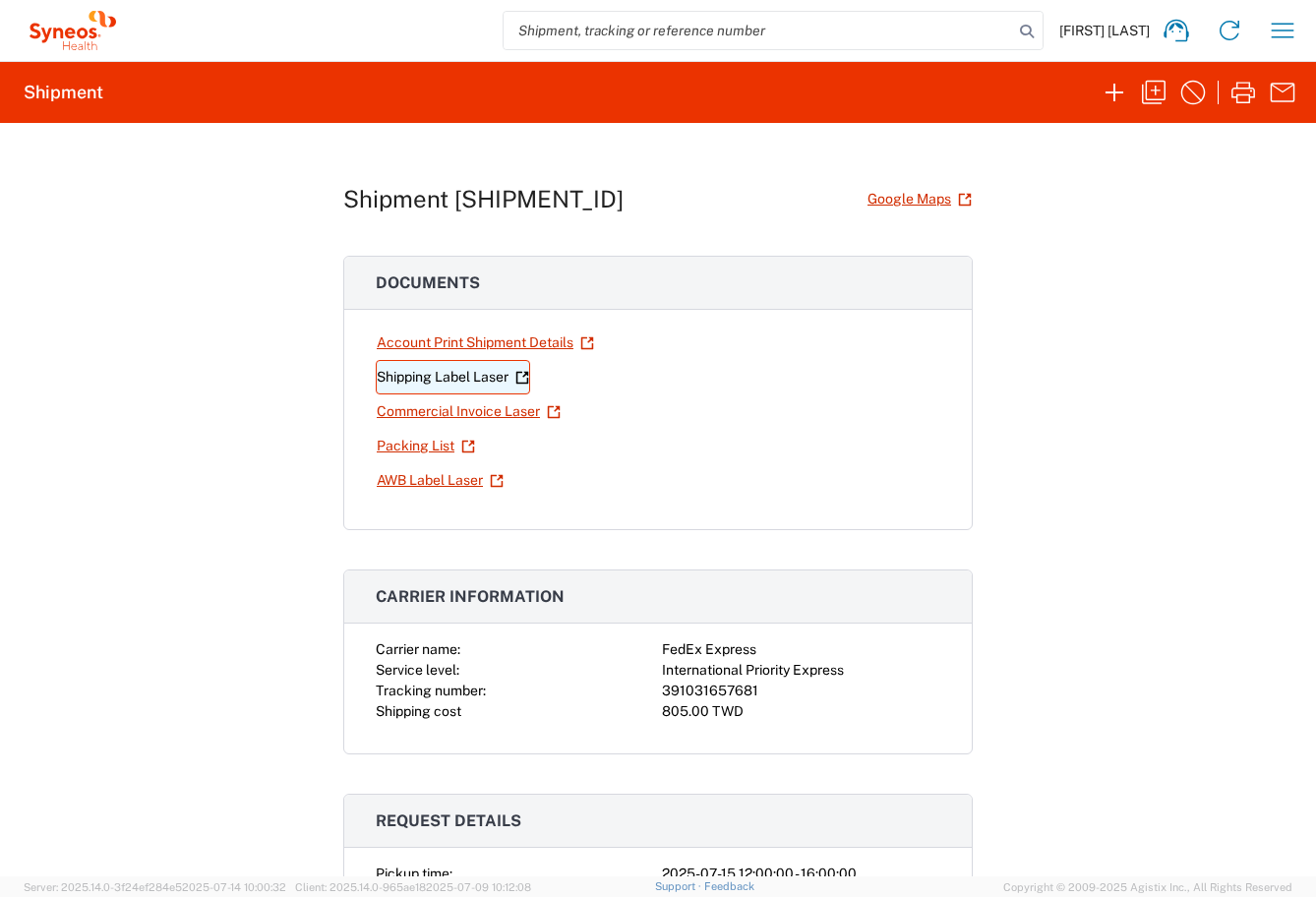 click on "Shipping Label Laser" 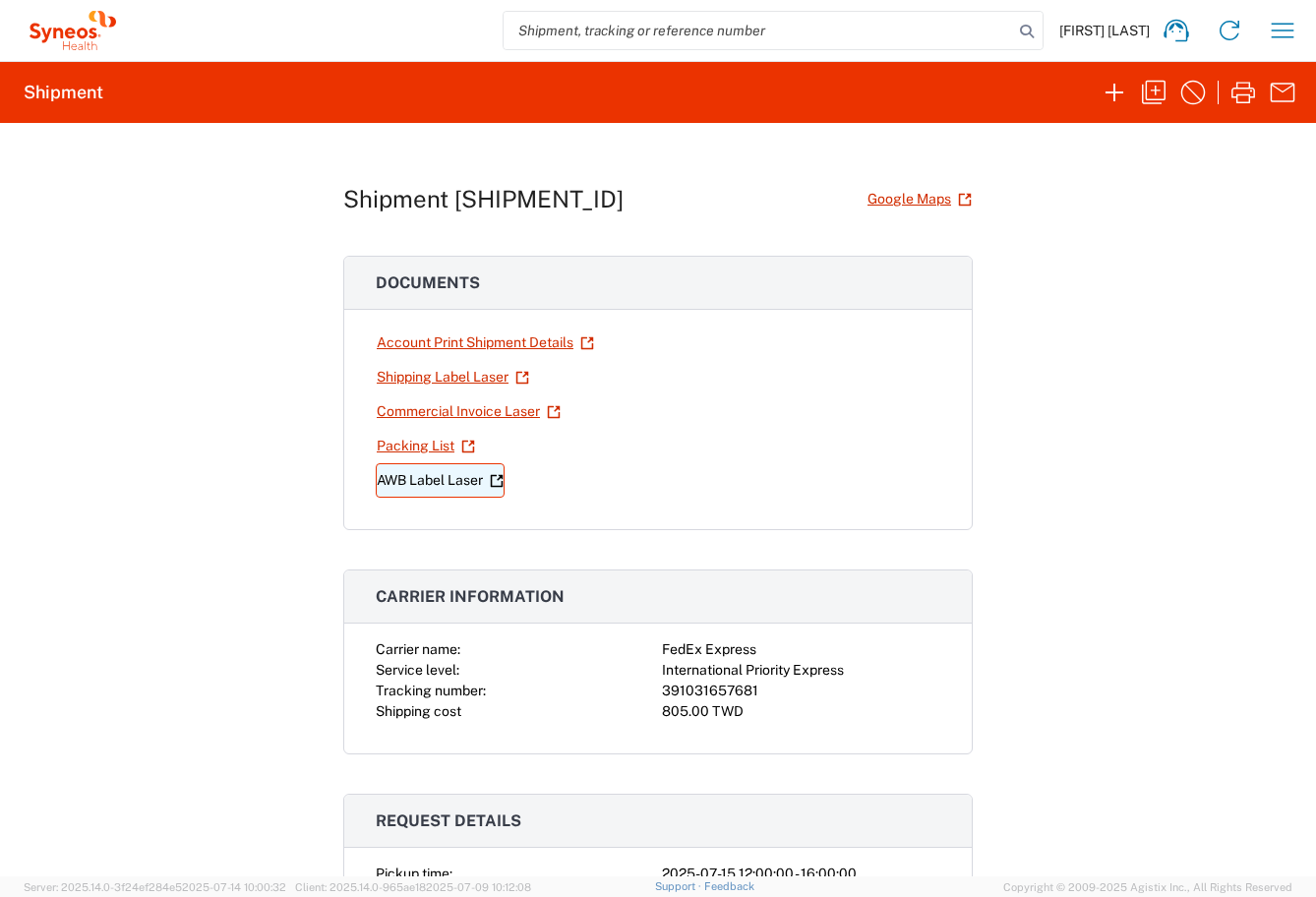 click on "AWB Label Laser" 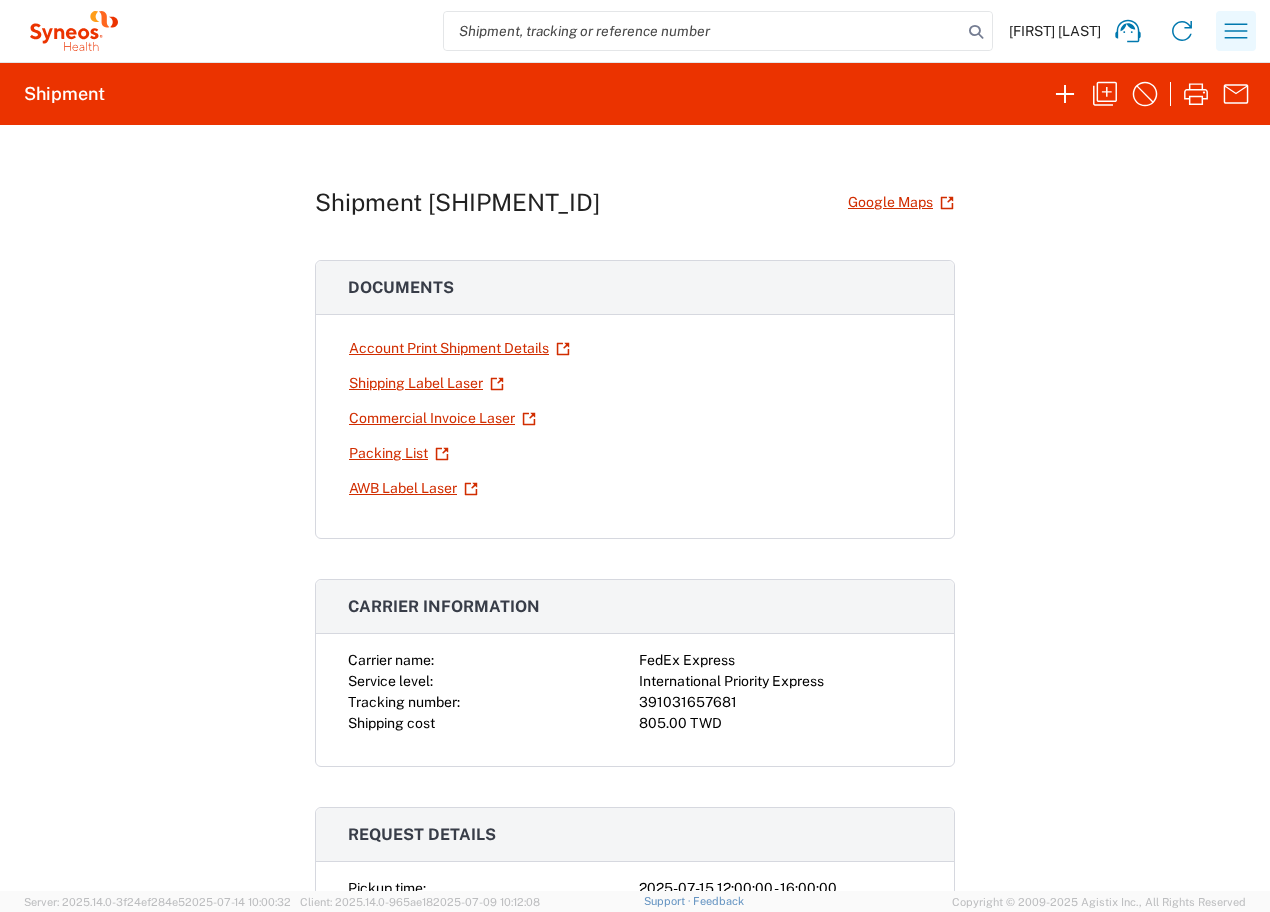 click 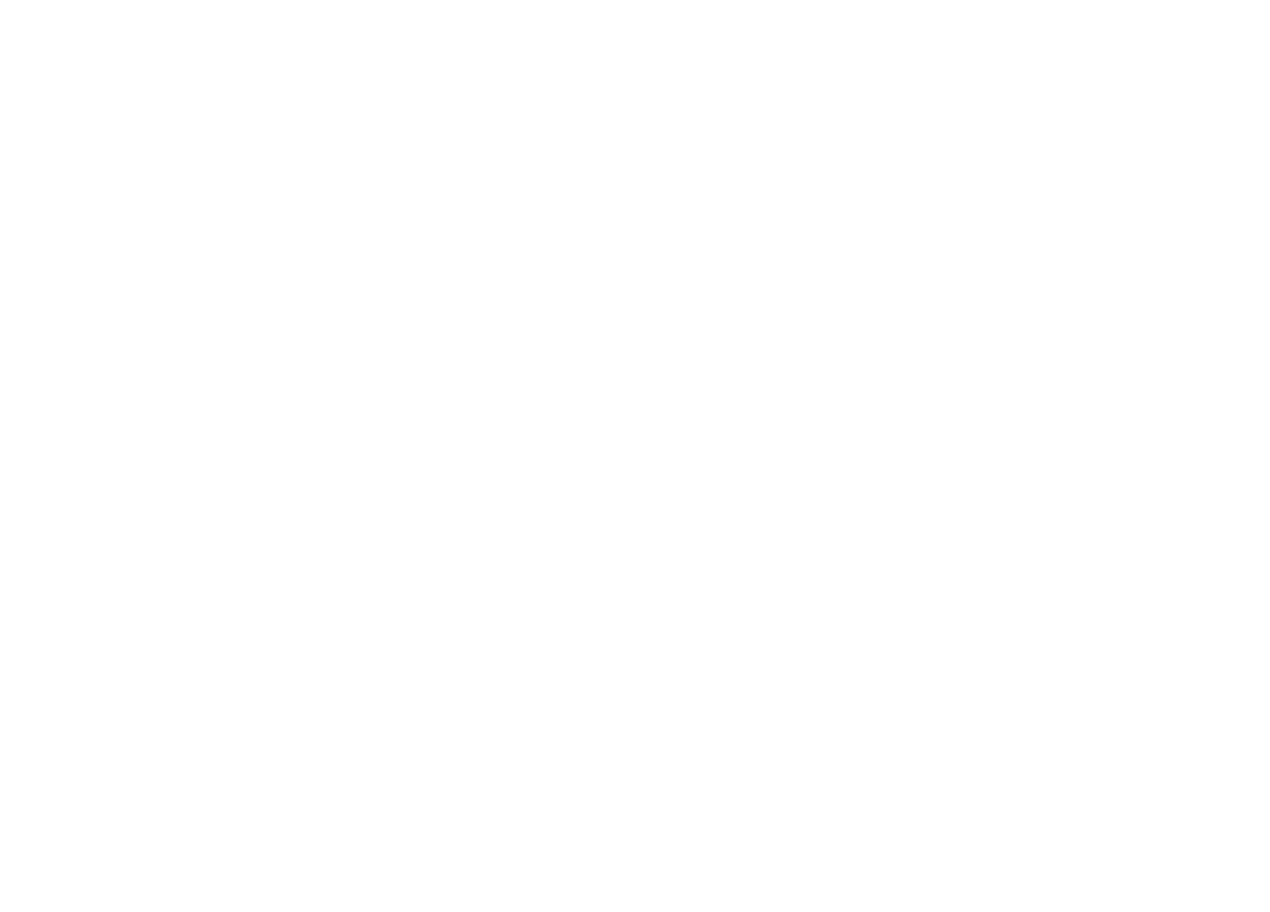 scroll, scrollTop: 0, scrollLeft: 0, axis: both 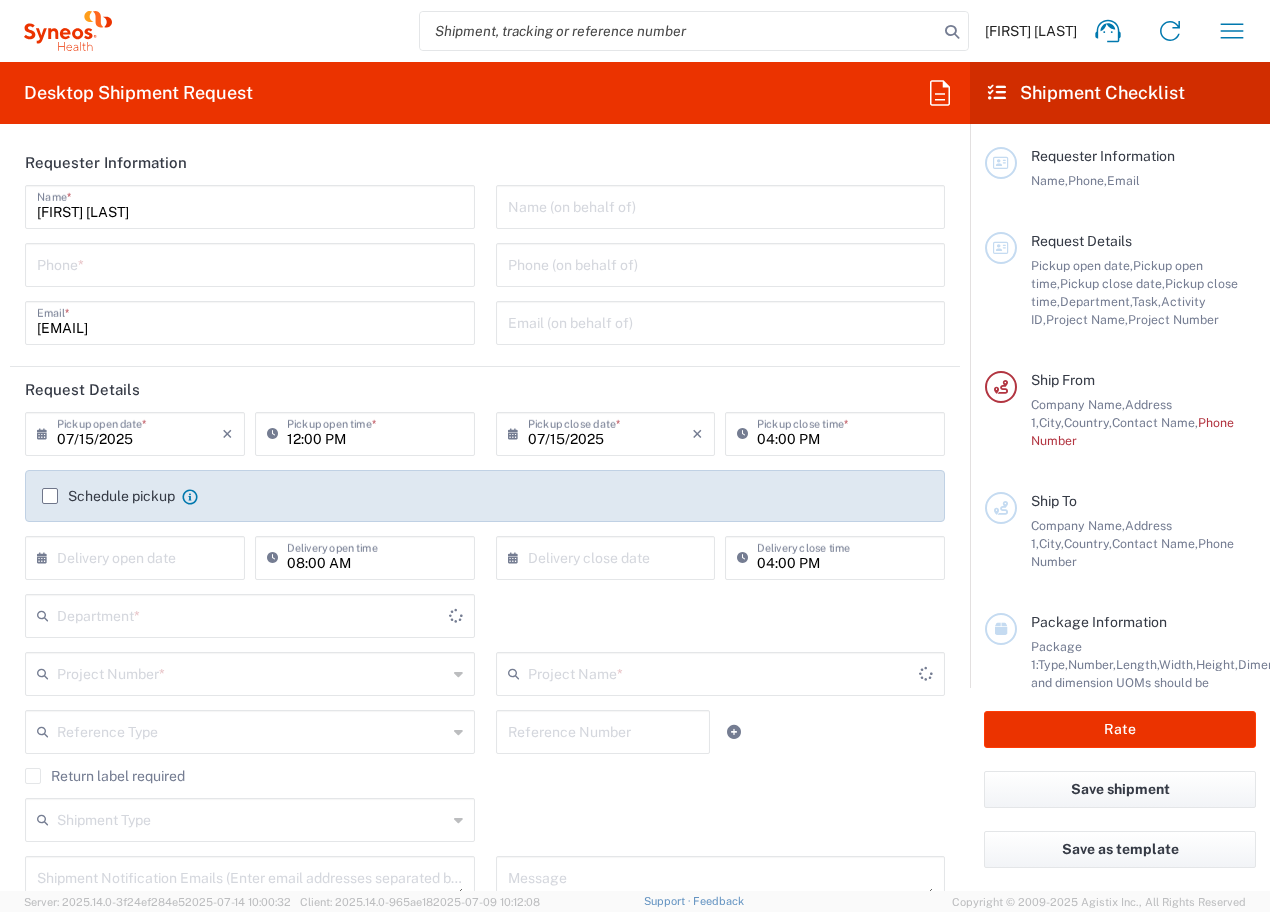 type on "3226" 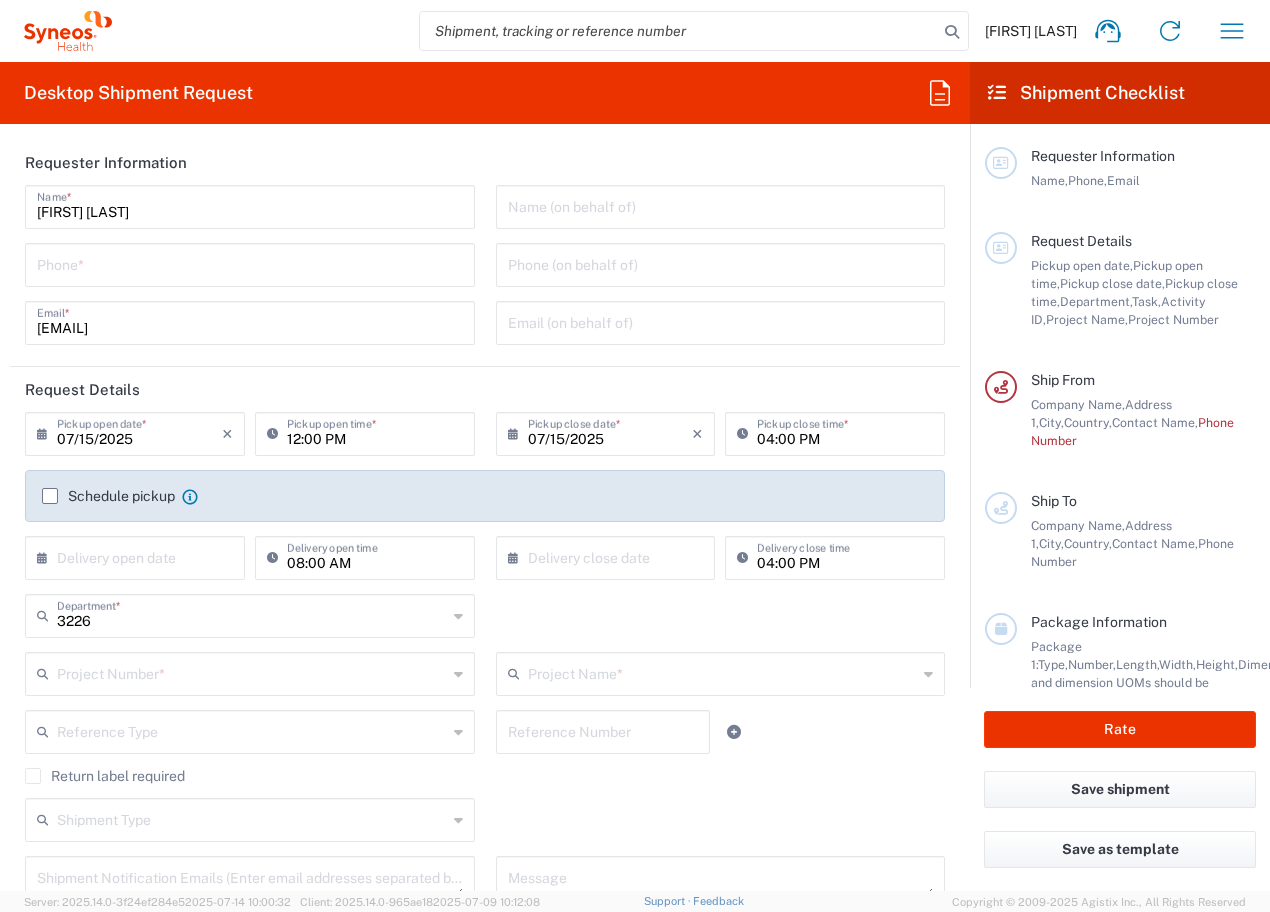 type on "Taiwan" 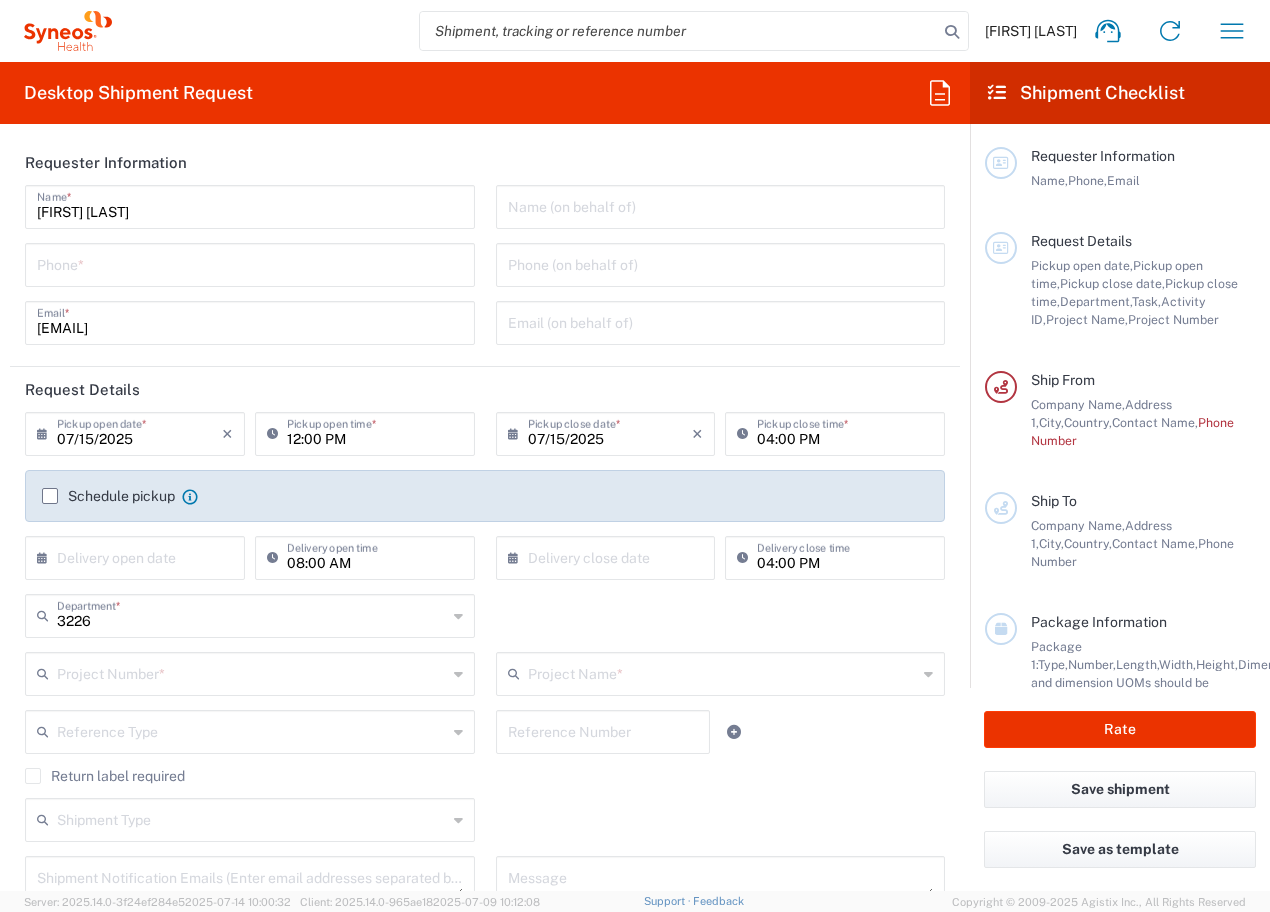 type on "Taiwan Syneos Health Company L" 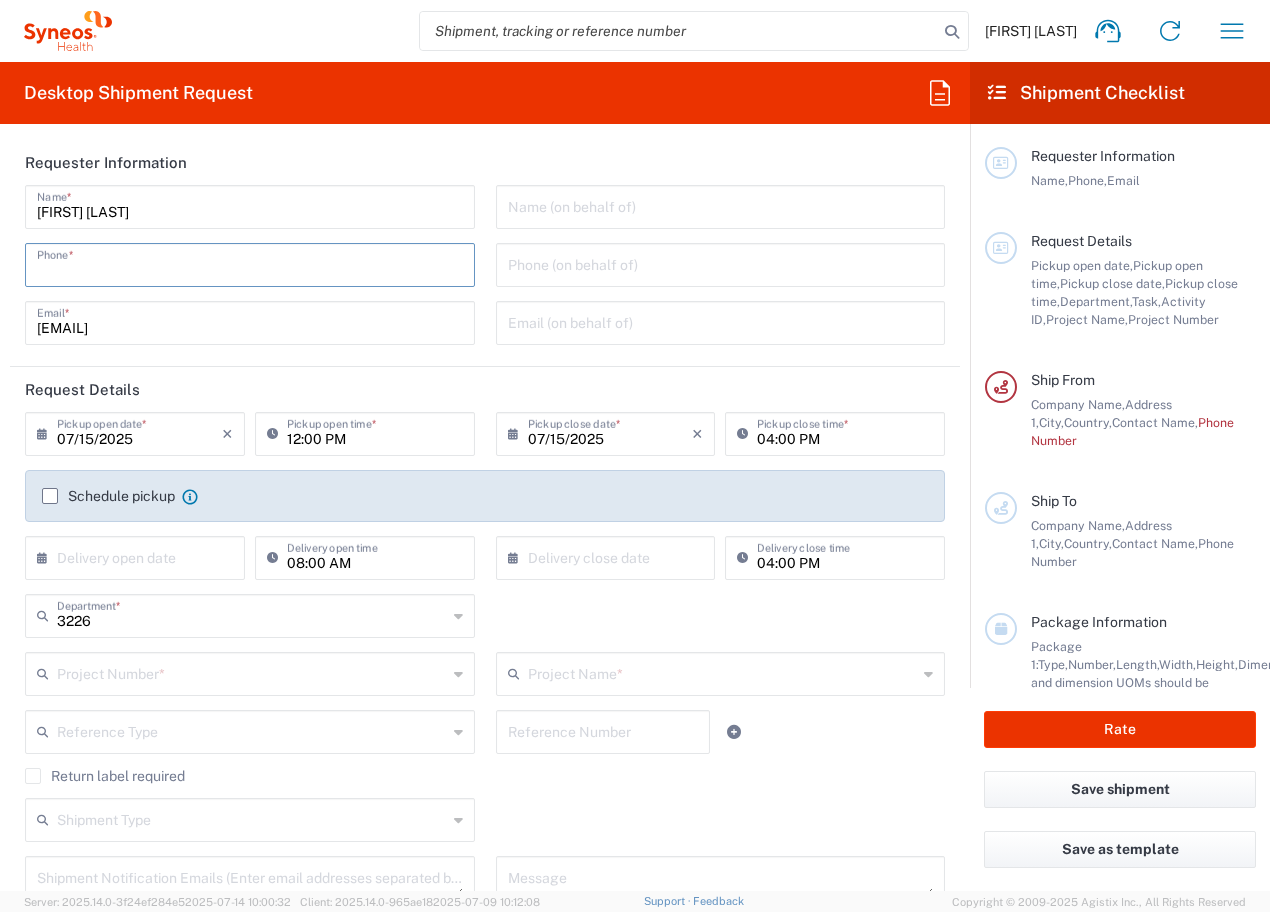 type on "0235185879" 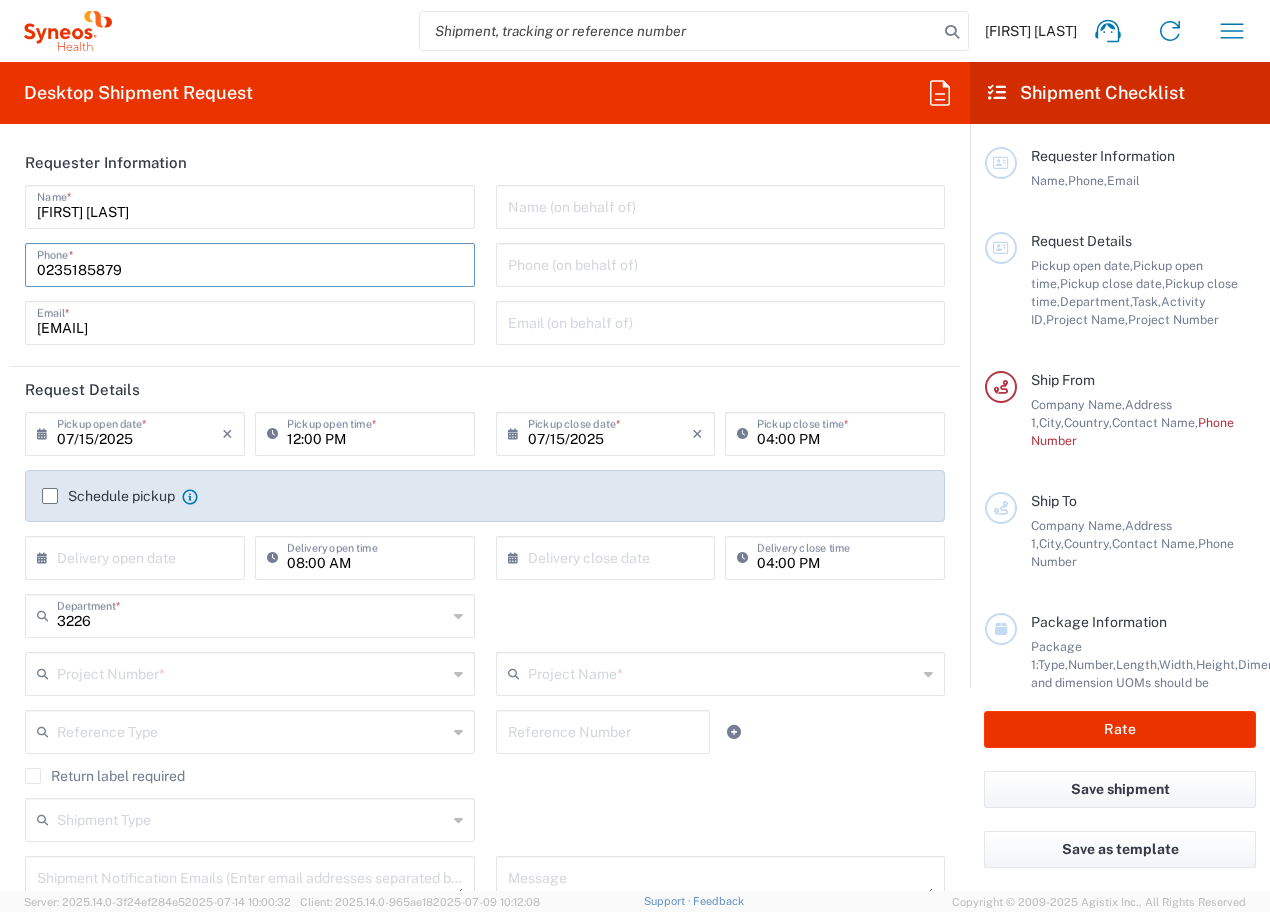 type on "[EMAIL]" 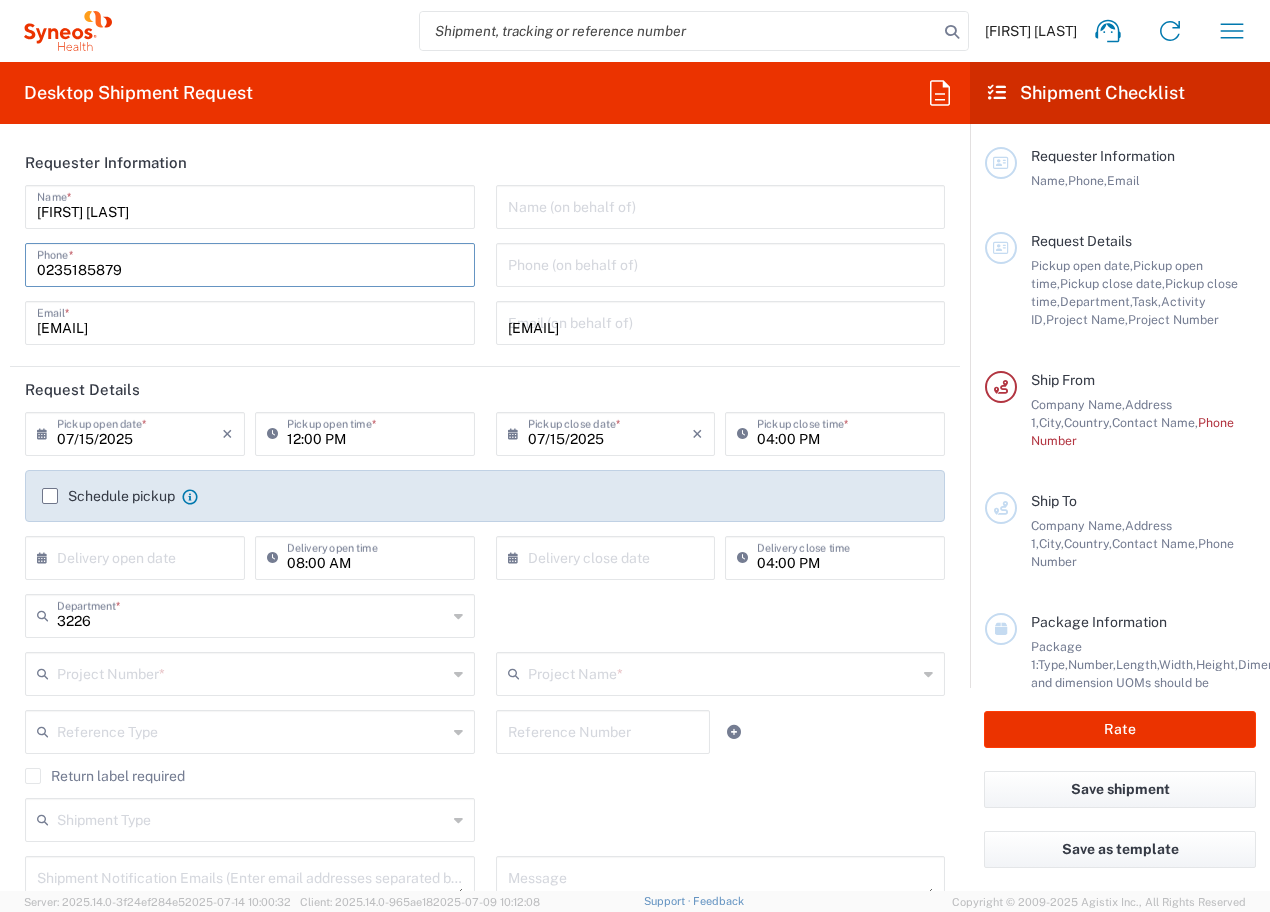 type on "7000900B" 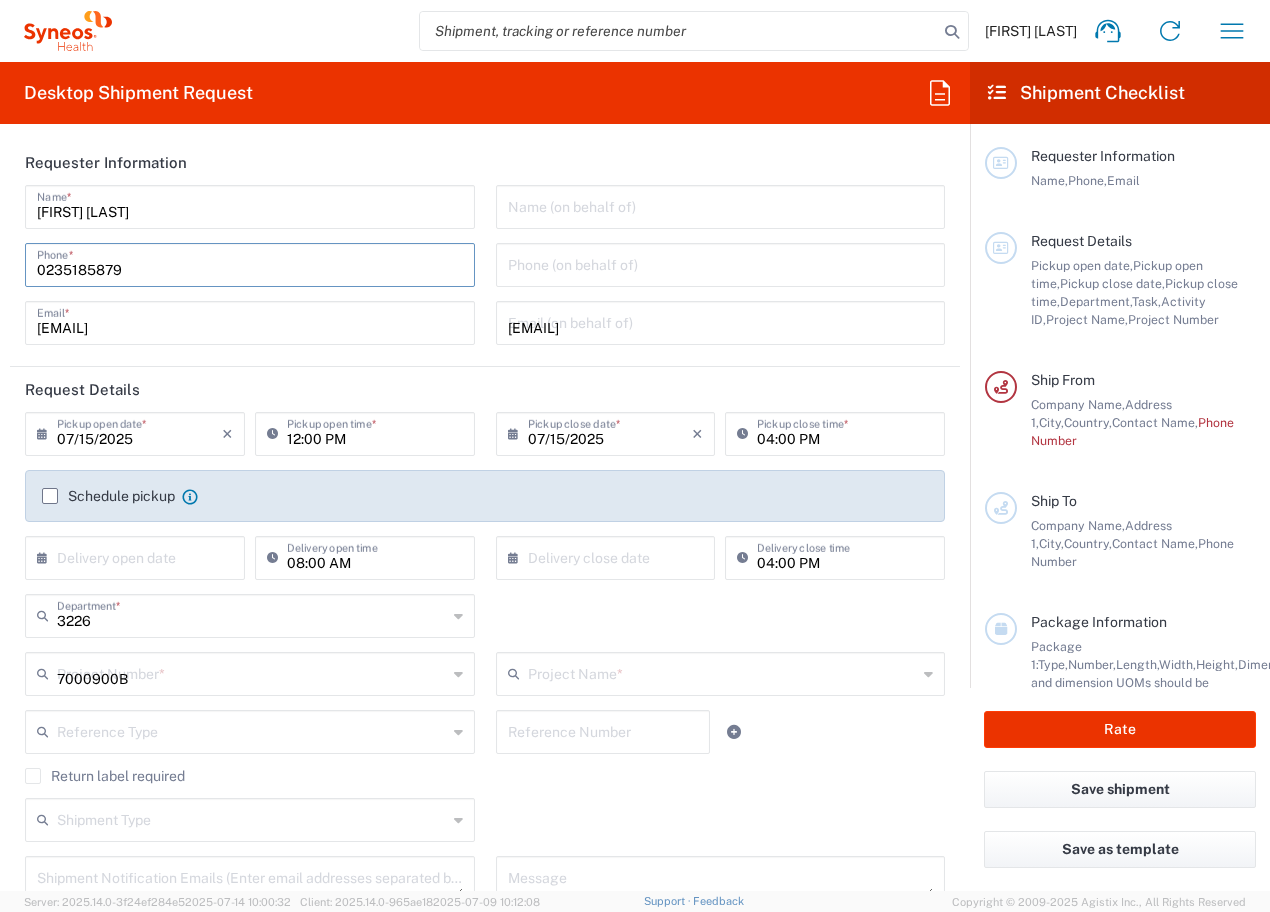 type on "Bristol-Myers 7000900B" 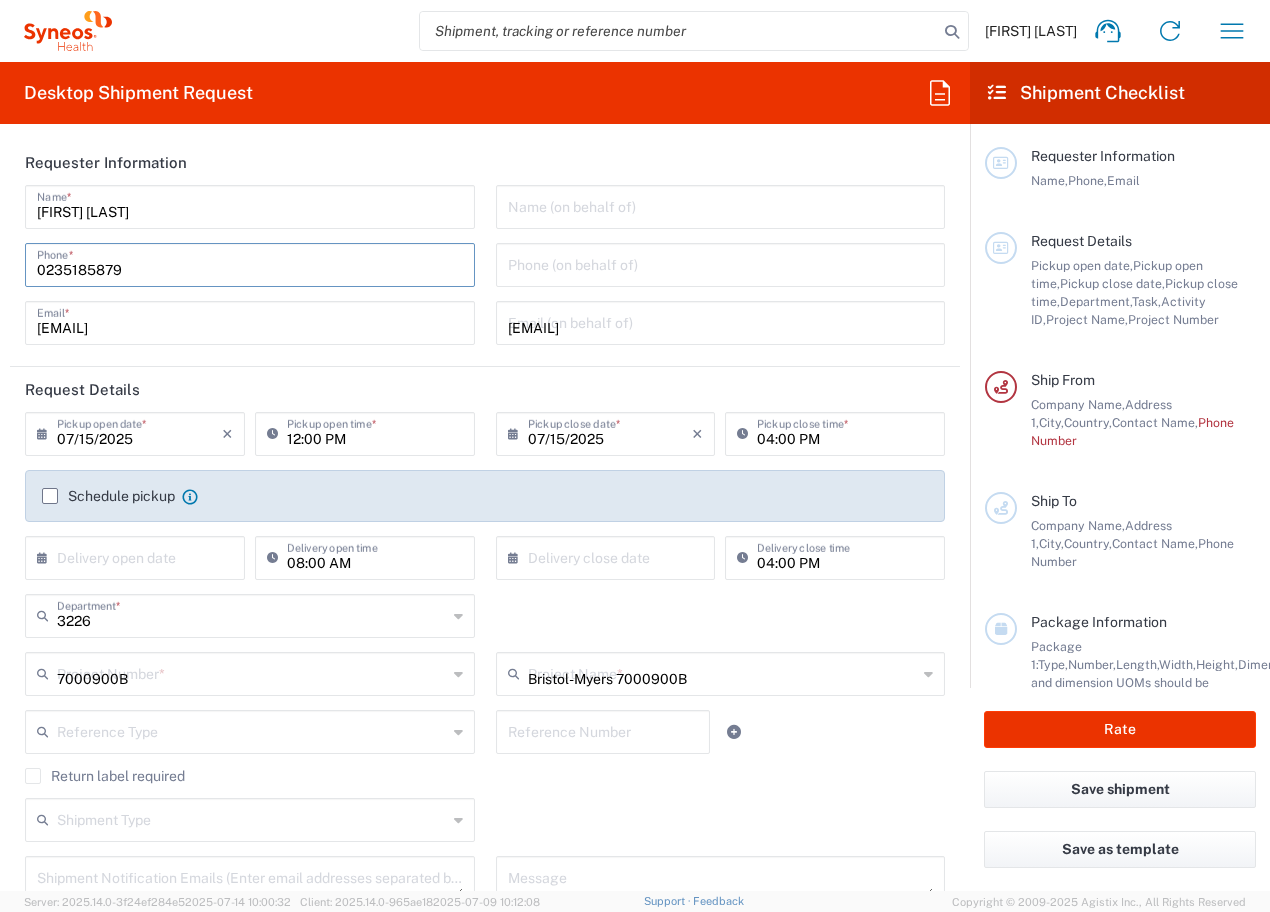 type on "Queen Mary Hospital,102Pokfulam Rd." 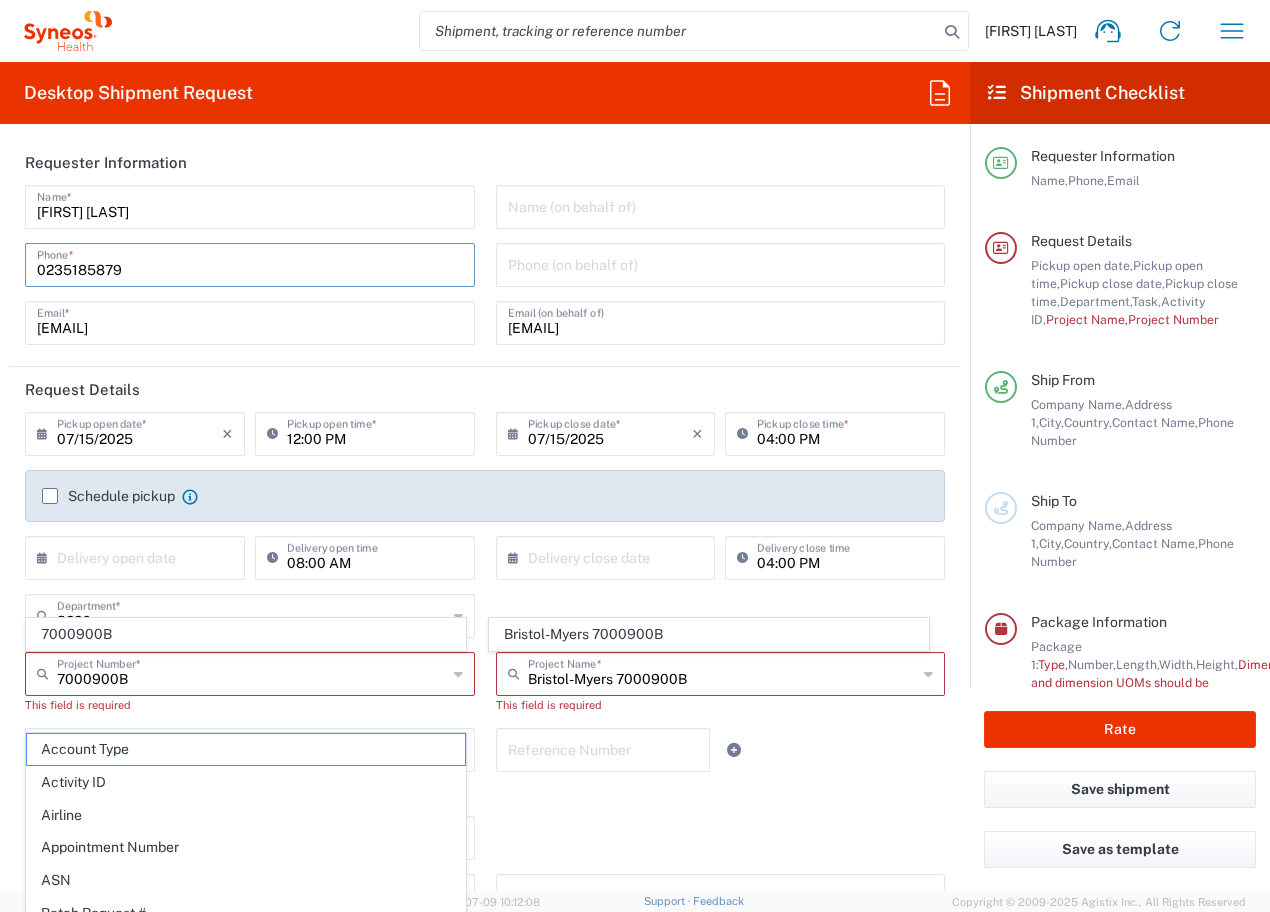 click on "Reference Type  Account Type Activity ID Airline Appointment Number ASN Batch Request # Bill Of Lading Bin Booking Number Booking Request ID Cancel Pickup Location CBP Entry No Claim Container Number Customer Ref Delivery Number Department Document No Expenditure Export Reference Flight Number General GL Code House Airway Bill Internal Requisition Invoice Number ITN No Job Number License Lloyd's Code Lot Number Master Airway Bill Master Tracking Number Material Requisition Order Number Organization Packing Slip Pickup Number Pickup Request PO Line Item No PRO # Problem File Number Project Project Number Protocol Number Purchase Order Quote Number Release Number RMA Route Sales Order Seal Number Serial No Shipment Id Number Shipment Line No Study Number Task Tender ID VAT Number Vessel Name VIN Voyage Number Waybill Number Work Order  Reference Number" 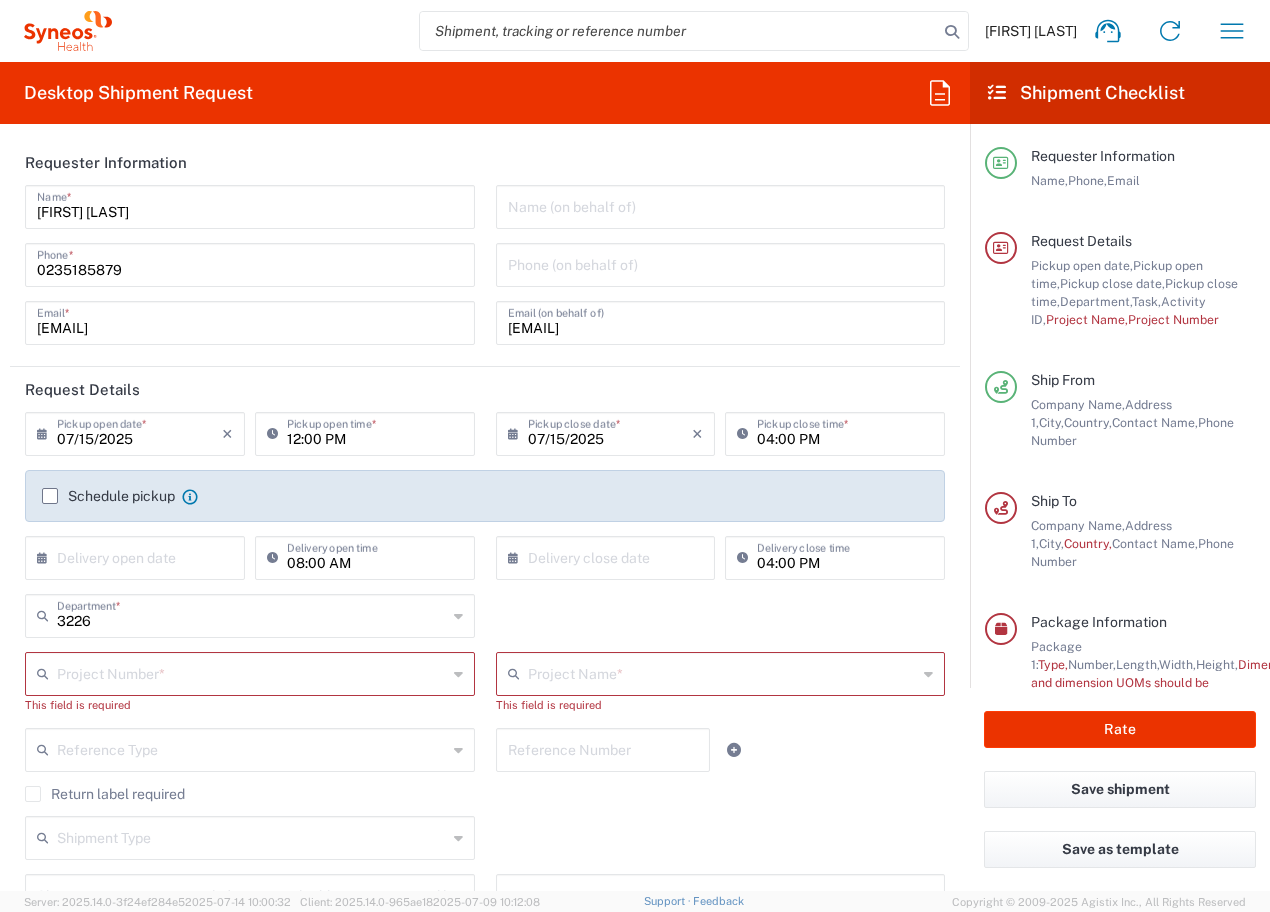 click at bounding box center [723, 672] 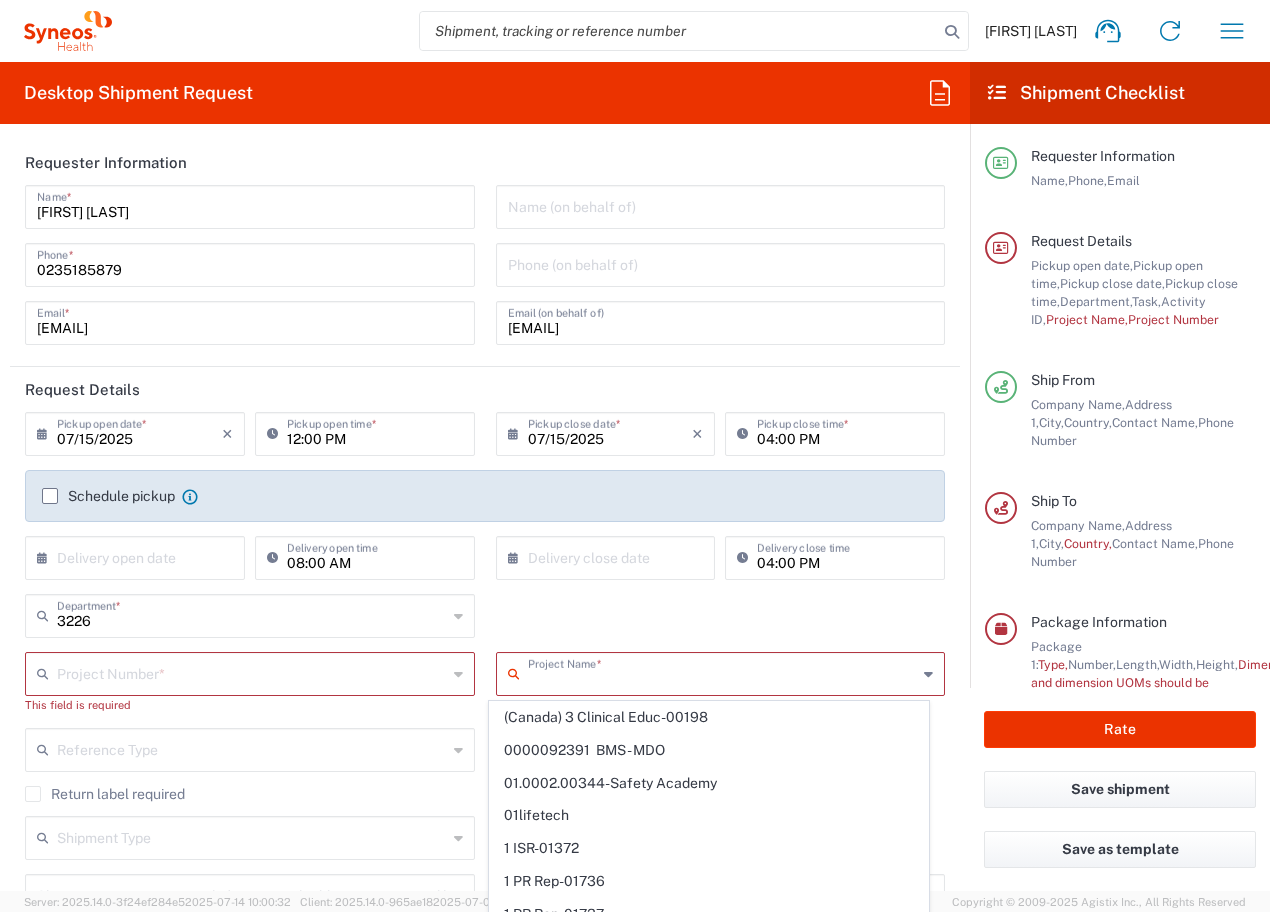click on "(Canada) 3 Clinical Educ-00198" 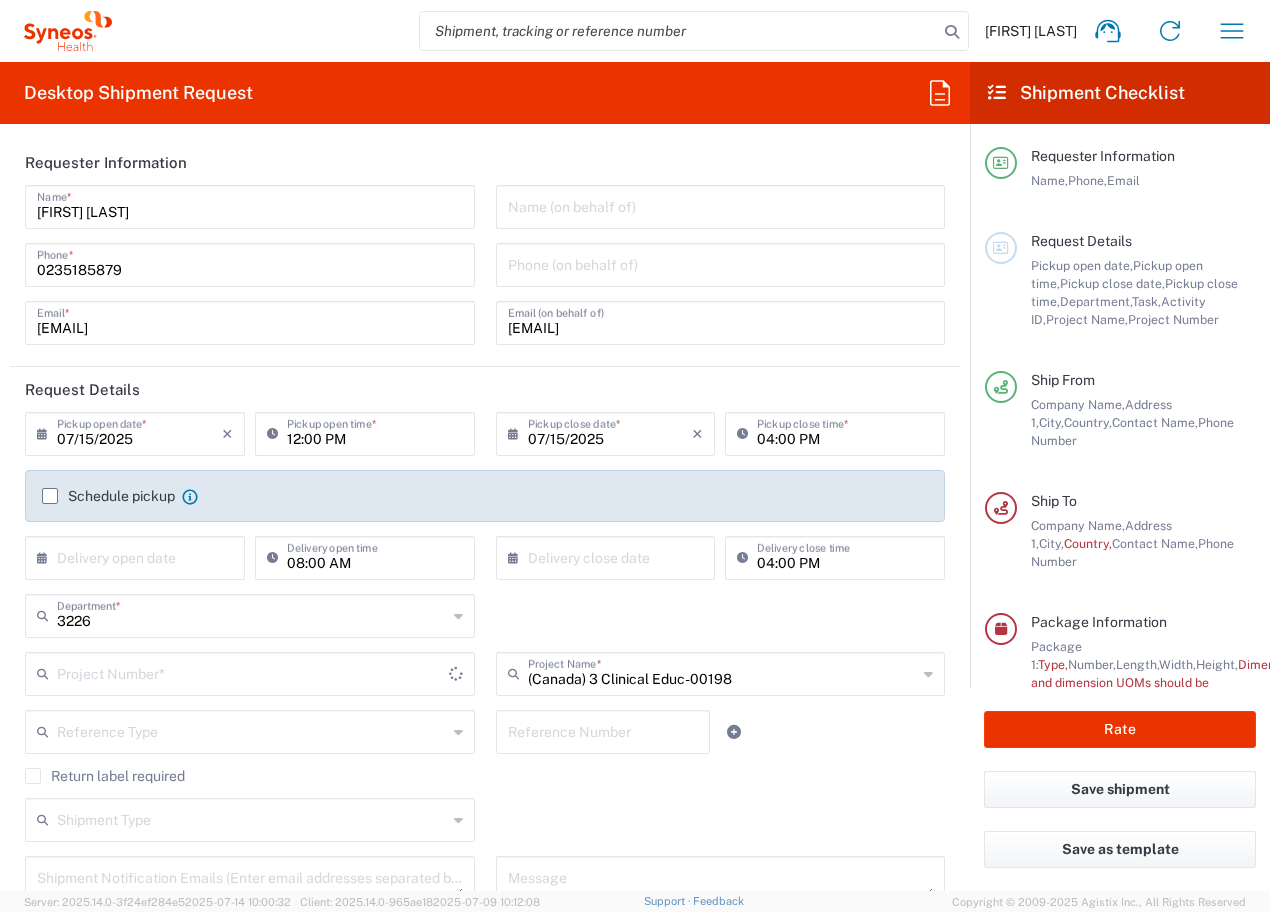 type on "(Canada) 3 Clinical Educ-00198" 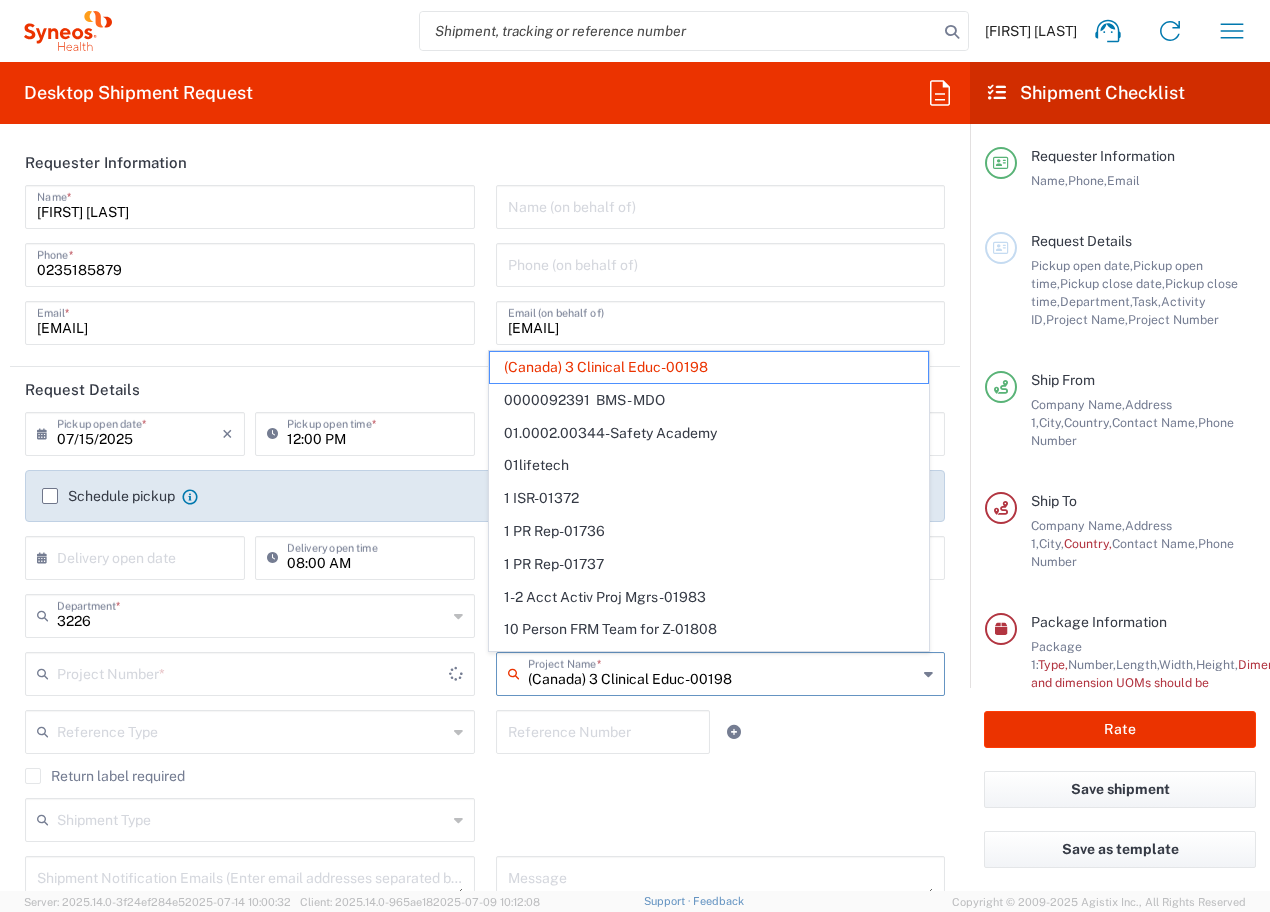 type on "400000198" 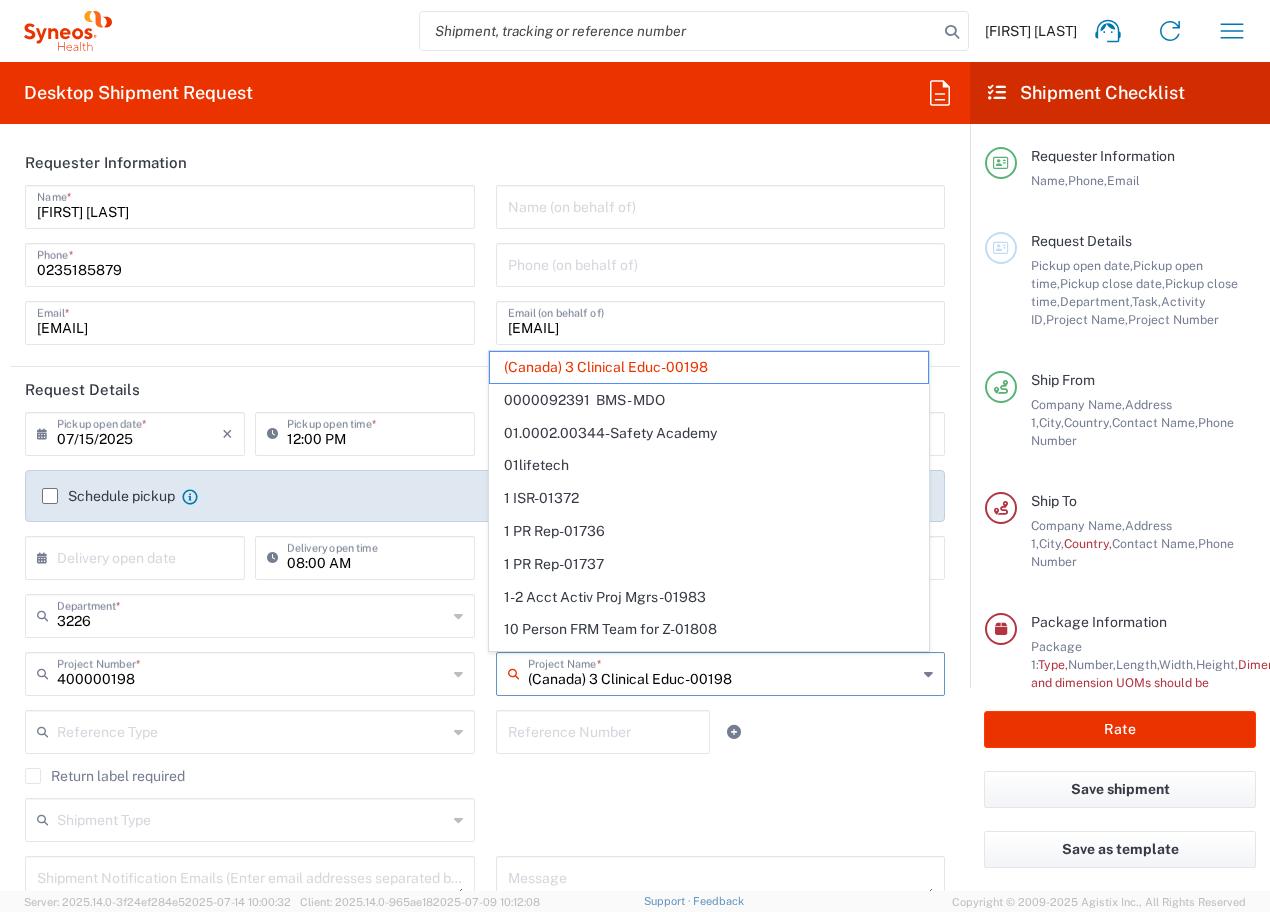 drag, startPoint x: 725, startPoint y: 676, endPoint x: 481, endPoint y: 667, distance: 244.16592 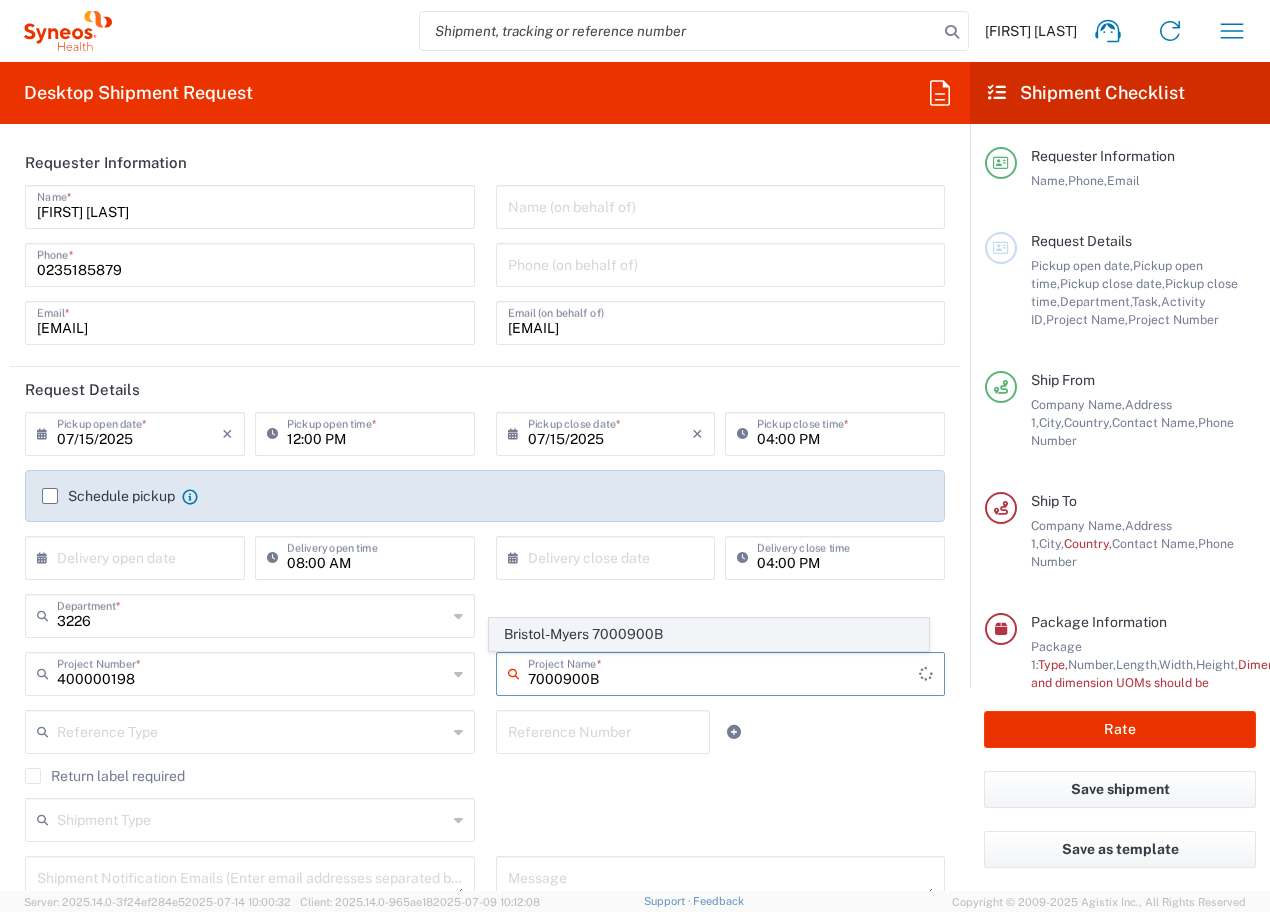click on "Bristol-Myers 7000900B" 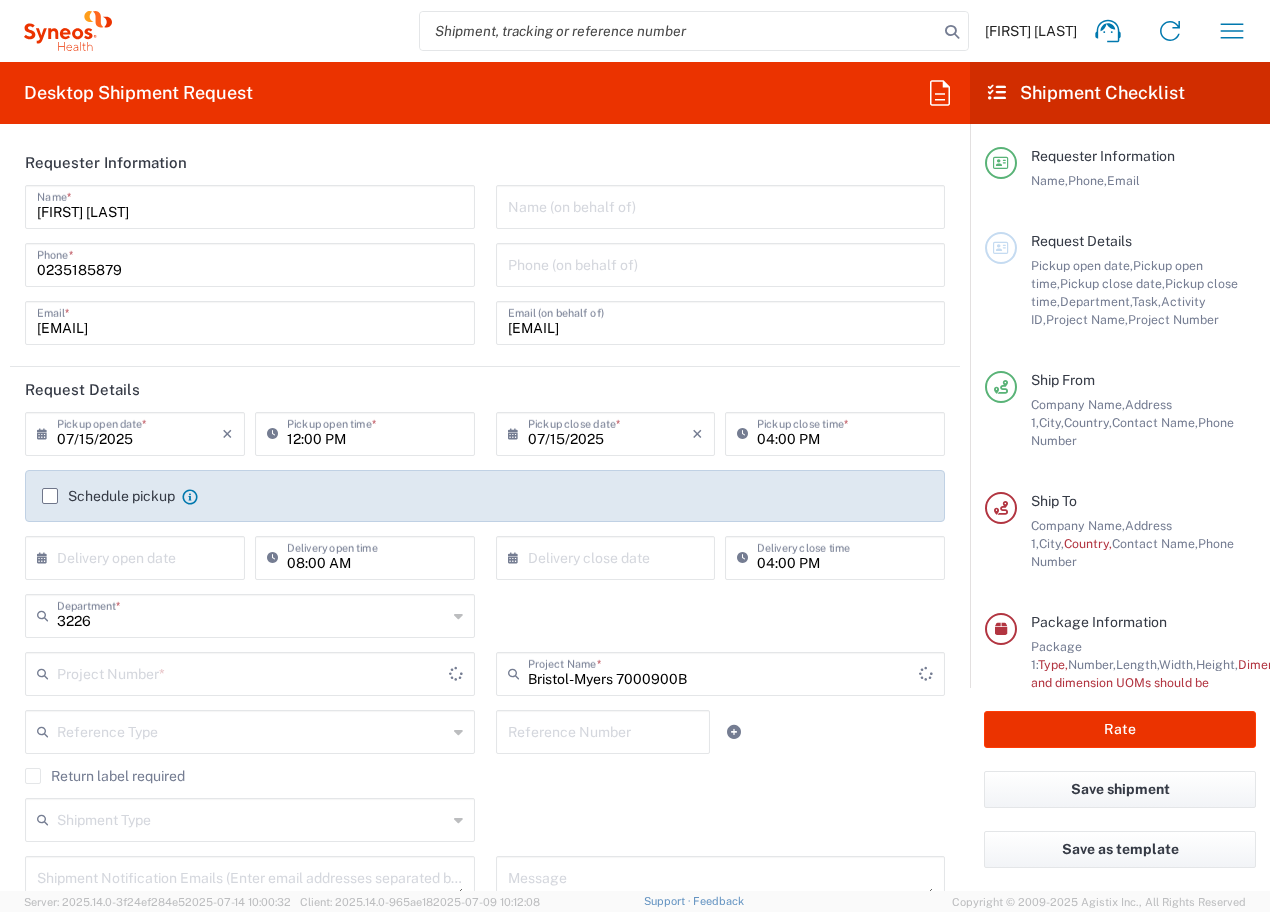 type on "7000900B" 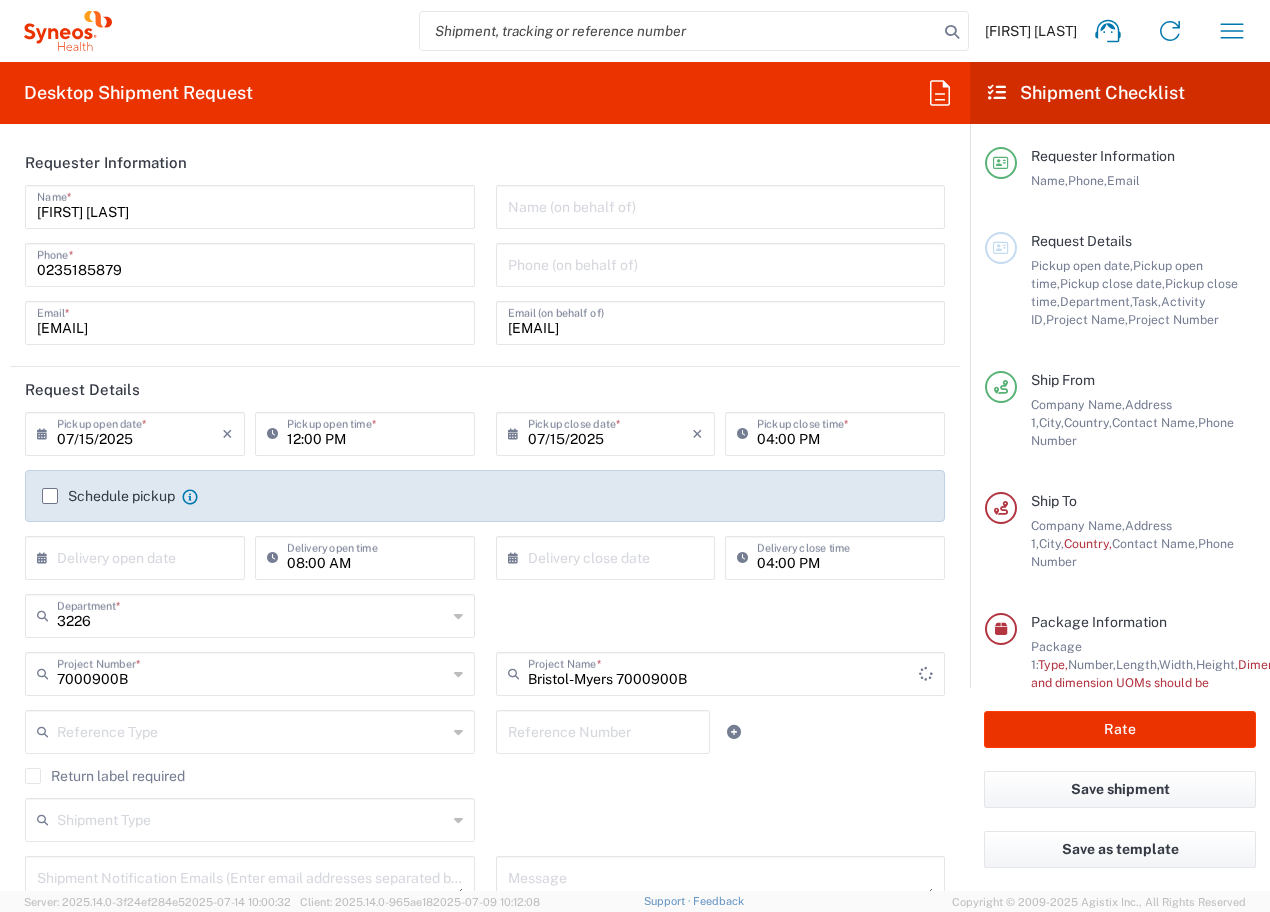 click on "Schedule pickup" 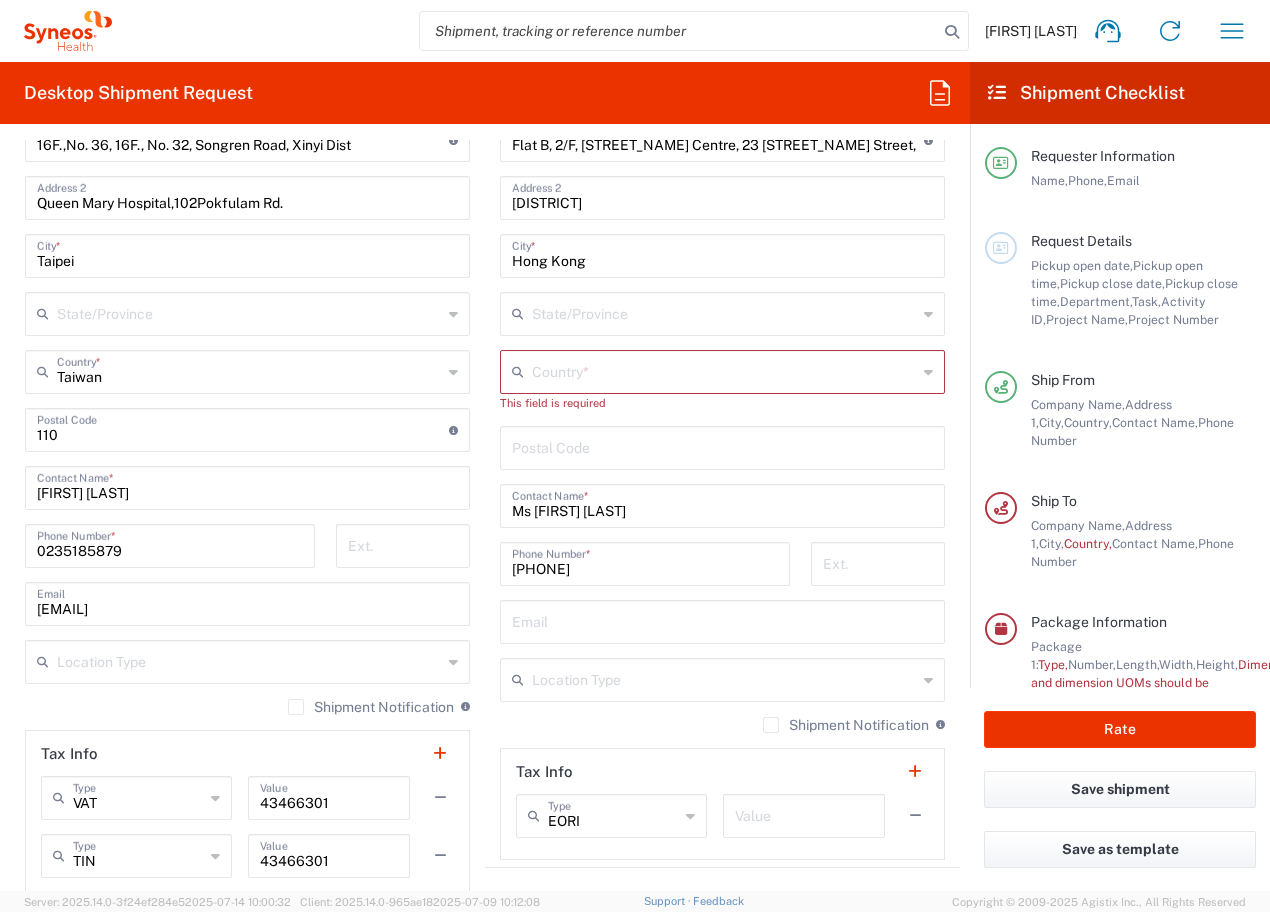 scroll, scrollTop: 1000, scrollLeft: 0, axis: vertical 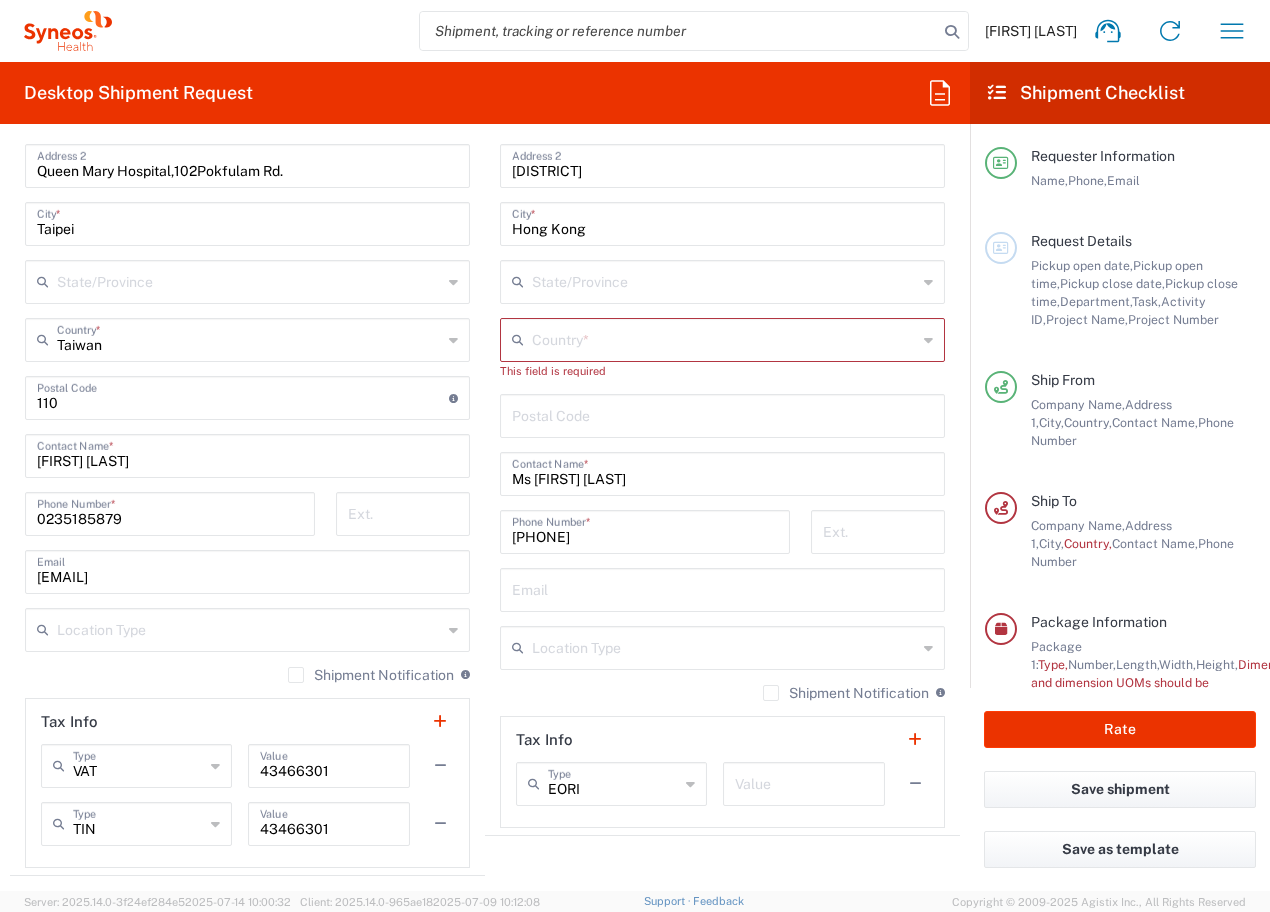 click on "Shipment Notification" 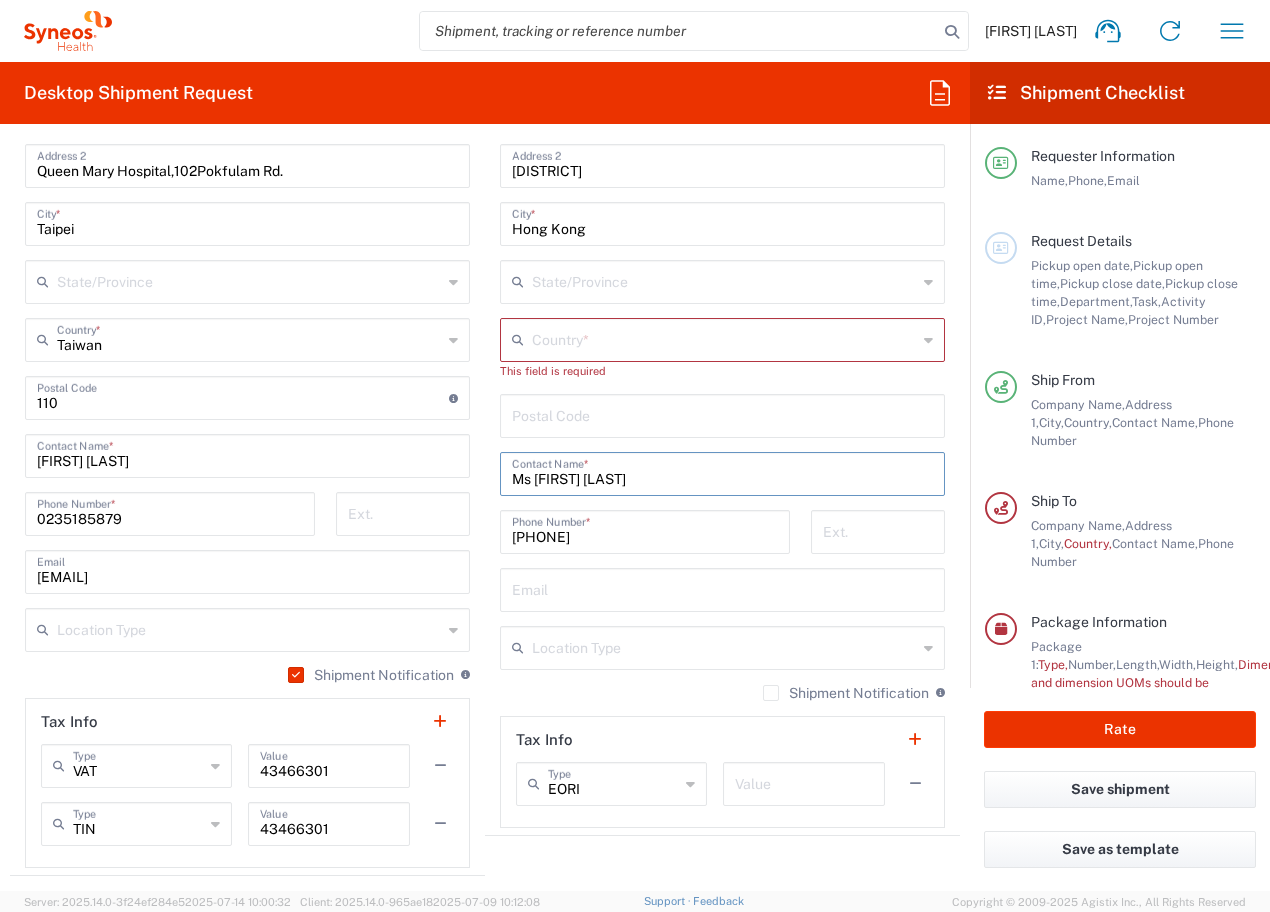 drag, startPoint x: 605, startPoint y: 482, endPoint x: 495, endPoint y: 468, distance: 110.88733 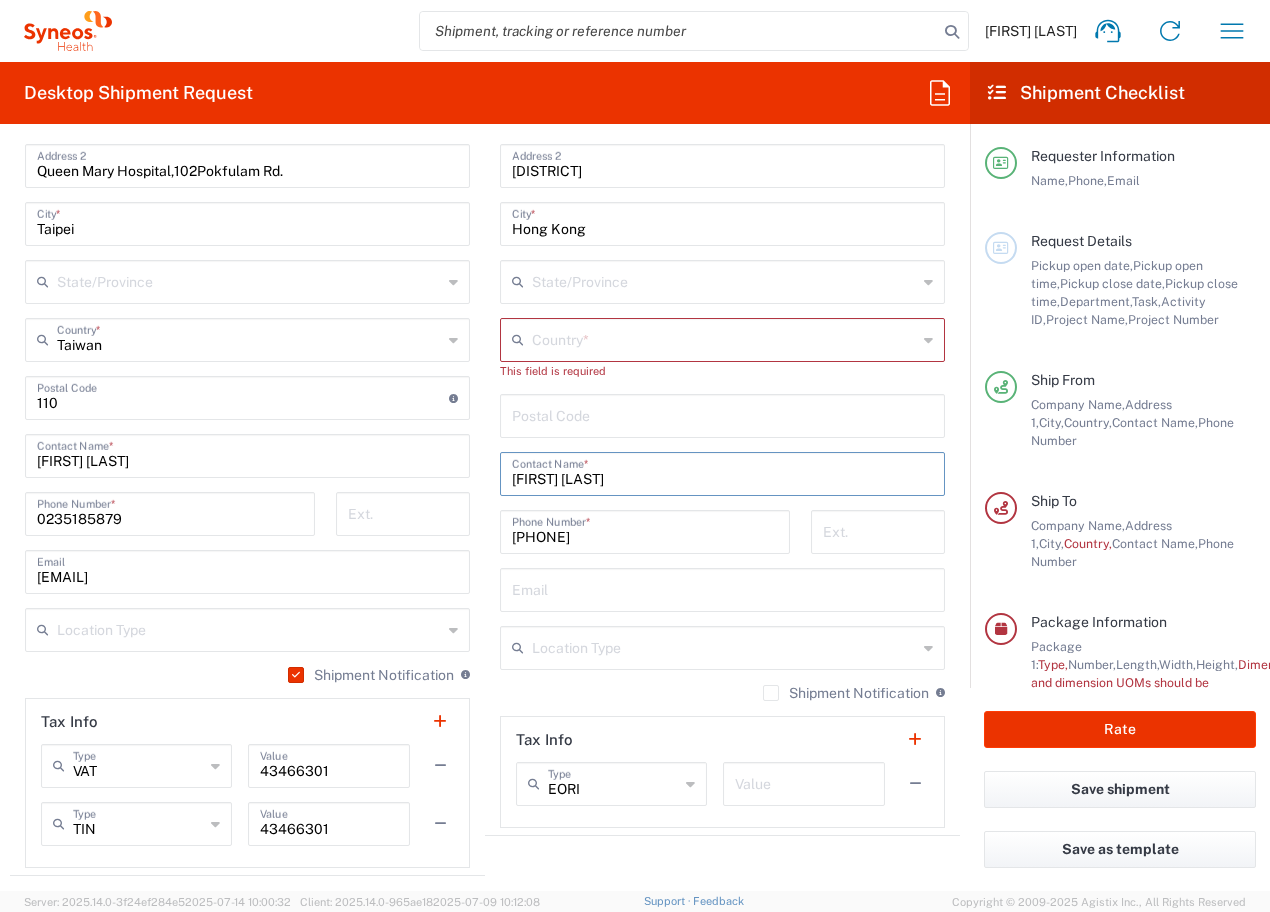 type on "[FIRST] [LAST]" 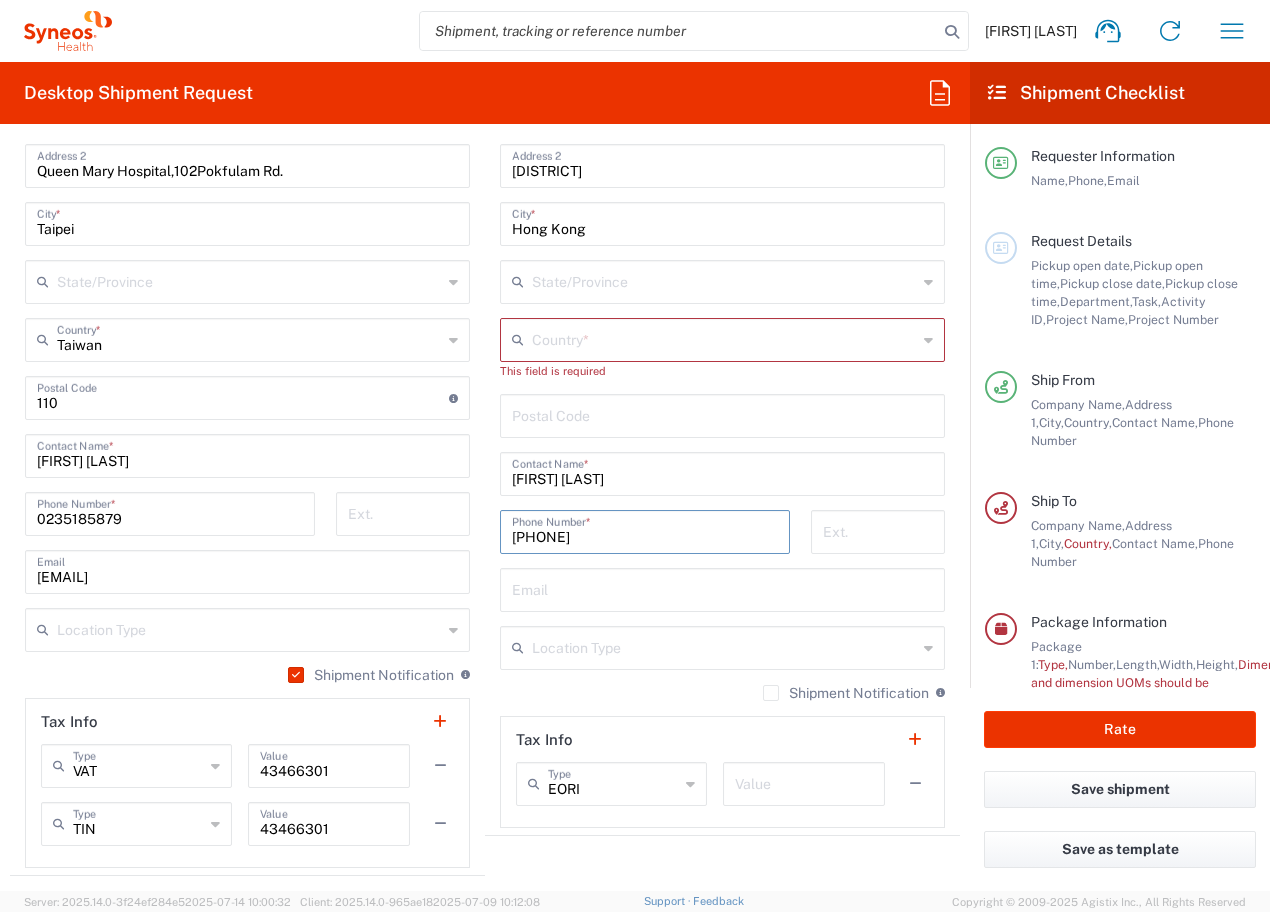 drag, startPoint x: 655, startPoint y: 529, endPoint x: 457, endPoint y: 536, distance: 198.1237 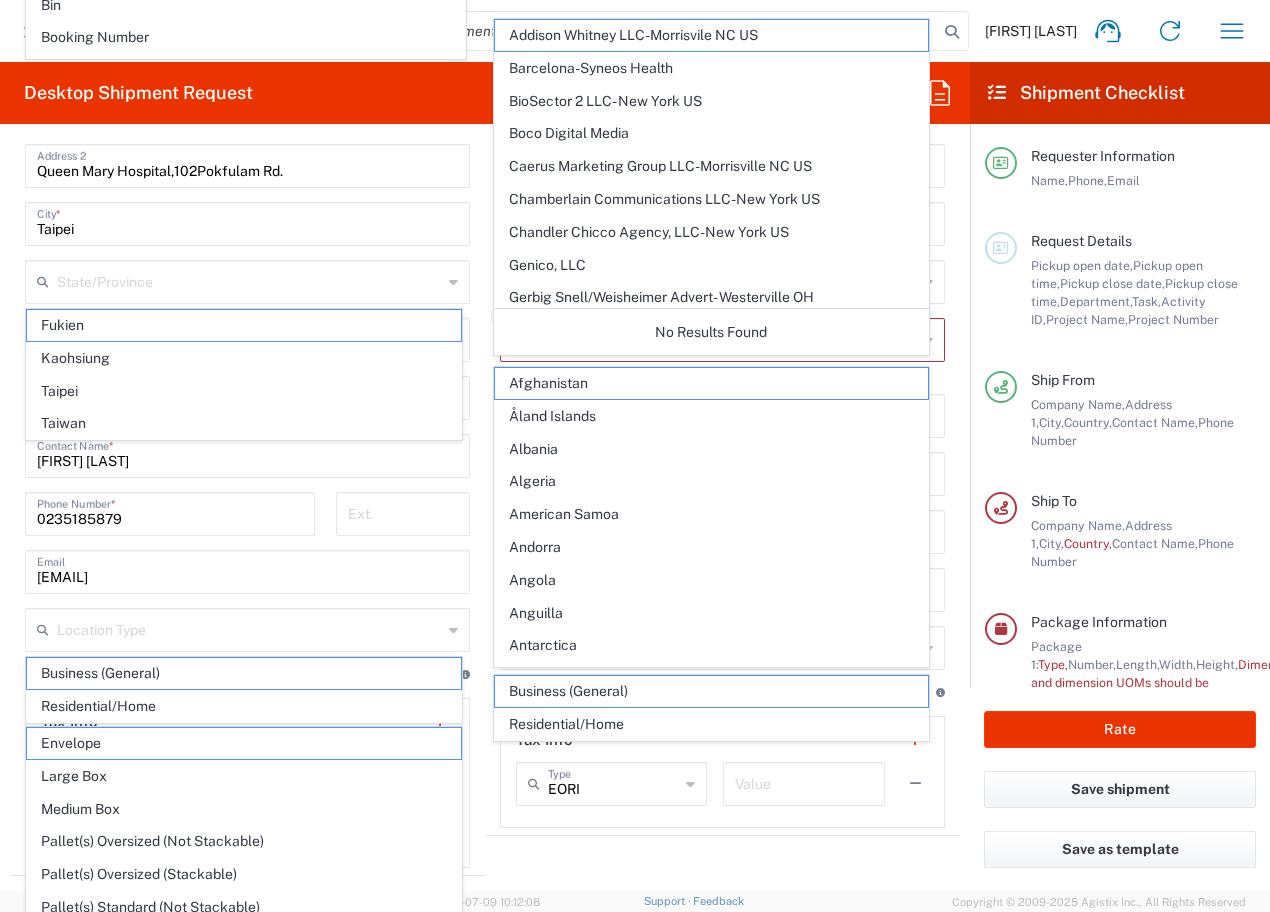 type on "[PHONE]" 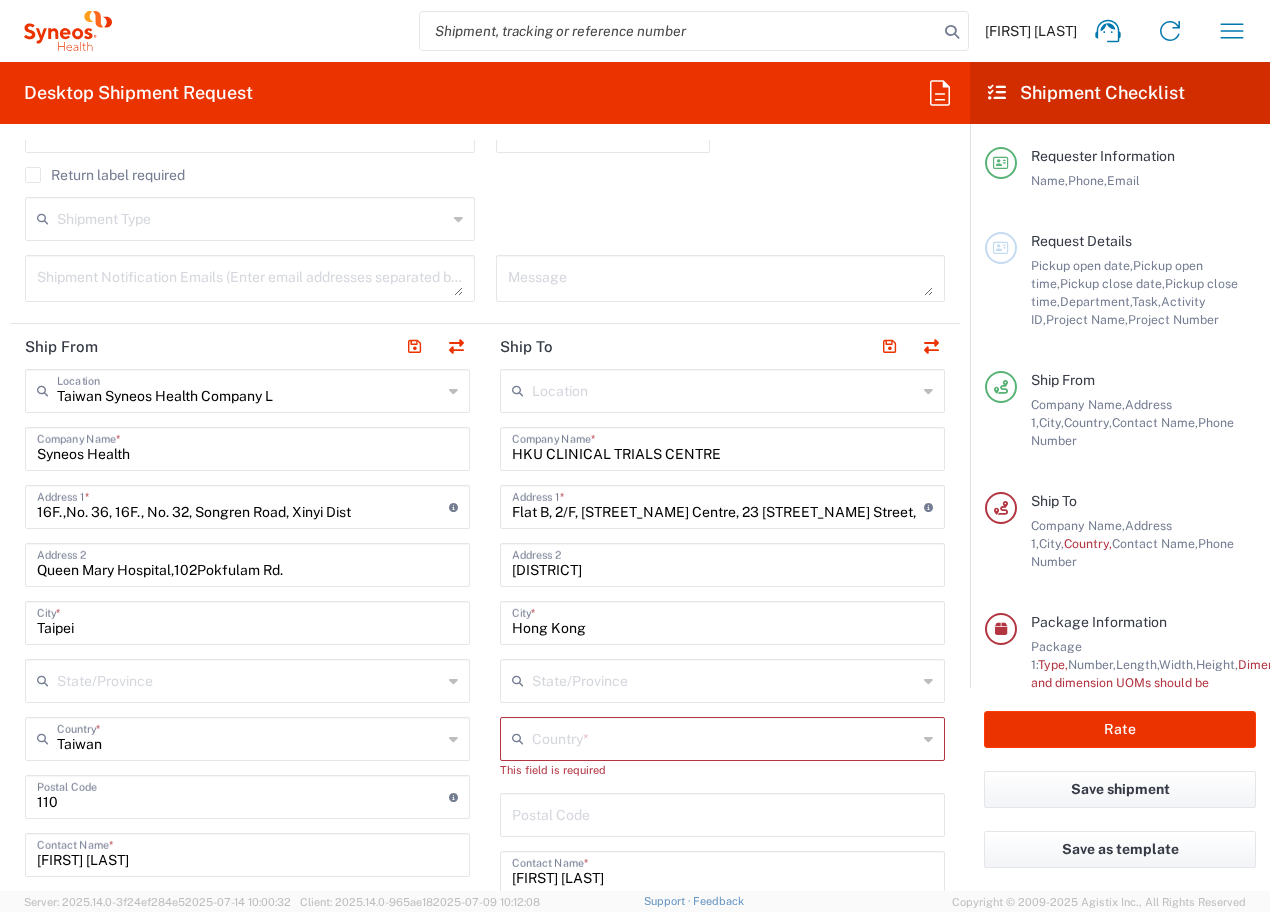 scroll, scrollTop: 600, scrollLeft: 0, axis: vertical 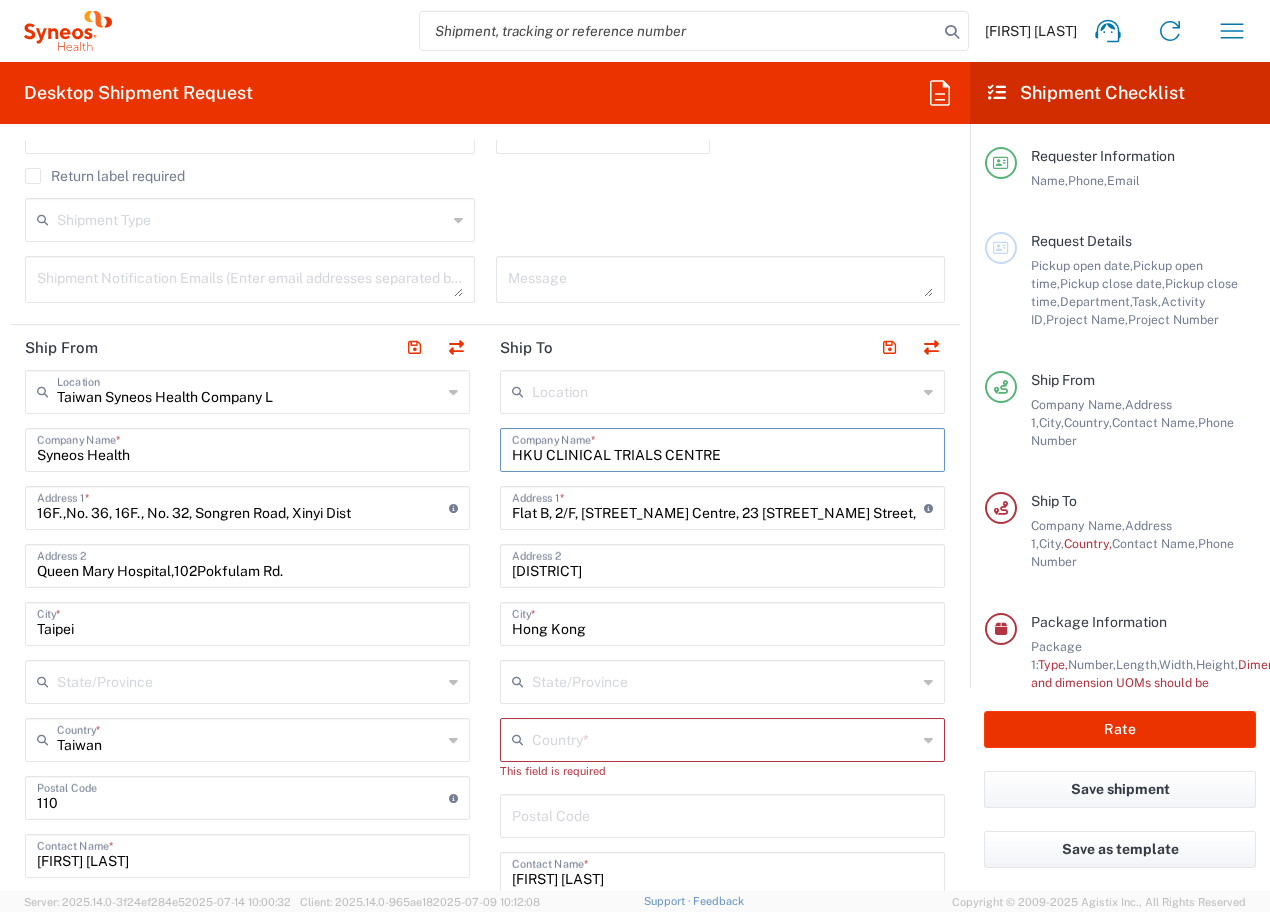 click on "HKU CLINICAL TRIALS CENTRE" at bounding box center (722, 448) 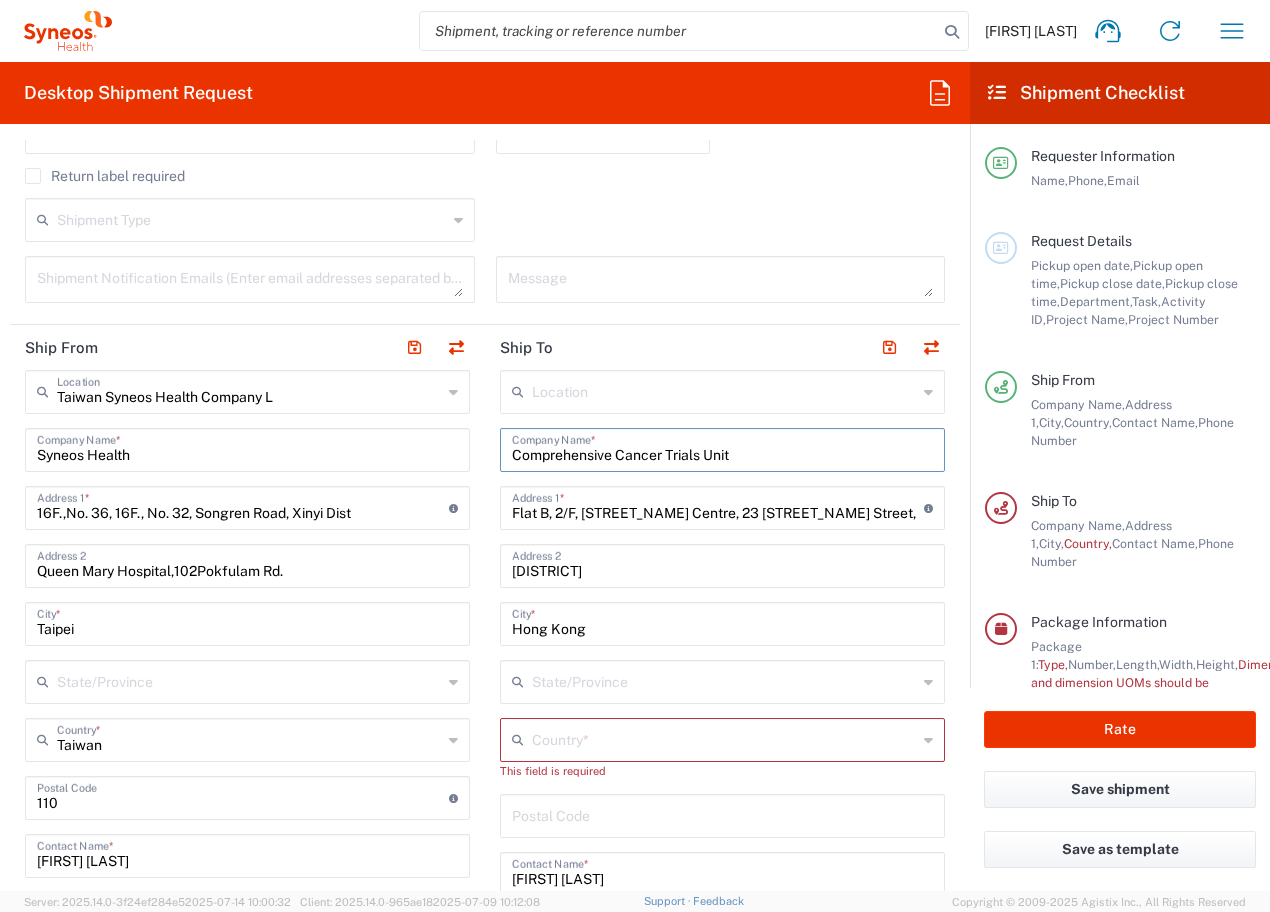 type on "Comprehensive Cancer Trials Unit" 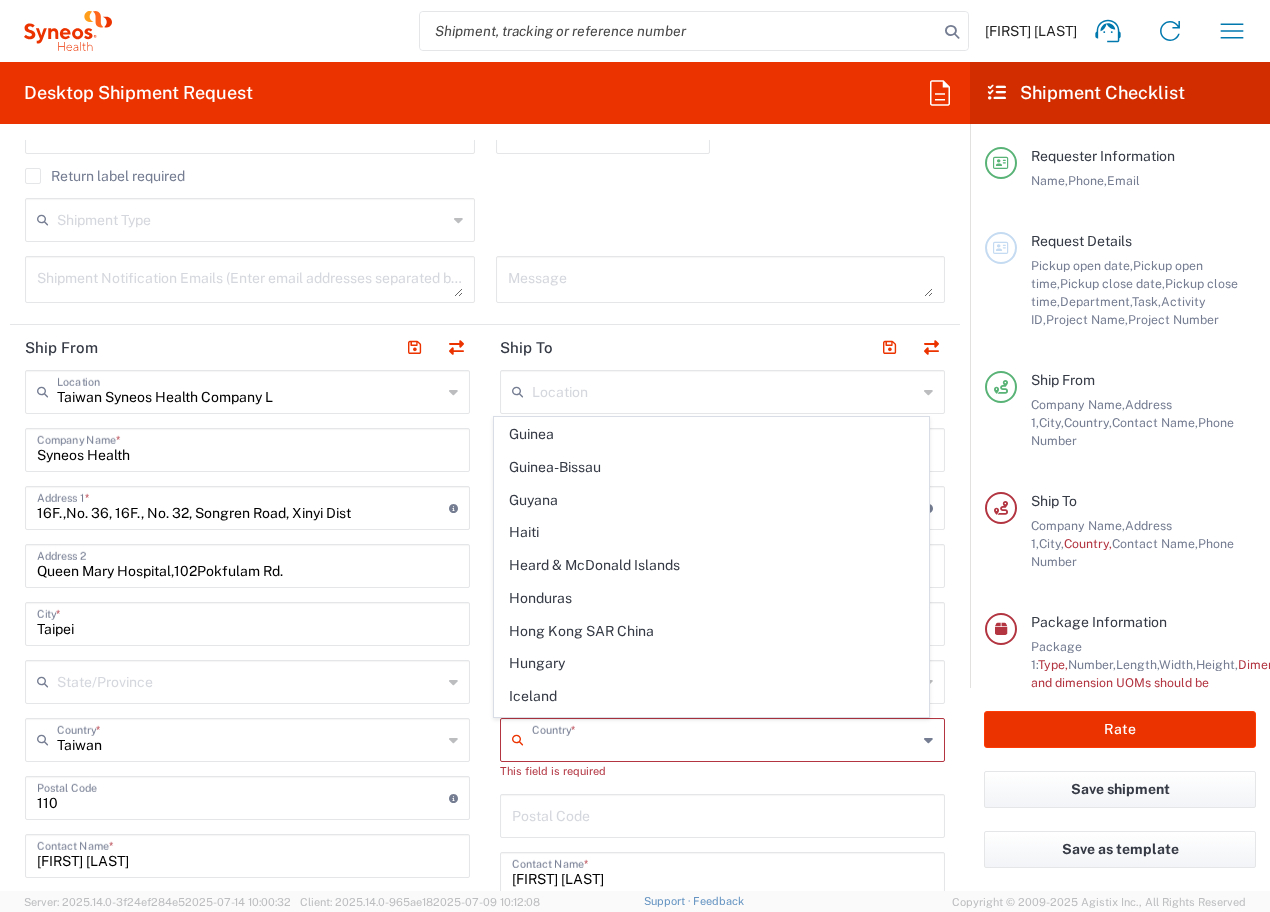 scroll, scrollTop: 3176, scrollLeft: 0, axis: vertical 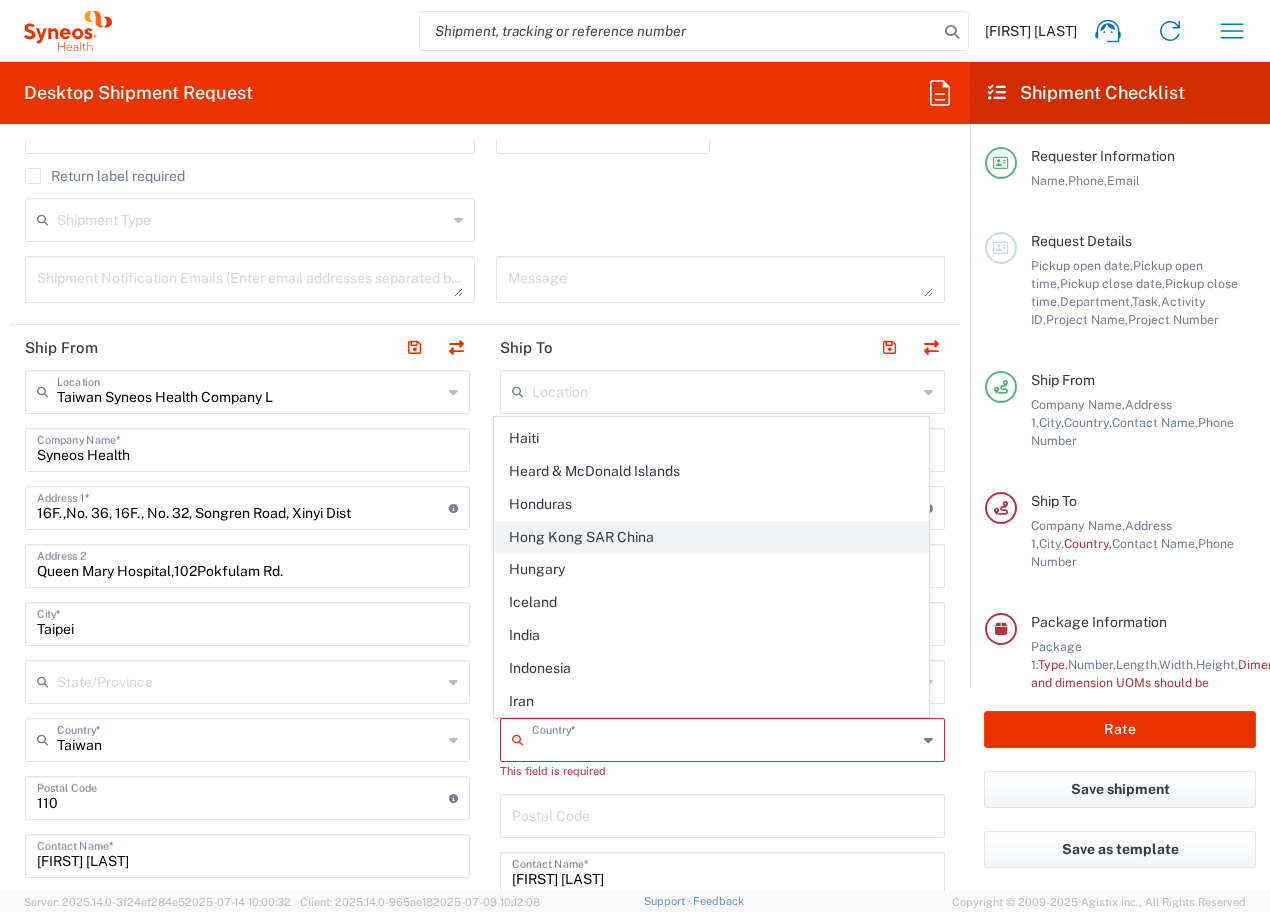 click on "Hong Kong SAR China" 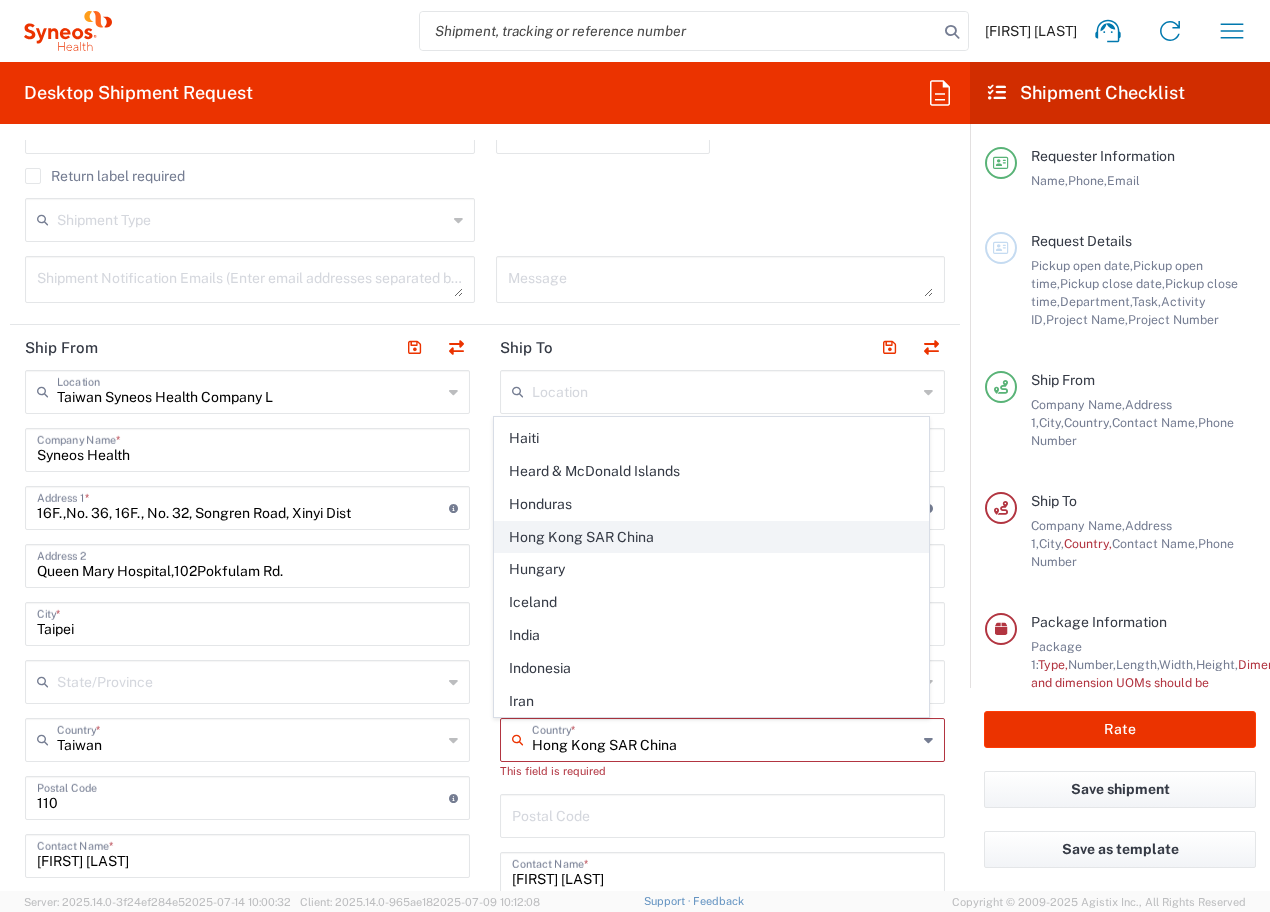 type on "Sender/Shipper" 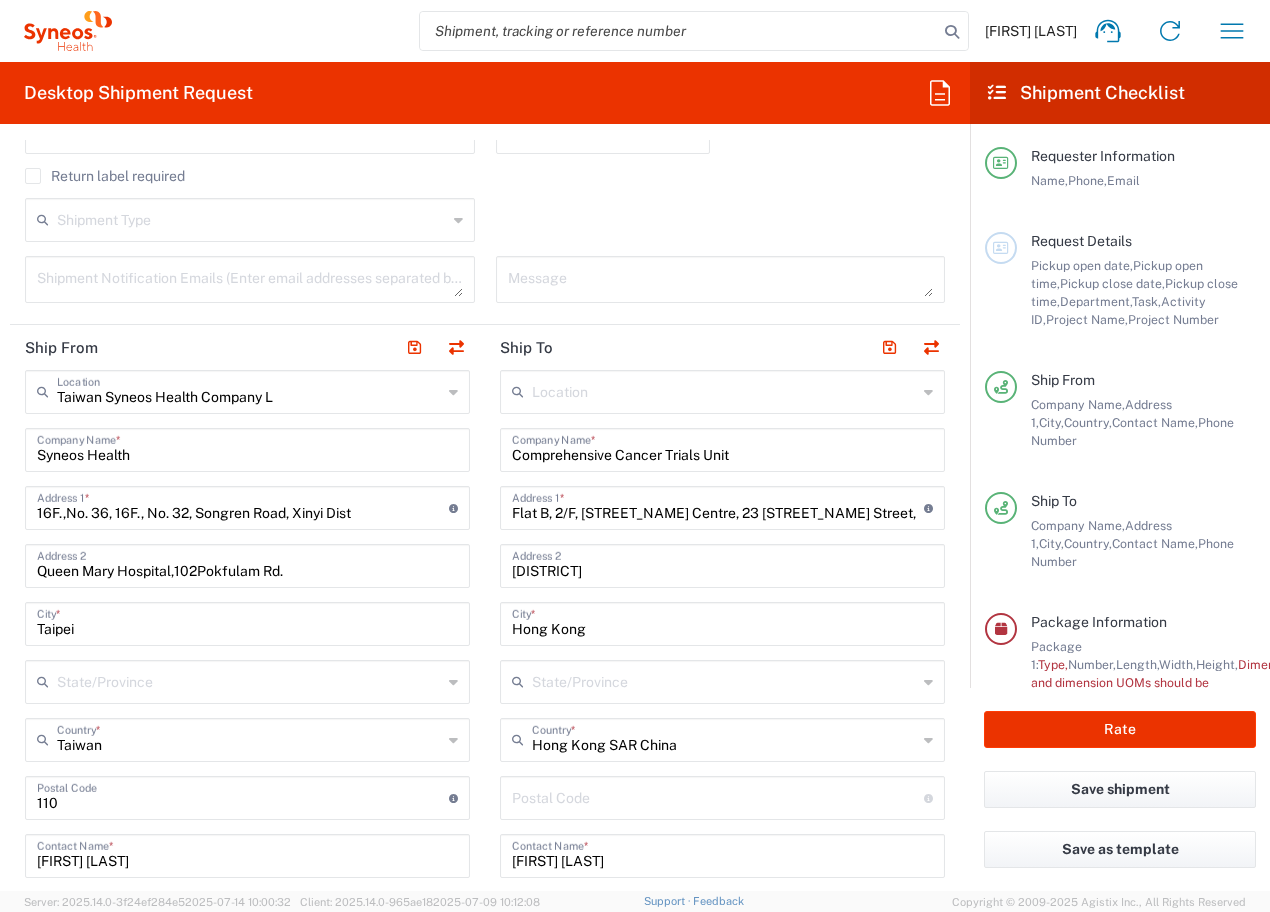click on "Location  Addison Whitney LLC-Morrisvile NC US Barcelona-Syneos Health BioSector 2 LLC- New York US Boco Digital Media Caerus Marketing Group LLC-Morrisville NC US Chamberlain Communications LLC-New York US Chandler Chicco Agency, LLC-New York US Genico, LLC Gerbig Snell/Weisheimer Advert- Westerville OH Haas & Health Partner Public Relations GmbH Illingworth Research Group Ltd-Macclesfield UK Illingworth Rsrch Grp (France) Illingworth Rsrch Grp (Italy) Illingworth Rsrch Grp (Spain) Illingworth Rsrch Grp (USA) In Illingworth Rsrch Grp(Australi INC Research Clin Svcs Mexico inVentiv Health Philippines, Inc. IRG - Morrisville Warehouse IVH IPS Pvt Ltd- India IVH Mexico SA de CV NAVICOR GROUP, LLC- New York US PALIO + IGNITE, LLC- Westerville OH US Pharmaceutical Institute LLC- Morrisville NC US PT Syneos Health Indonesia Rx dataScience Inc-Morrisville NC US RxDataScience India Private Lt Syneos Health (Beijing) Inc.Lt Syneos Health (Shanghai) Inc. Ltd. Syneos Health (Thailand) Limit Syneos Health Argentina SA" 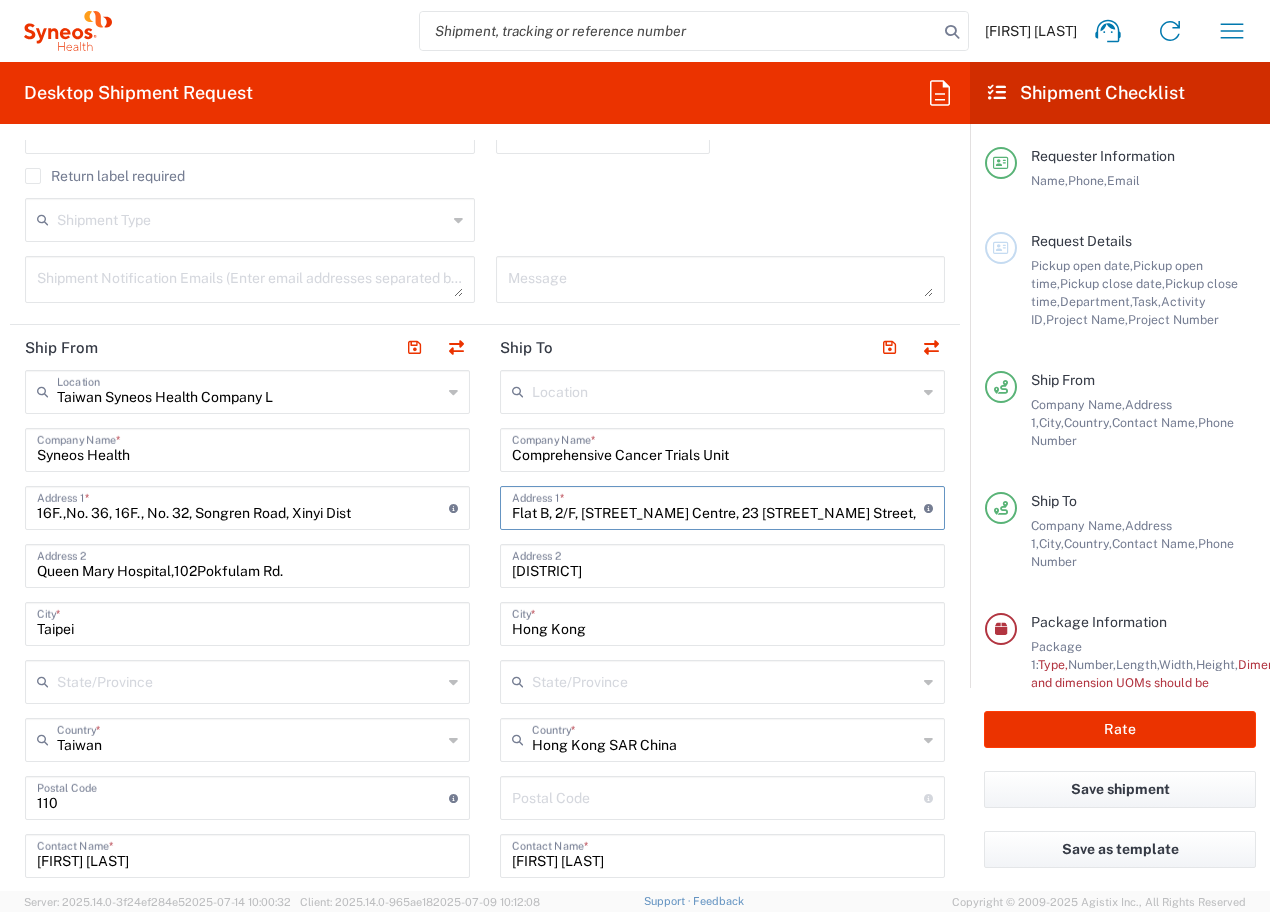 drag, startPoint x: 870, startPoint y: 514, endPoint x: 455, endPoint y: 498, distance: 415.30832 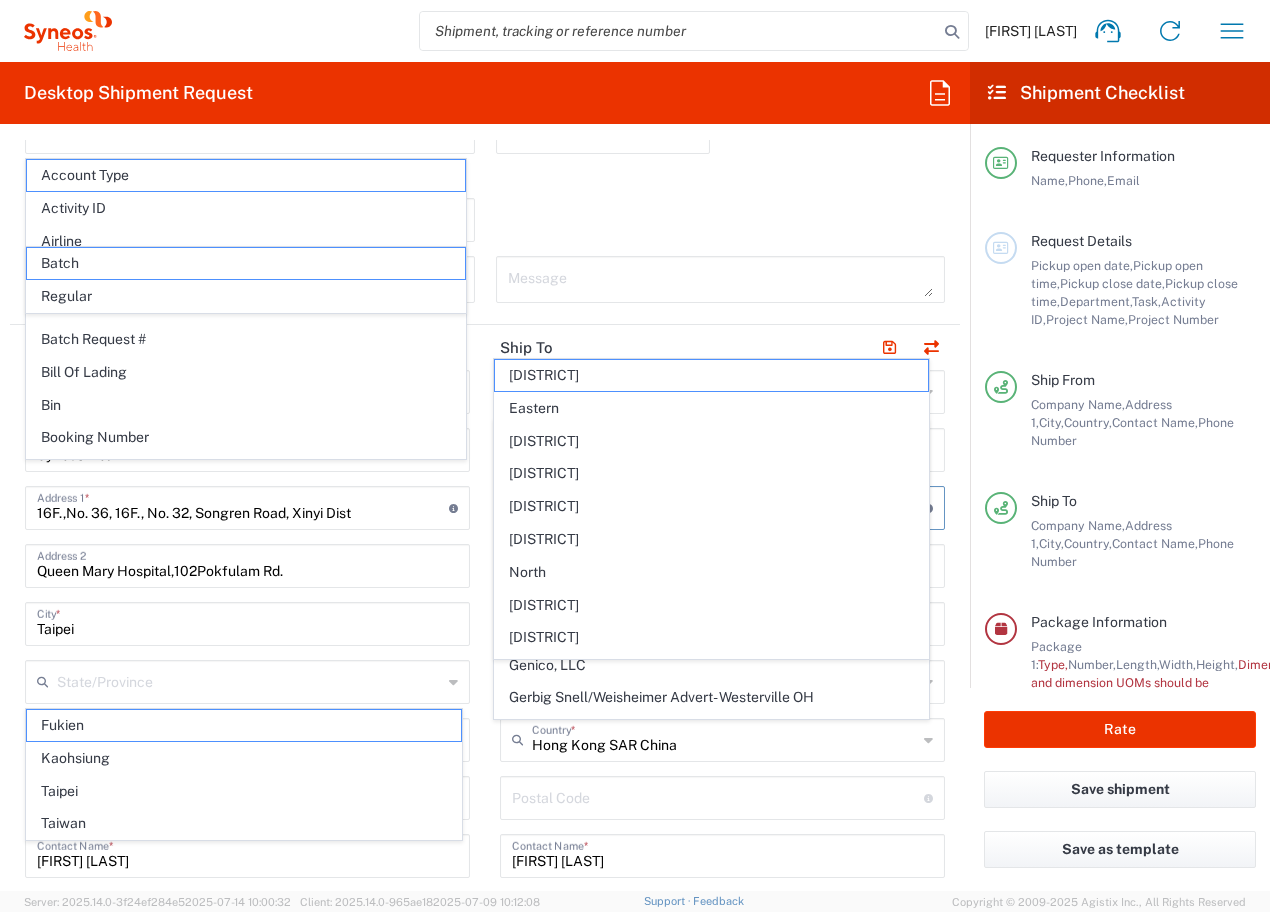 type on "Room G05,Sir Yue Kong Pao Centre" 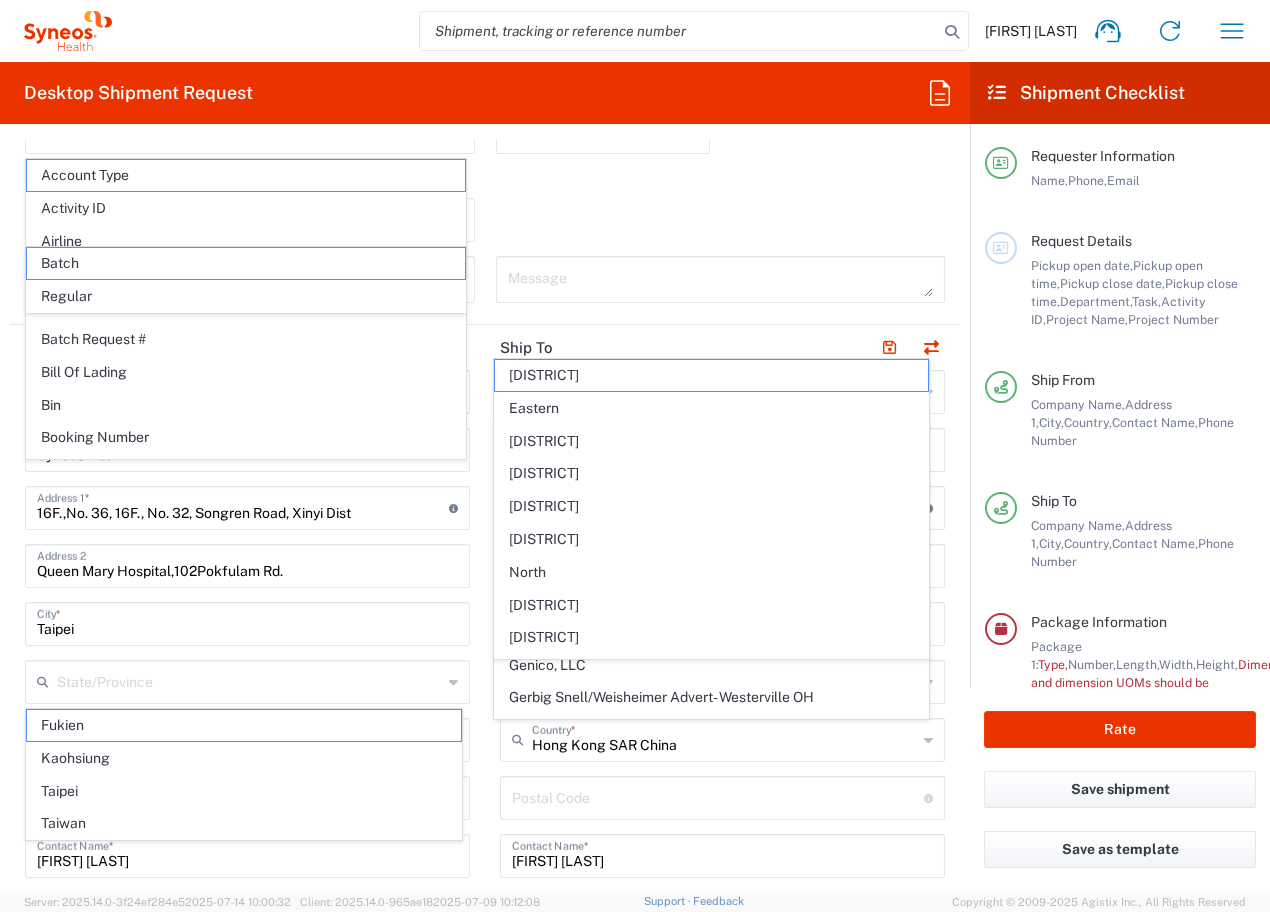 click on "Location  Addison Whitney LLC-Morrisvile NC US Barcelona-Syneos Health BioSector 2 LLC- New York US Boco Digital Media Caerus Marketing Group LLC-Morrisville NC US Chamberlain Communications LLC-New York US Chandler Chicco Agency, LLC-New York US Genico, LLC Gerbig Snell/Weisheimer Advert- Westerville OH Haas & Health Partner Public Relations GmbH Illingworth Research Group Ltd-Macclesfield UK Illingworth Rsrch Grp (France) Illingworth Rsrch Grp (Italy) Illingworth Rsrch Grp (Spain) Illingworth Rsrch Grp (USA) In Illingworth Rsrch Grp(Australi INC Research Clin Svcs Mexico inVentiv Health Philippines, Inc. IRG - Morrisville Warehouse IVH IPS Pvt Ltd- India IVH Mexico SA de CV NAVICOR GROUP, LLC- New York US PALIO + IGNITE, LLC- Westerville OH US Pharmaceutical Institute LLC- Morrisville NC US PT Syneos Health Indonesia Rx dataScience Inc-Morrisville NC US RxDataScience India Private Lt Syneos Health (Beijing) Inc.Lt Syneos Health (Shanghai) Inc. Ltd. Syneos Health (Thailand) Limit Syneos Health Argentina SA" 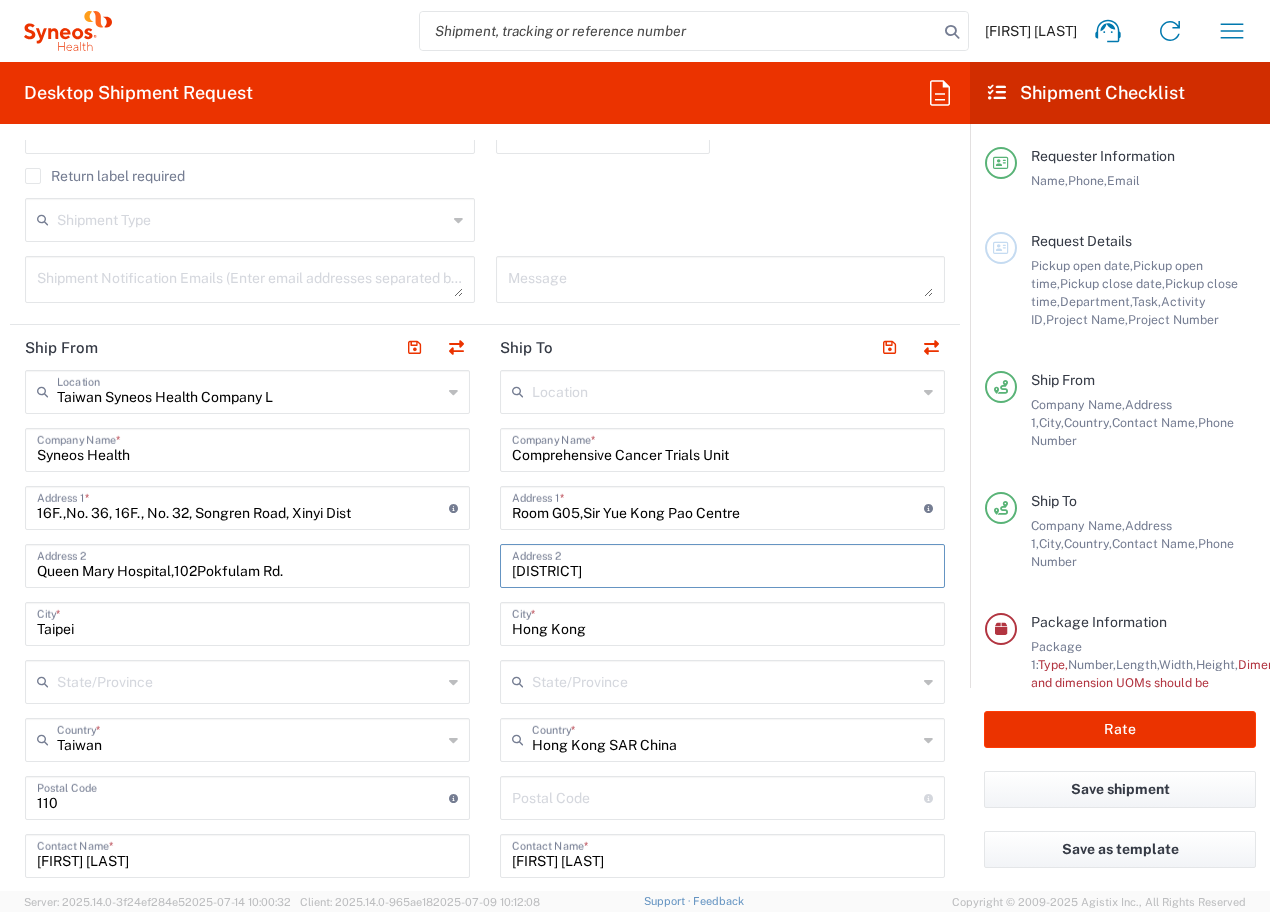 drag, startPoint x: 624, startPoint y: 576, endPoint x: 477, endPoint y: 563, distance: 147.57372 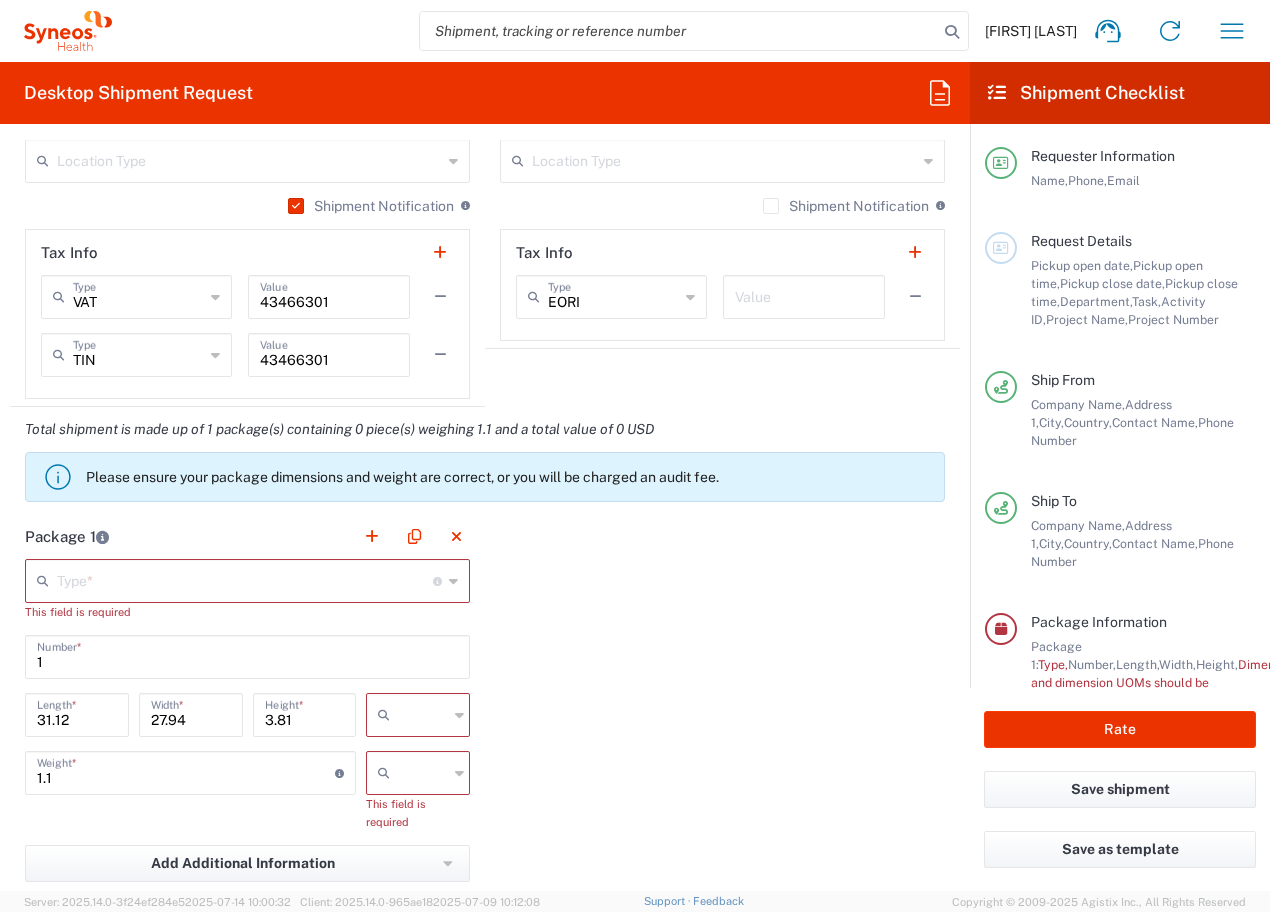 scroll, scrollTop: 1488, scrollLeft: 0, axis: vertical 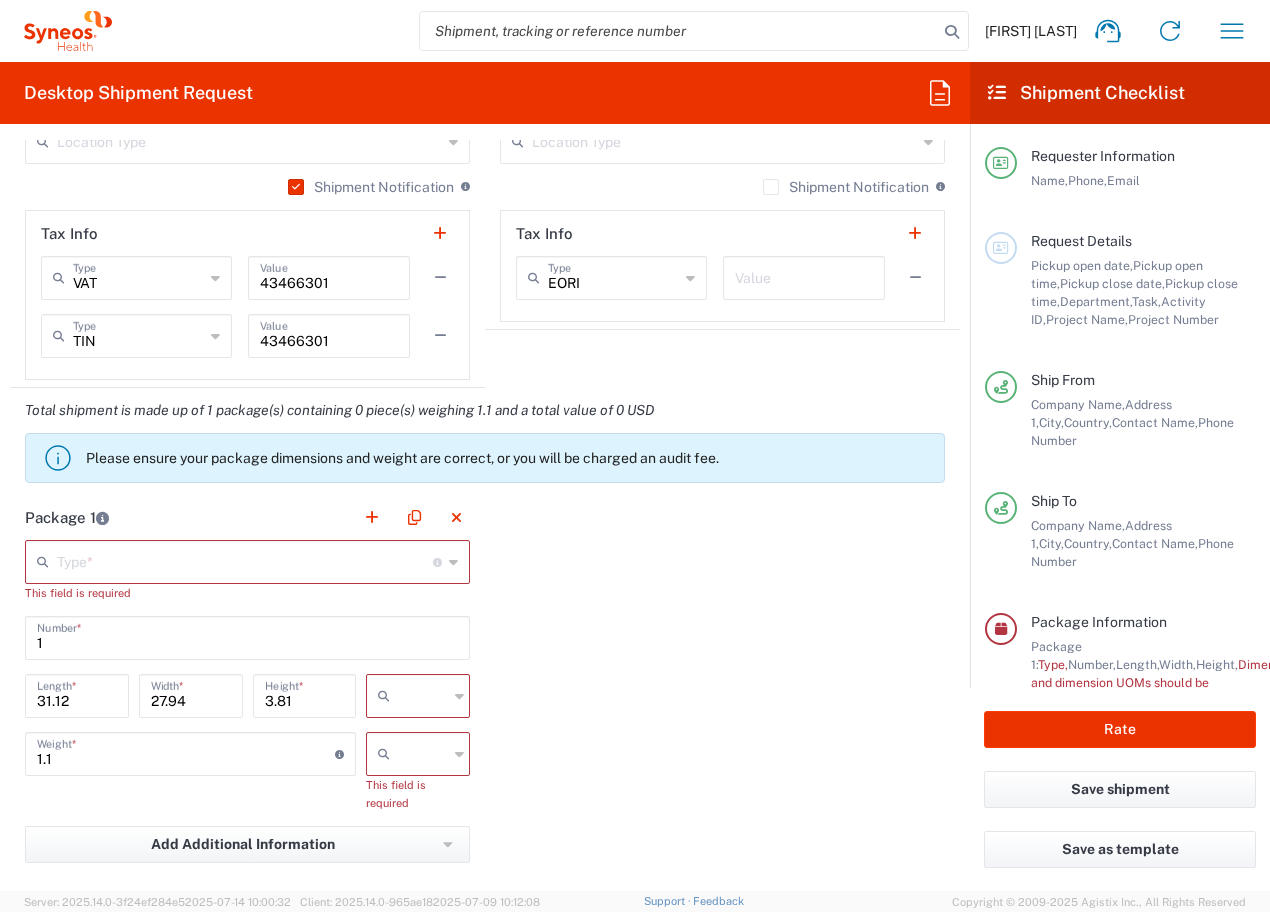 type on "for Cancer,[HOSPITAL]" 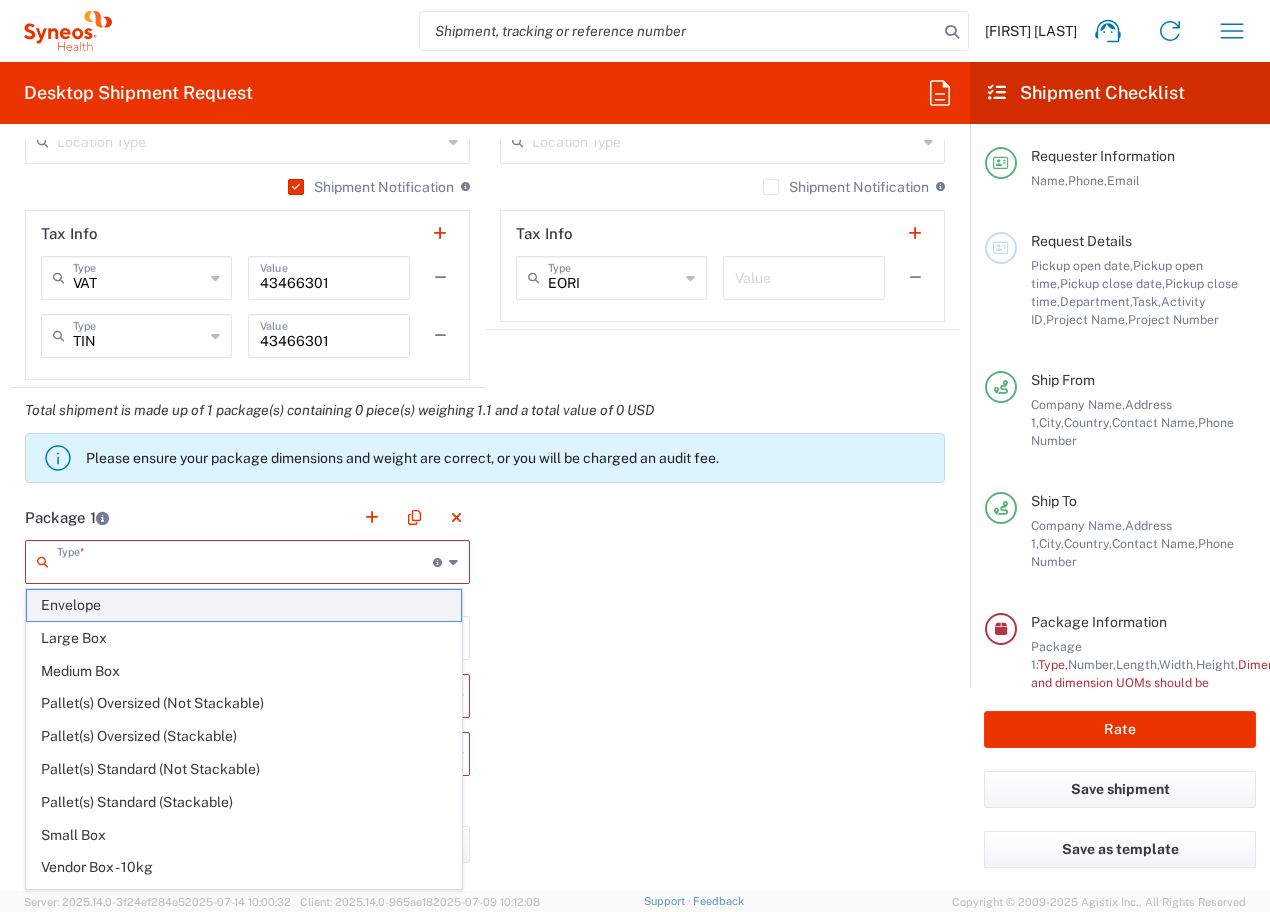 click on "Envelope" 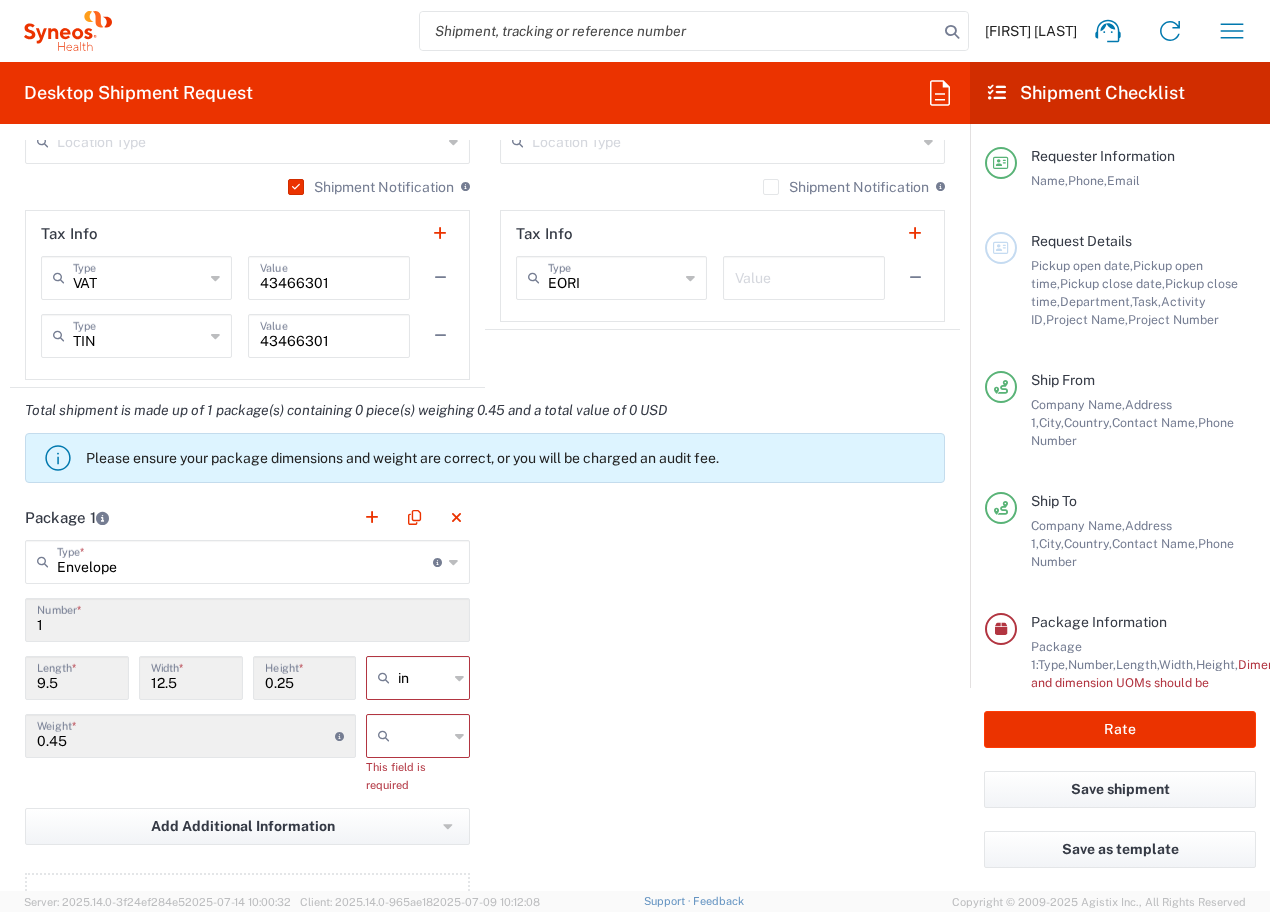 click 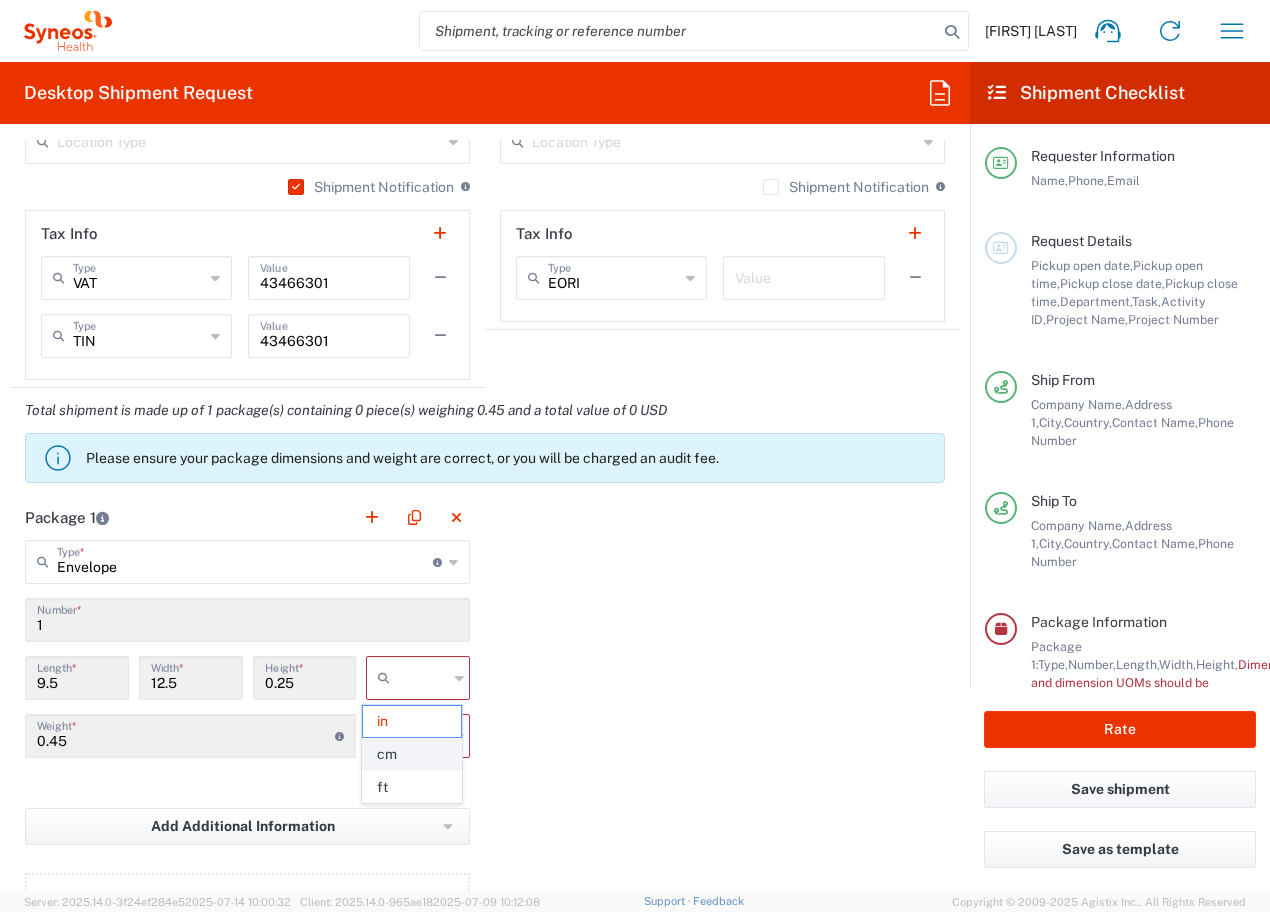 click on "cm" 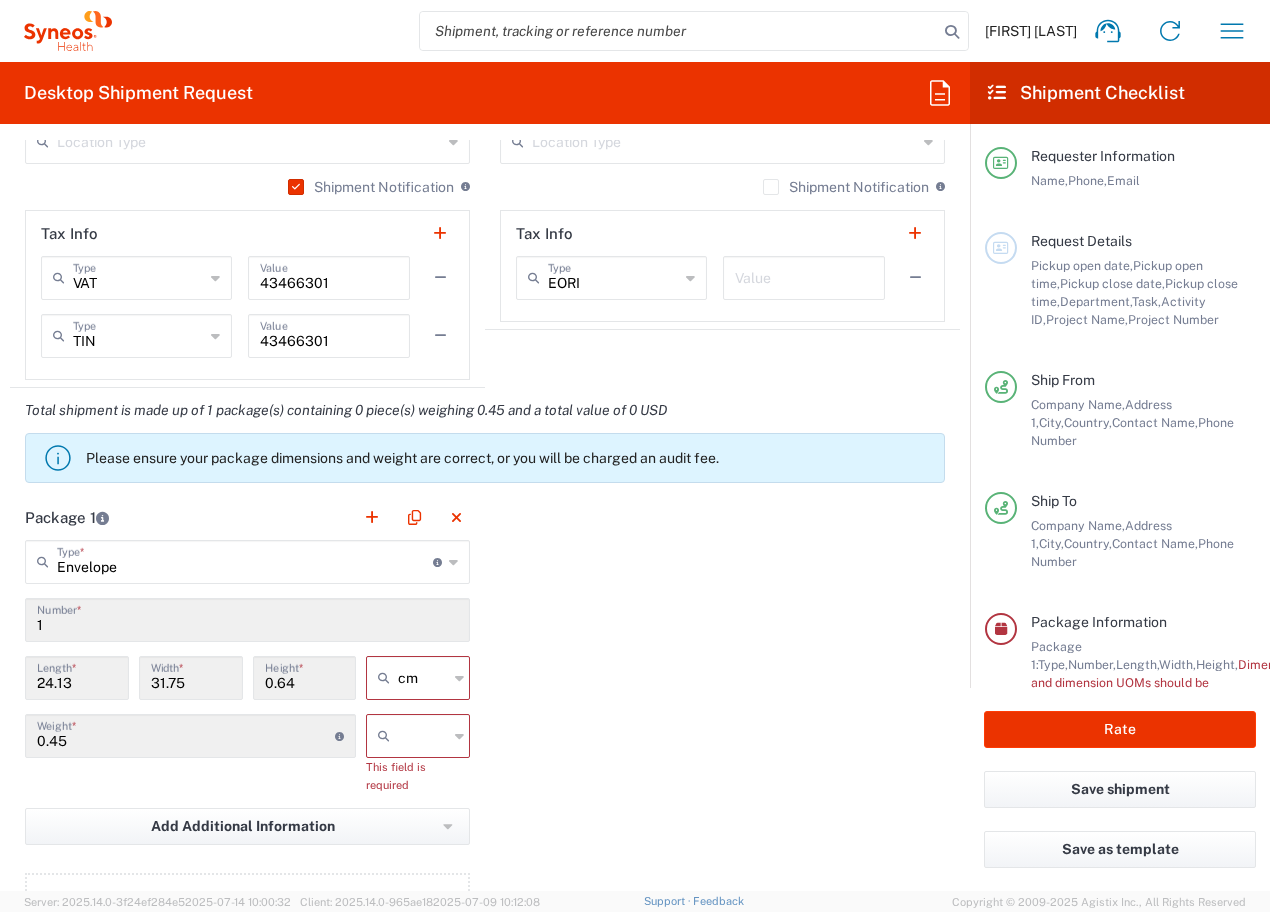 click at bounding box center (423, 736) 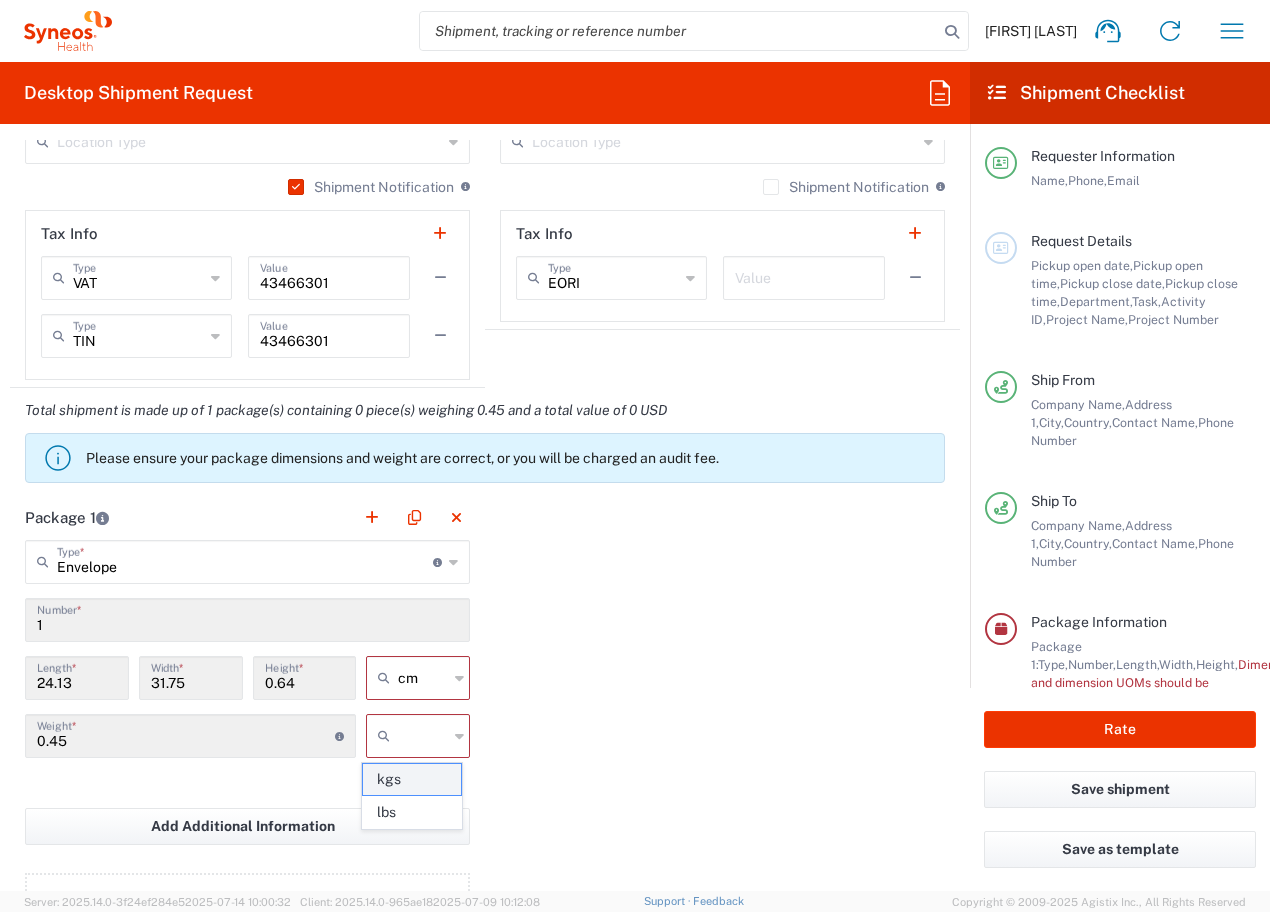 click on "kgs" 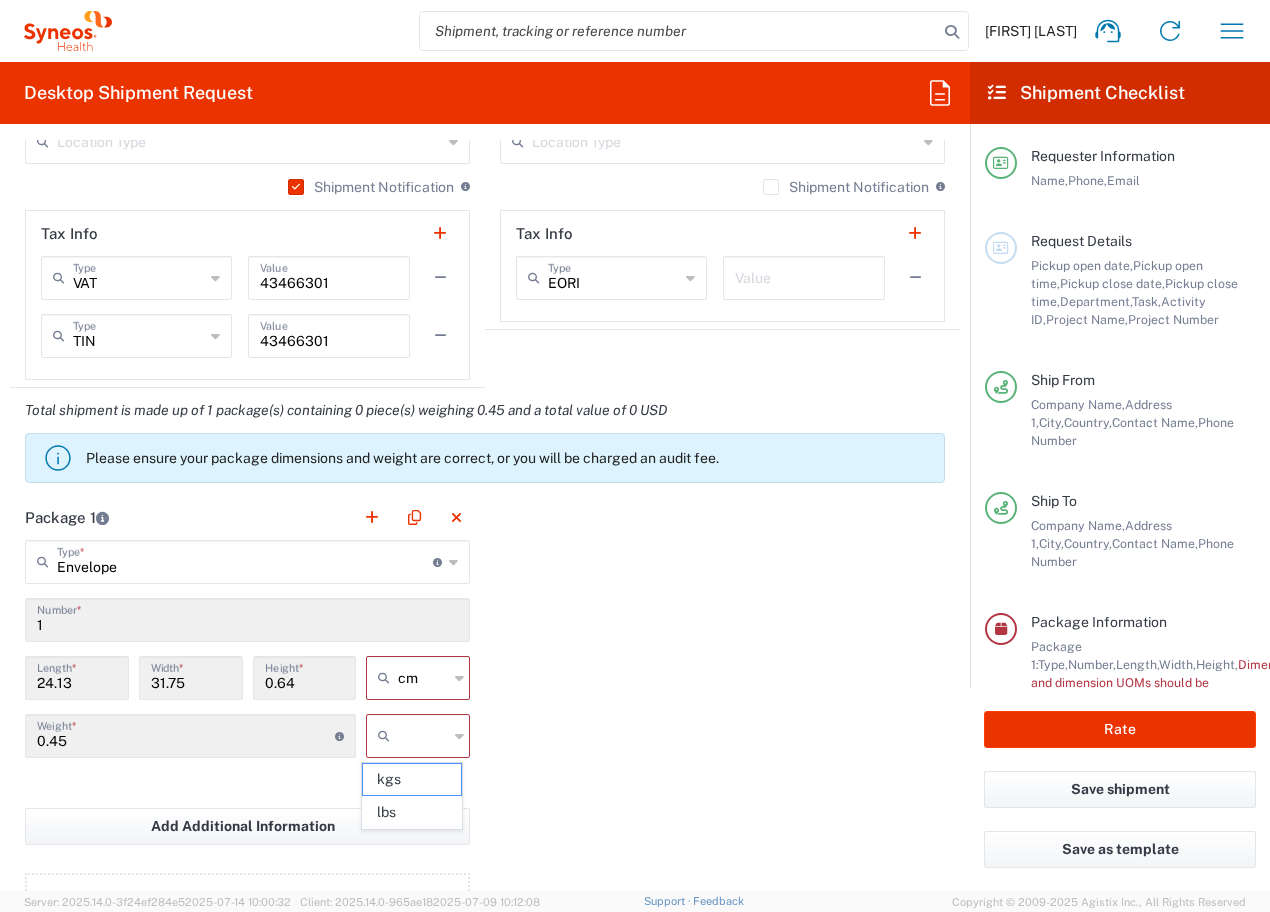 type on "kgs" 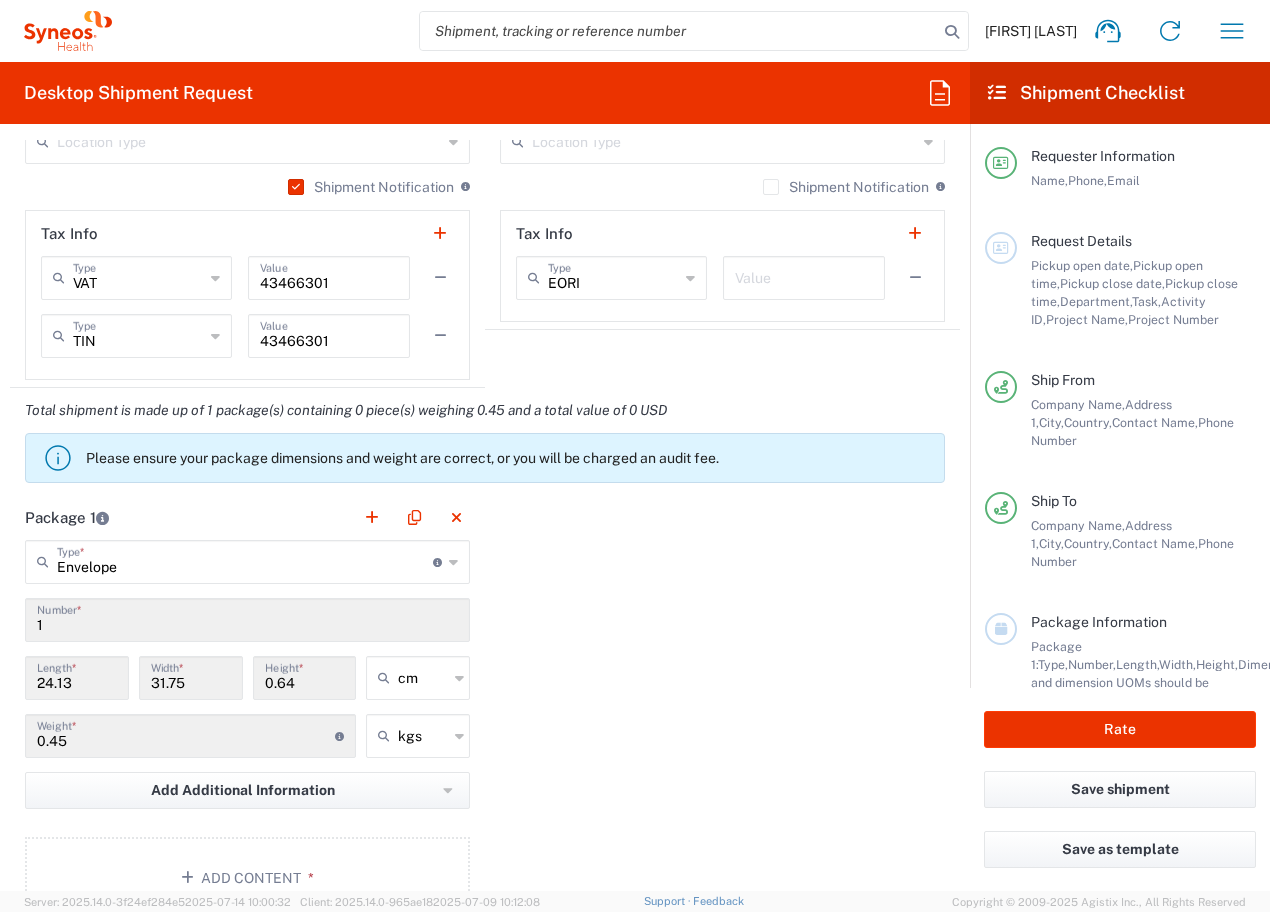 scroll, scrollTop: 1688, scrollLeft: 0, axis: vertical 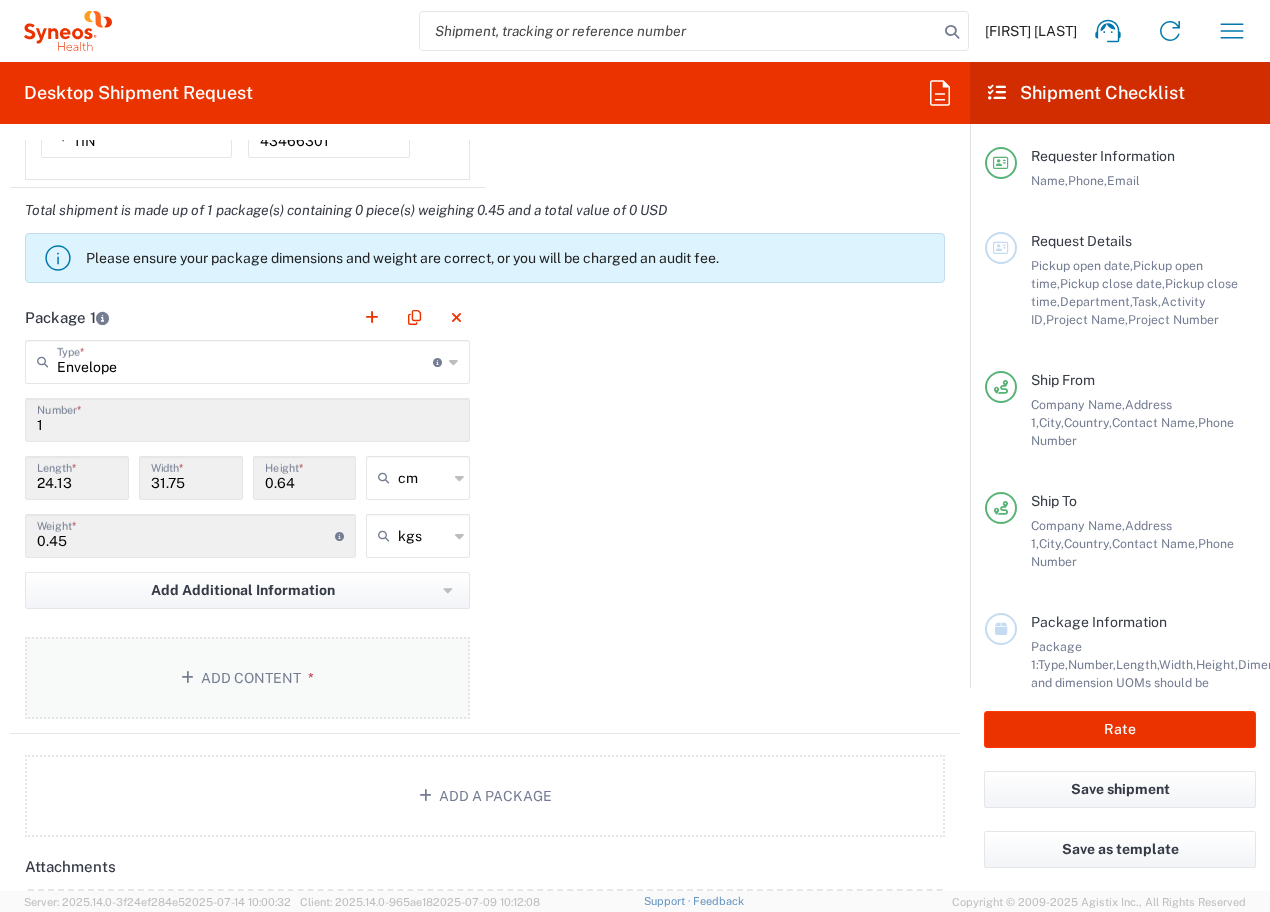 click on "Add Content *" 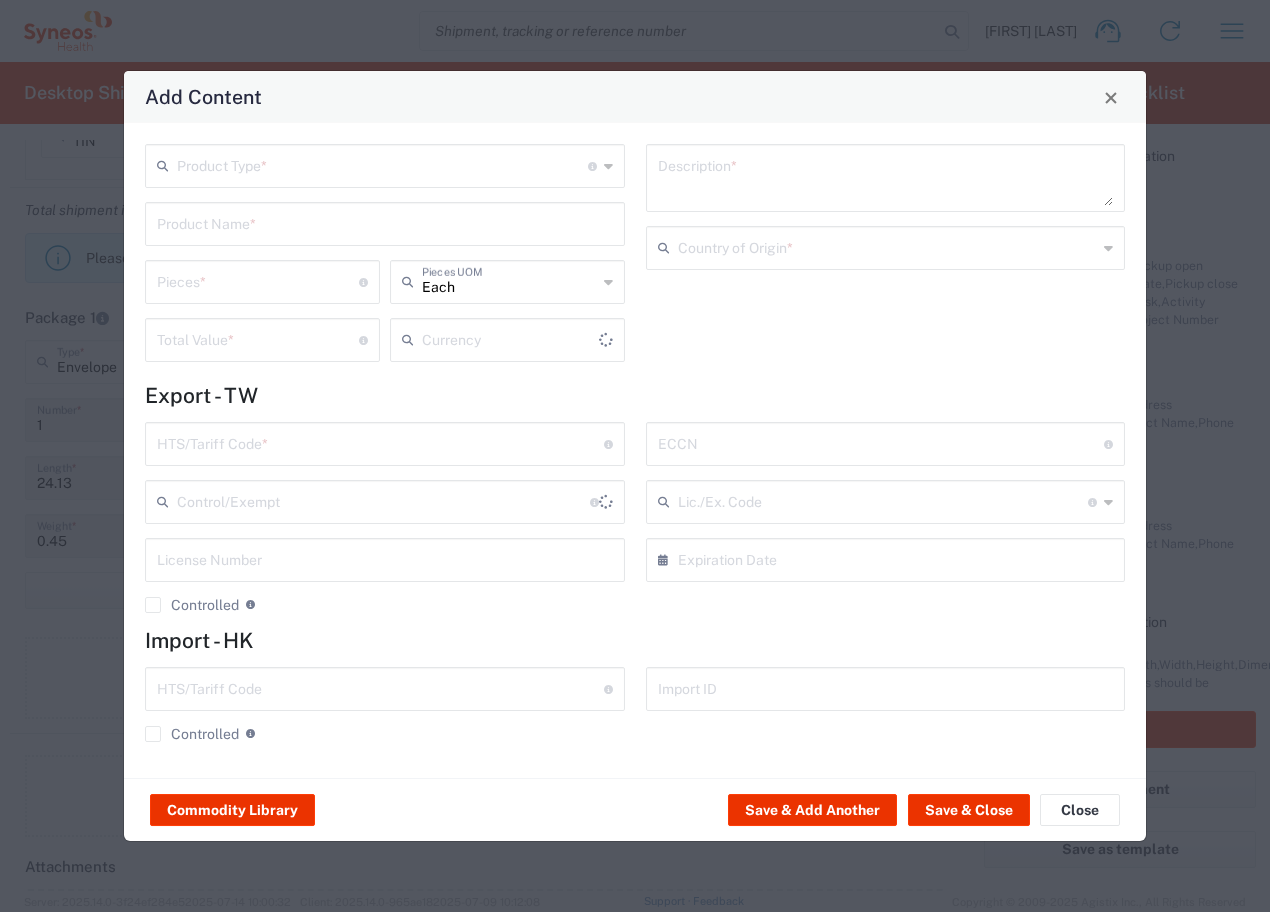 type on "US Dollar" 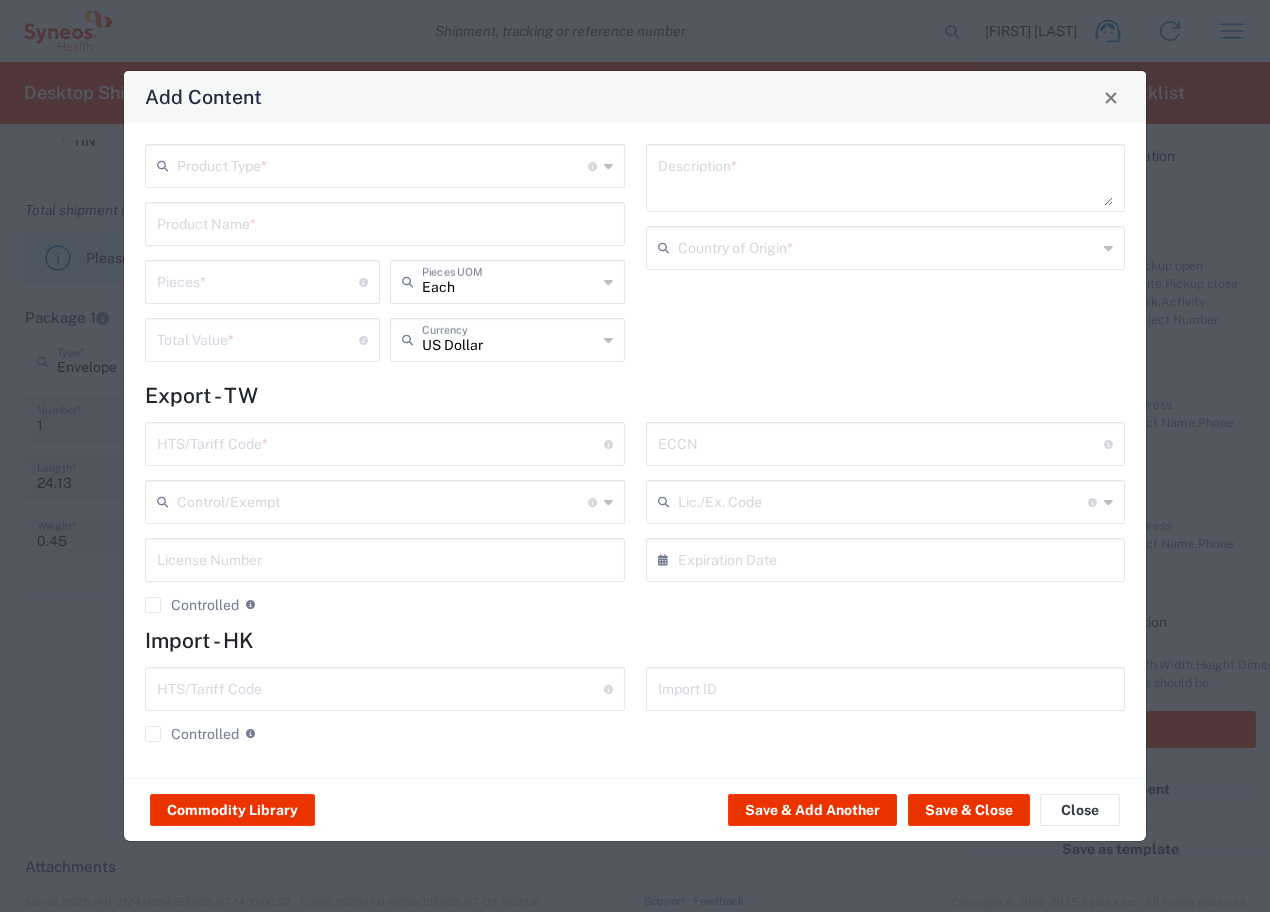 click at bounding box center [382, 164] 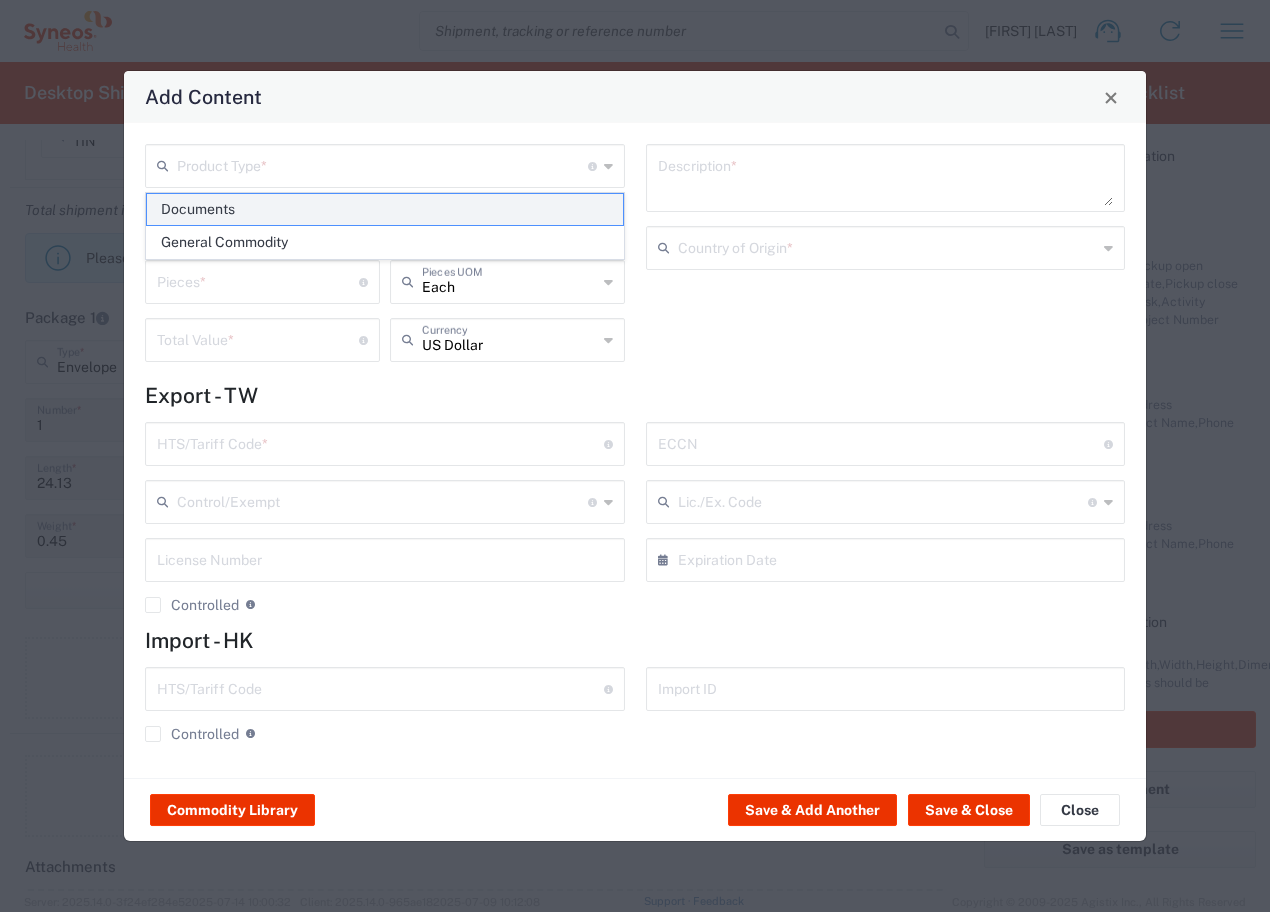 click on "Documents" 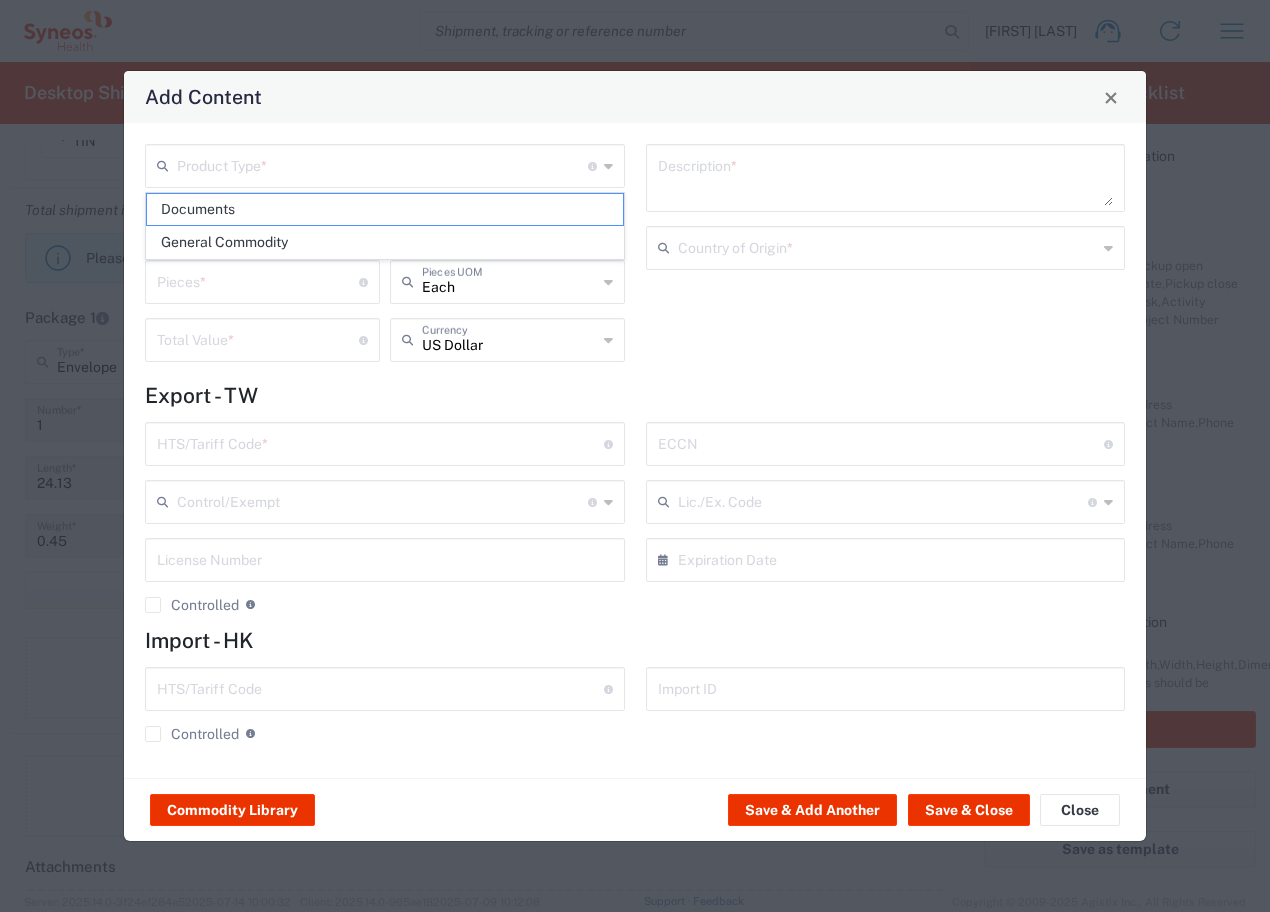 type on "Documents" 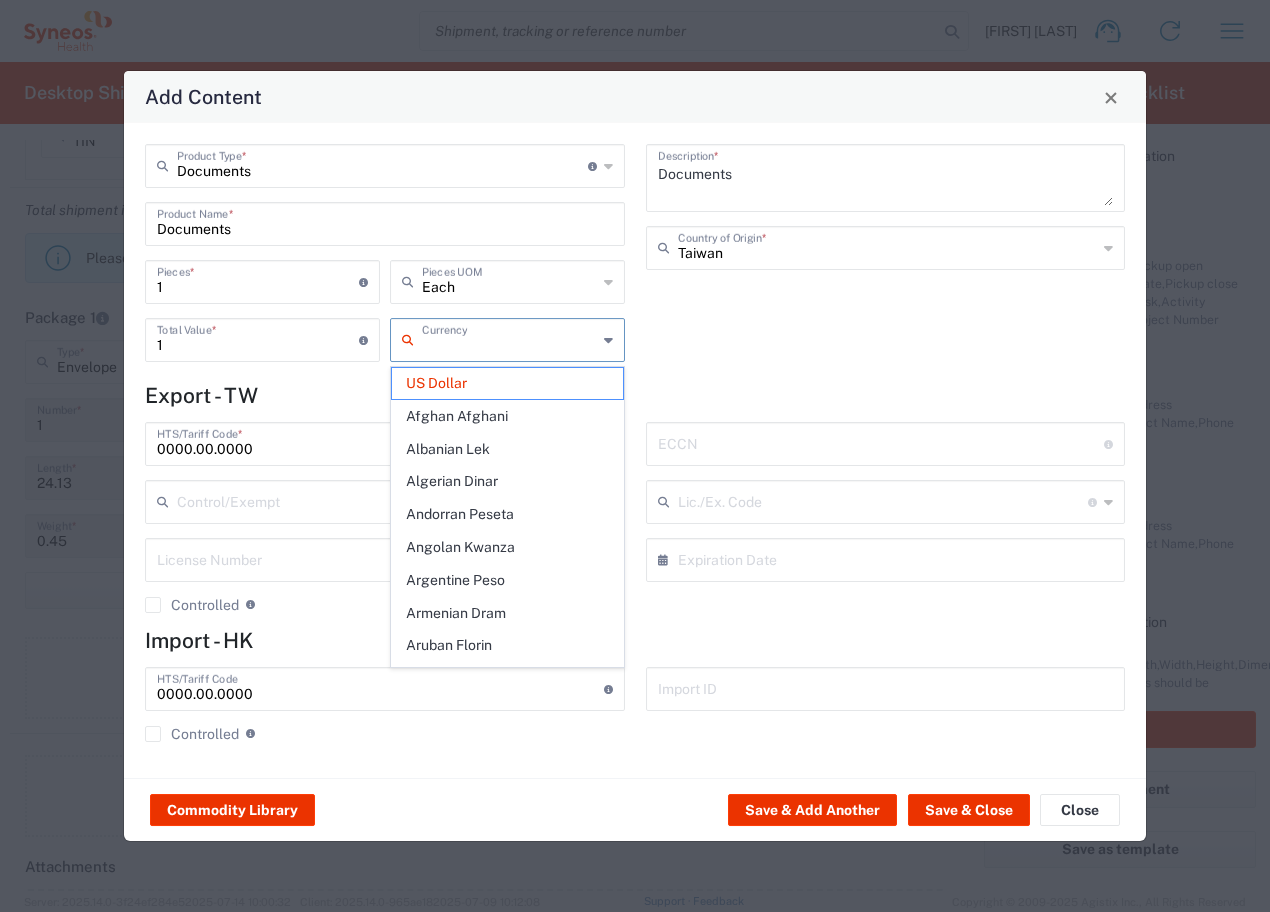 click at bounding box center [509, 338] 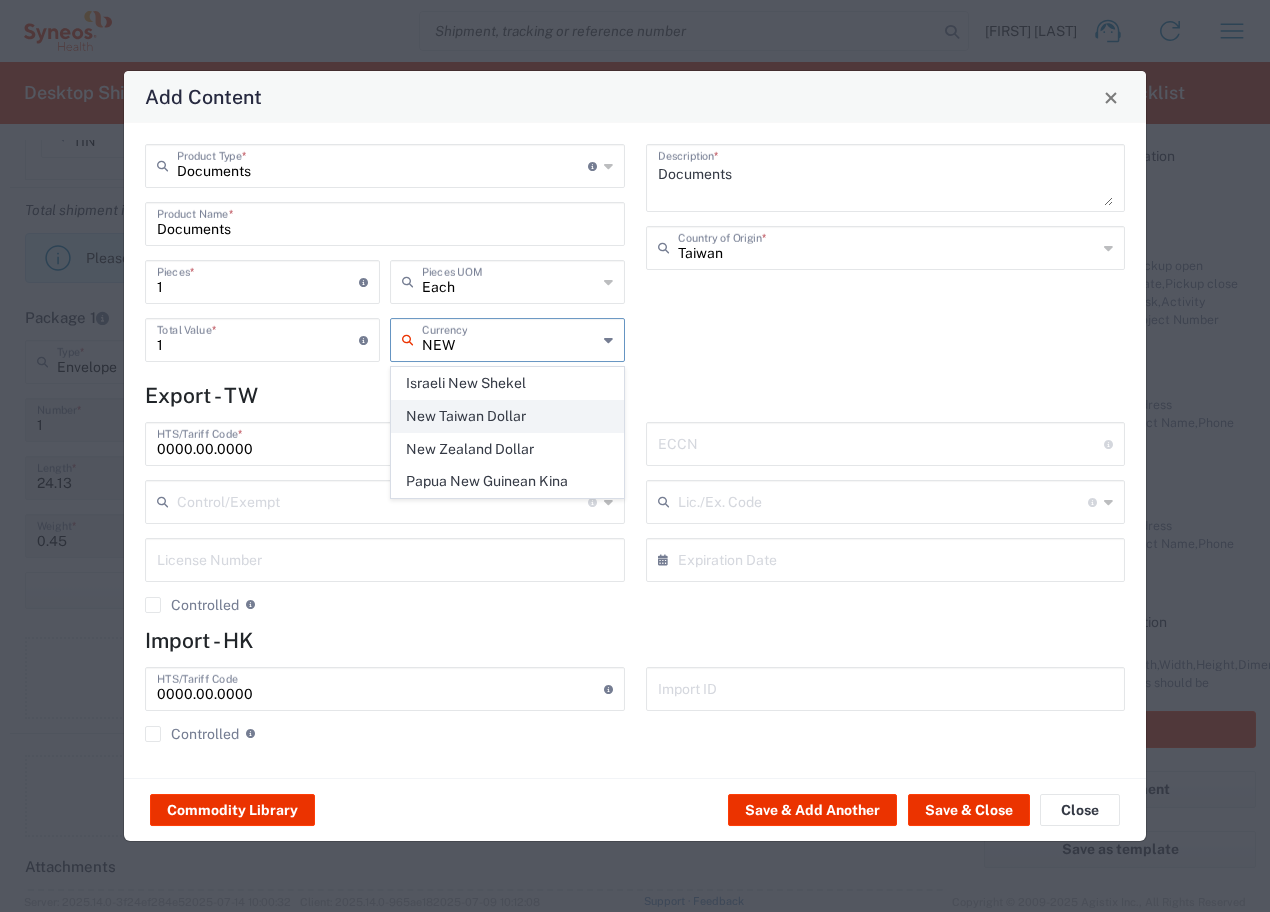 click on "New Taiwan Dollar" 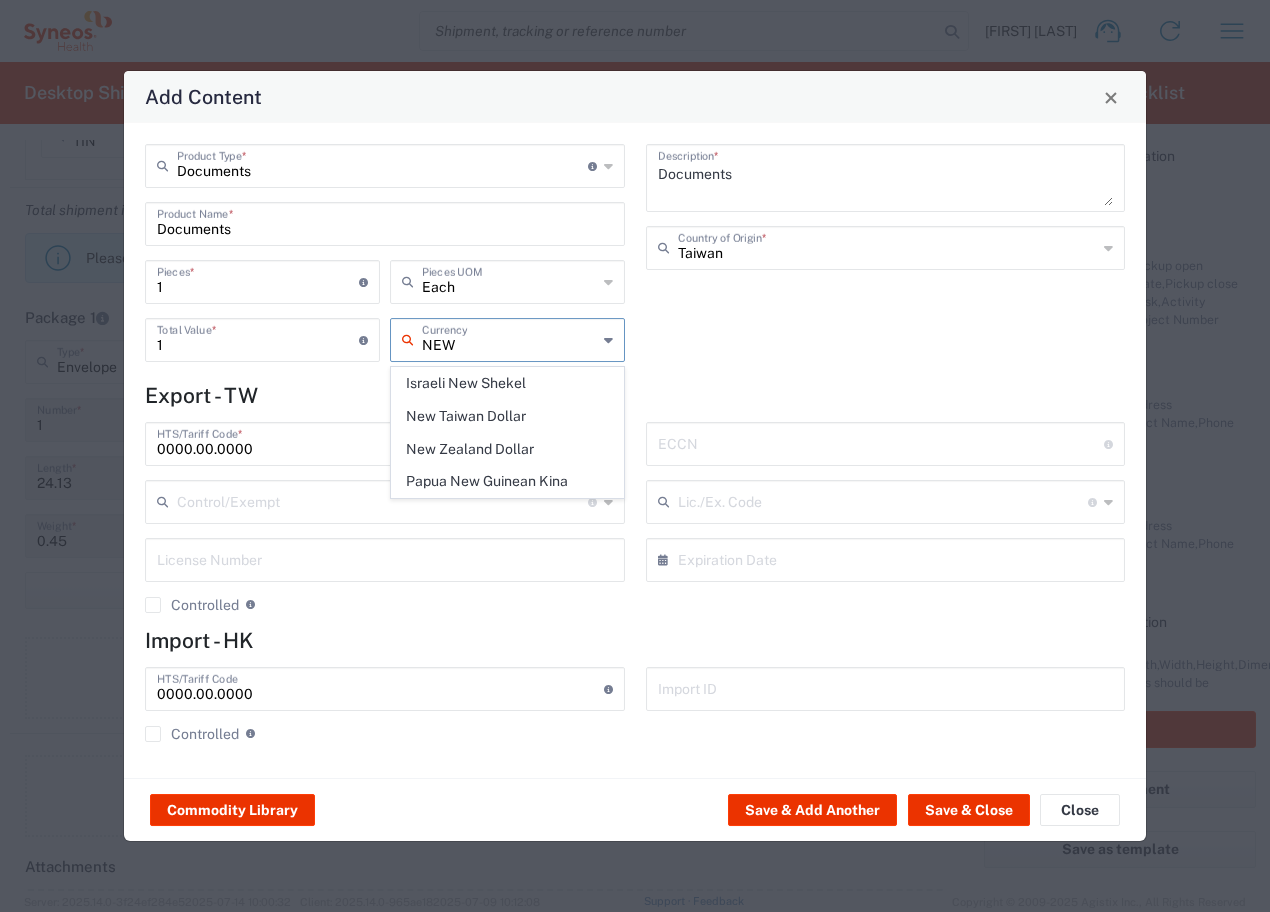 type on "New Taiwan Dollar" 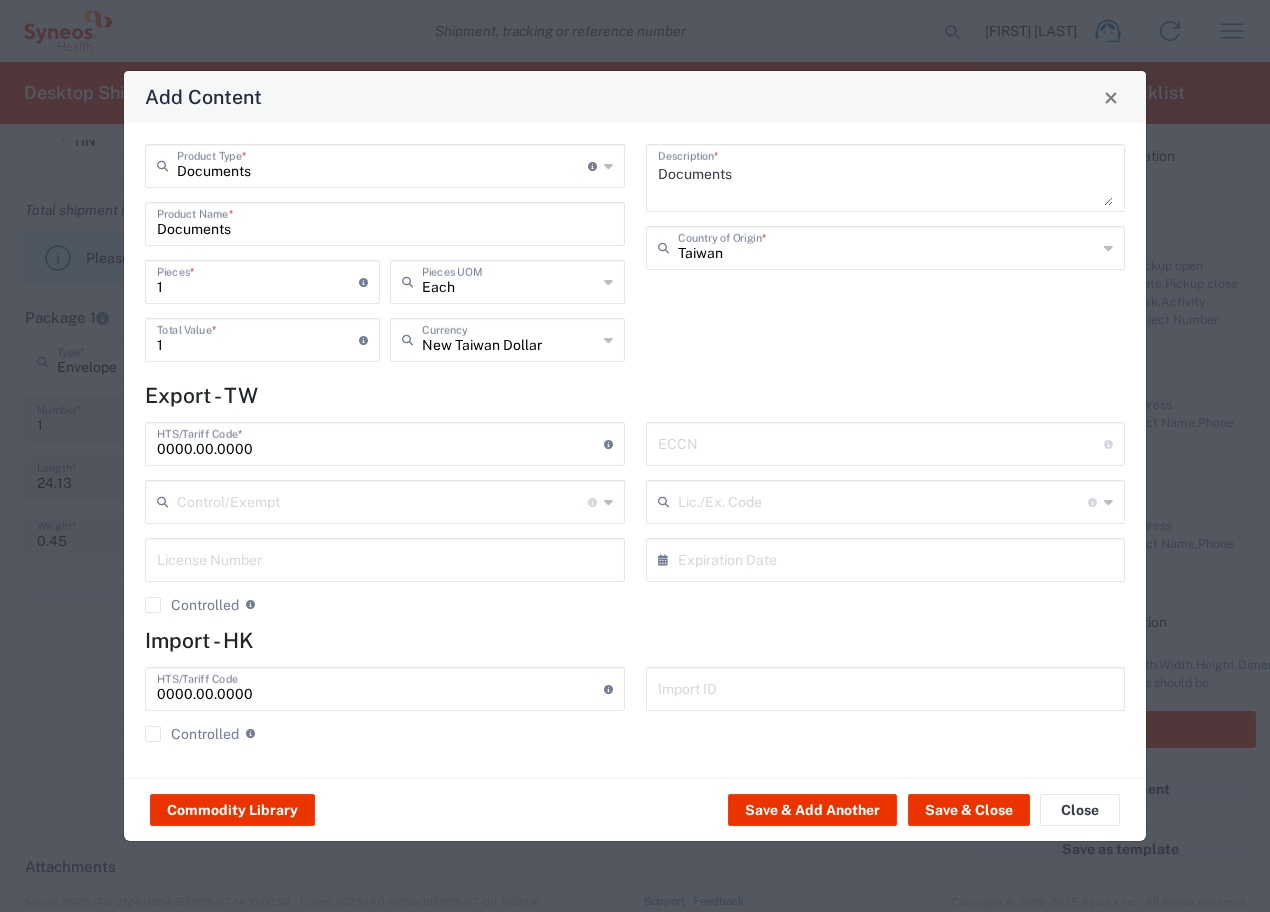 click on "1" at bounding box center (258, 338) 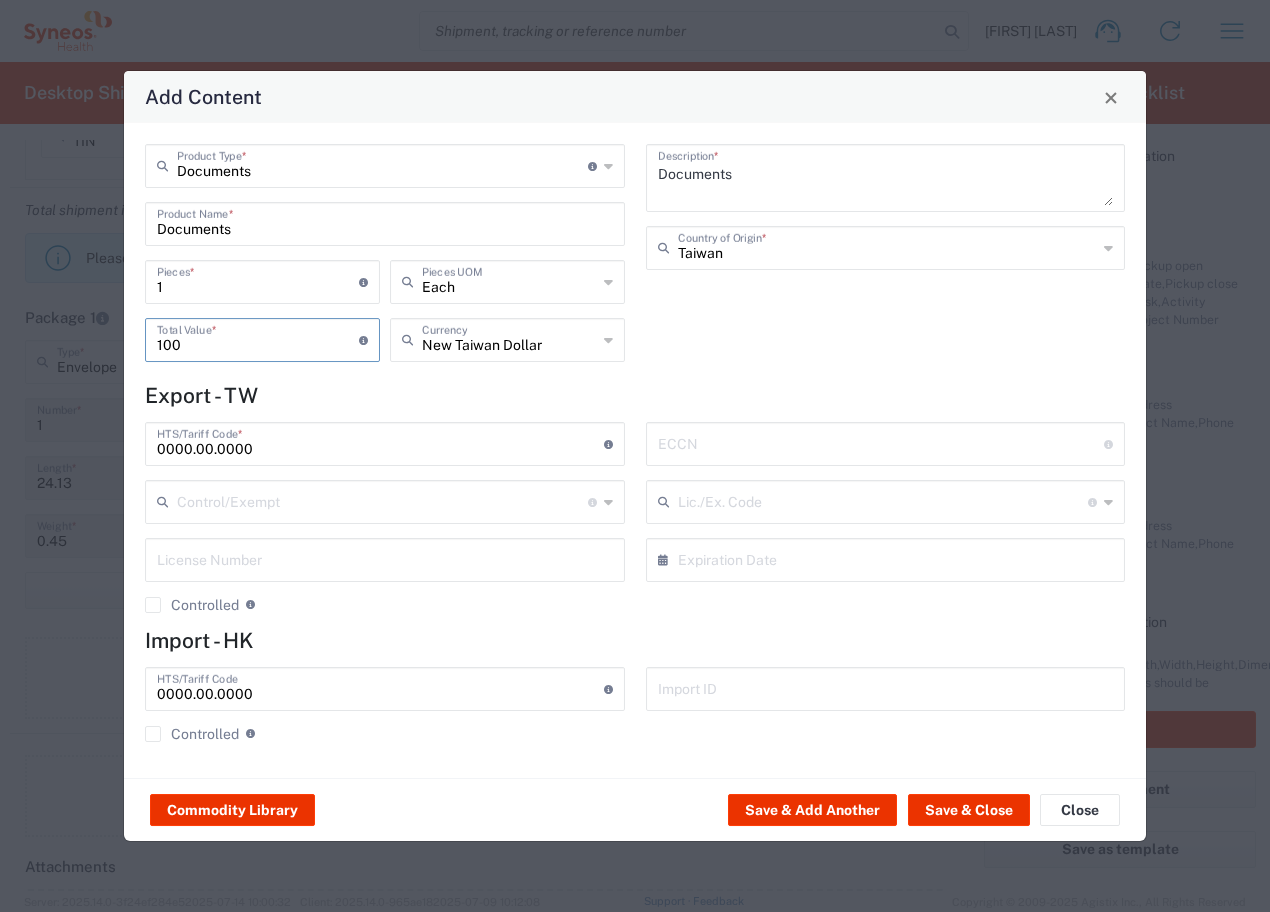click on "100" at bounding box center [258, 338] 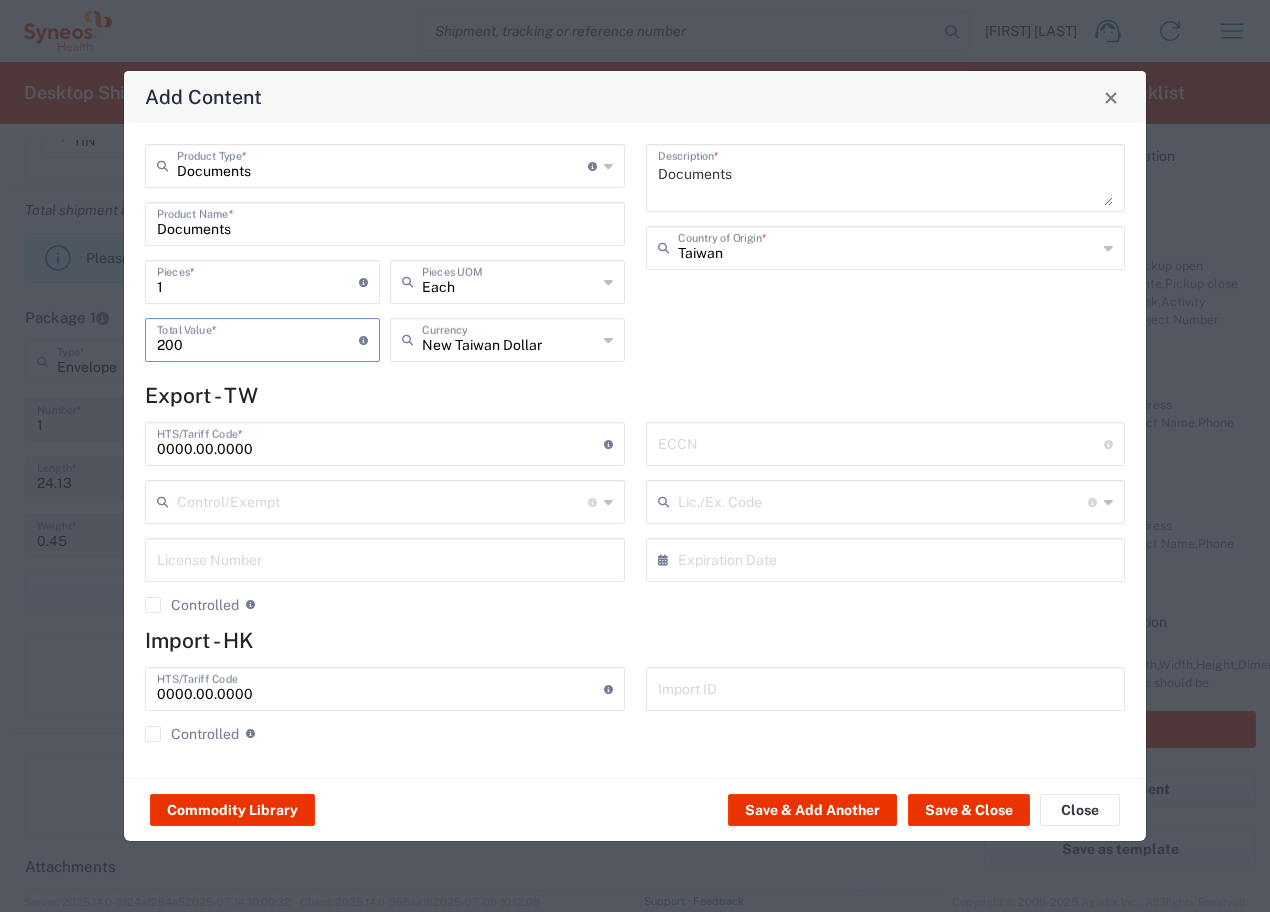 type on "200" 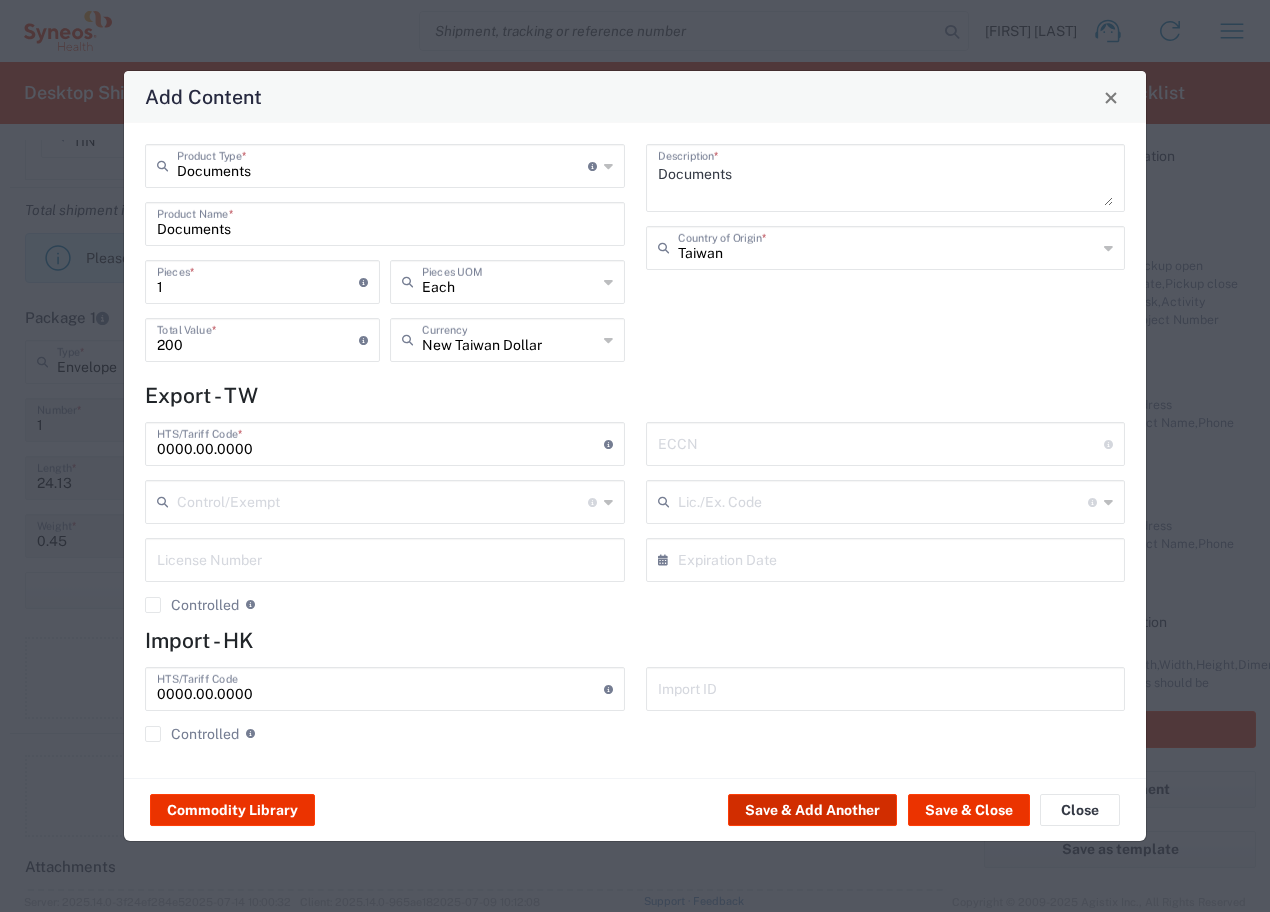 click on "Save & Add Another" 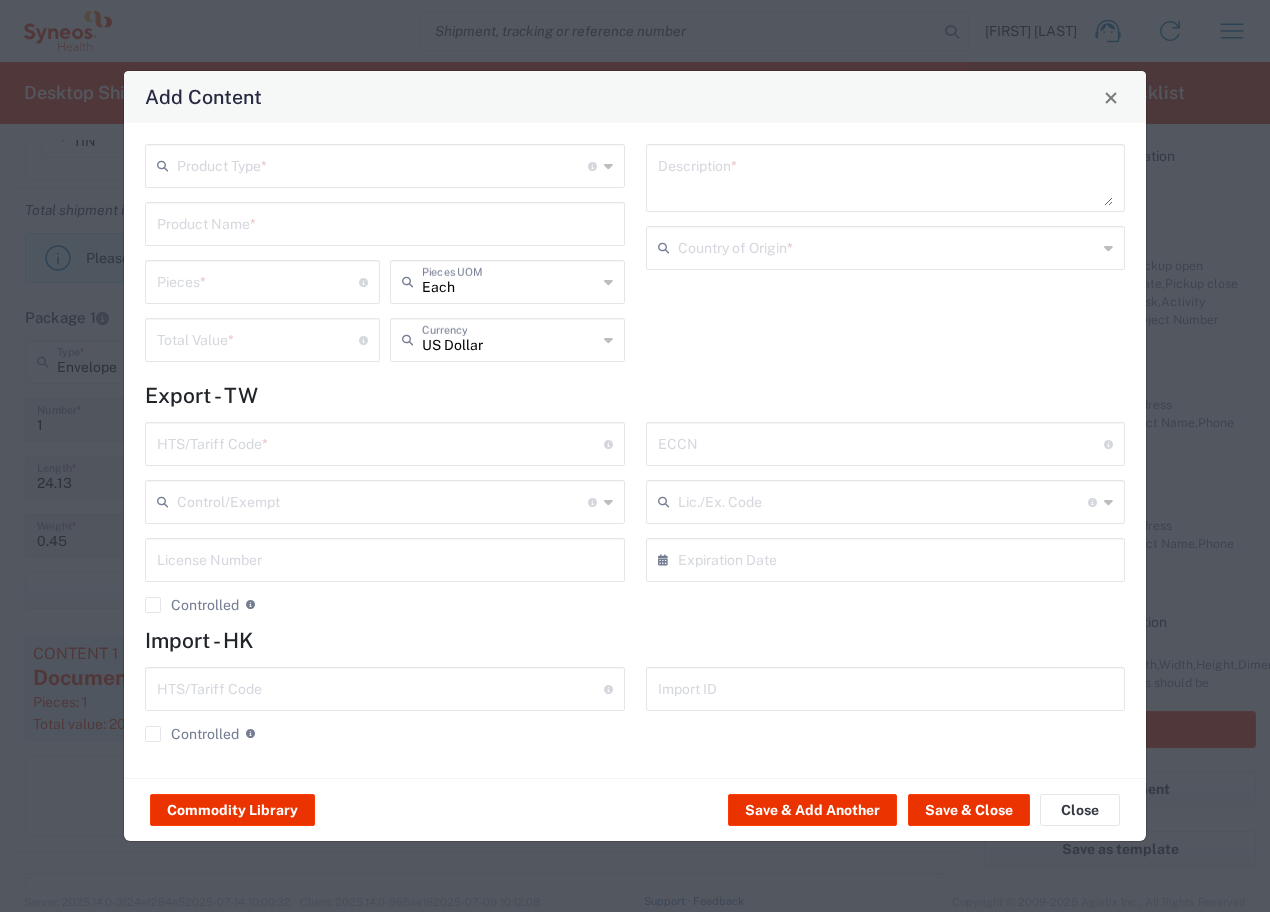 click at bounding box center (382, 164) 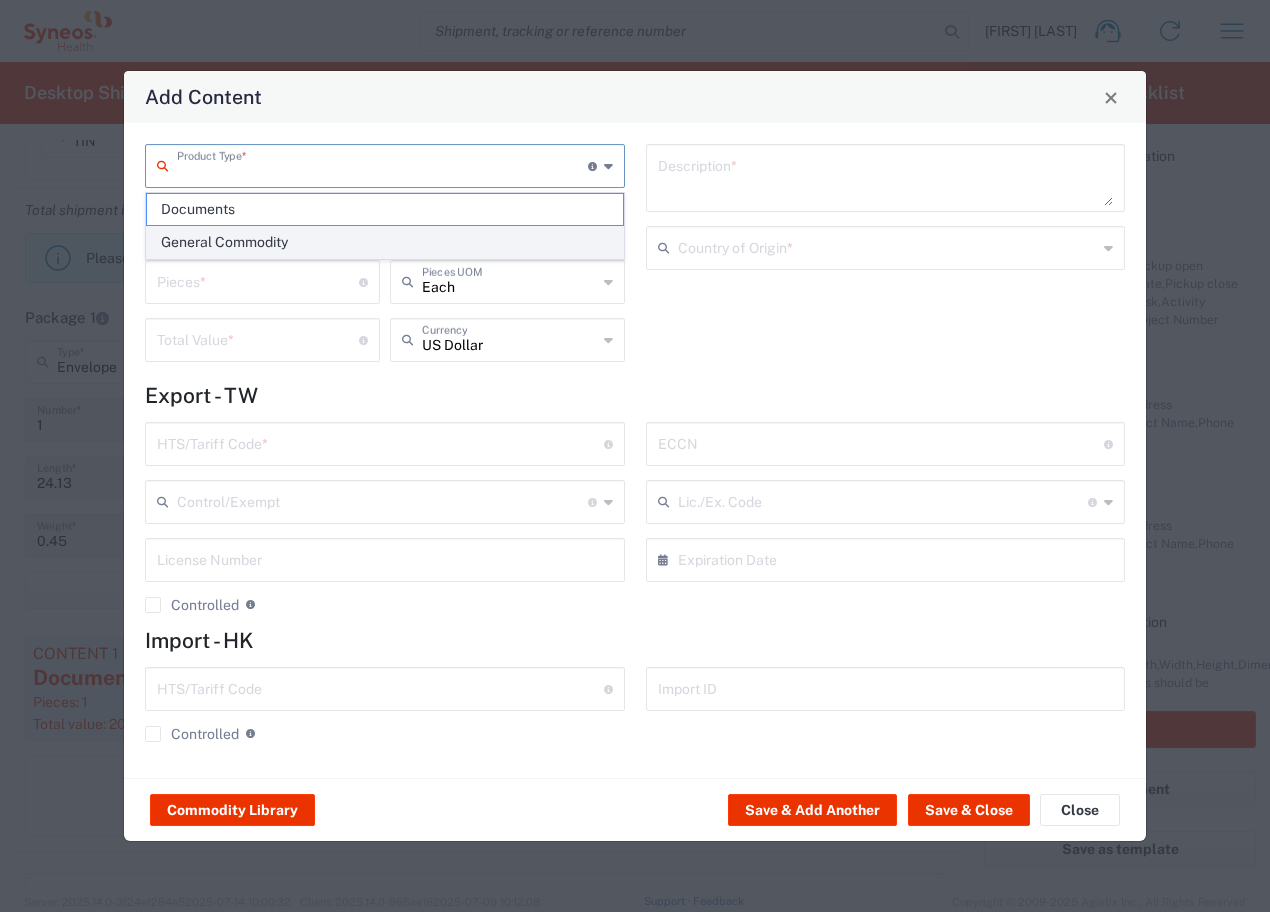 click on "General Commodity" 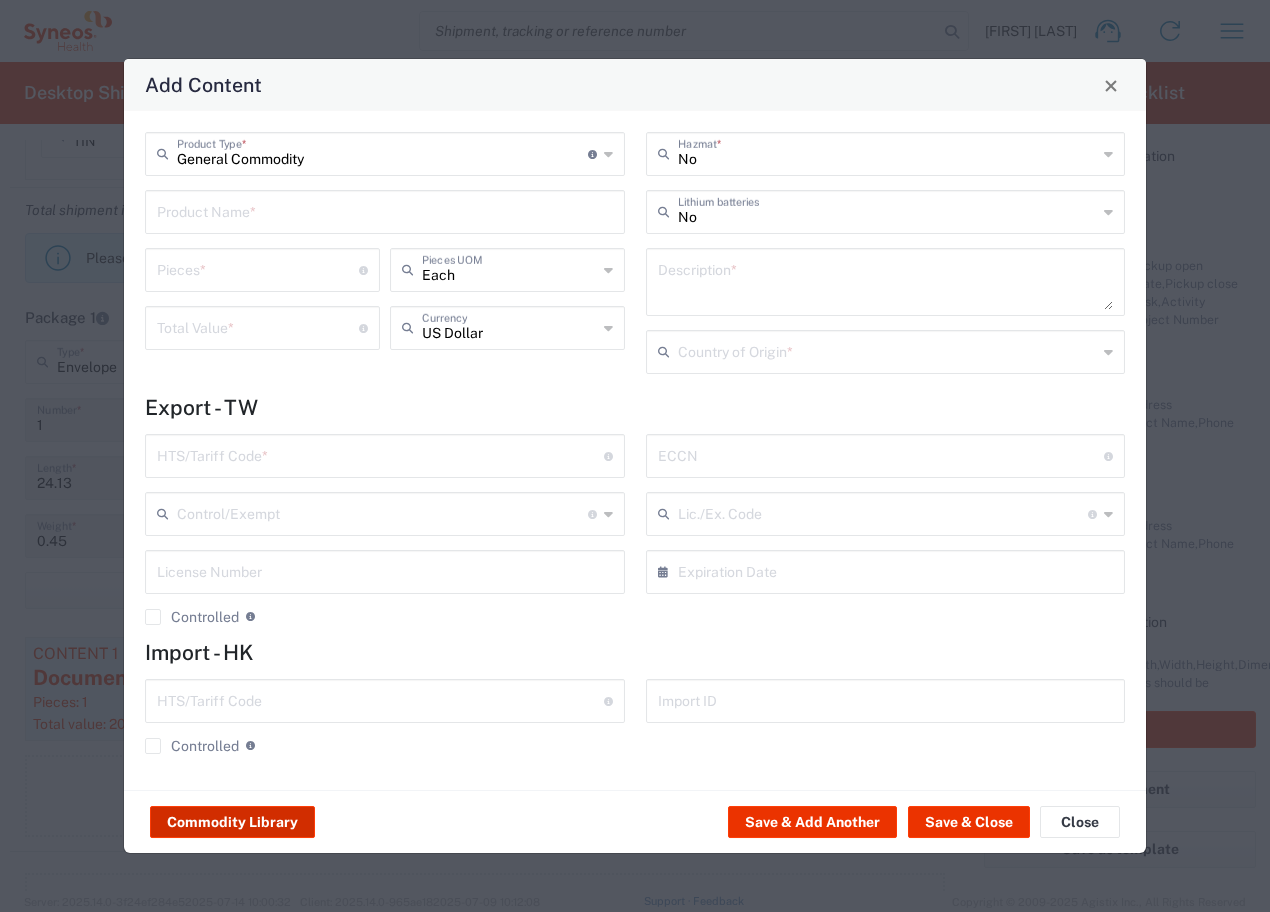 click on "Commodity Library" 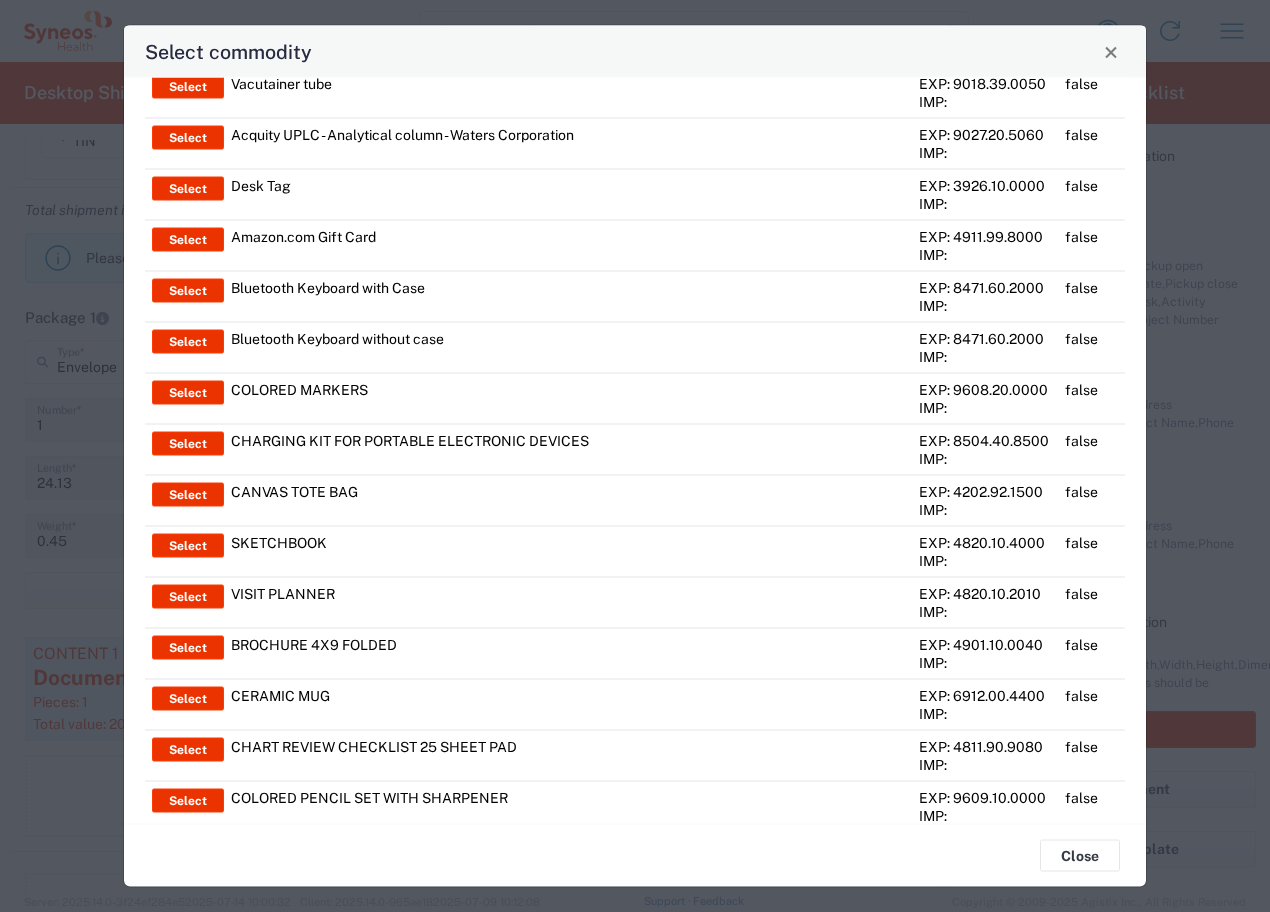 scroll, scrollTop: 5070, scrollLeft: 0, axis: vertical 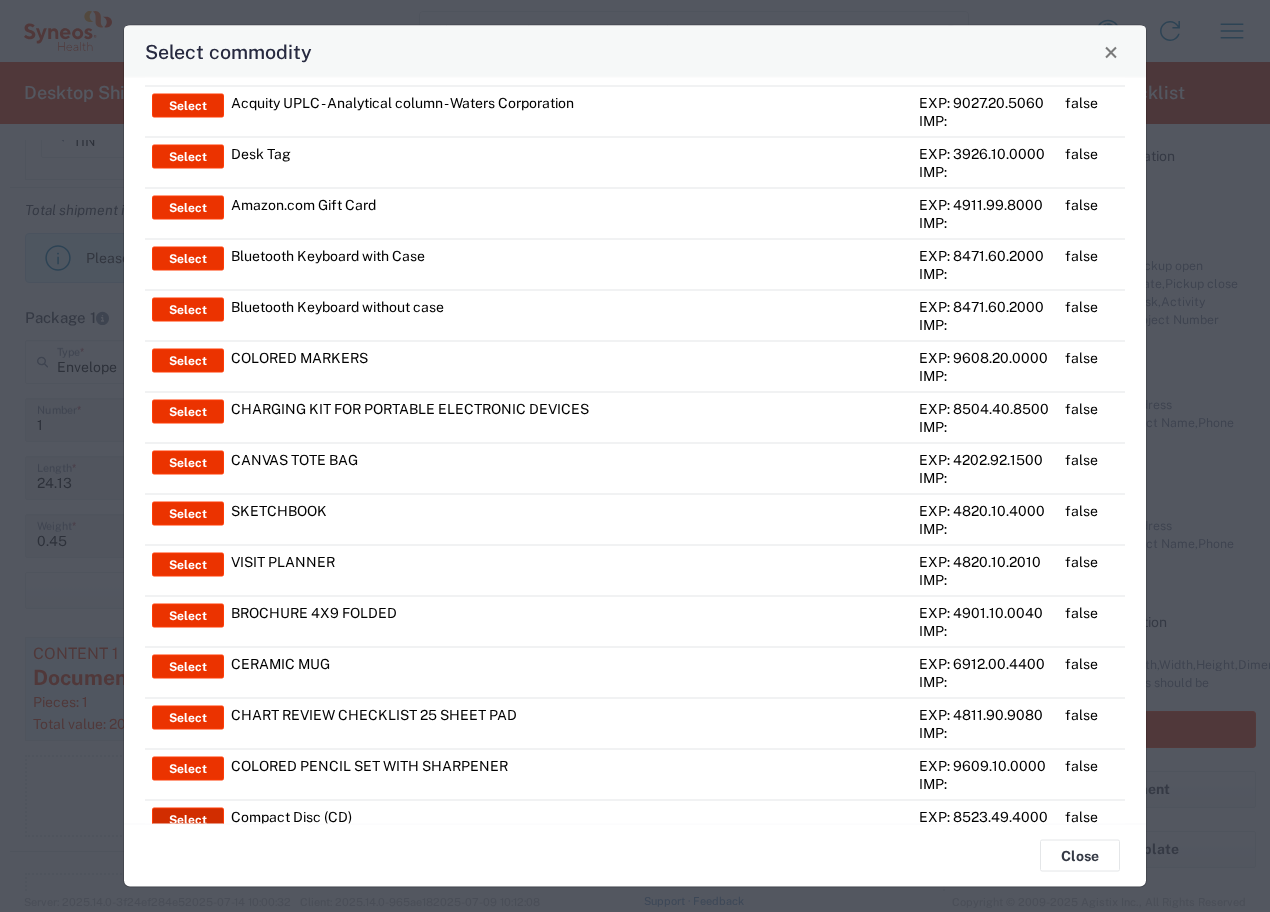 click on "Select" 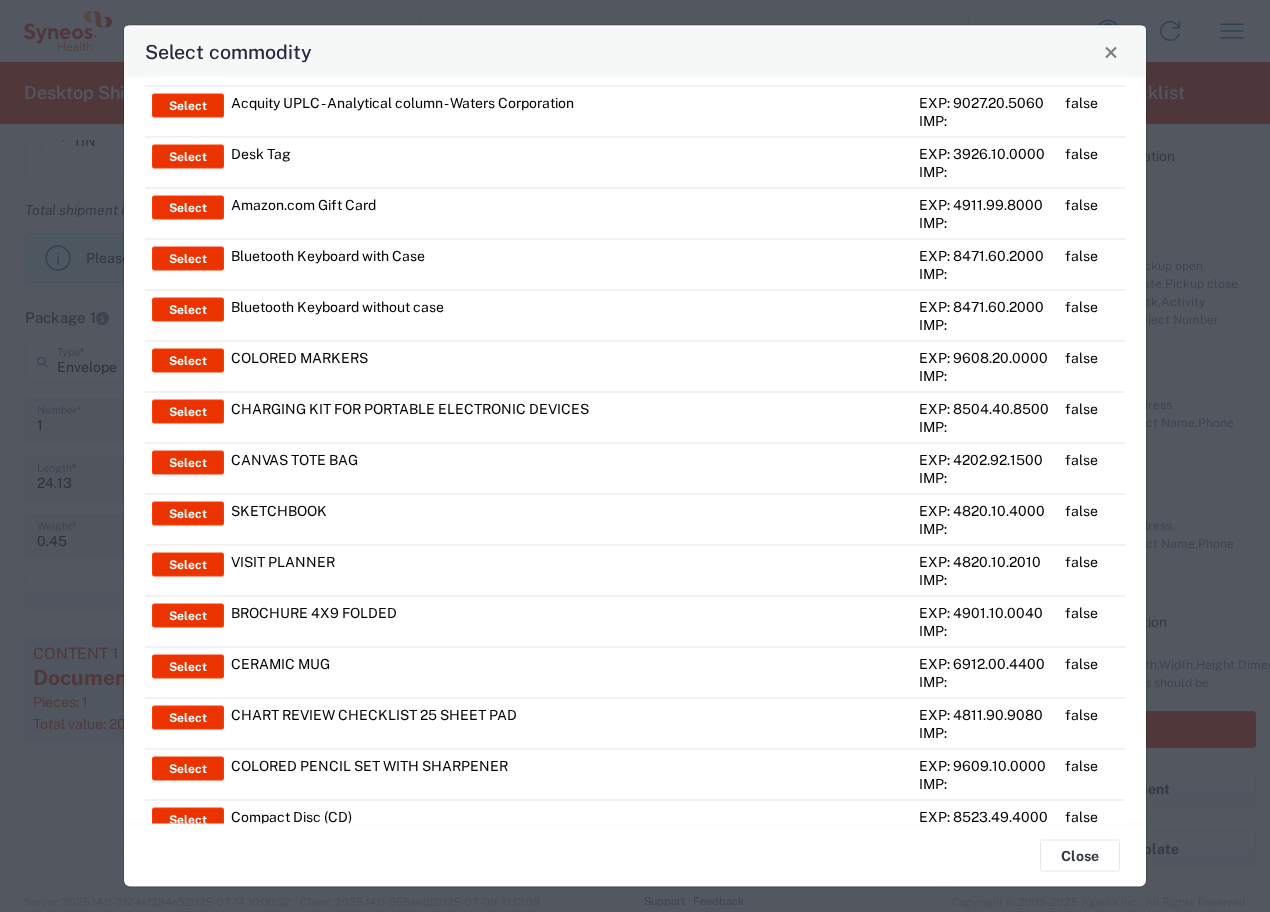 type on "Compact Disc (CD)" 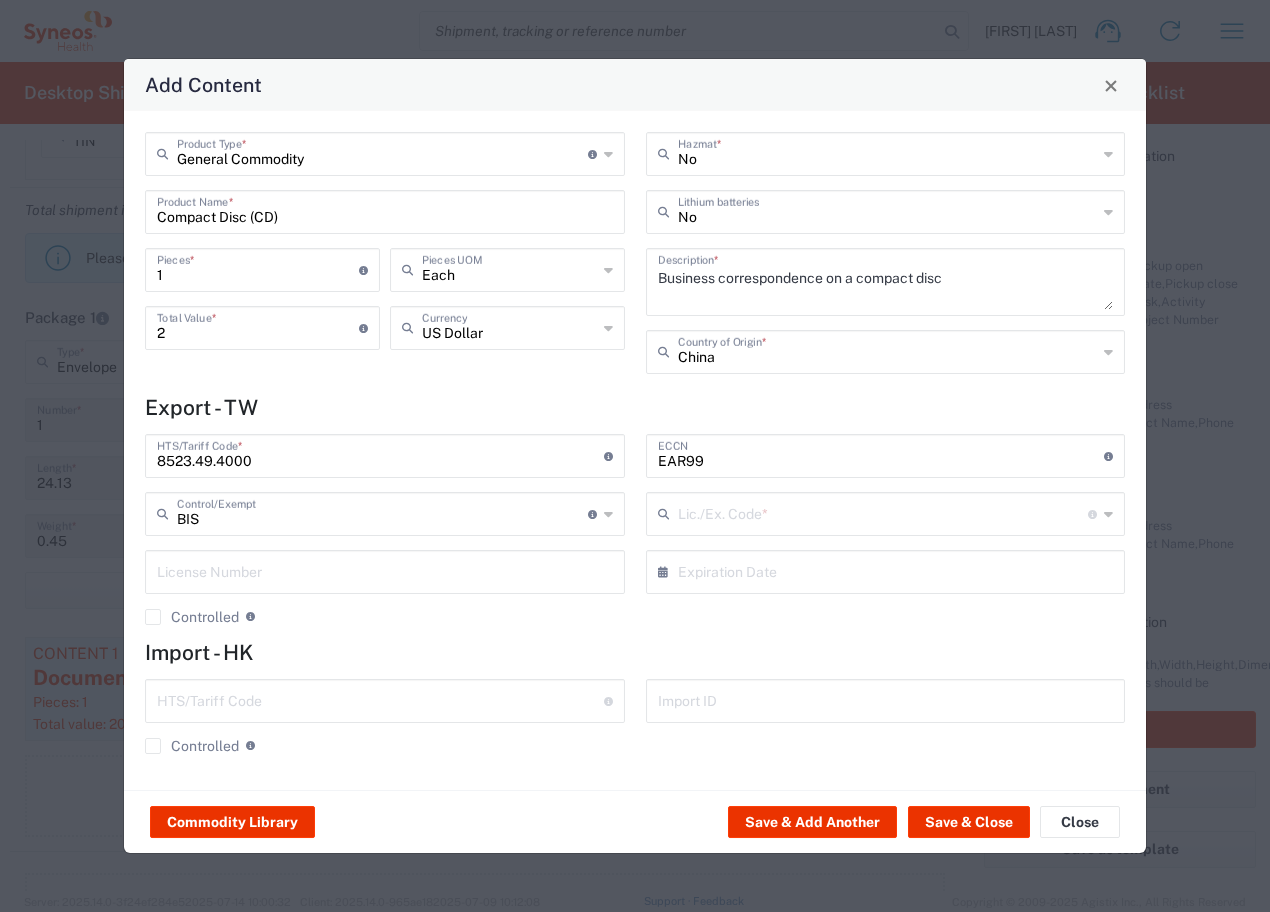 type on "NLR - No License Required" 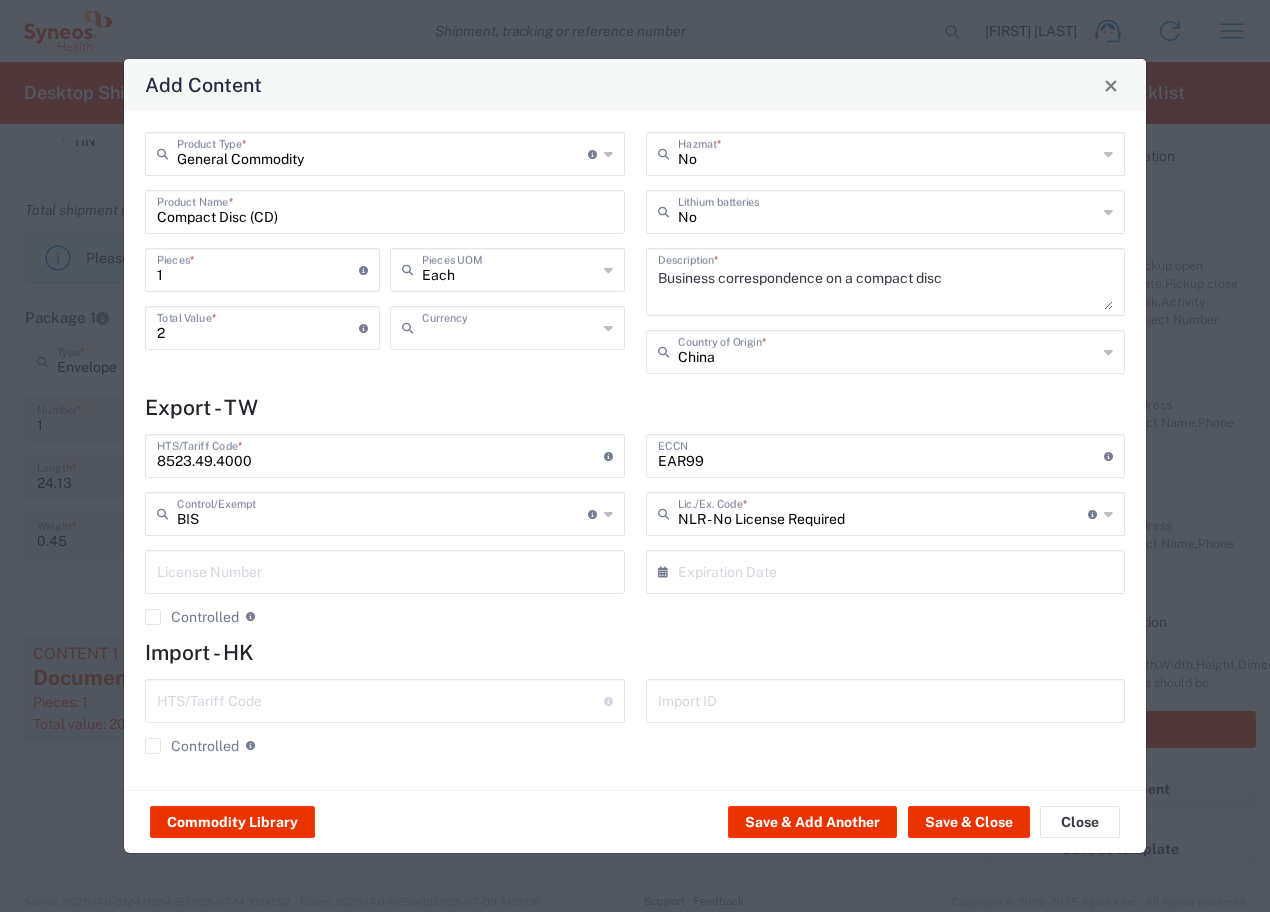 click at bounding box center (509, 326) 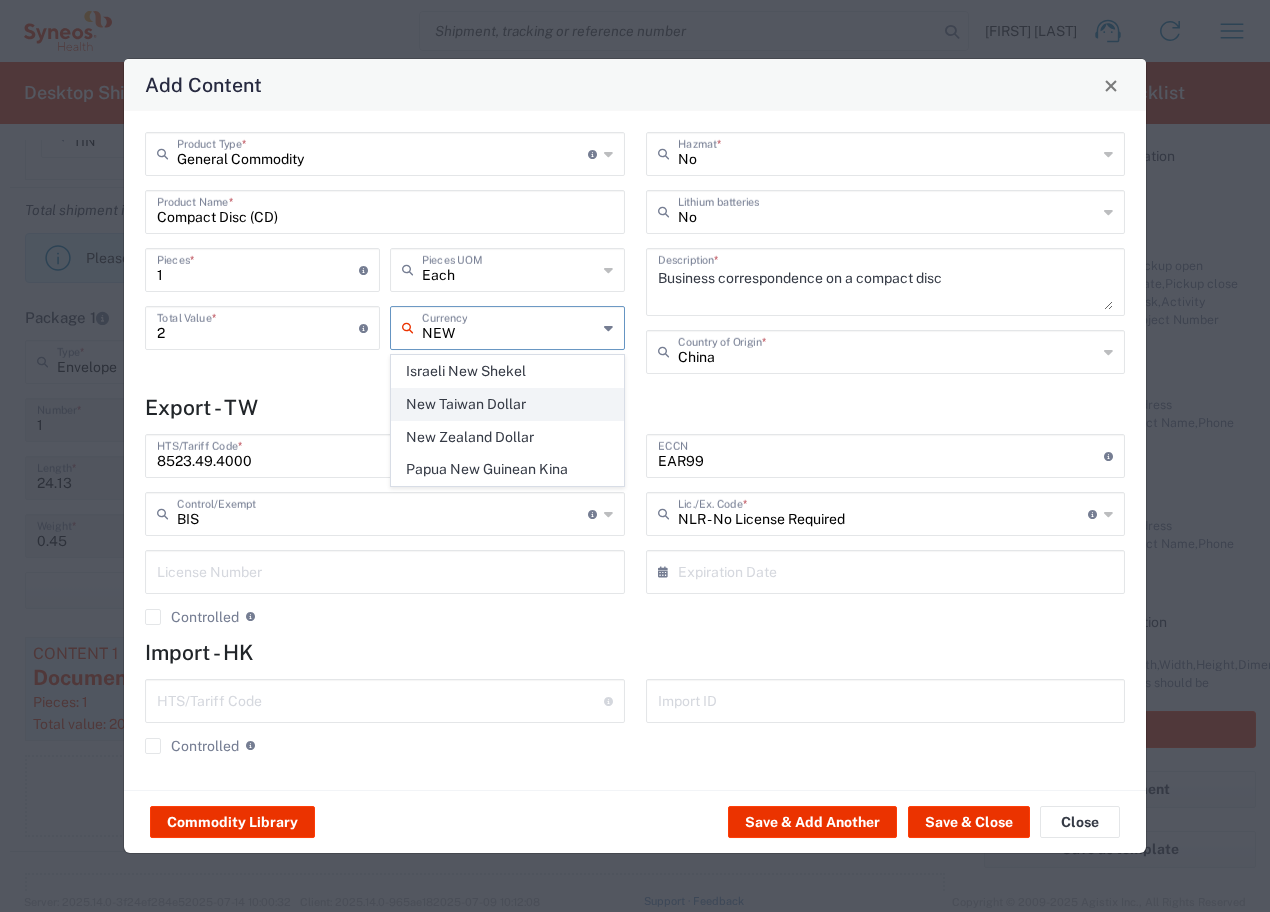 click on "New Taiwan Dollar" 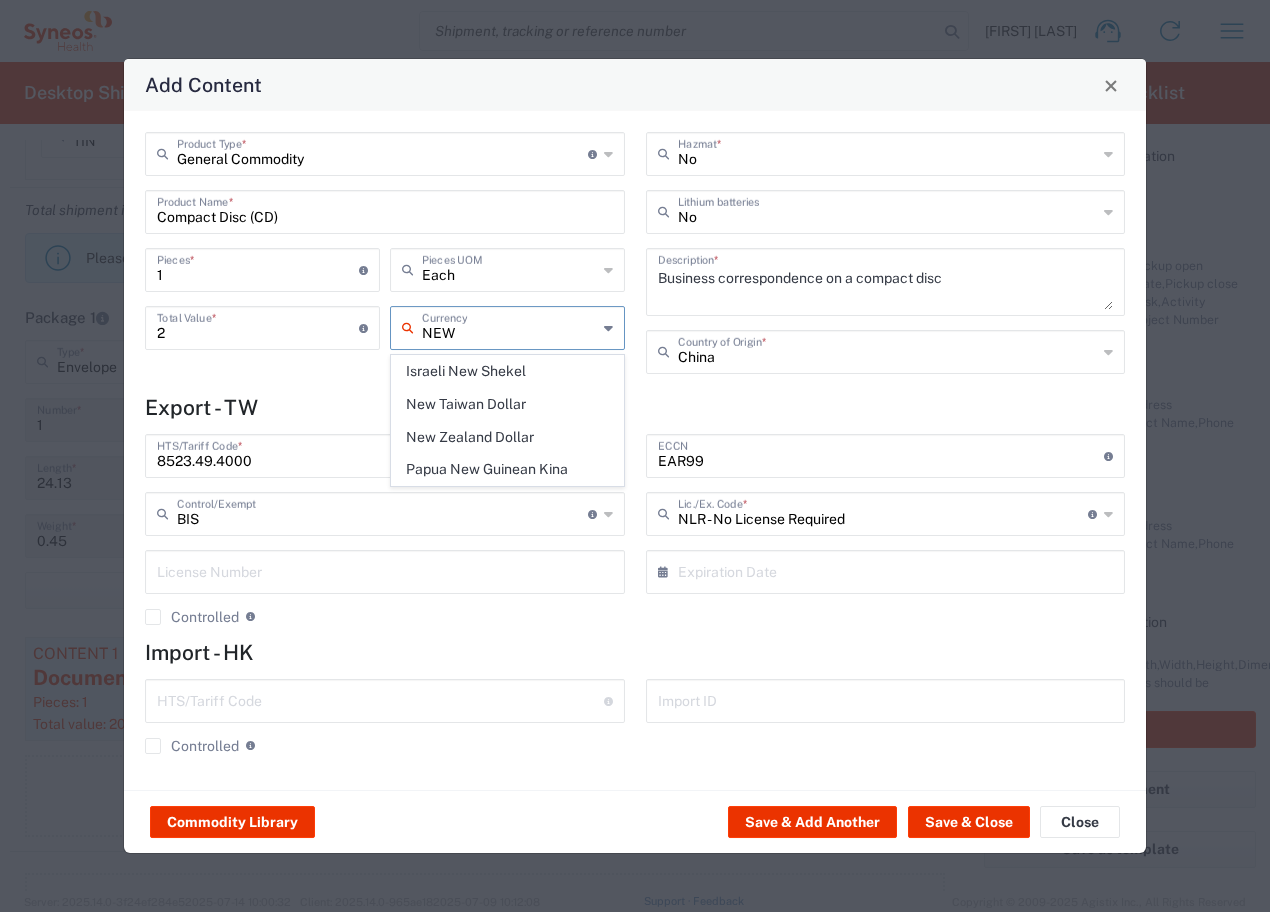 type on "New Taiwan Dollar" 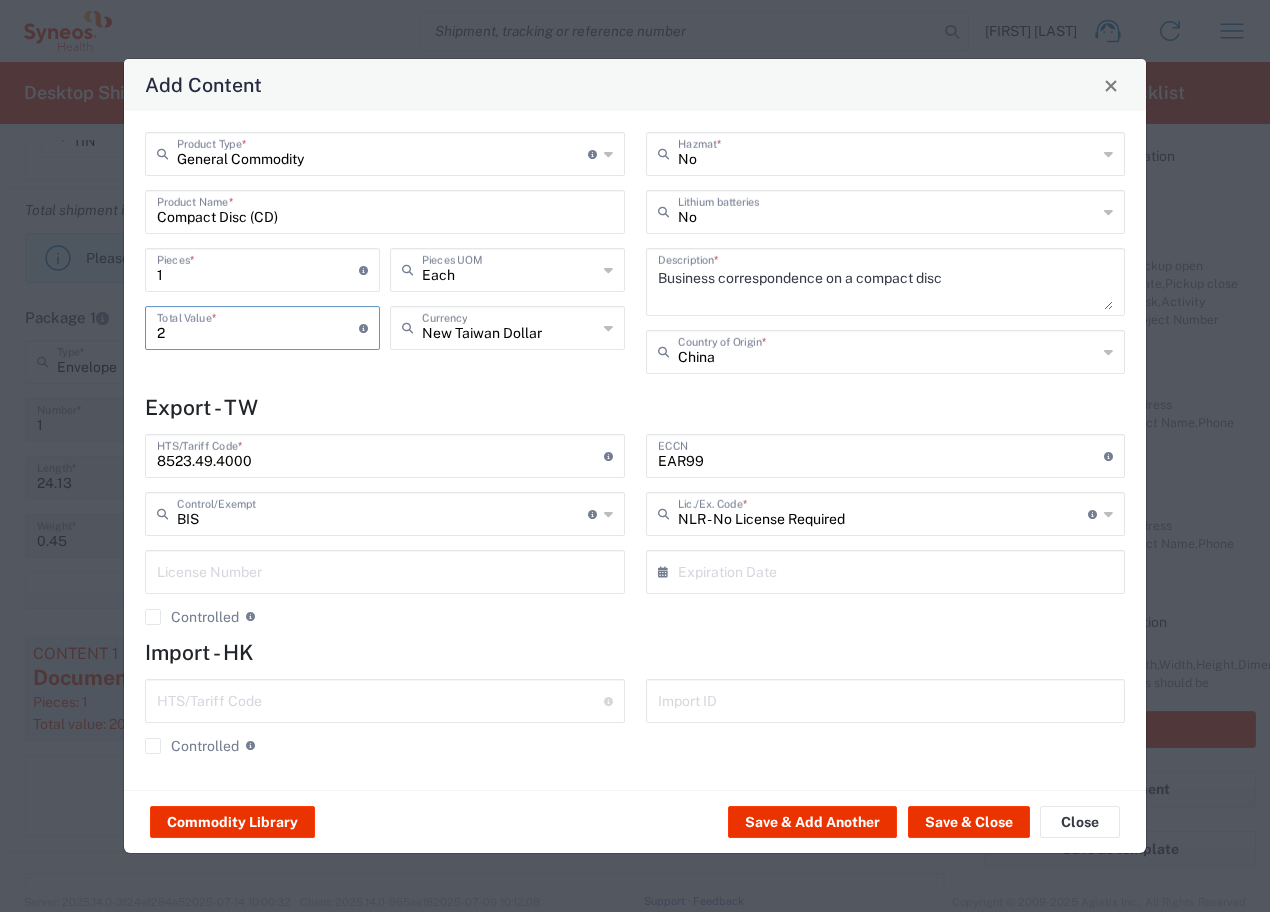 click on "2" at bounding box center (258, 326) 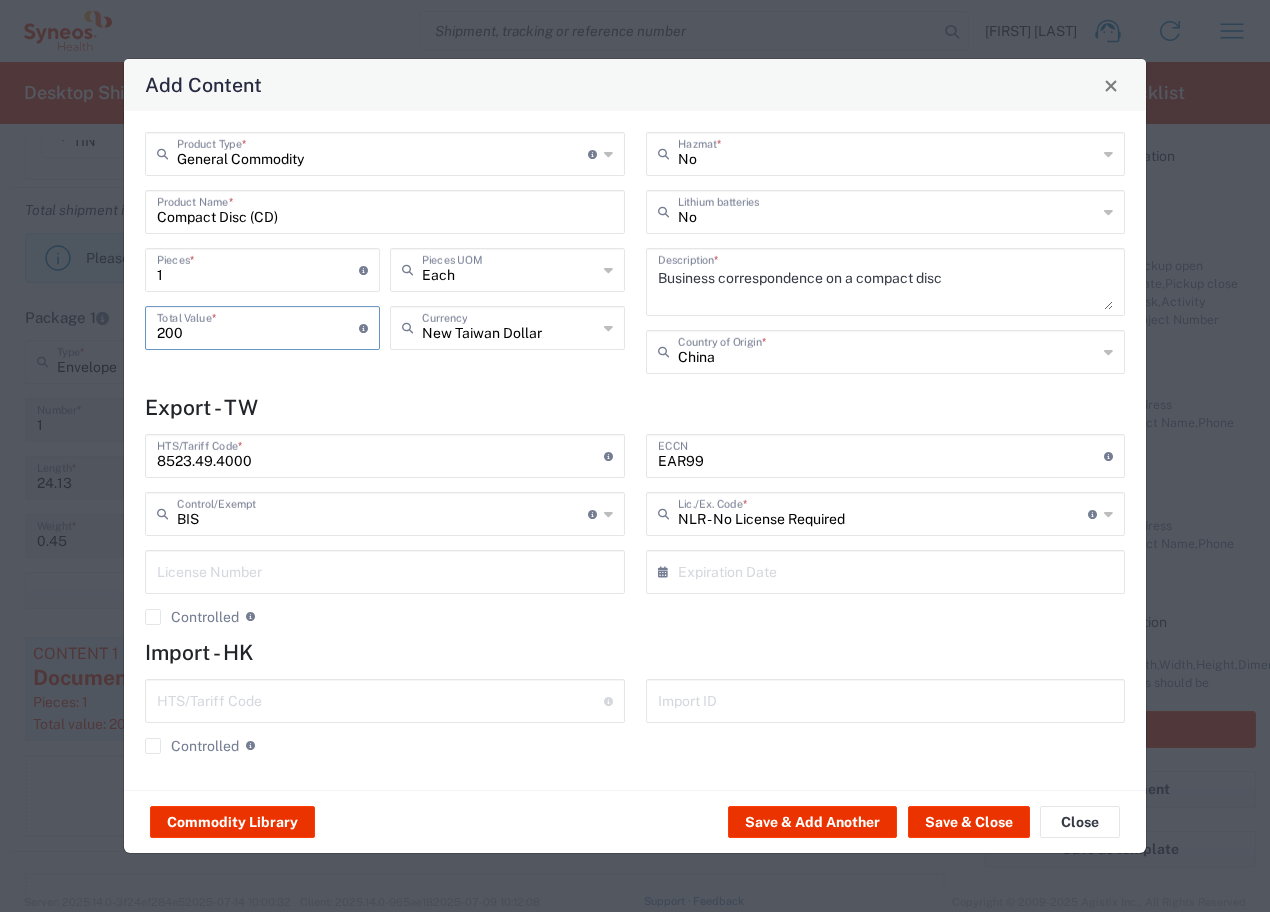 type on "200" 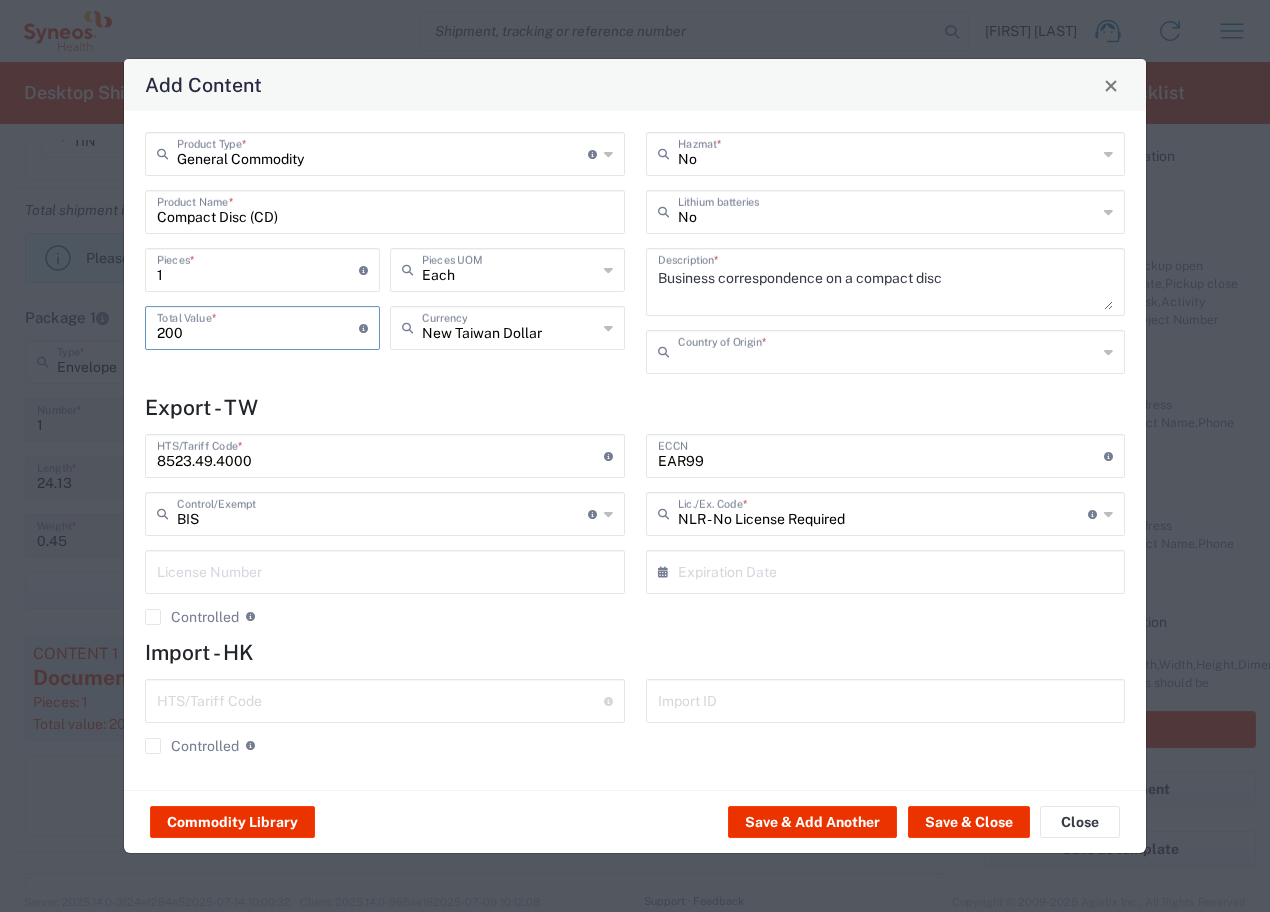 click at bounding box center (888, 350) 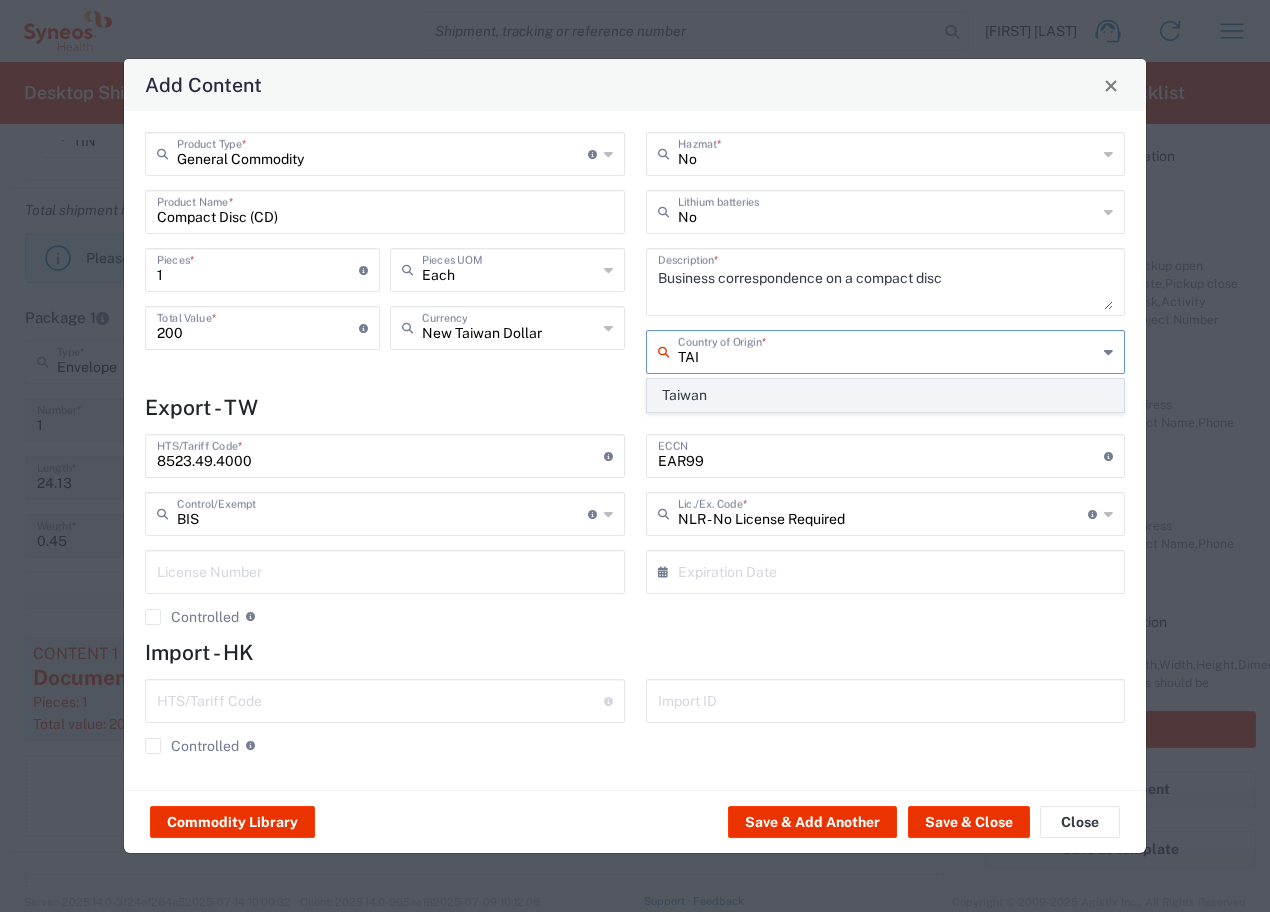 click on "Taiwan" 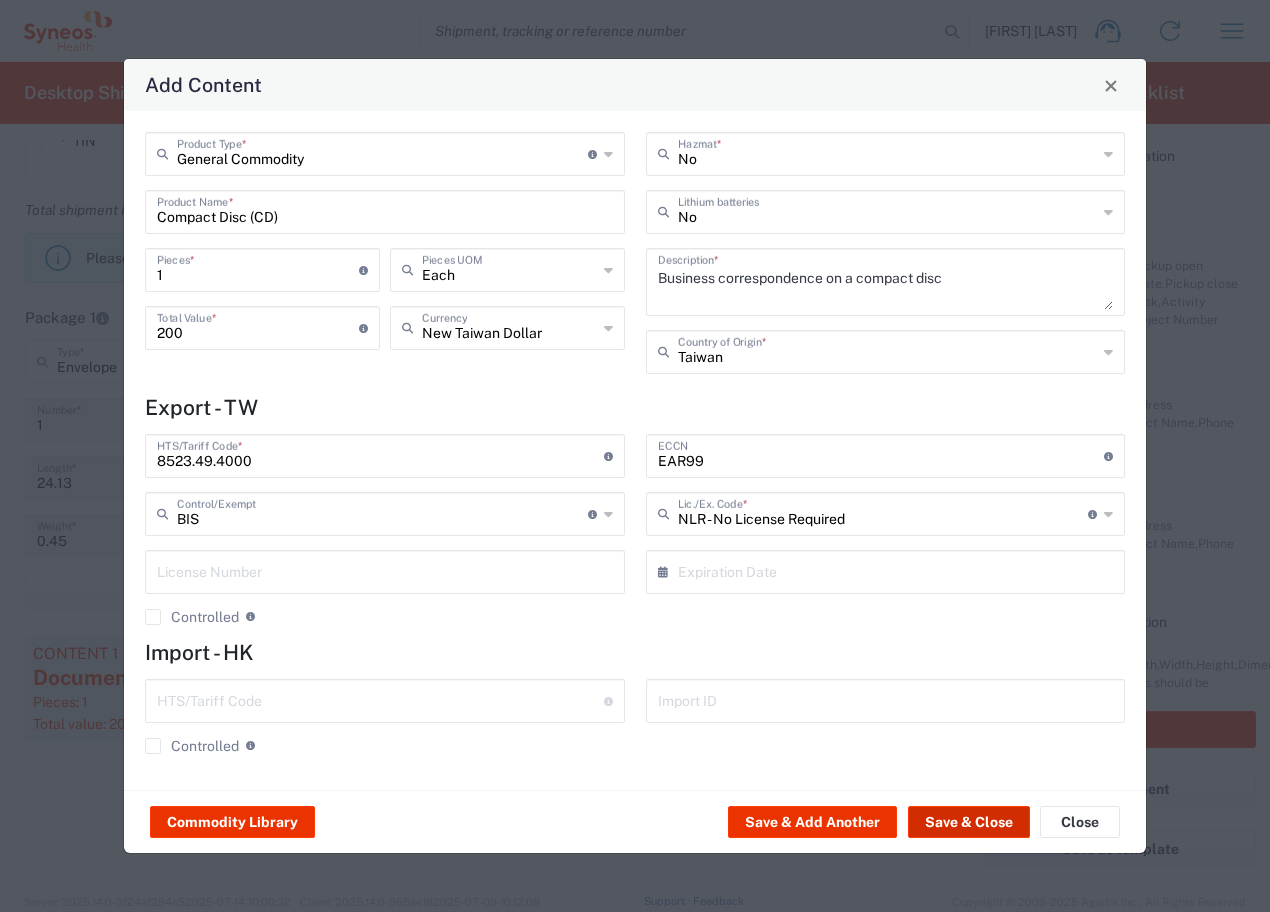 click on "Save & Close" 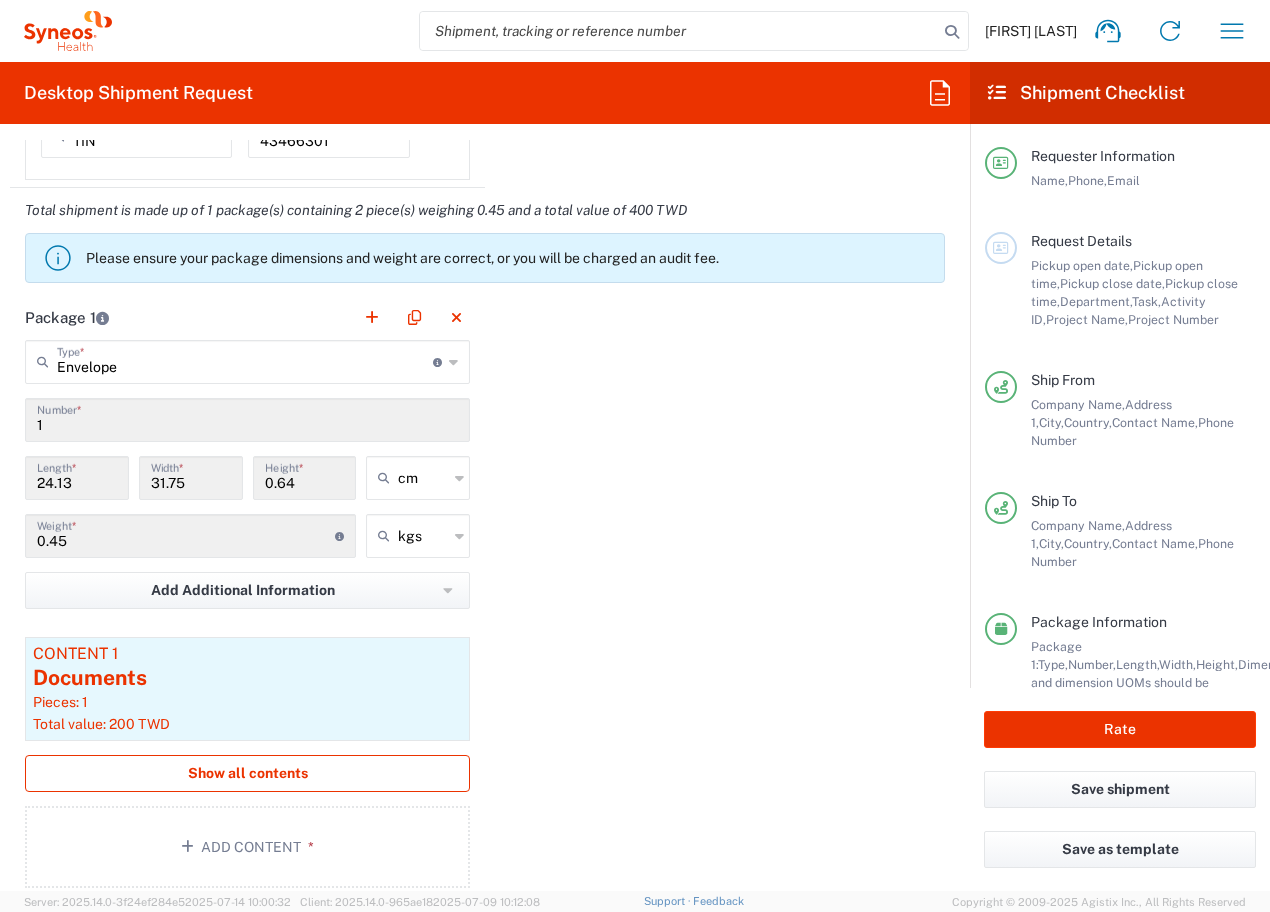 click on "Show all contents" 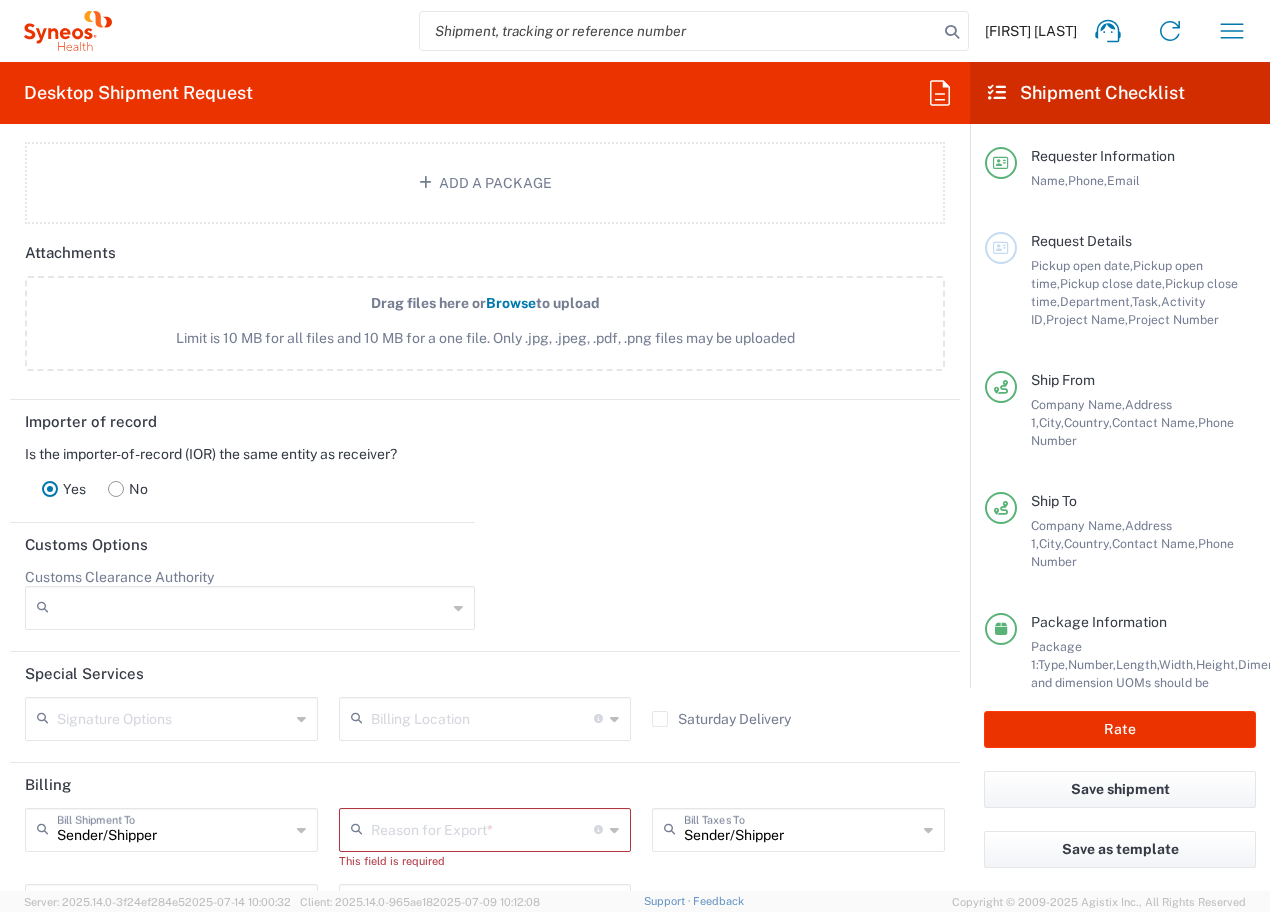 scroll, scrollTop: 2776, scrollLeft: 0, axis: vertical 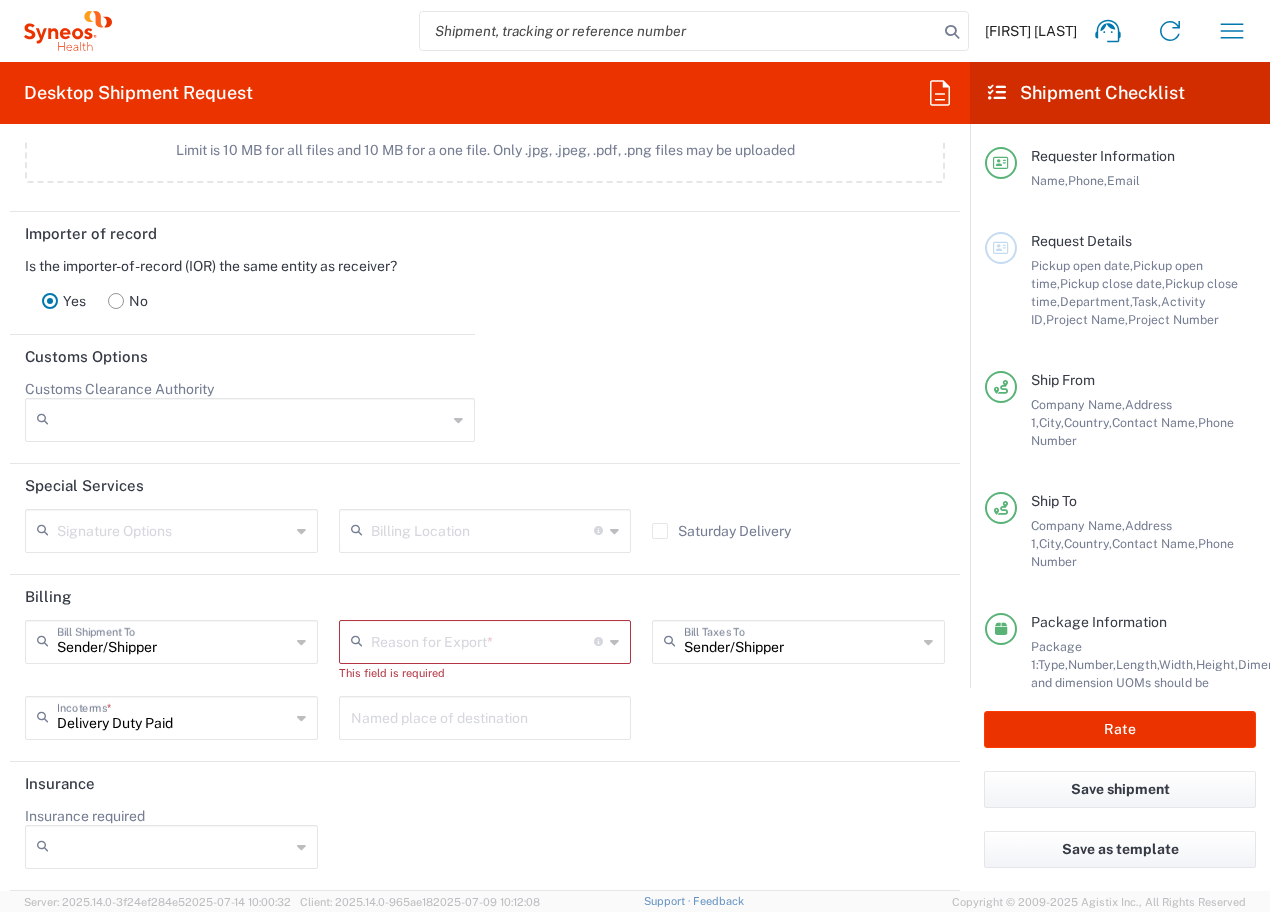 click at bounding box center (483, 640) 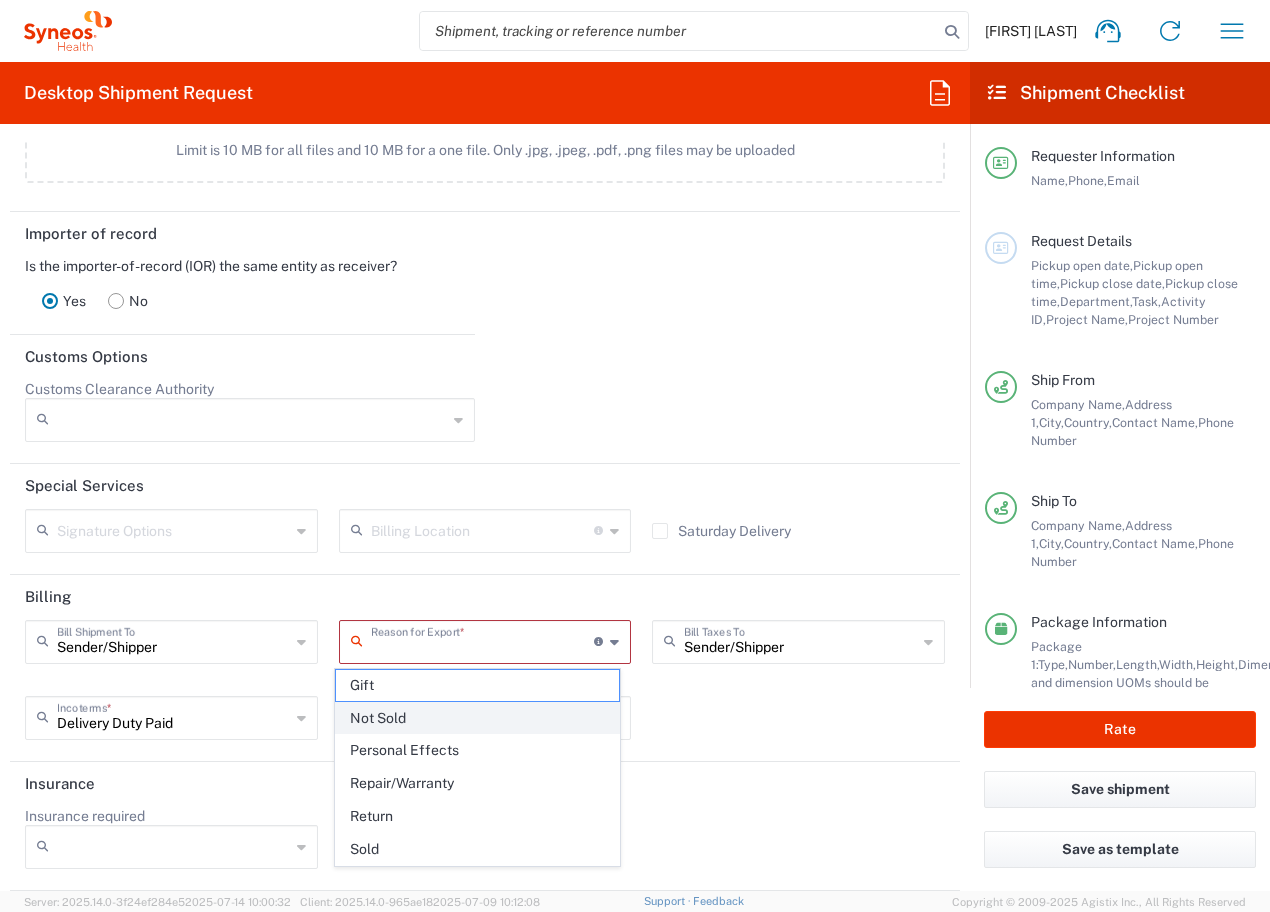click on "Not Sold" 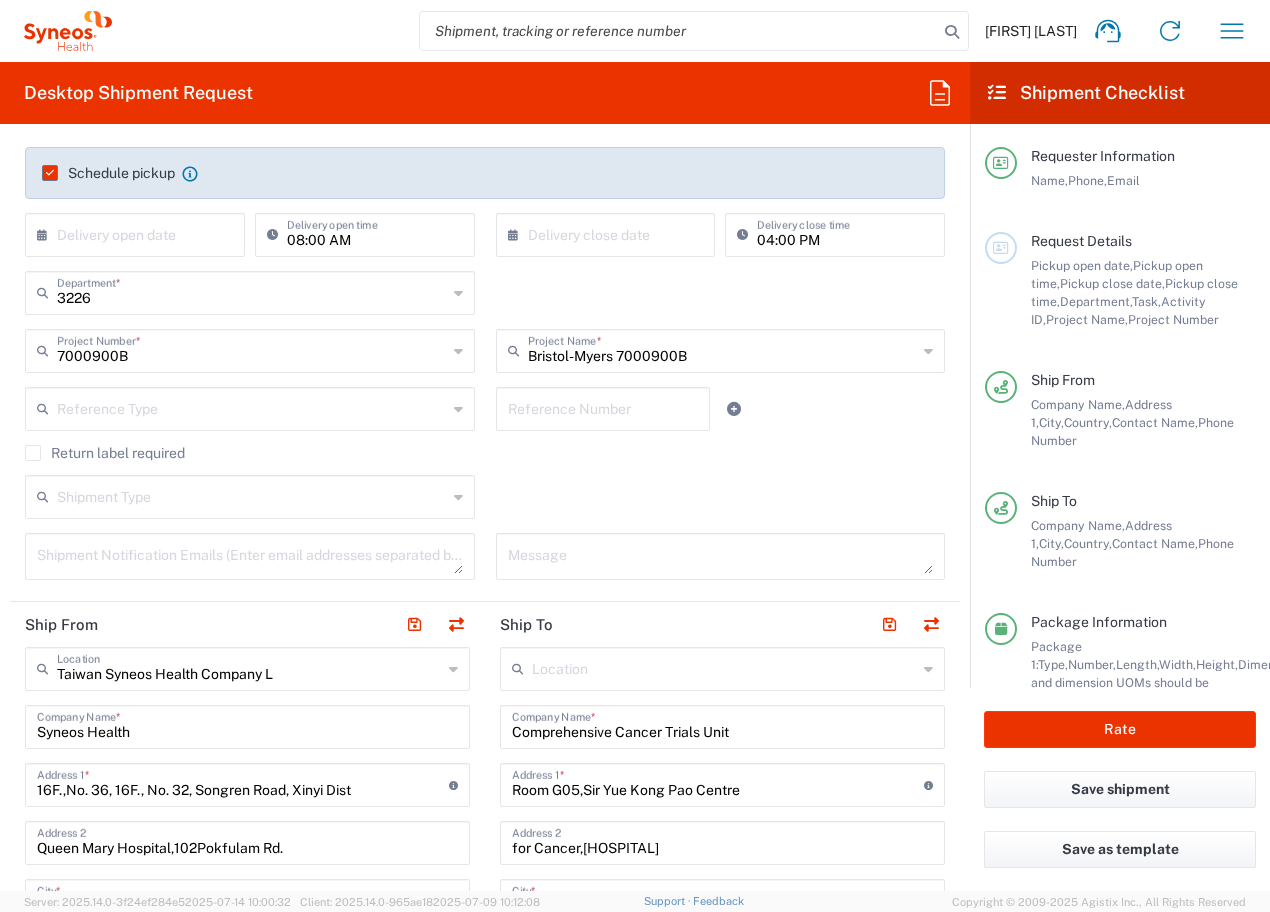 scroll, scrollTop: 223, scrollLeft: 0, axis: vertical 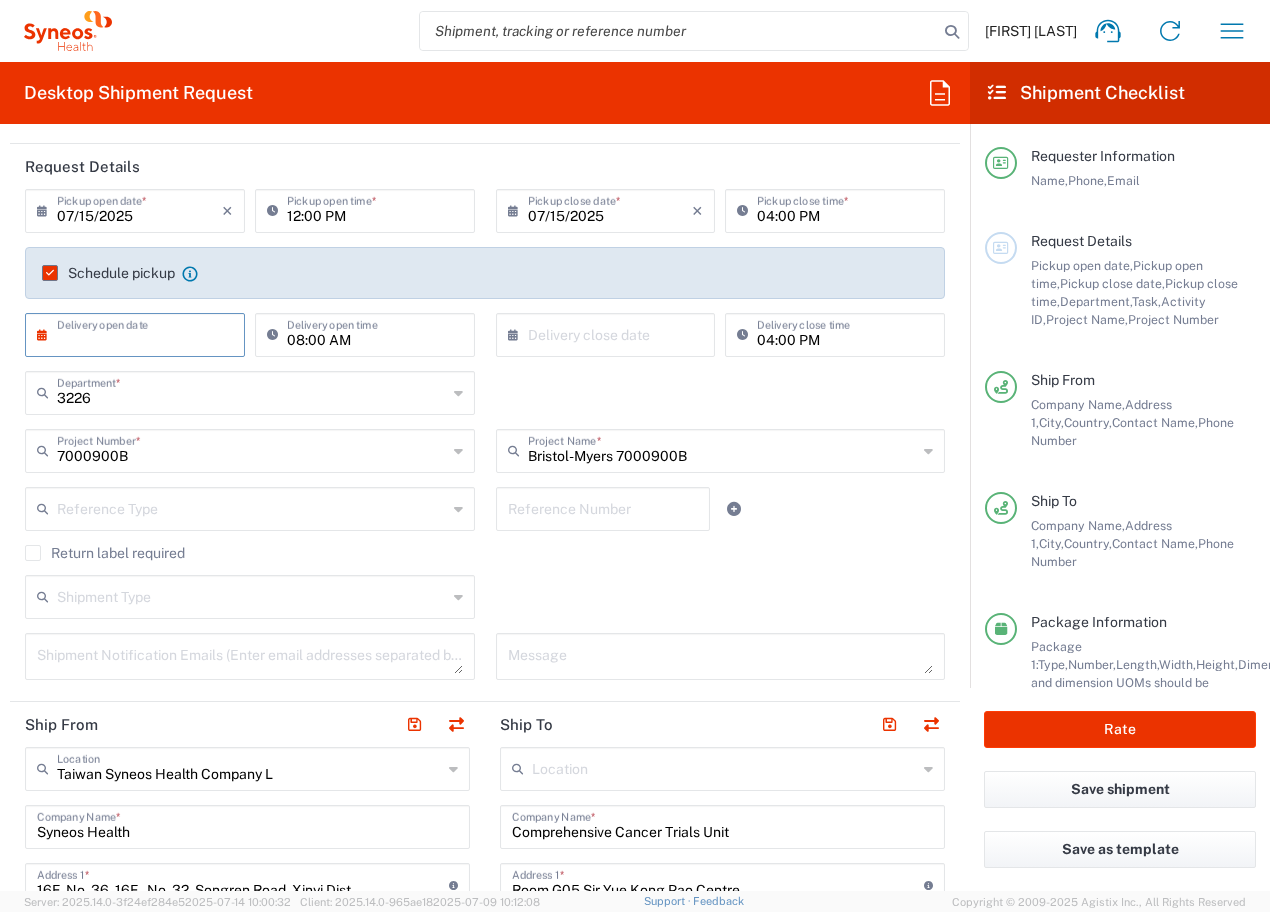 click at bounding box center (139, 333) 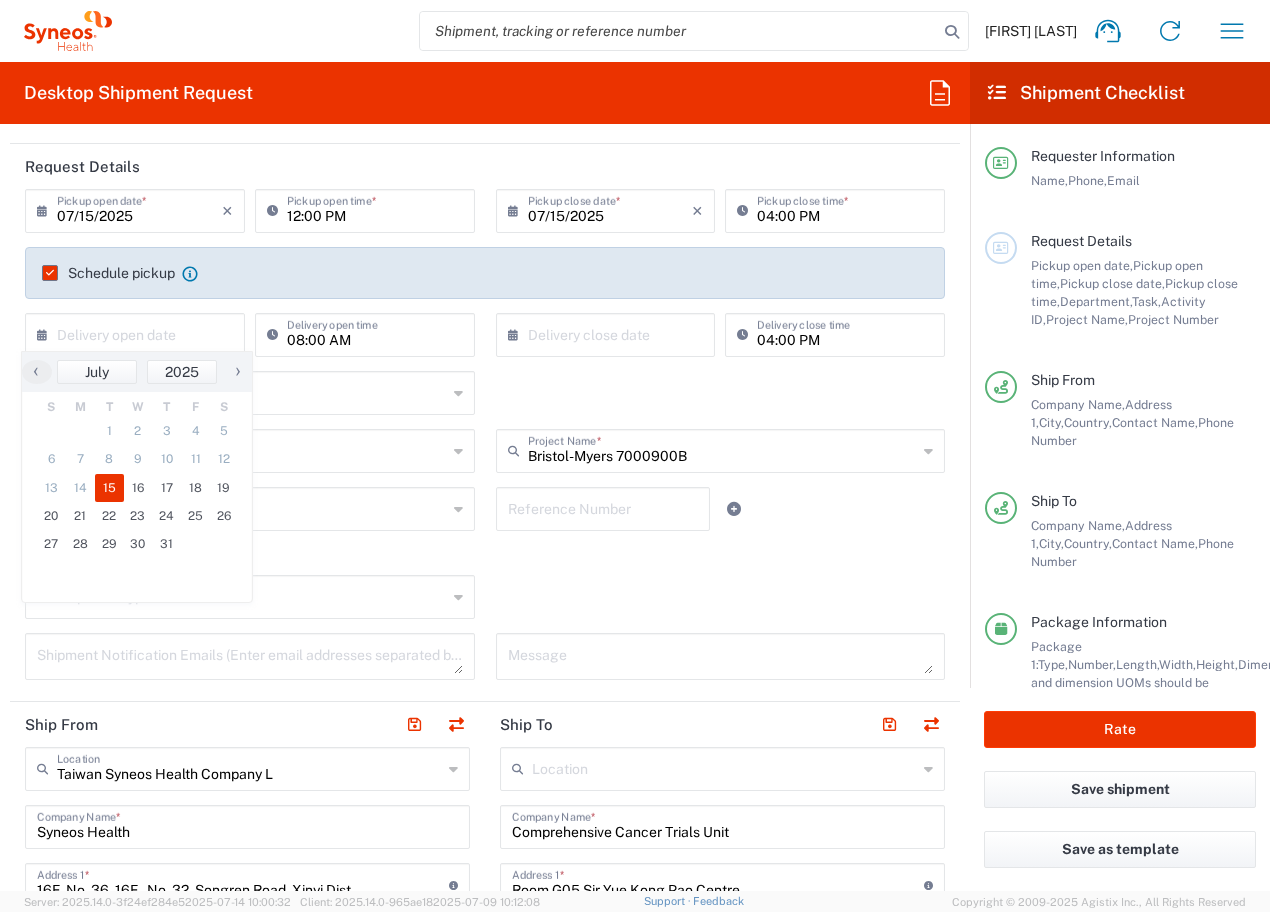 click on "15" 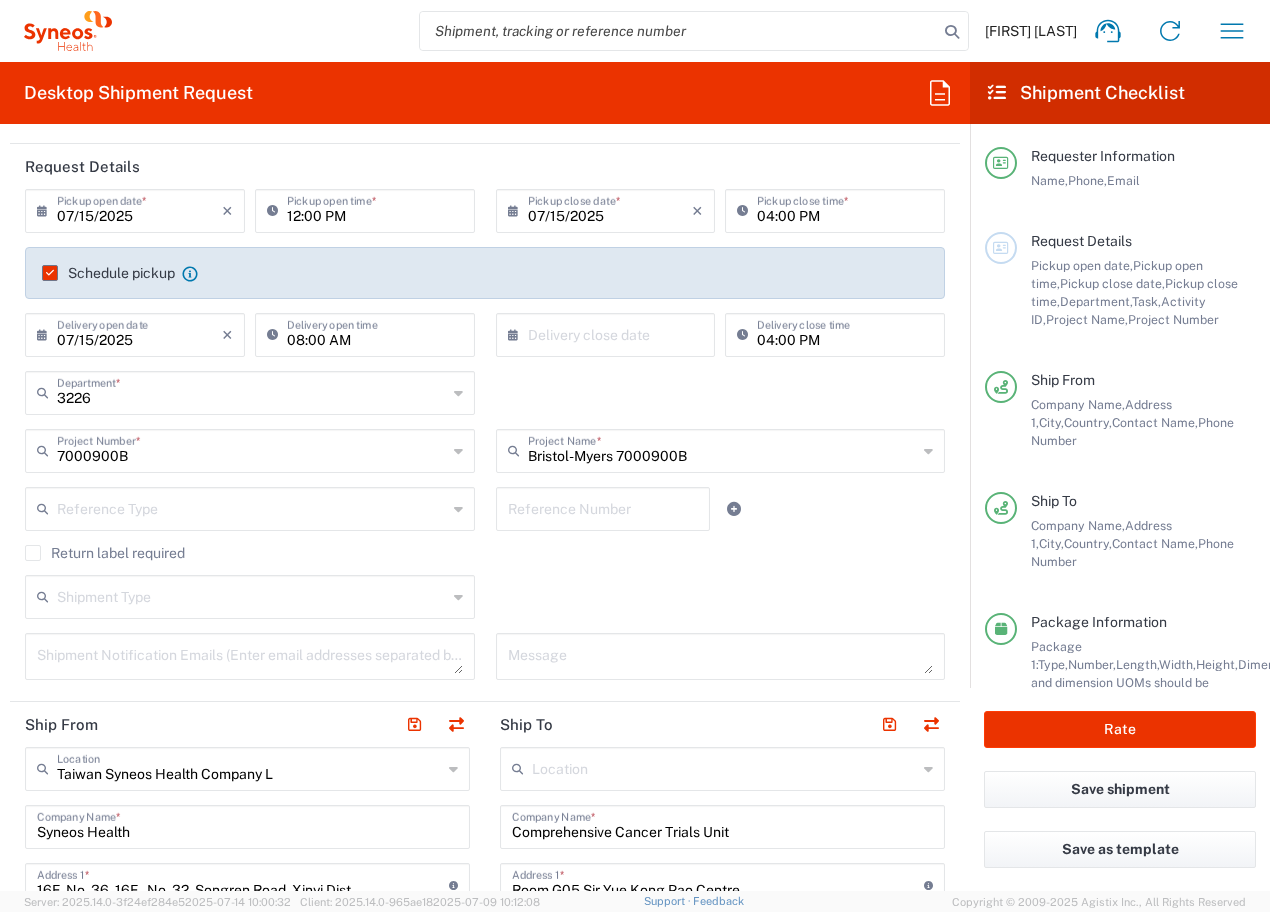click on "08:00 AM" at bounding box center (375, 333) 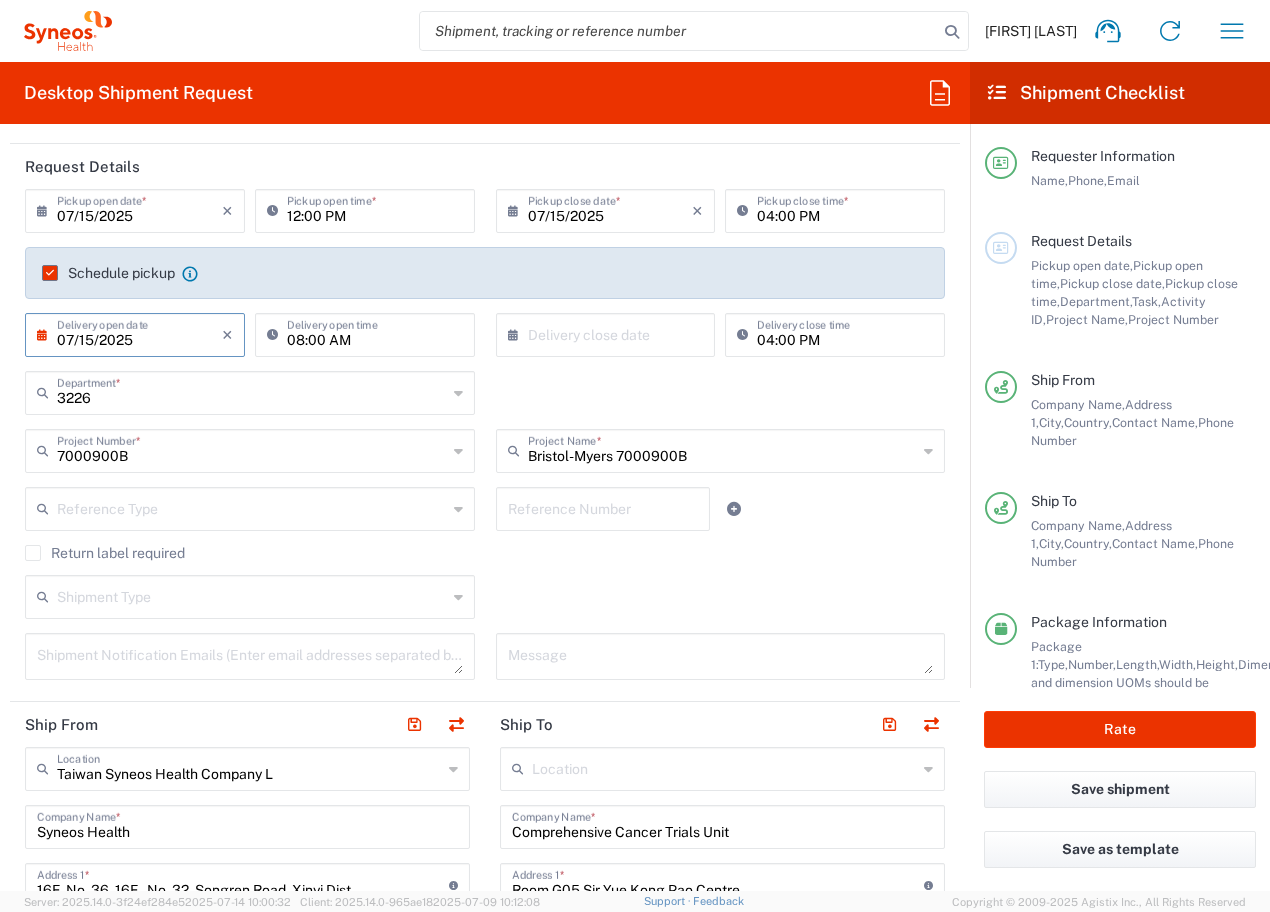 drag, startPoint x: 167, startPoint y: 347, endPoint x: 27, endPoint y: 332, distance: 140.80128 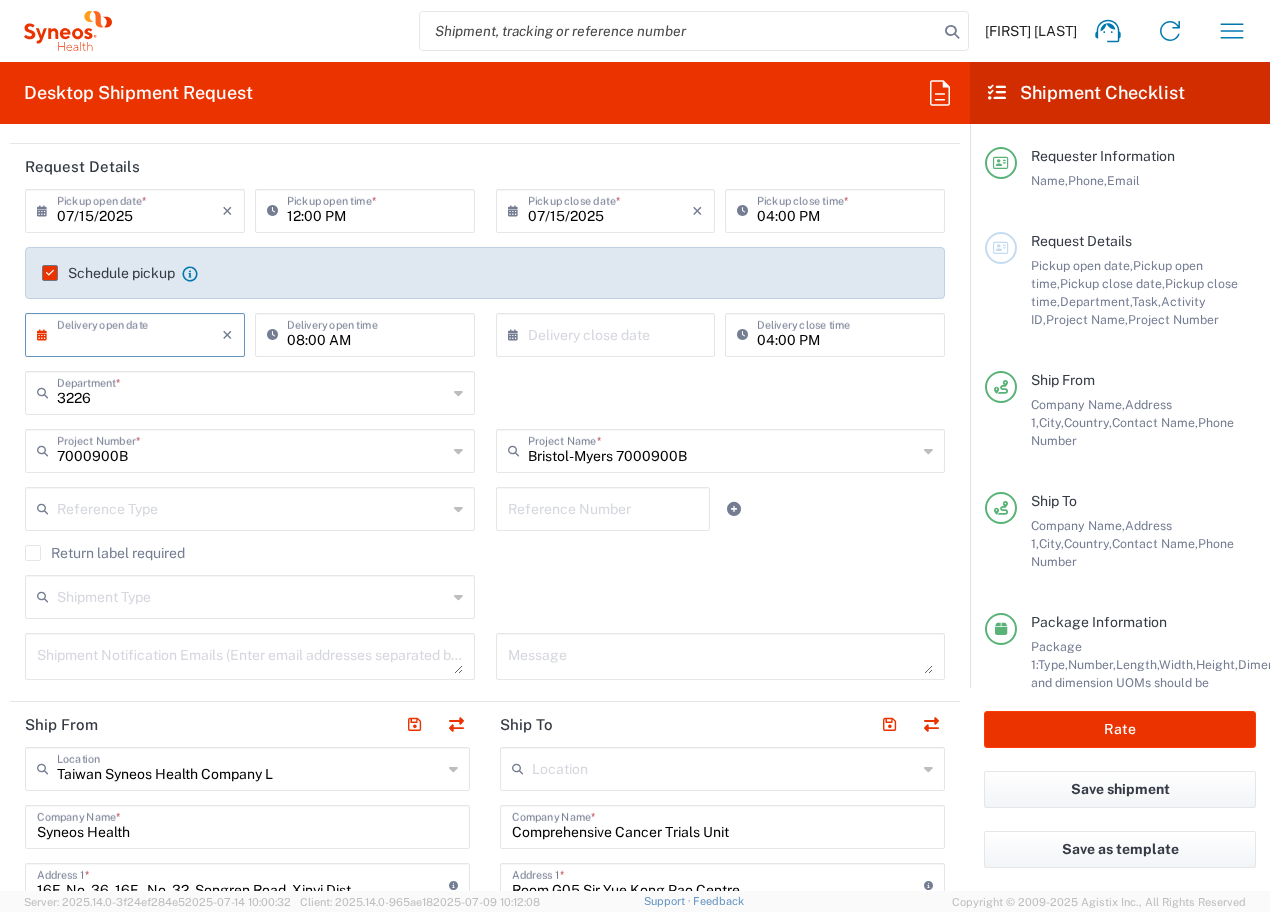 type 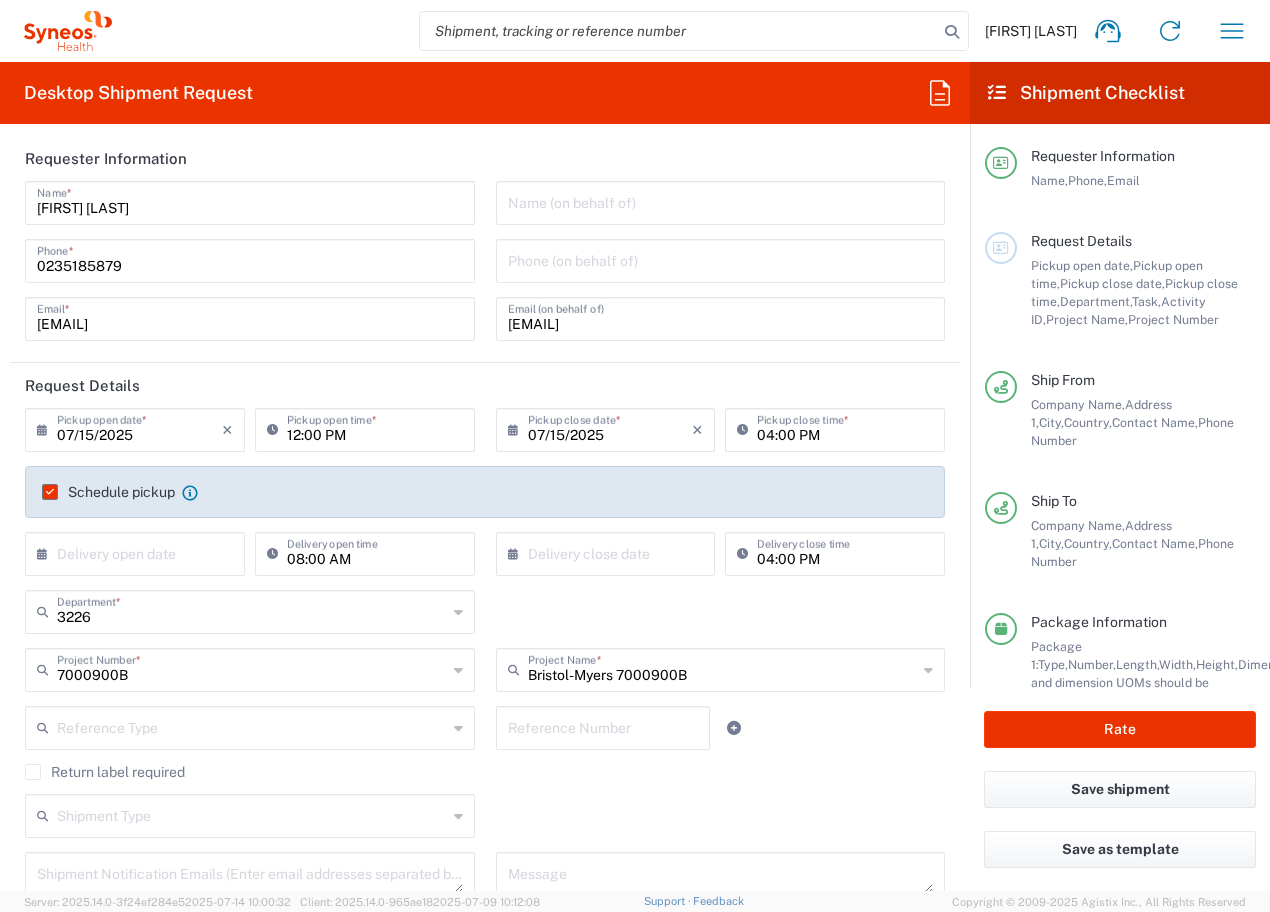 scroll, scrollTop: 0, scrollLeft: 0, axis: both 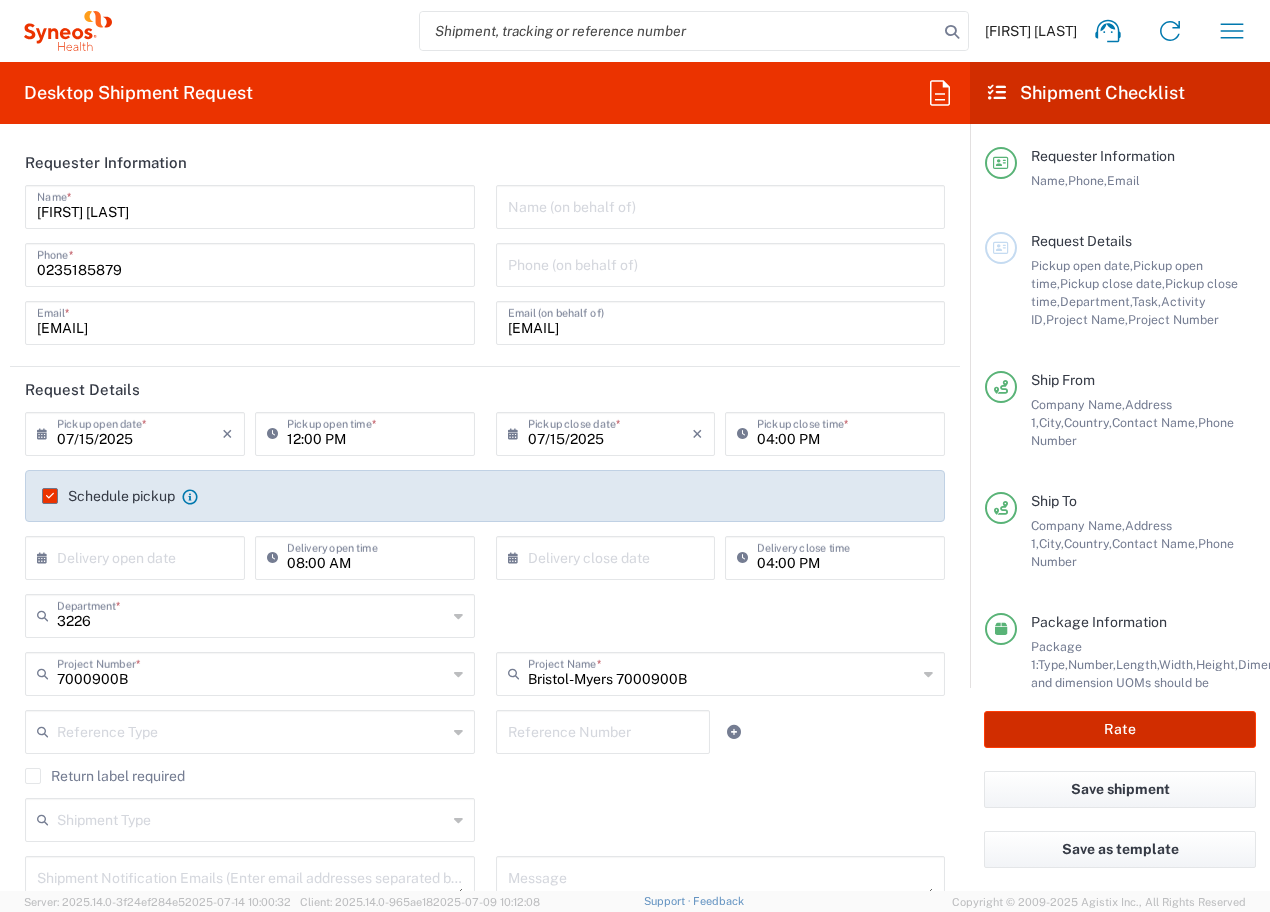 click on "Rate" 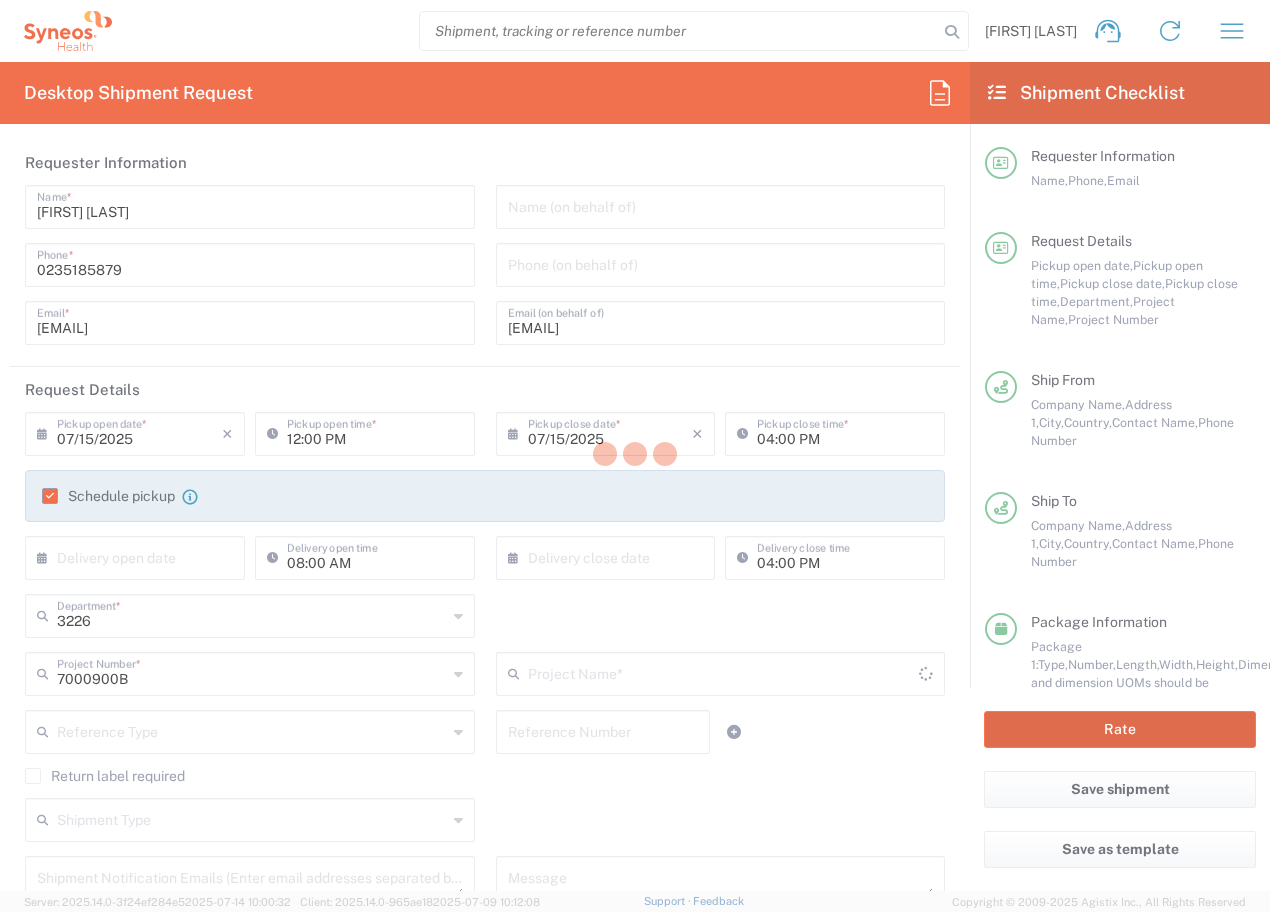 type on "Bristol-Myers 7000900B" 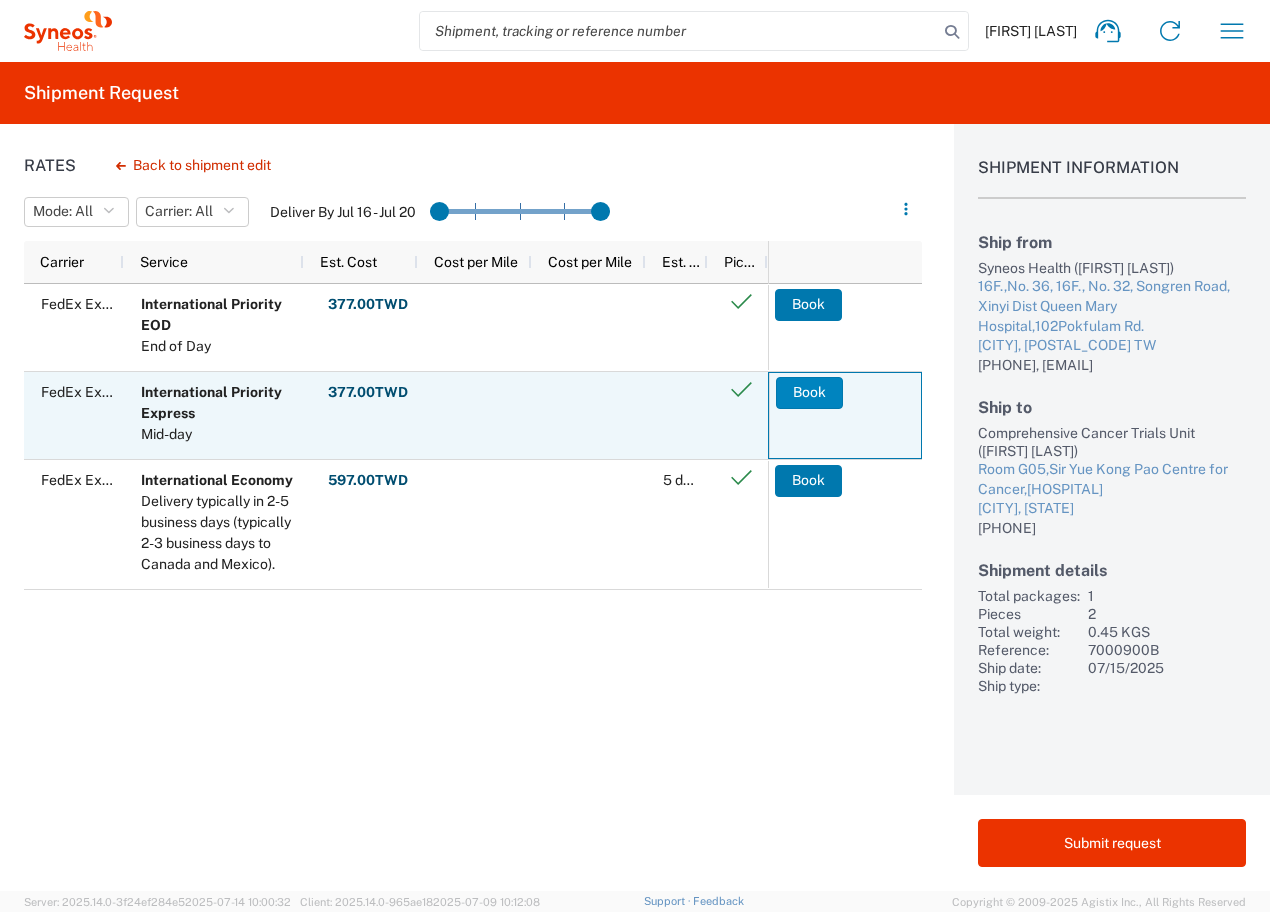 click on "Book" 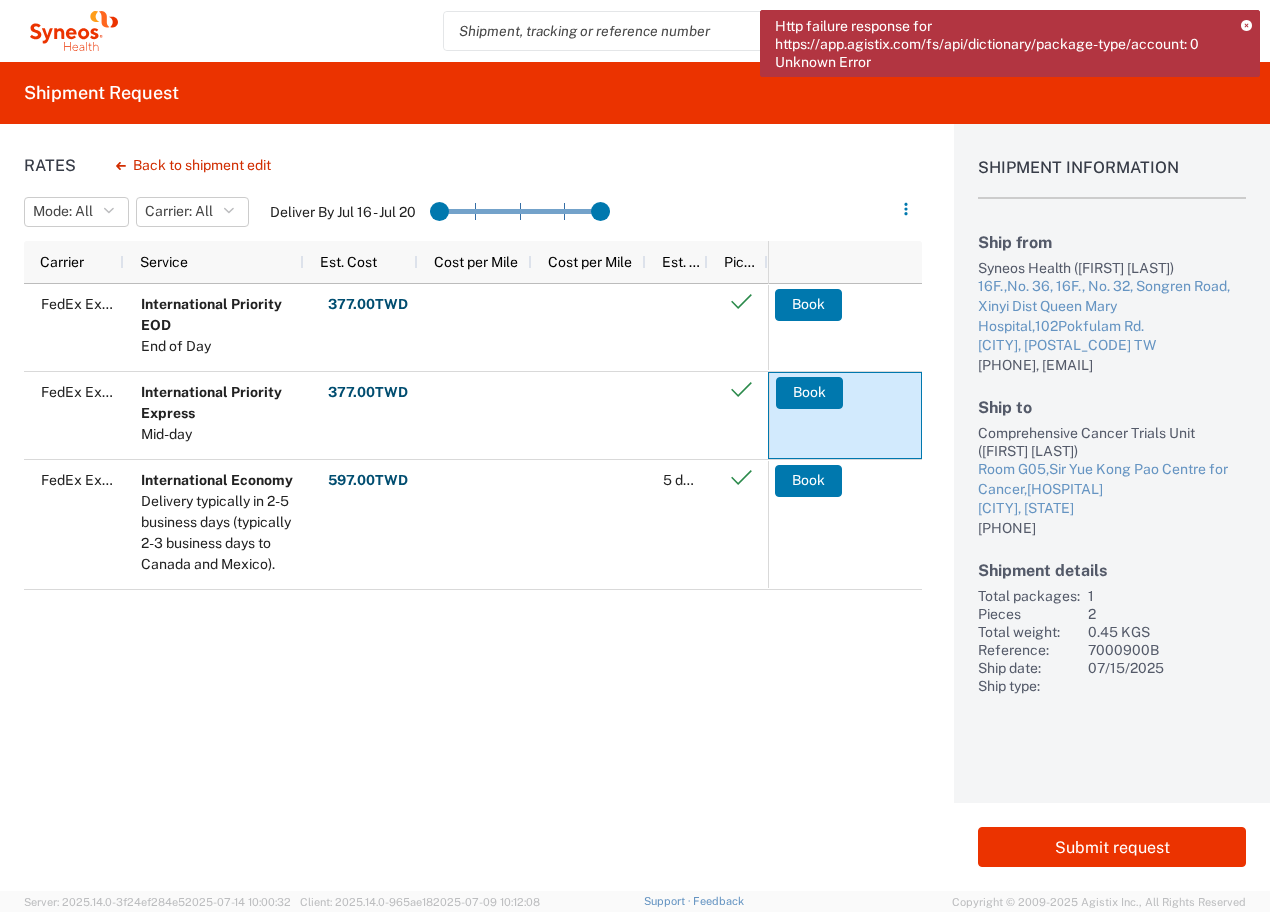 click on "FedEx Express International Priority EOD End of Day  377.00
TWD  Total:  377.00
TWD
FedEx Express International Priority Express Mid-day  377.00
TWD  Total:  377.00
TWD
FedEx Express International Economy Delivery typically in 2-5 business days (typically 2-3 business days to Canada and Mexico).   597.00
TWD  Total:  597.00
TWD 5 day(s)
Book   Book   Book" 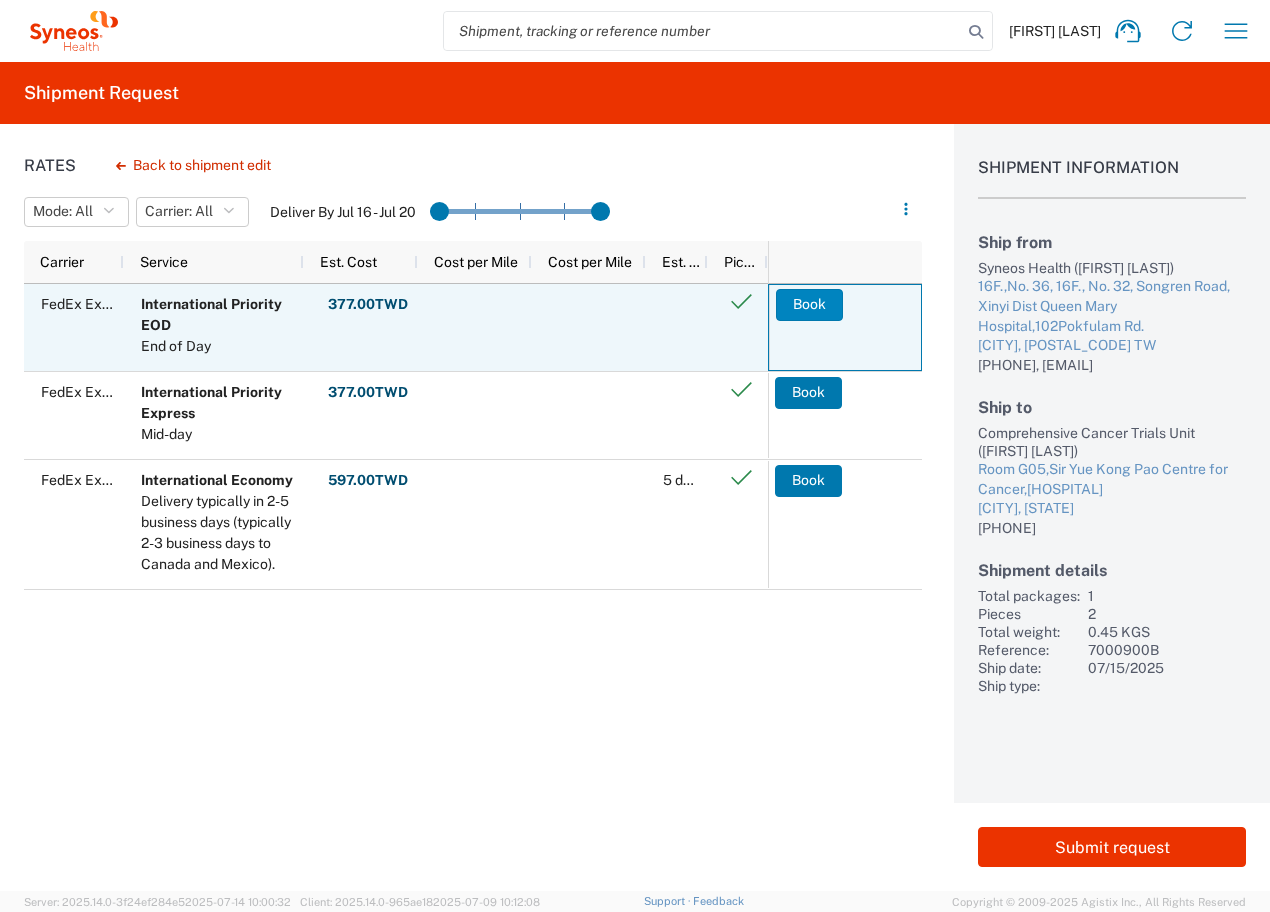 click on "Book" 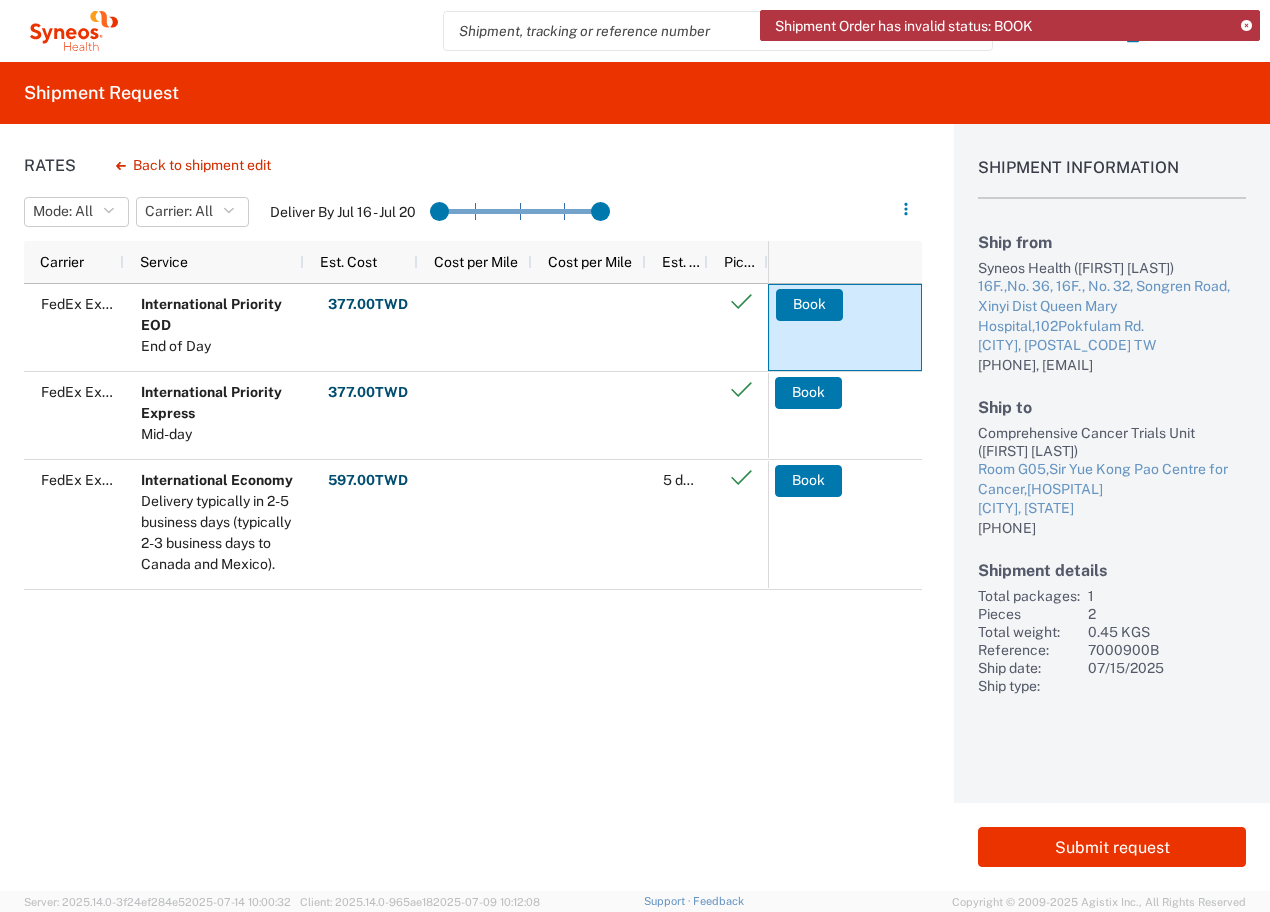 click 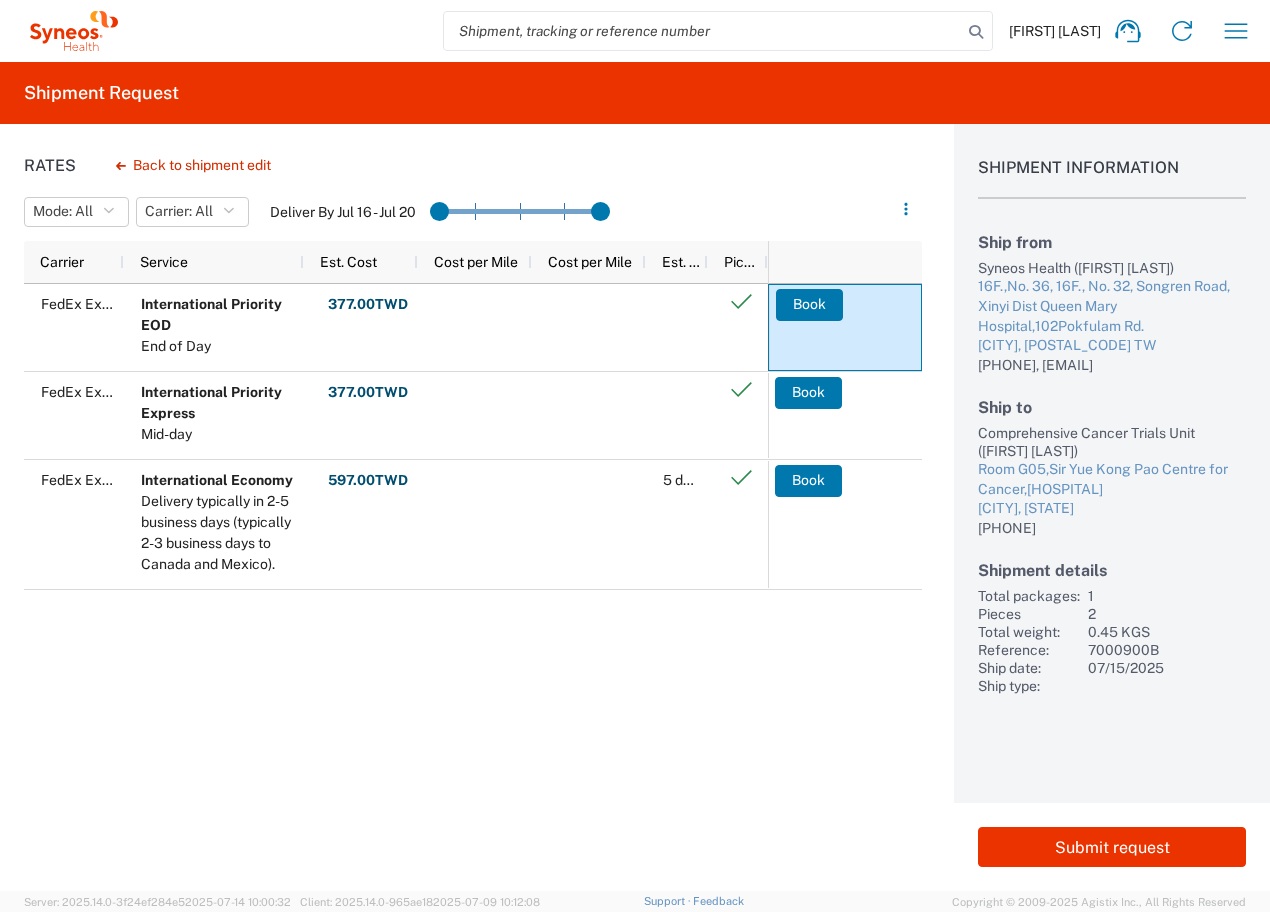 click on "Rates
Back to shipment edit  Mode:  All All SMAL Carrier:  All All FedEx Express Deliver By Jul 16 - Jul 20
Press SPACE to select this row.                               Carrier                                             Service                                             Est. Cost                                             Cost per Mile                                             Cost per Mile                                             Est. Time                                             Pickup                                                                                               FedEx Express International Priority EOD End of Day  377.00
TWD  Total:  377.00
TWD
FedEx Express International Priority Express Mid-day  377.00
TWD  Total:  377.00
TWD
FedEx Express International Economy Delivery typically in 2-5 business days (typically 2-3 business days to Canada and Mexico).   597.00
TWD  Total:  597.00
TWD 5 day(s)
Book   Book   Book" 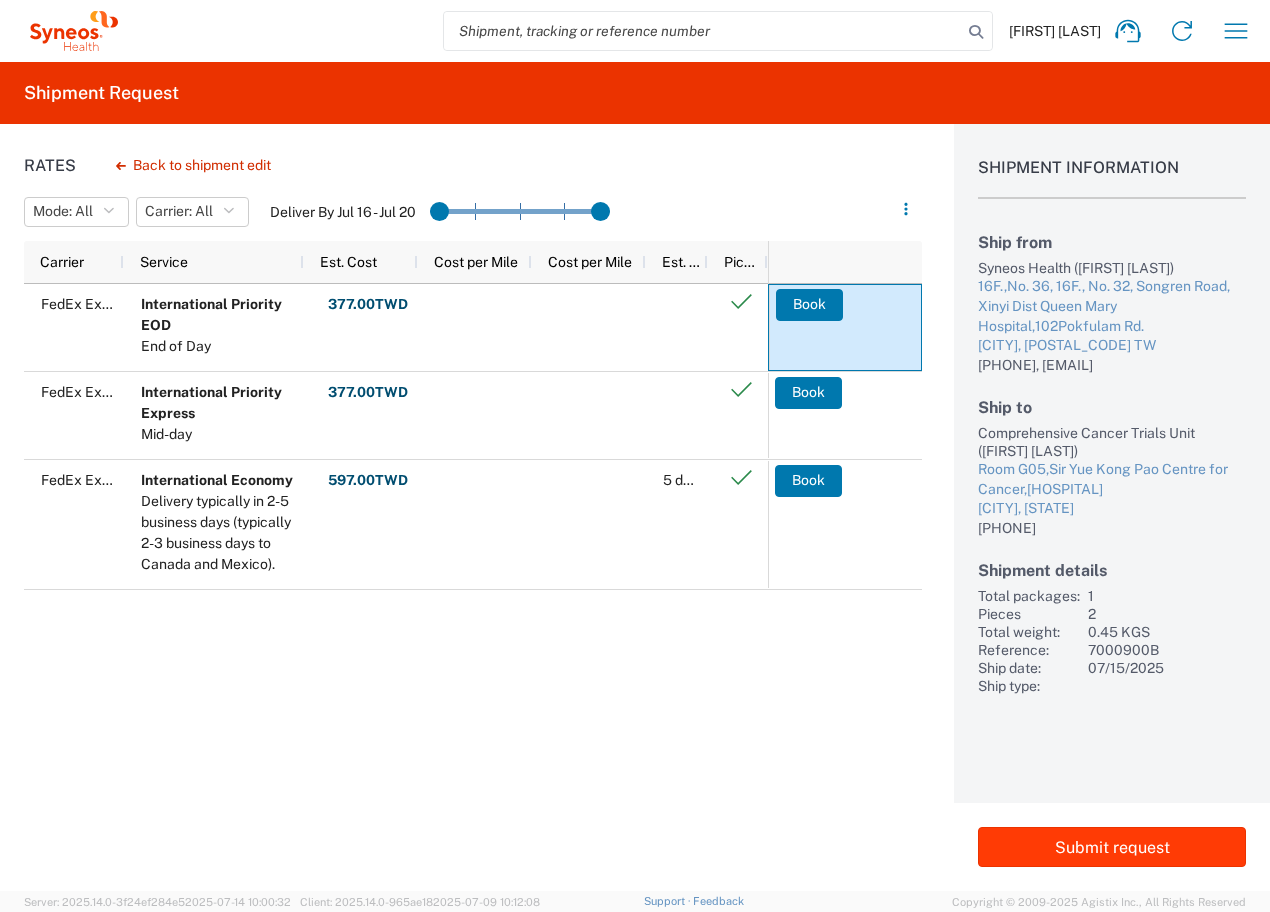 click on "Submit request" 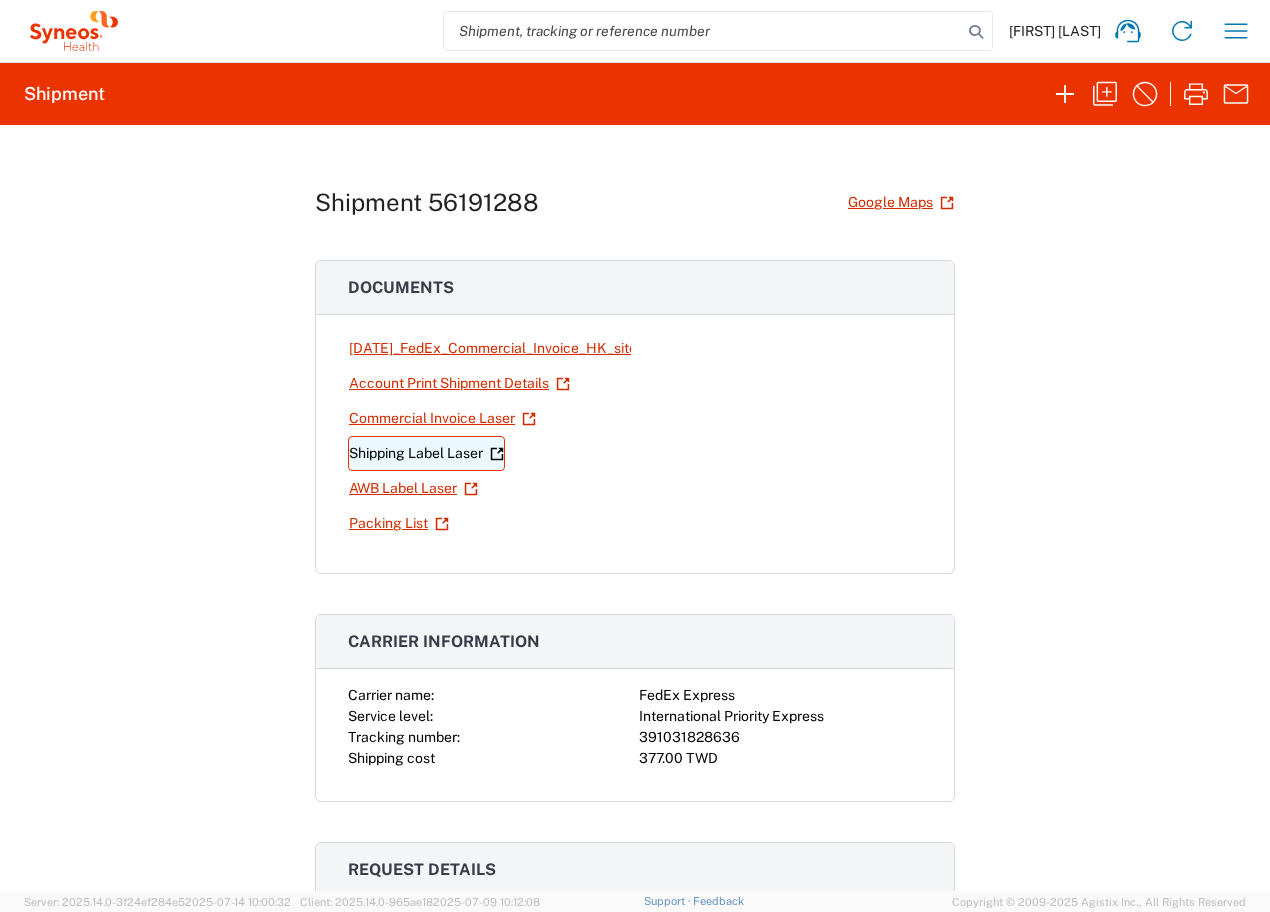 click on "Shipping Label Laser" 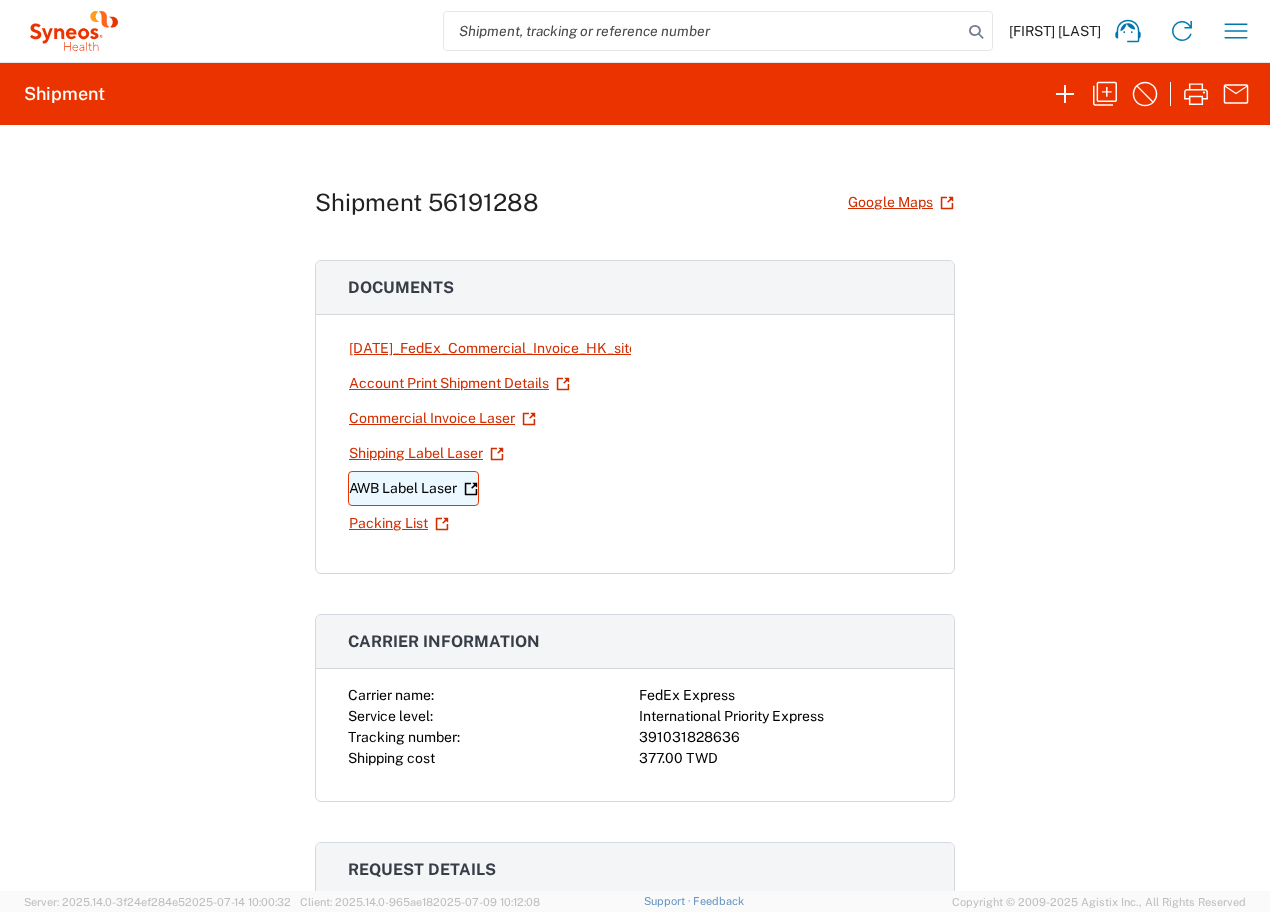 click on "AWB Label Laser" 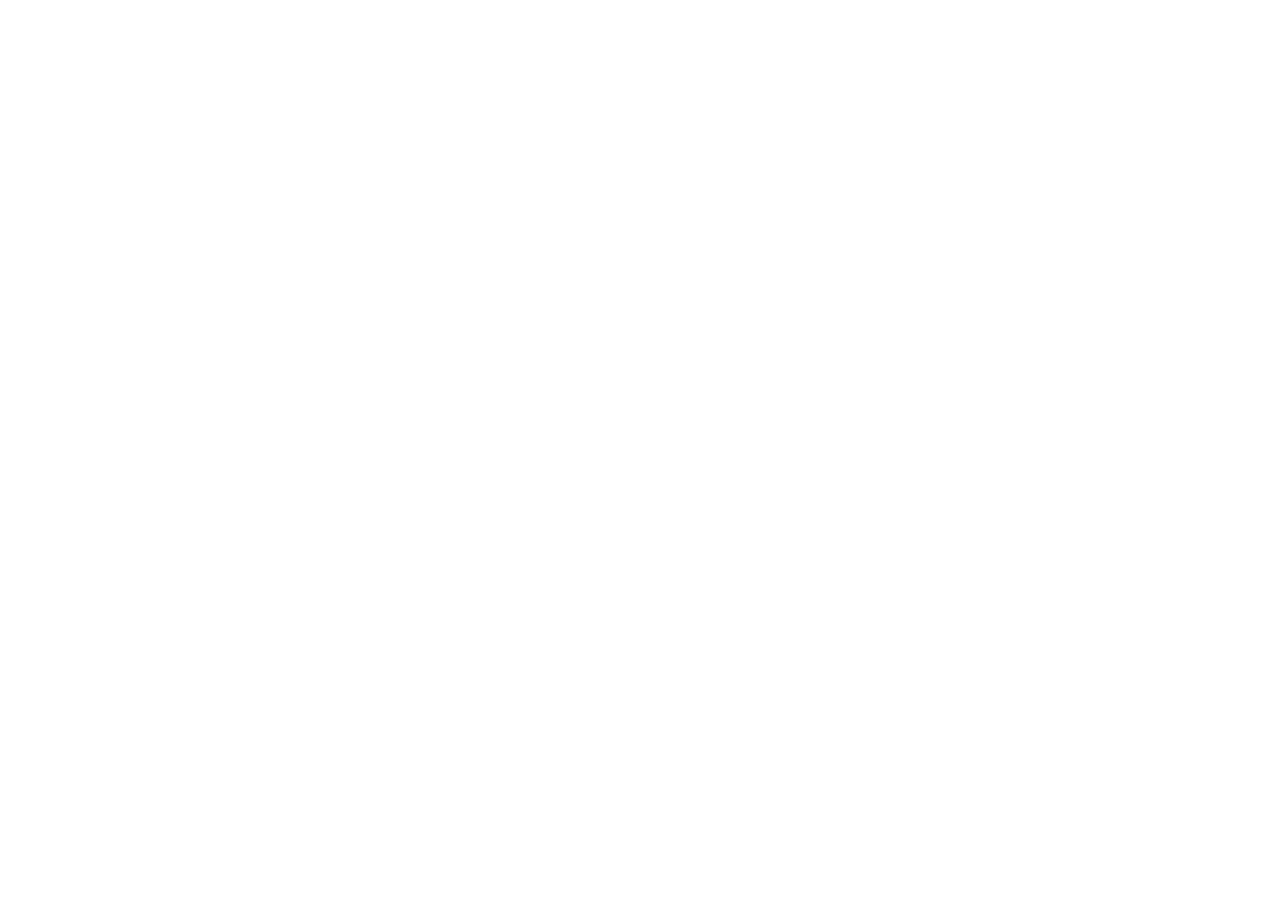 scroll, scrollTop: 0, scrollLeft: 0, axis: both 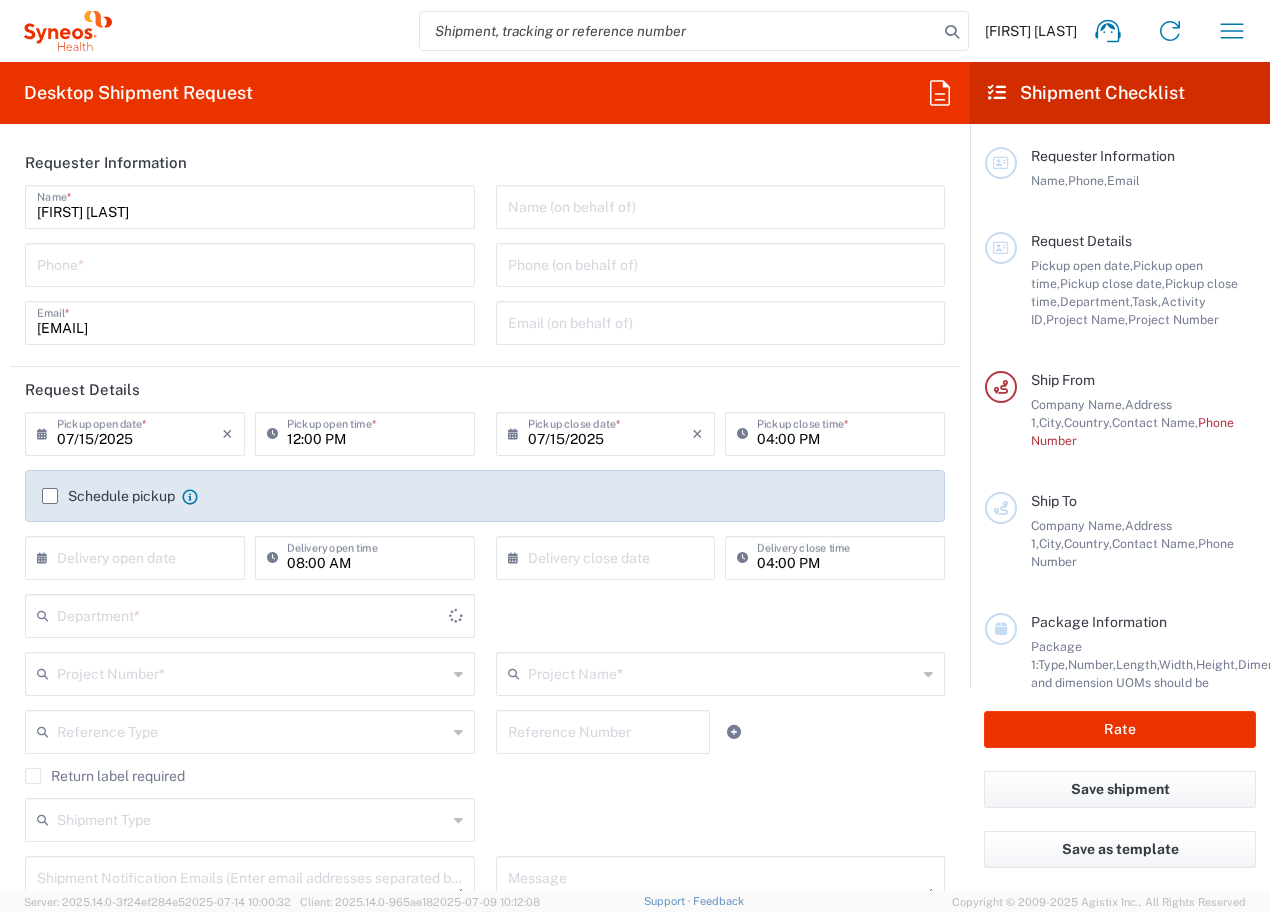 type on "Taiwan" 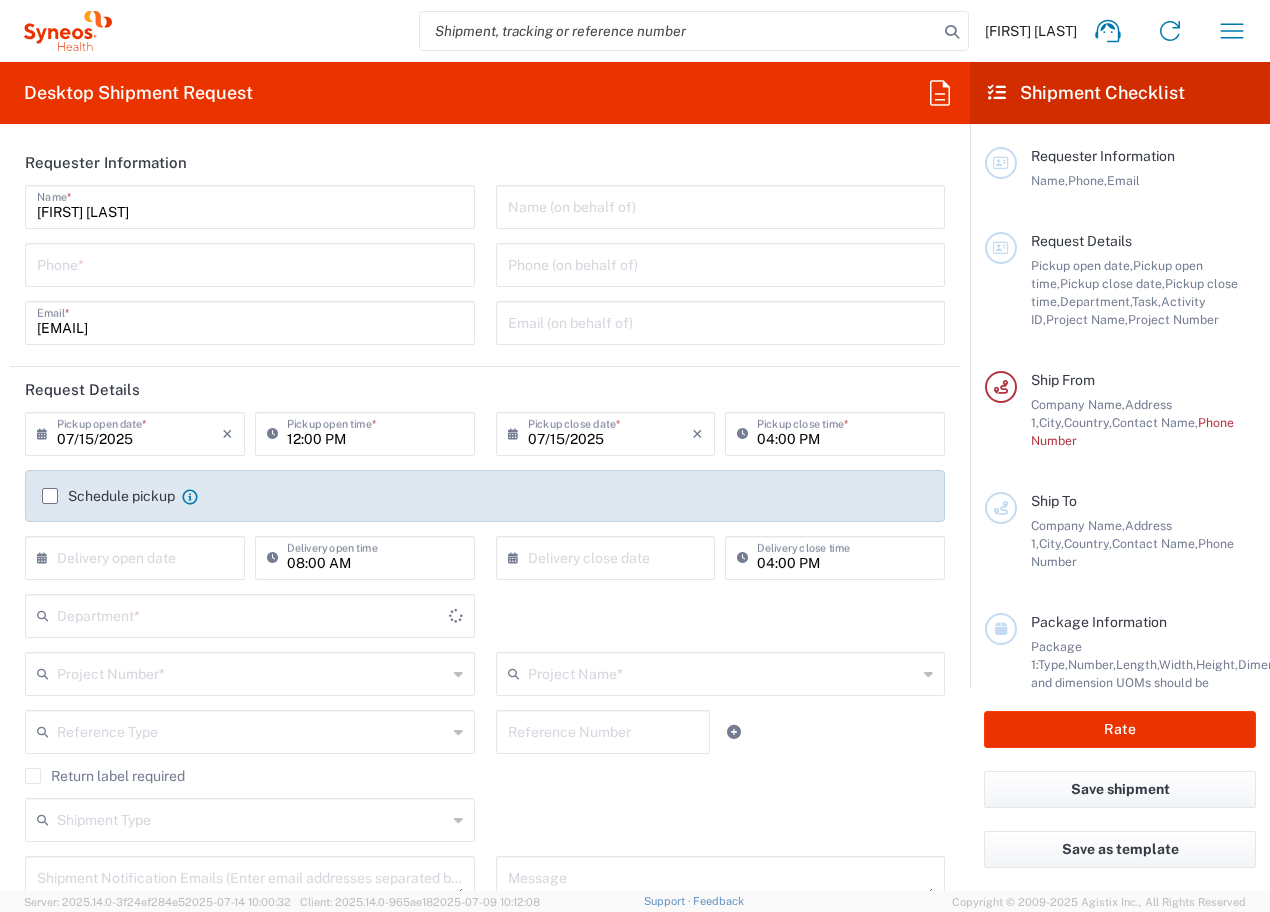 type on "3226" 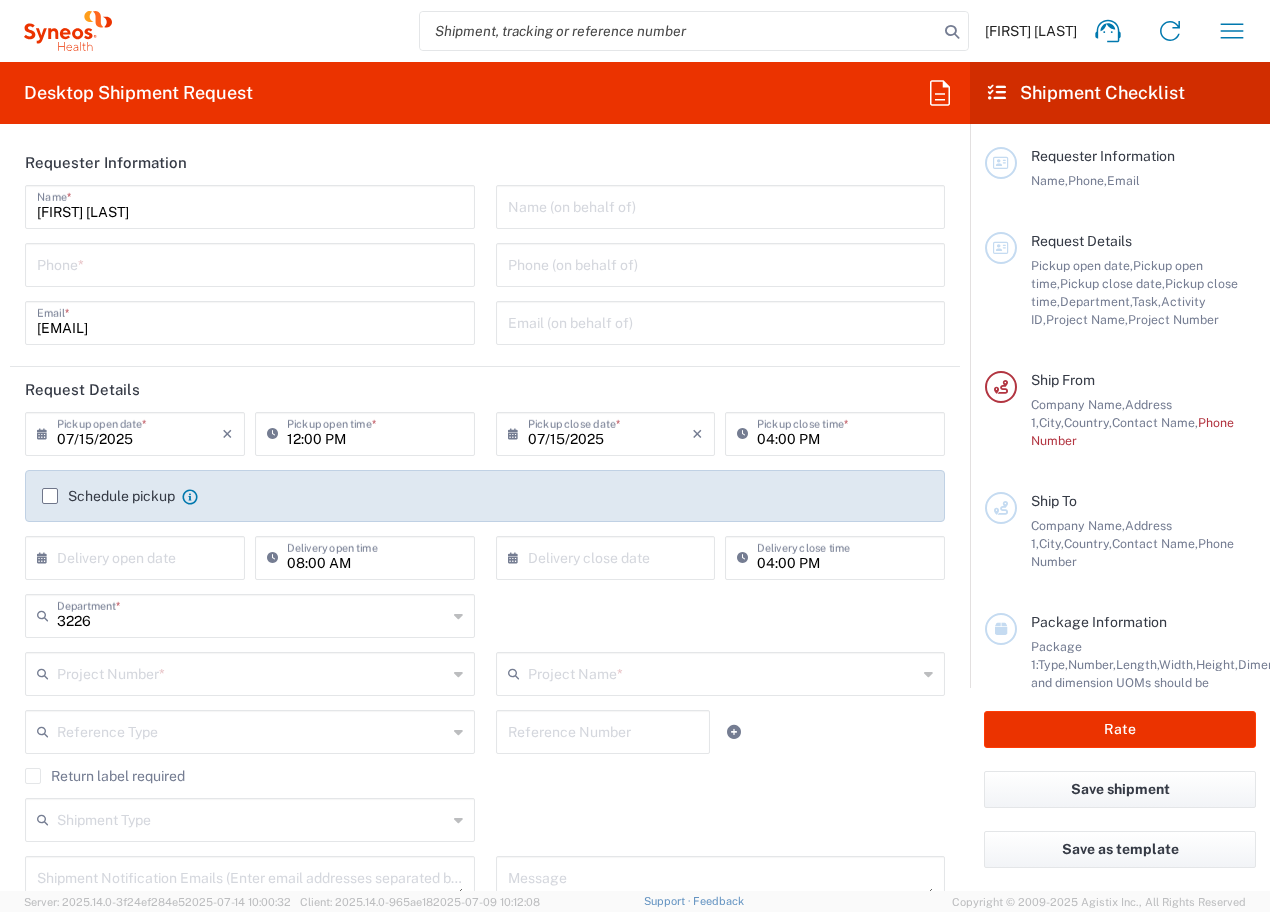 type on "Taiwan Syneos Health Company L" 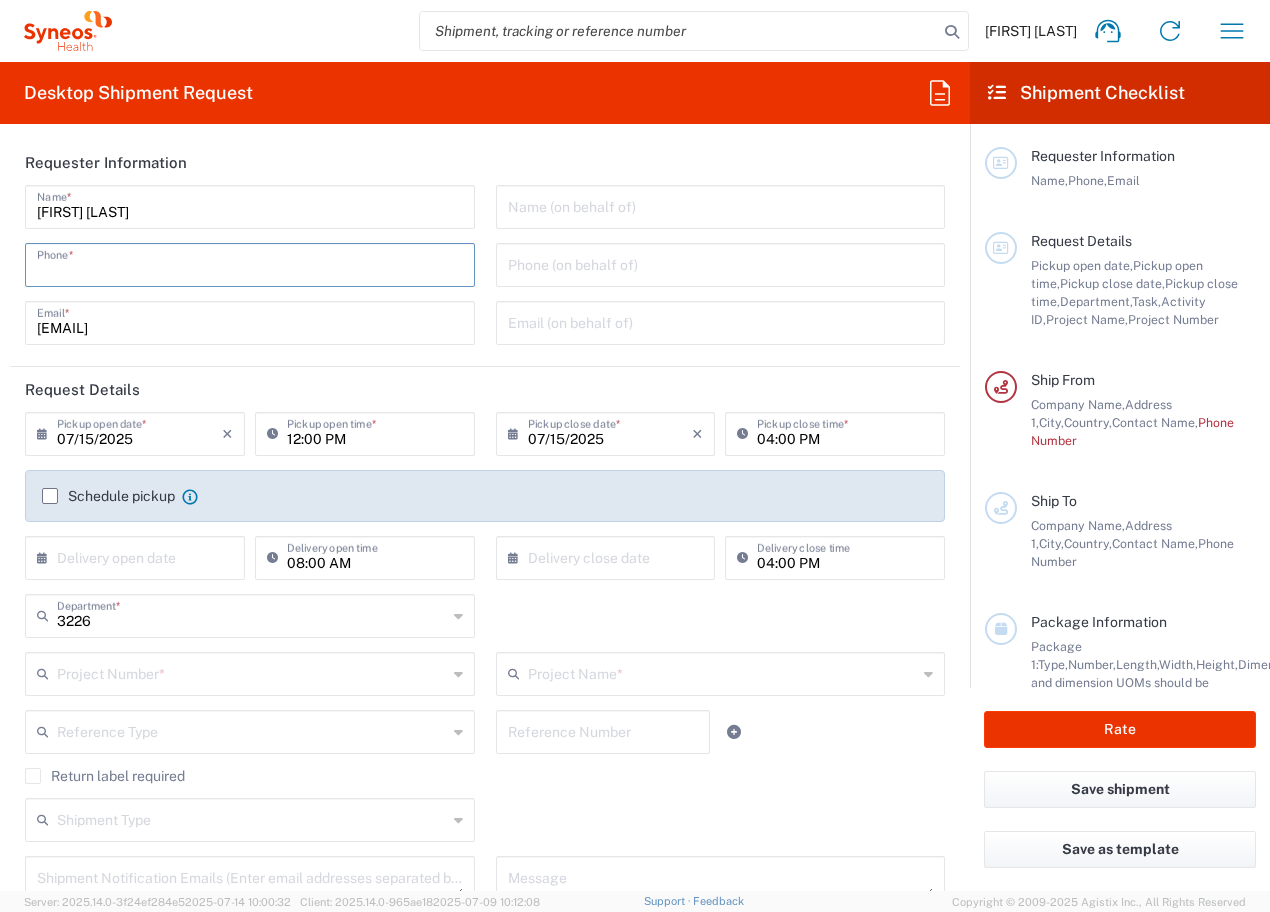 click at bounding box center [250, 263] 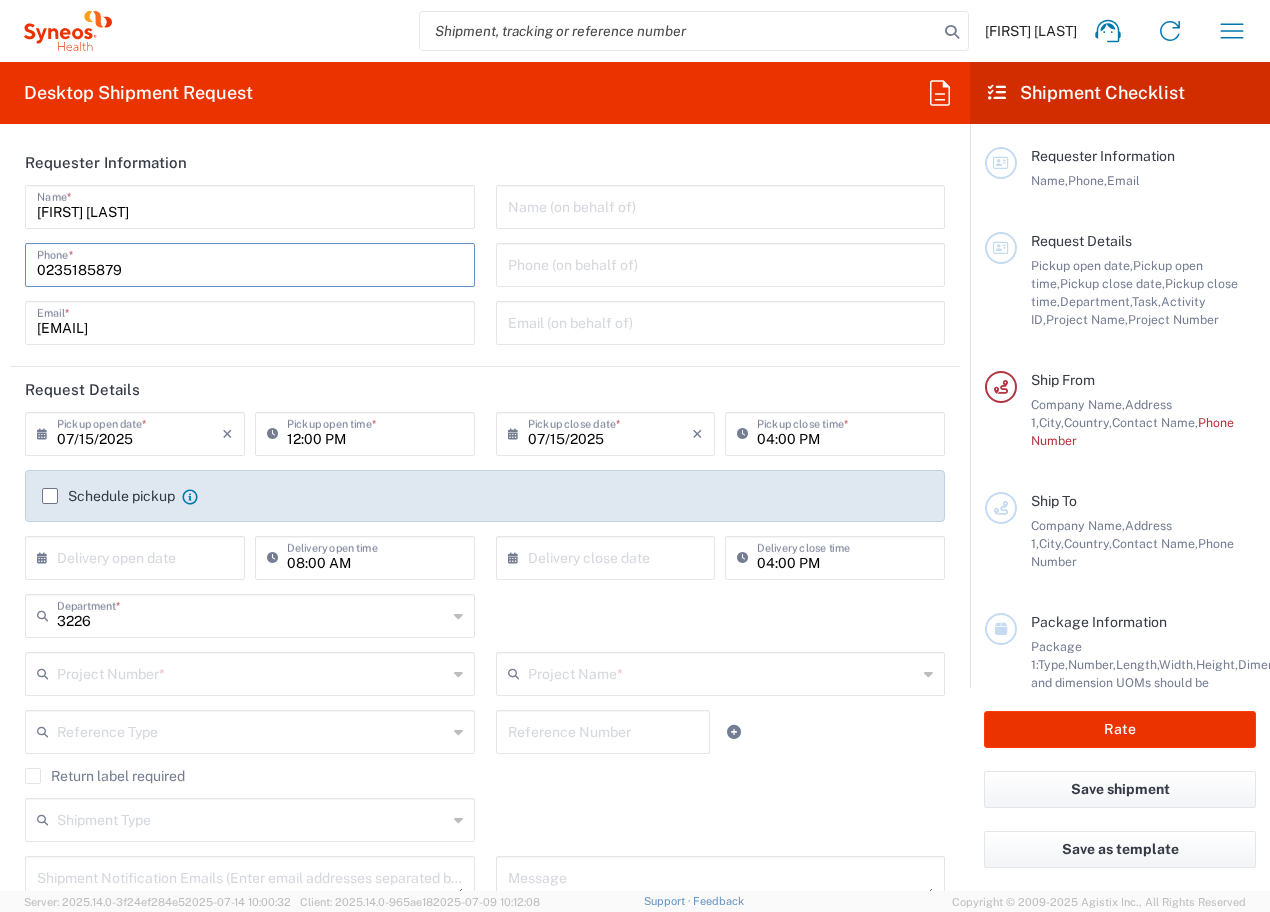type on "[EMAIL]" 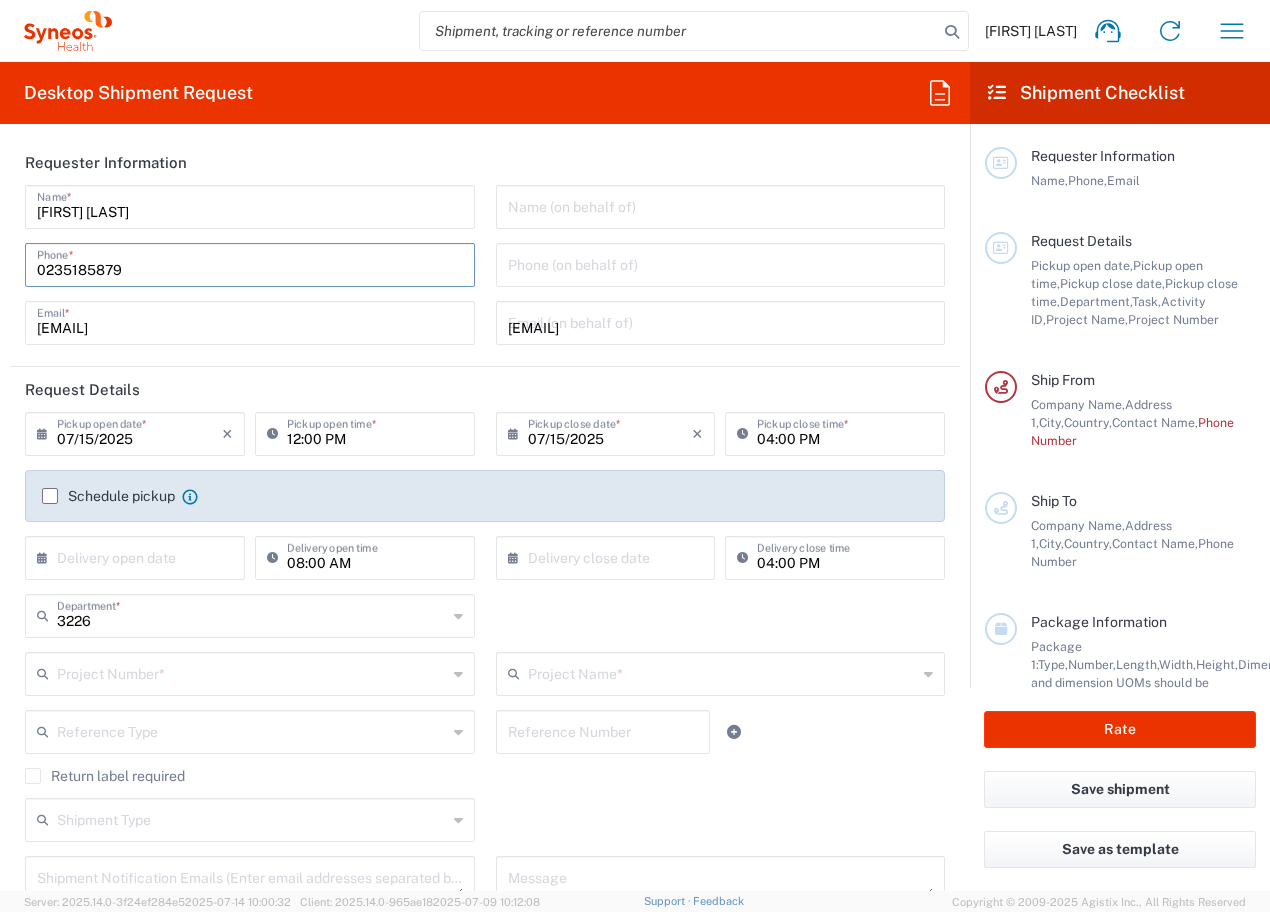 type on "7000900B" 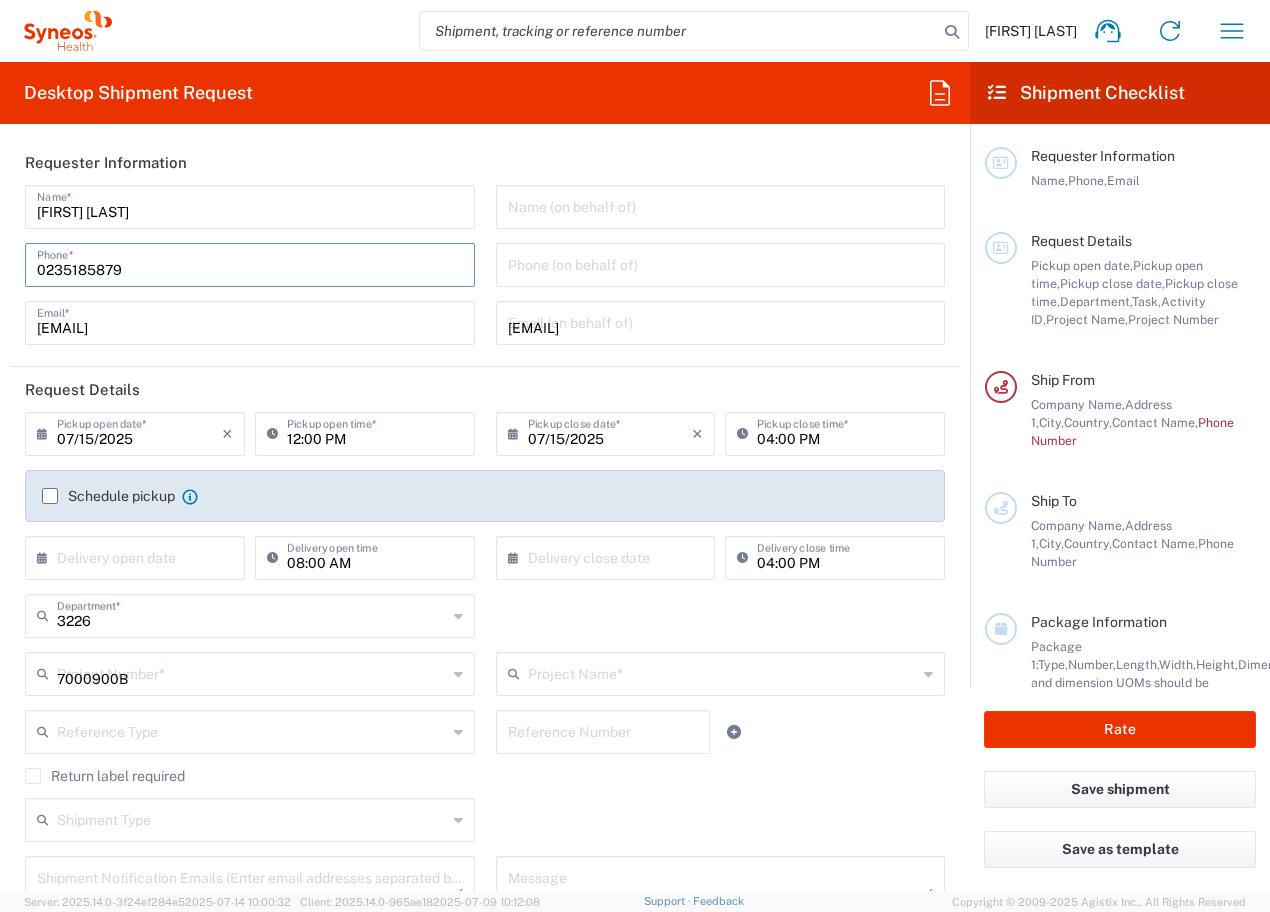 type on "Bristol-Myers 7000900B" 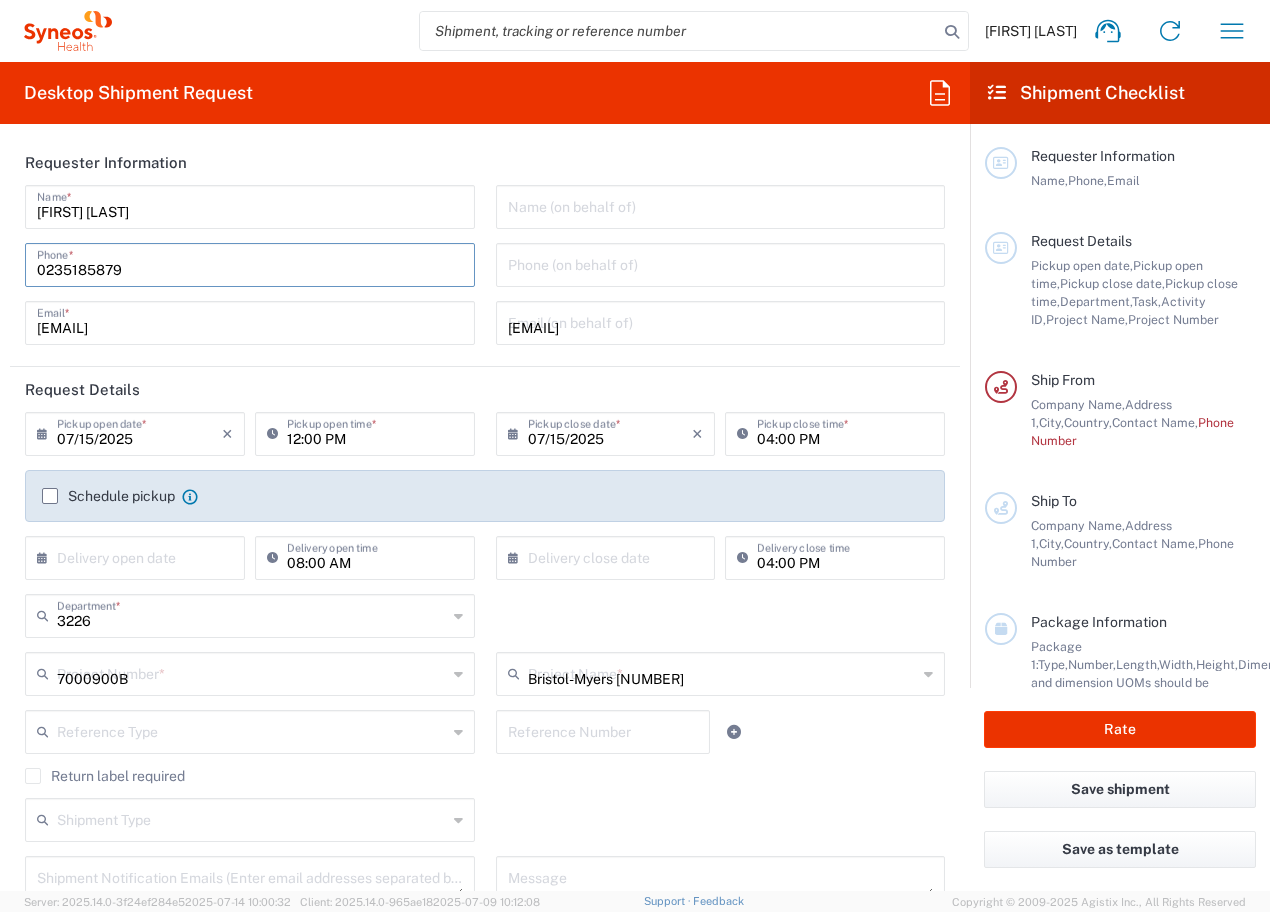 type on "Queen Mary Hospital,102Pokfulam Rd." 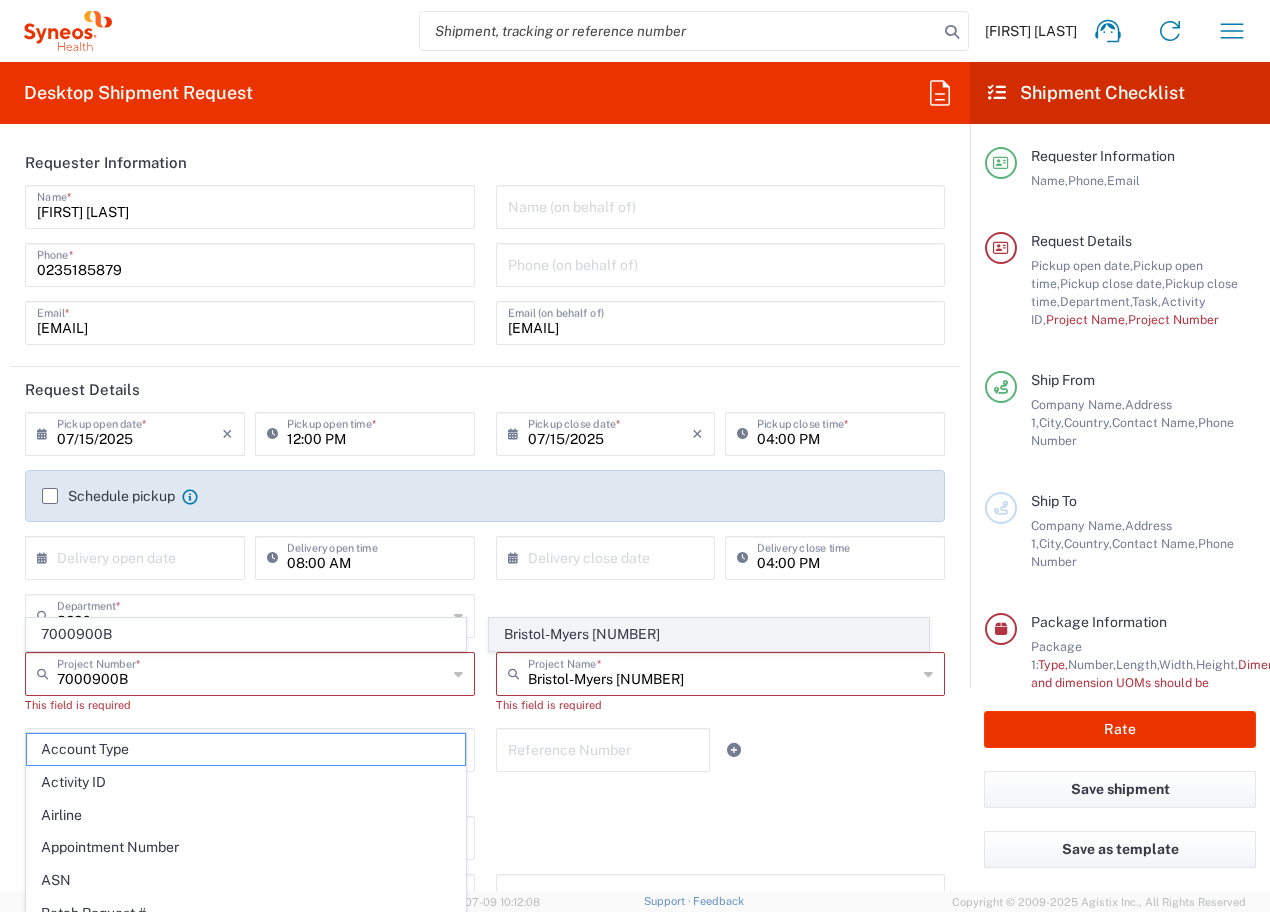 click on "Bristol-Myers 7000900B" 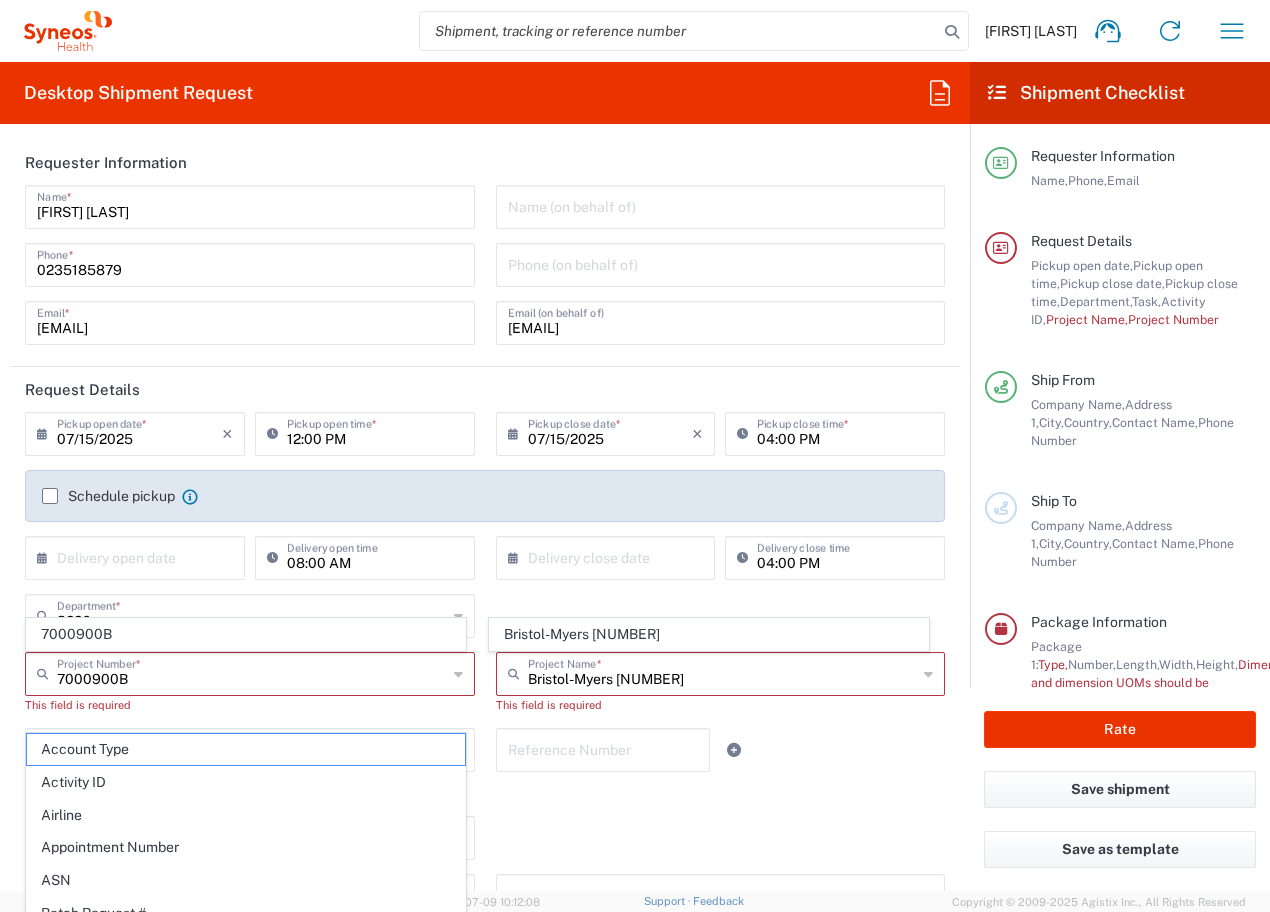 type 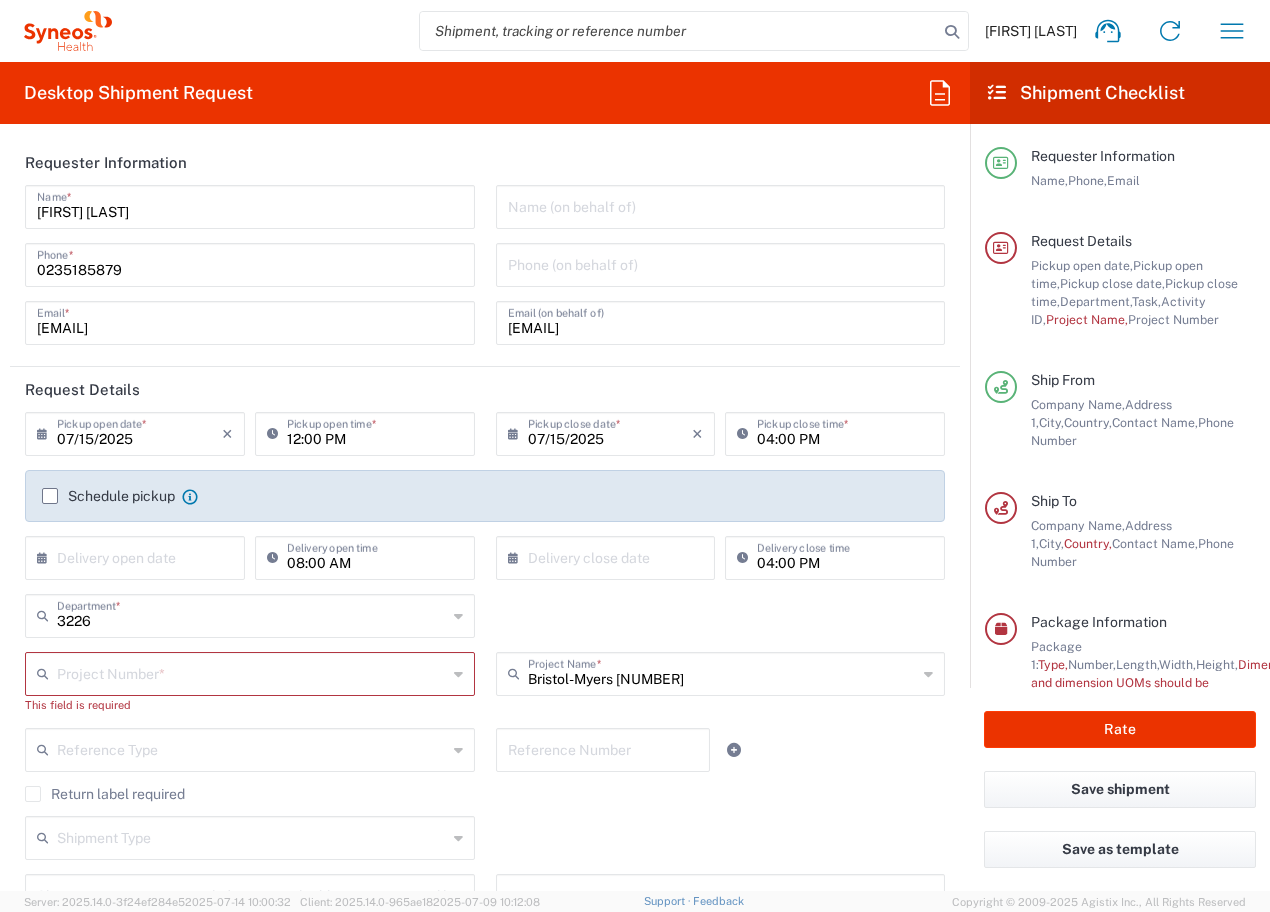 type on "7000900B" 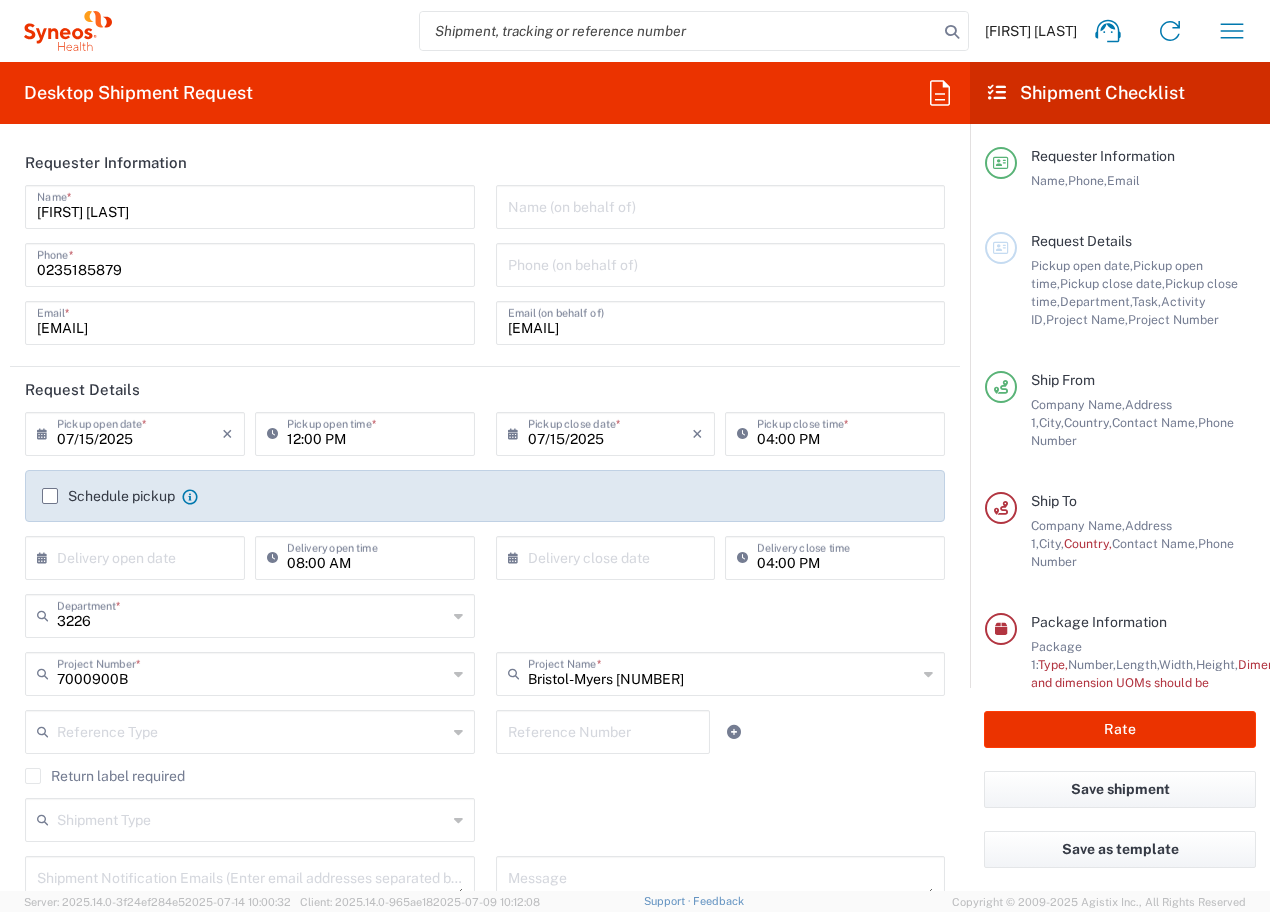 click on "Schedule pickup" 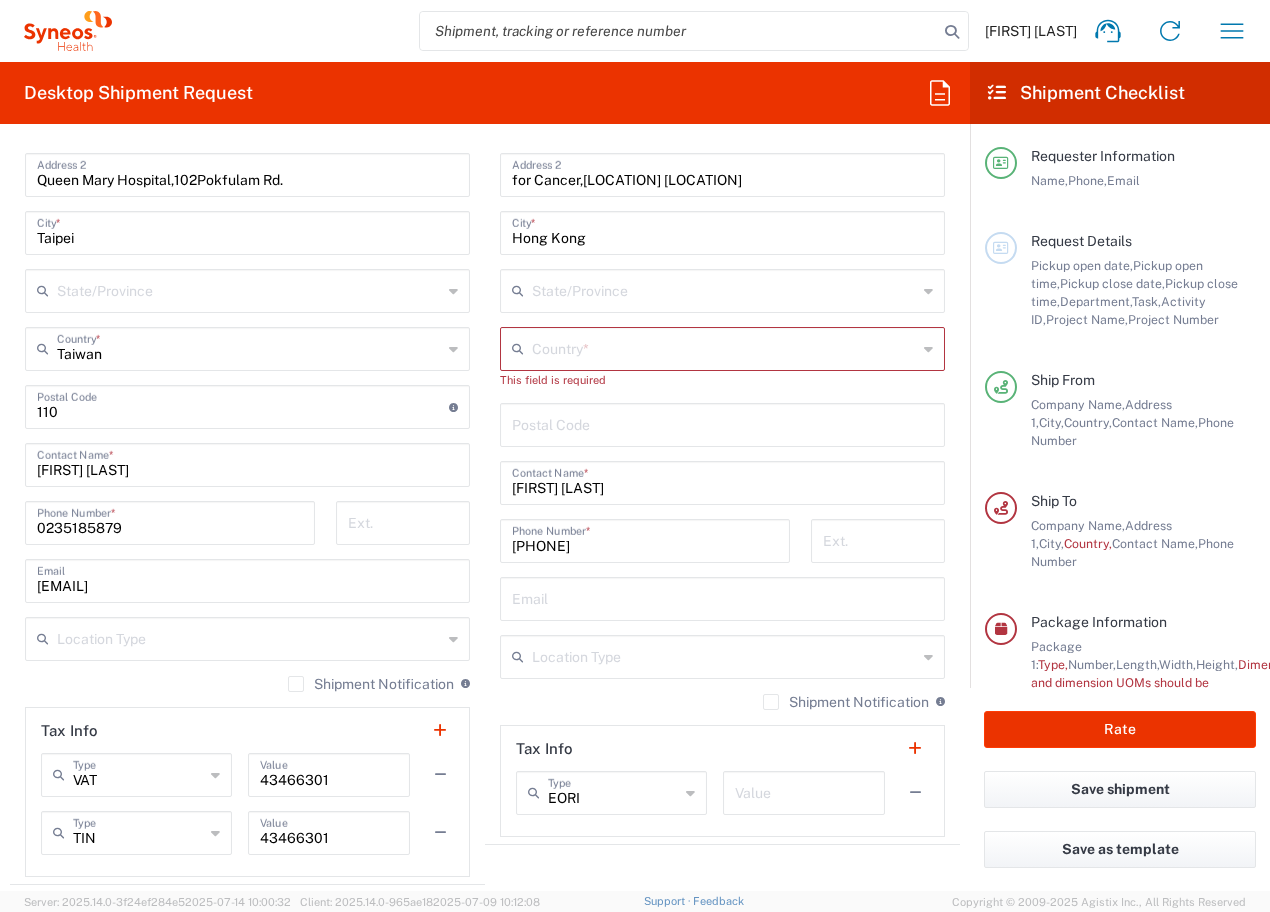scroll, scrollTop: 1000, scrollLeft: 0, axis: vertical 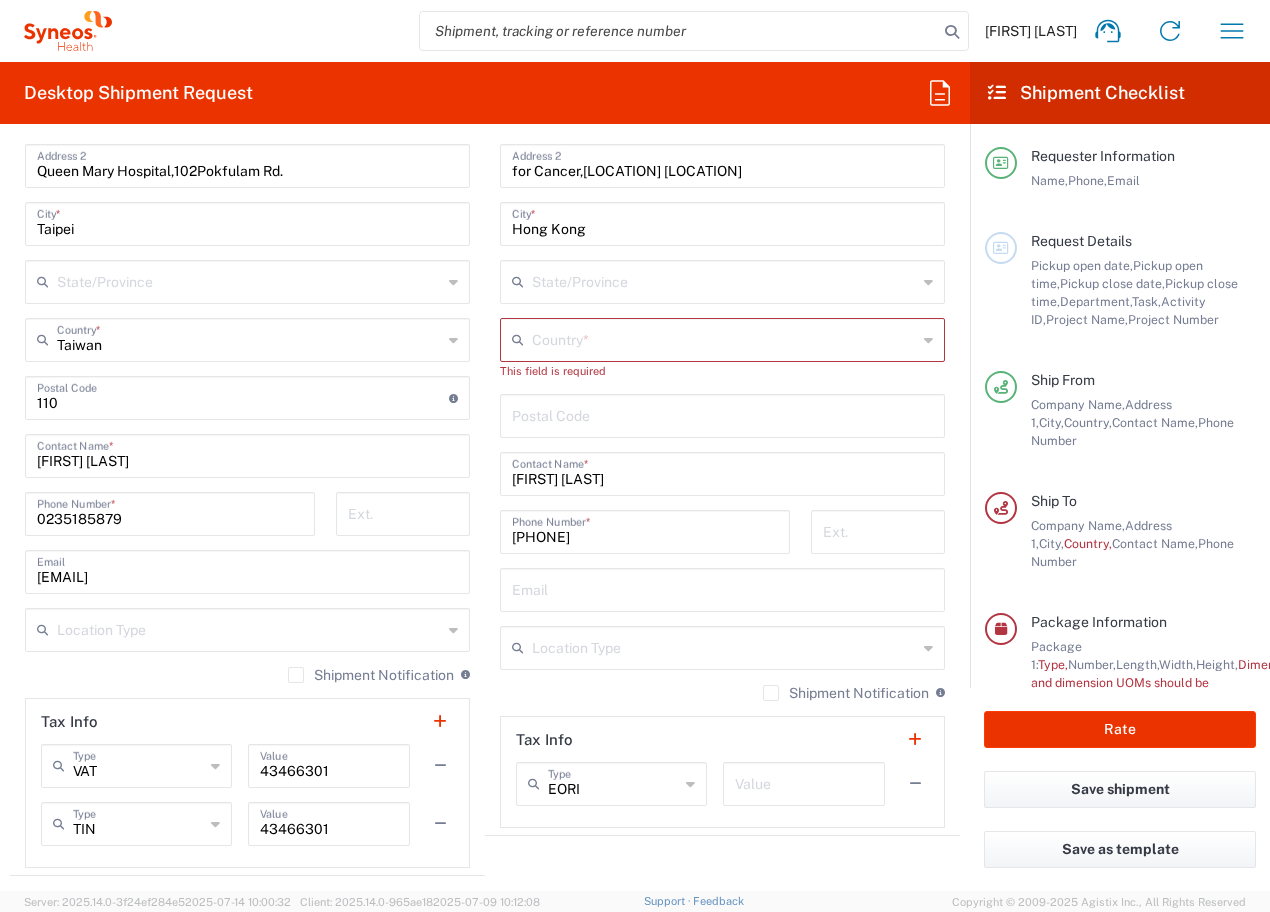 click on "Shipment Notification" 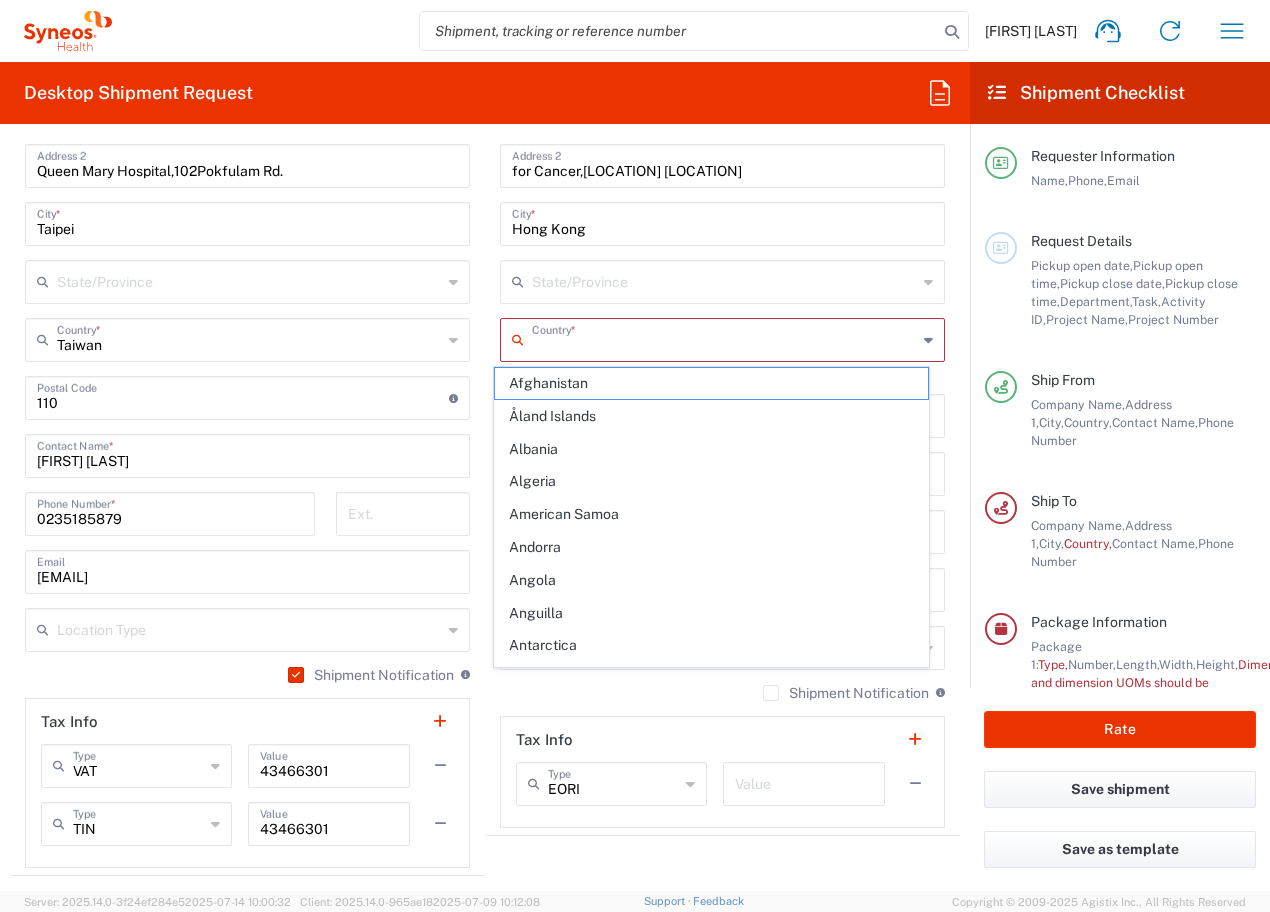 click at bounding box center [724, 338] 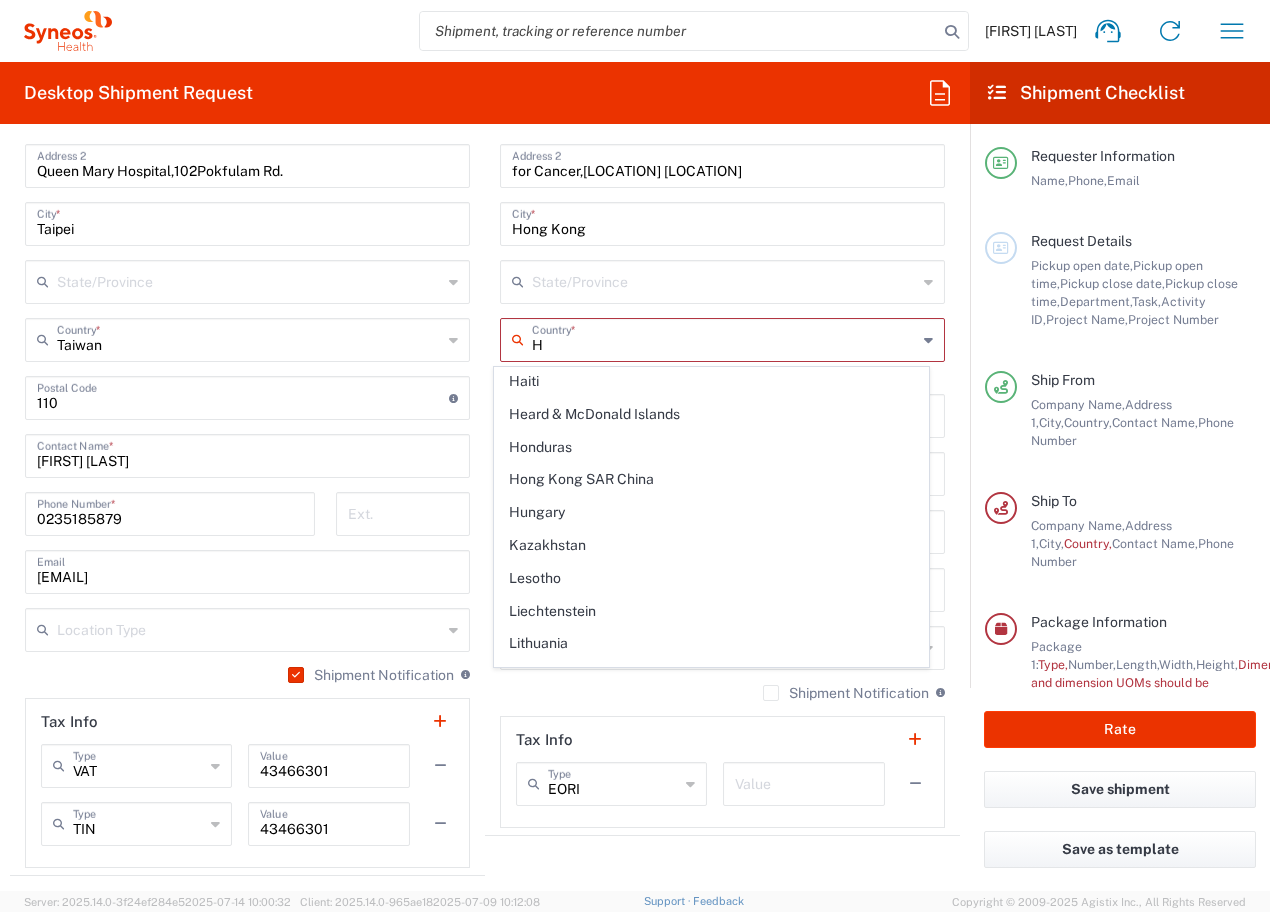 scroll, scrollTop: 652, scrollLeft: 0, axis: vertical 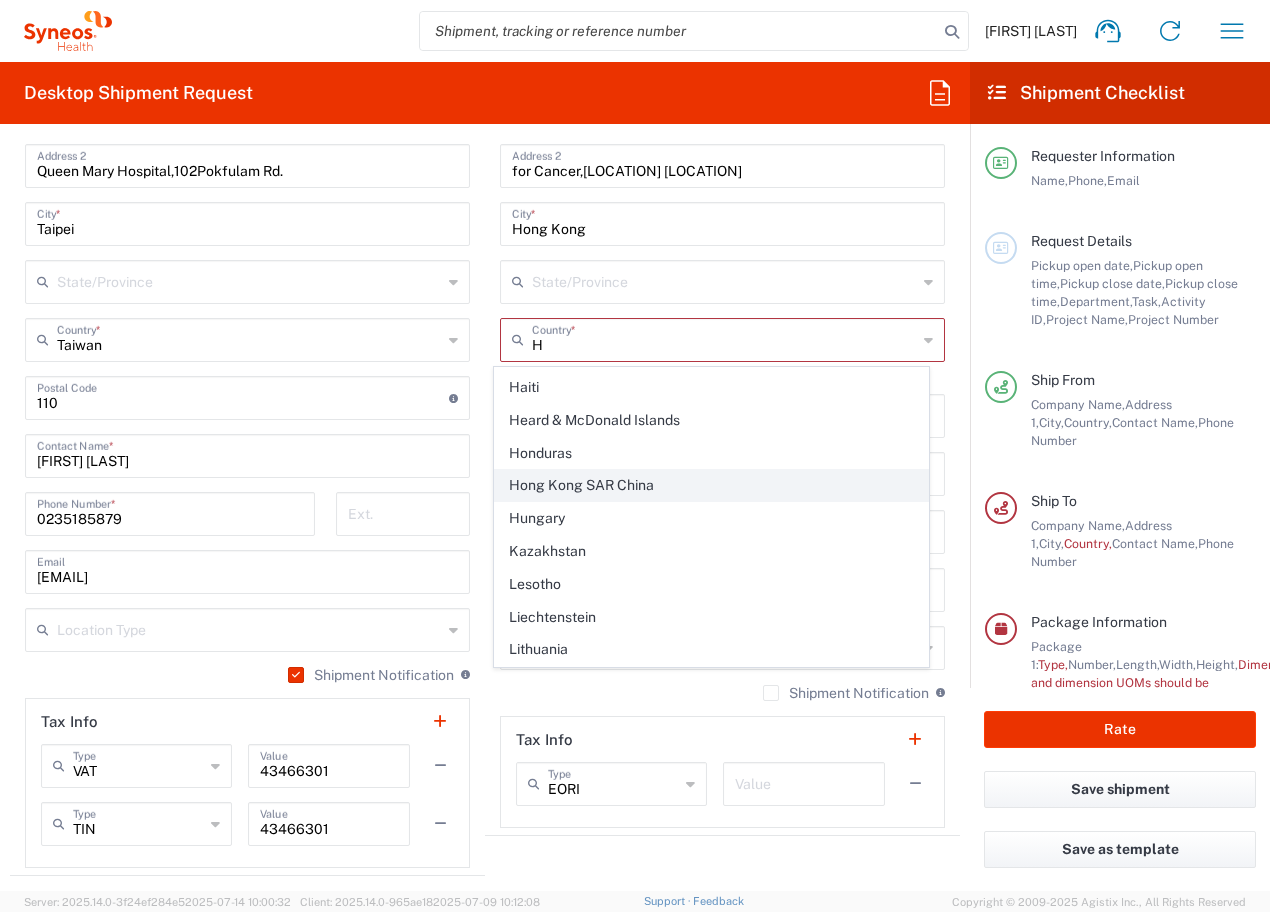 click on "Hong Kong SAR China" 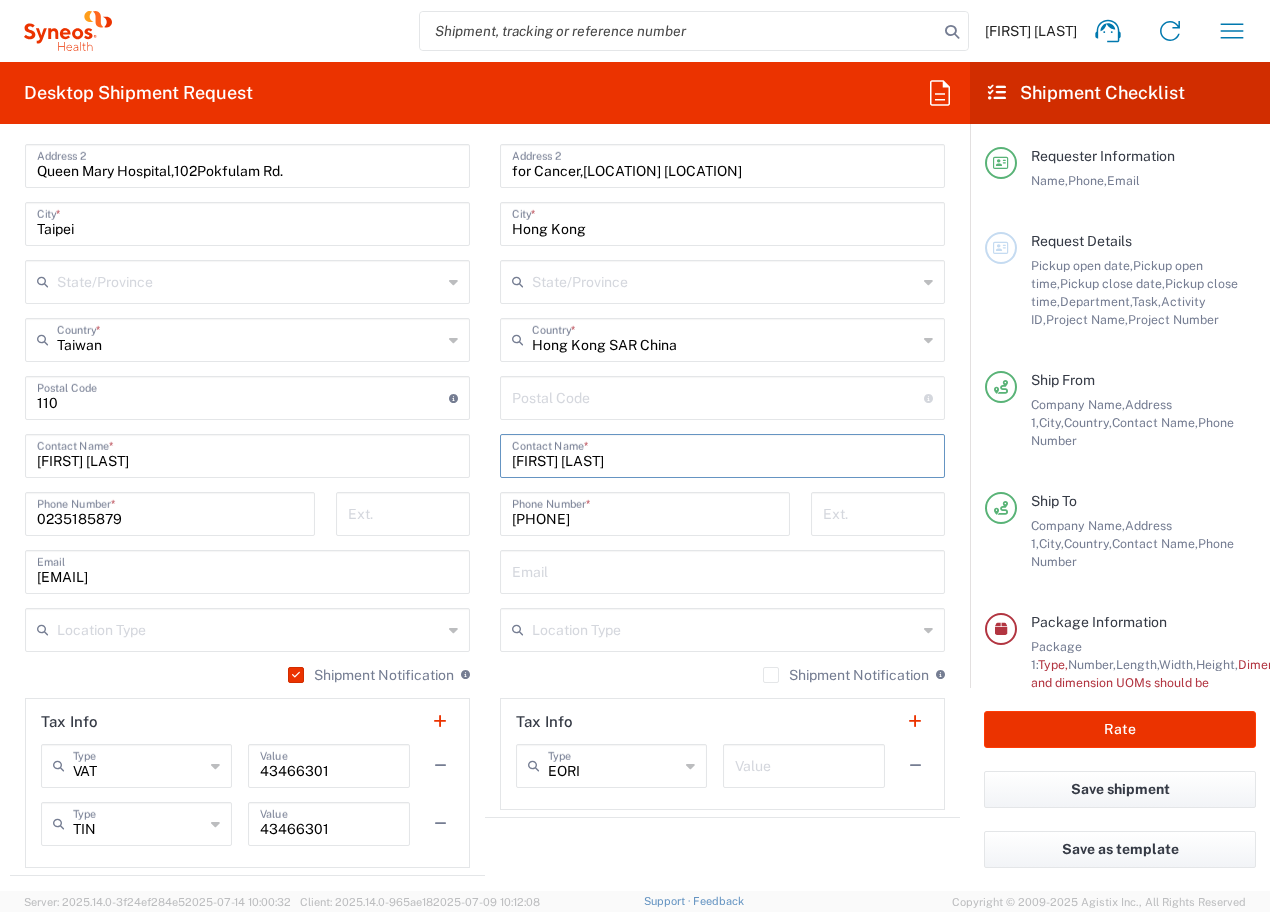 drag, startPoint x: 617, startPoint y: 458, endPoint x: 500, endPoint y: 445, distance: 117.72001 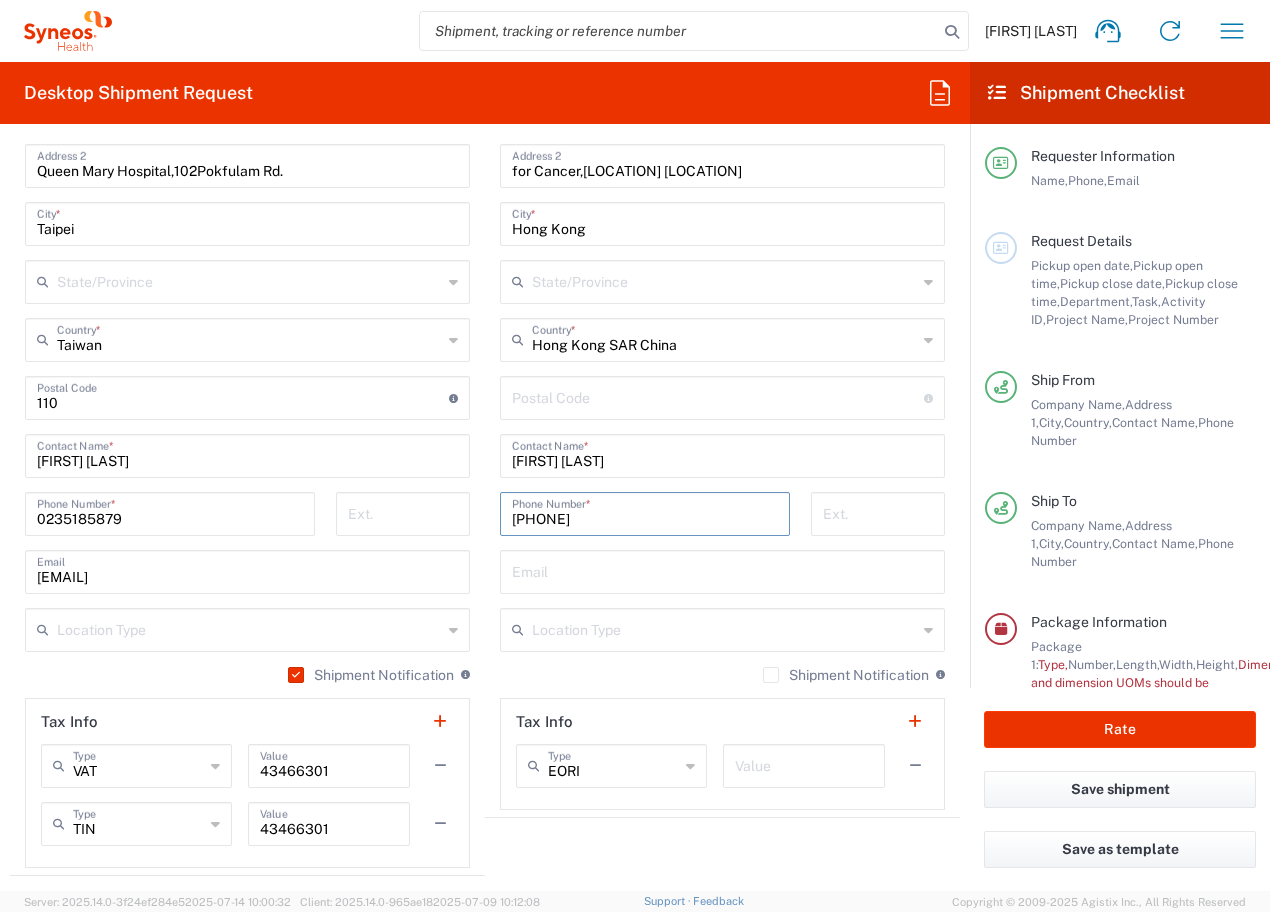 drag, startPoint x: 602, startPoint y: 517, endPoint x: 482, endPoint y: 509, distance: 120.26637 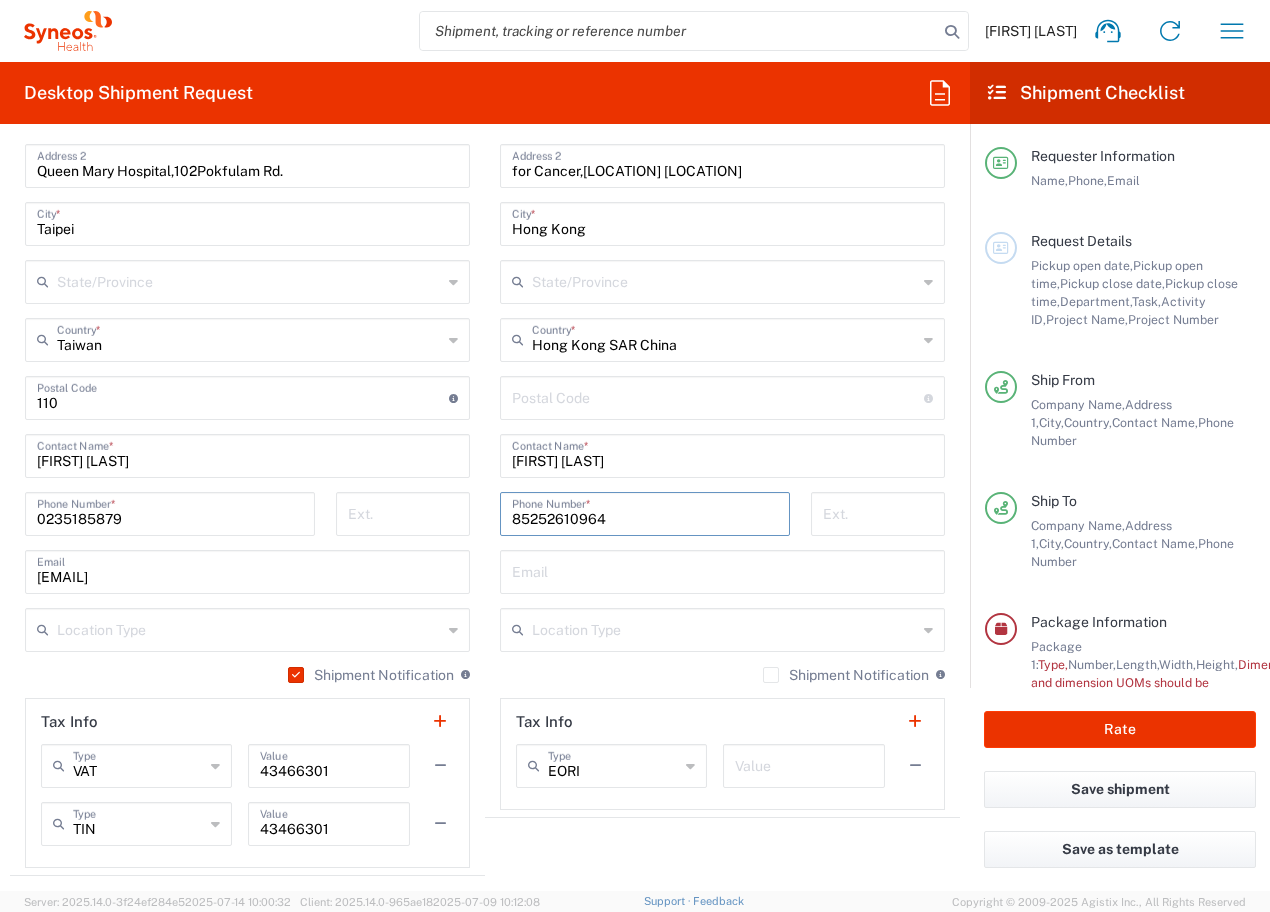 type on "[FIRST] [LAST]" 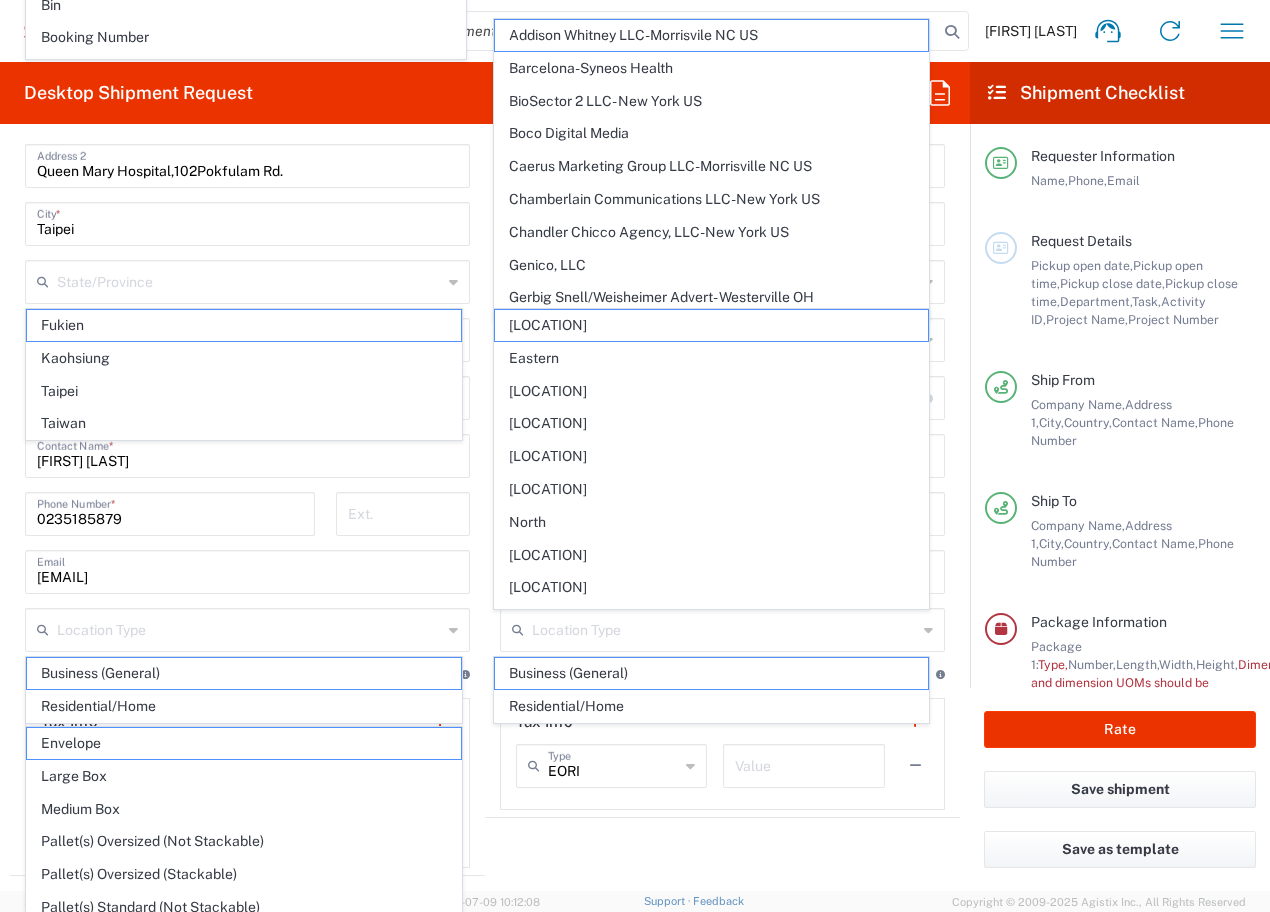 type on "85252610964" 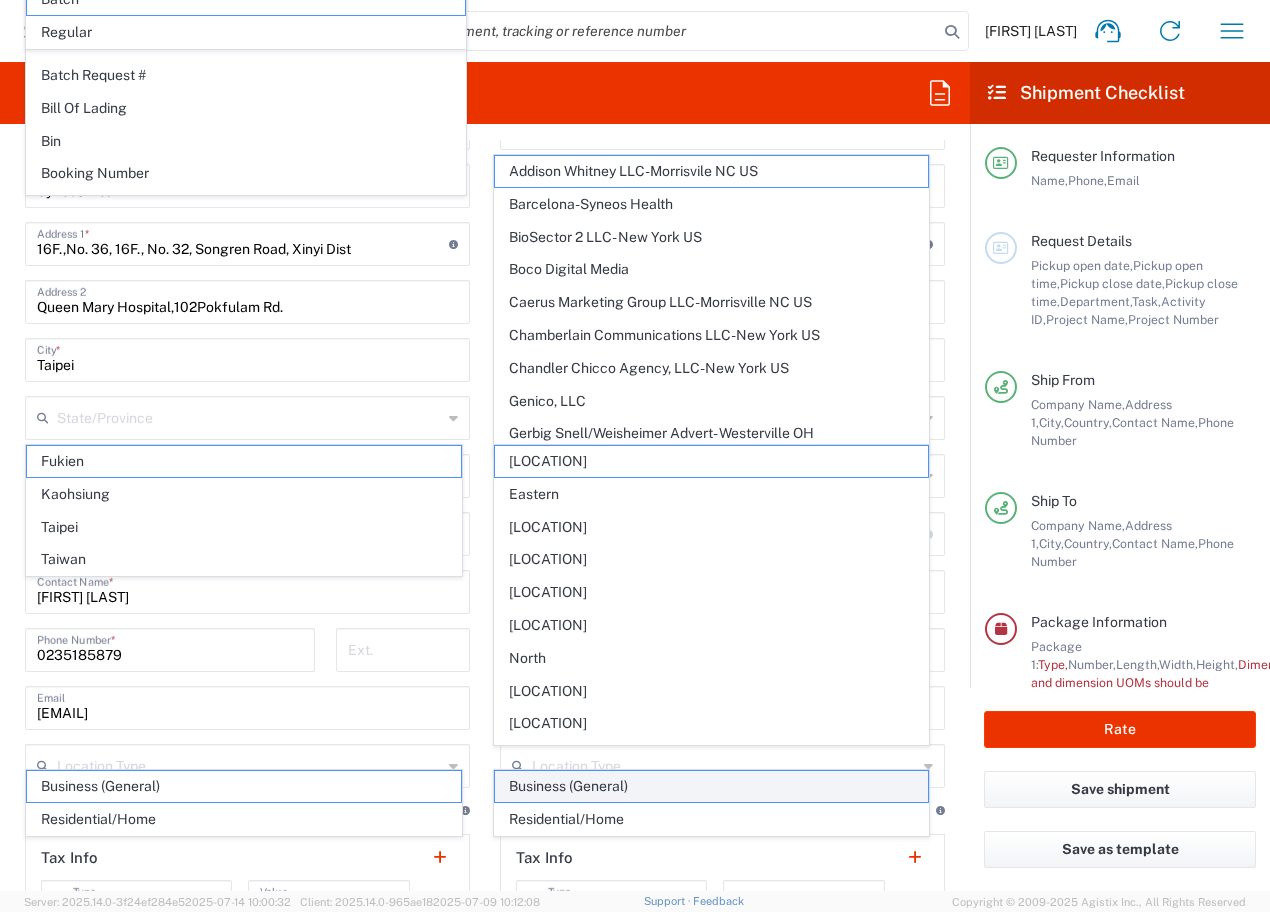 scroll, scrollTop: 757, scrollLeft: 0, axis: vertical 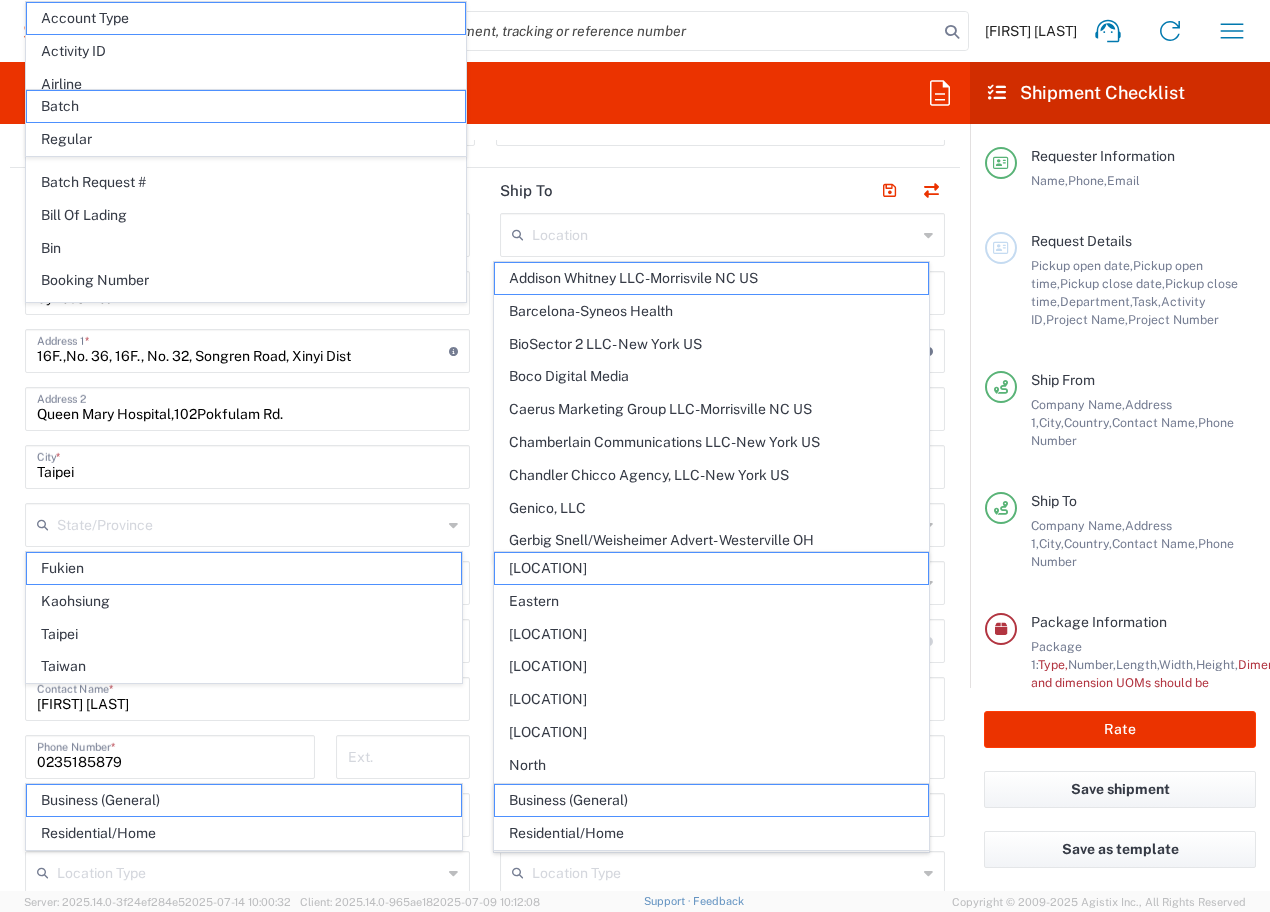 click on "Location  Addison Whitney LLC-Morrisvile NC US Barcelona-Syneos Health BioSector 2 LLC- New York US Boco Digital Media Caerus Marketing Group LLC-Morrisville NC US Chamberlain Communications LLC-New York US Chandler Chicco Agency, LLC-New York US Genico, LLC Gerbig Snell/Weisheimer Advert- Westerville OH Haas & Health Partner Public Relations GmbH Illingworth Research Group Ltd-Macclesfield UK Illingworth Rsrch Grp (France) Illingworth Rsrch Grp (Italy) Illingworth Rsrch Grp (Spain) Illingworth Rsrch Grp (USA) In Illingworth Rsrch Grp(Australi INC Research Clin Svcs Mexico inVentiv Health Philippines, Inc. IRG - Morrisville Warehouse IVH IPS Pvt Ltd- India IVH Mexico SA de CV NAVICOR GROUP, LLC- New York US PALIO + IGNITE, LLC- Westerville OH US Pharmaceutical Institute LLC- Morrisville NC US PT Syneos Health Indonesia Rx dataScience Inc-Morrisville NC US RxDataScience India Private Lt Syneos Health (Beijing) Inc.Lt Syneos Health (Shanghai) Inc. Ltd. Syneos Health (Thailand) Limit Syneos Health Argentina SA" 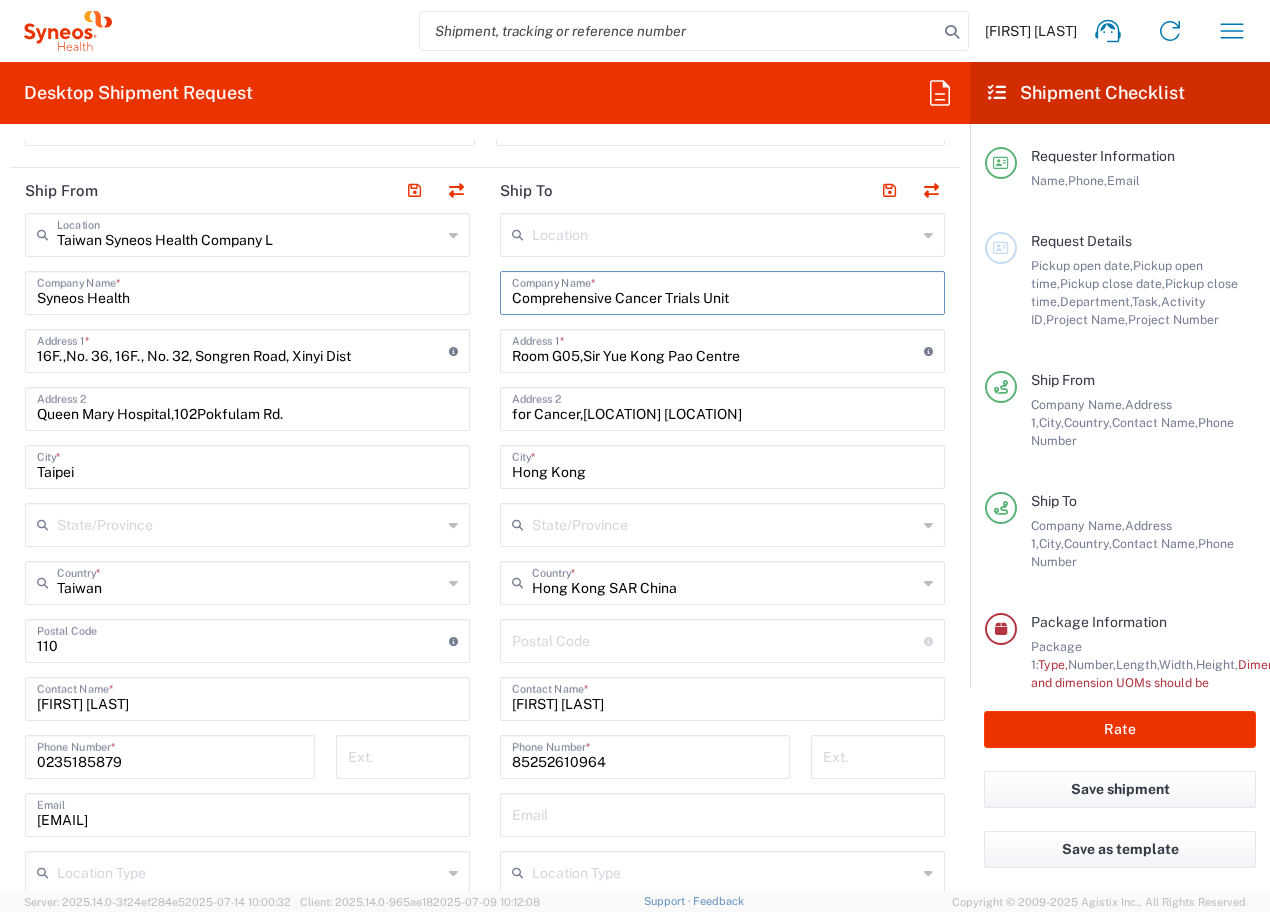drag, startPoint x: 744, startPoint y: 289, endPoint x: 446, endPoint y: 281, distance: 298.10736 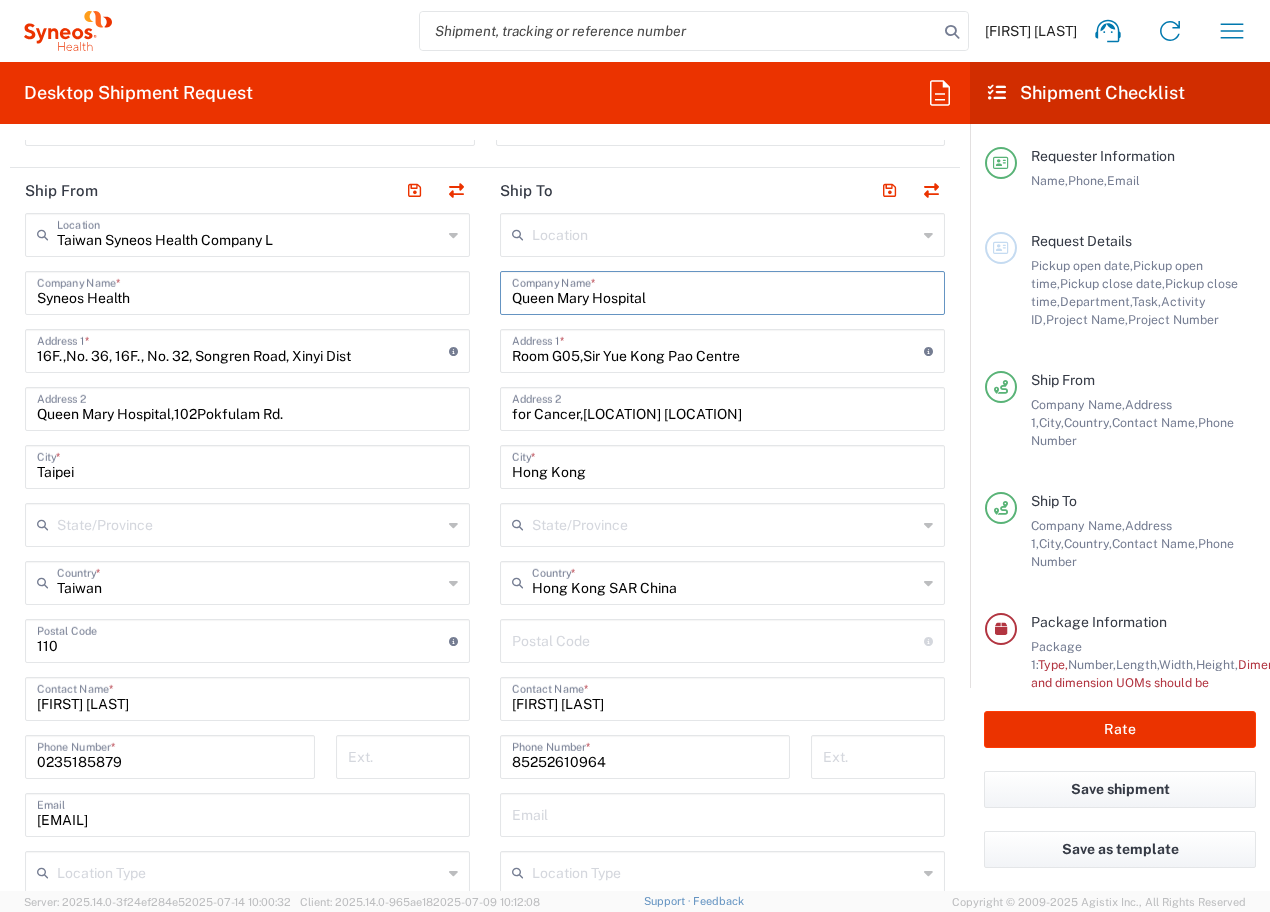 type on "Queen Mary Hospital" 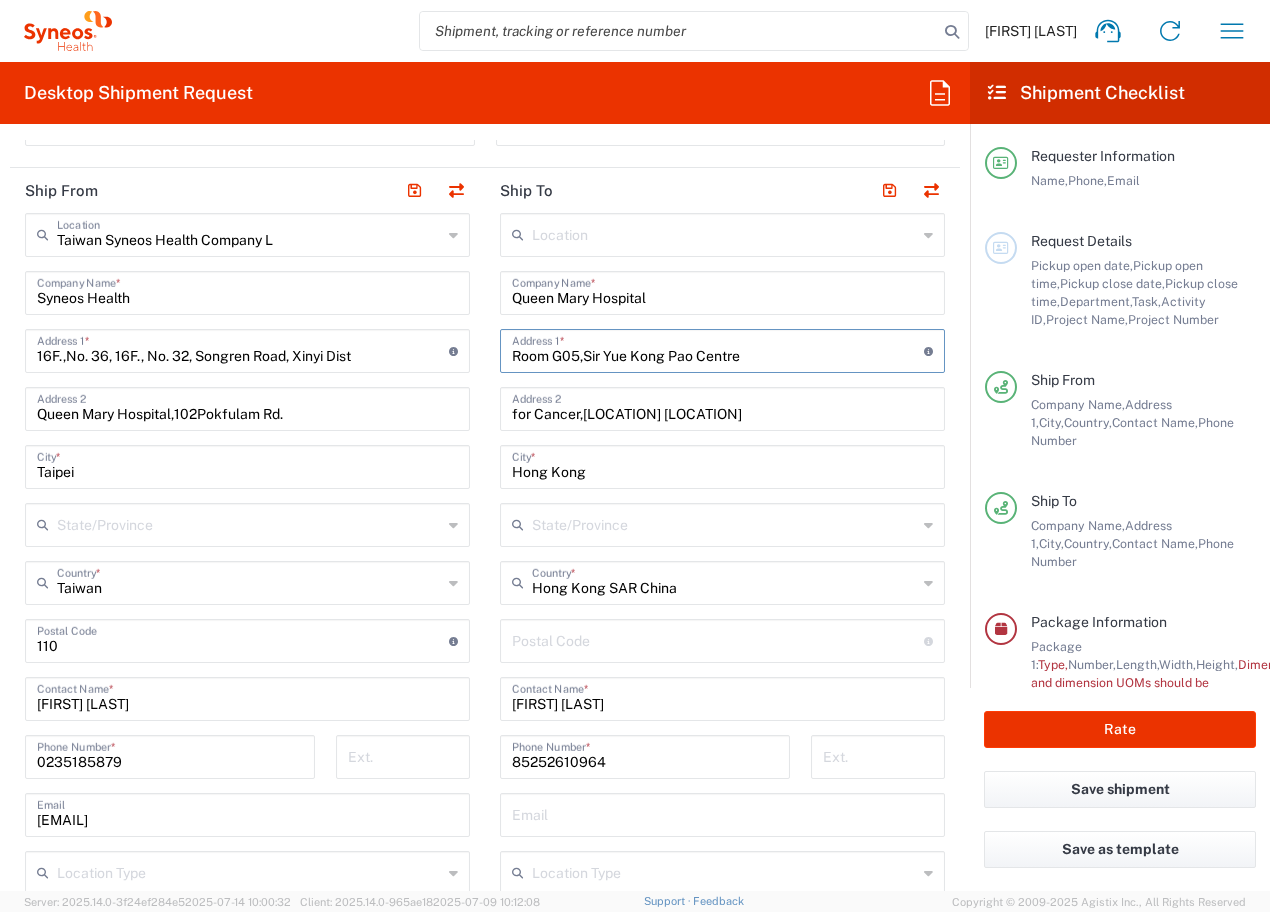 drag, startPoint x: 760, startPoint y: 358, endPoint x: 463, endPoint y: 345, distance: 297.28436 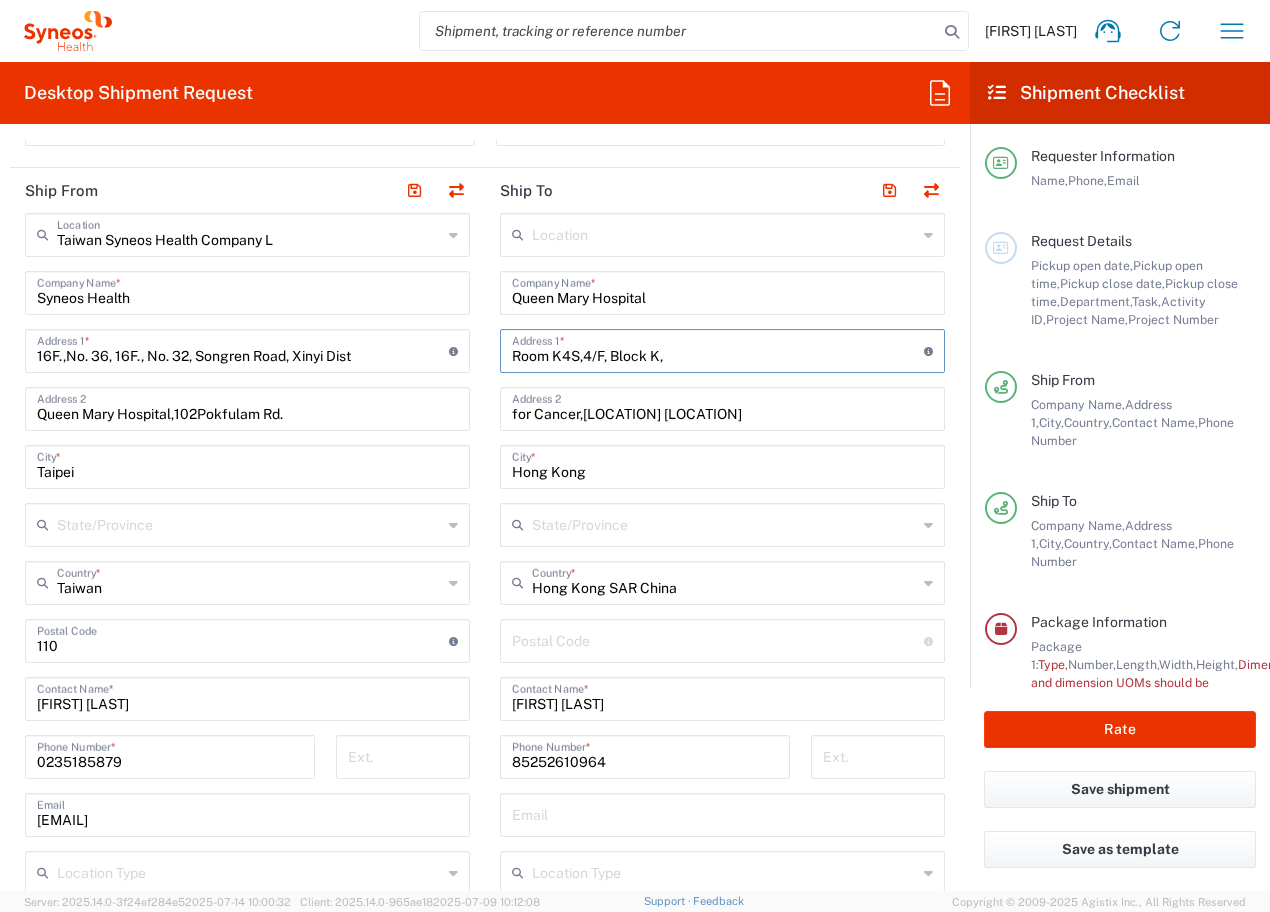 type on "Room K4S,4/F, Block K, Department of Medicine" 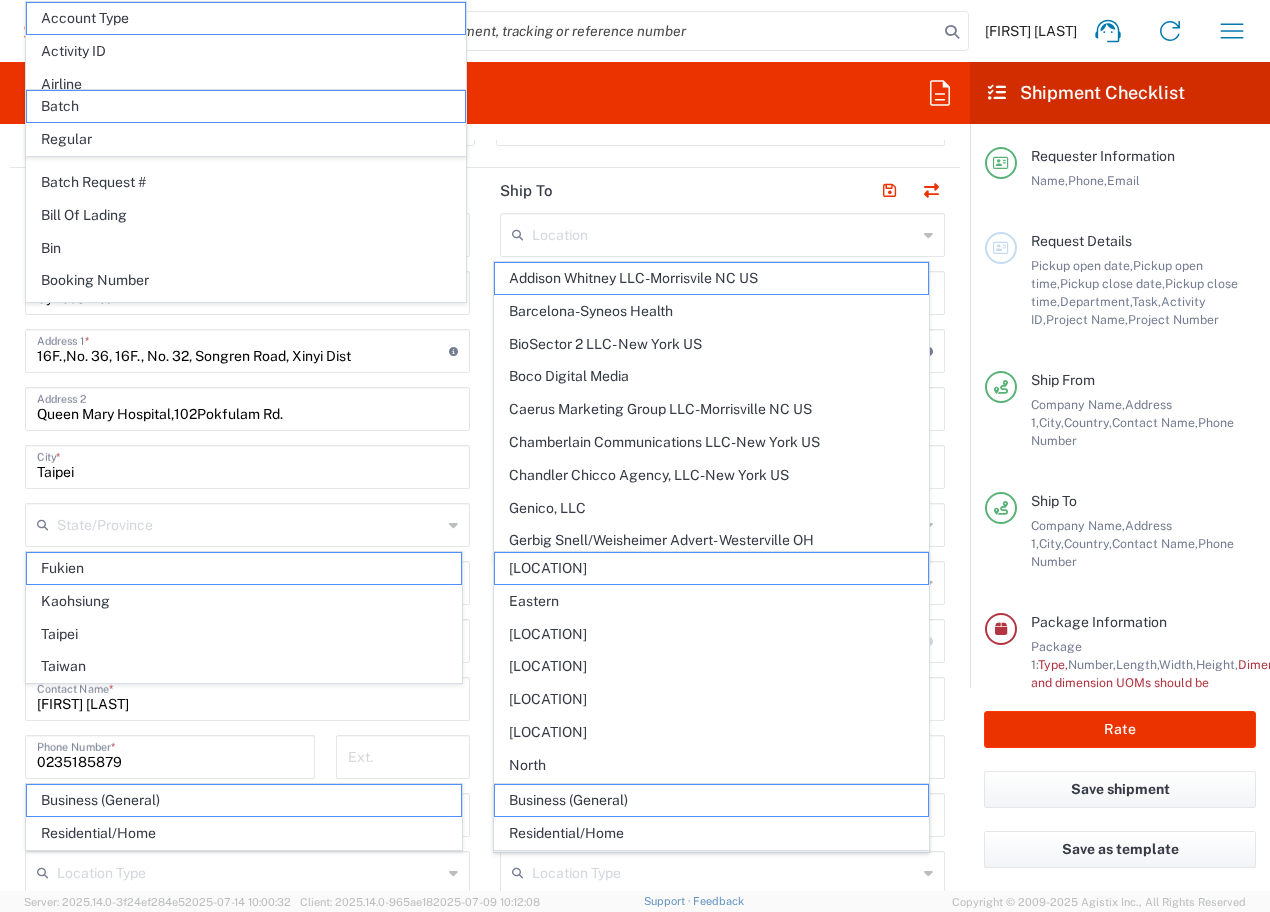 click on "Ship To" 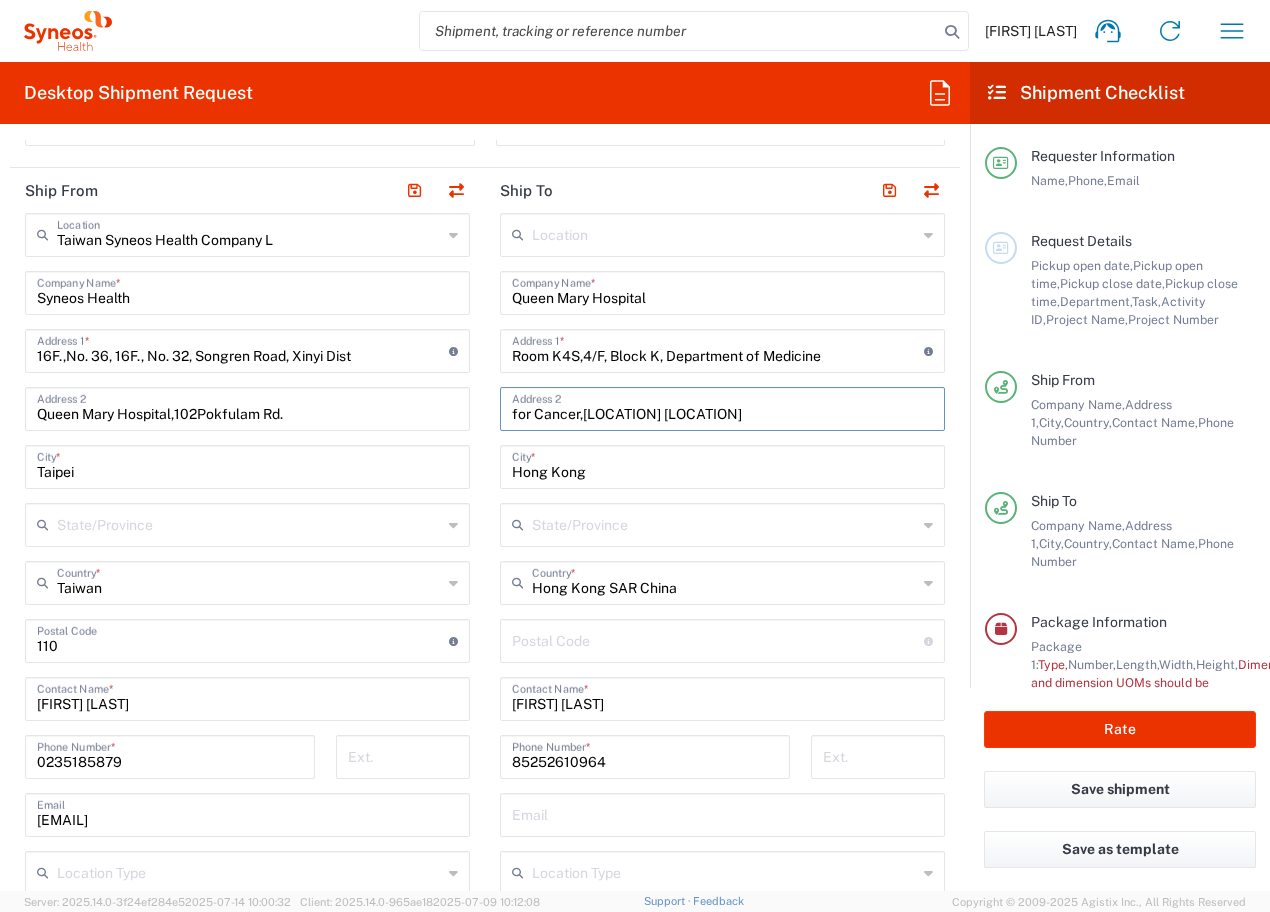 drag, startPoint x: 762, startPoint y: 418, endPoint x: 466, endPoint y: 405, distance: 296.28534 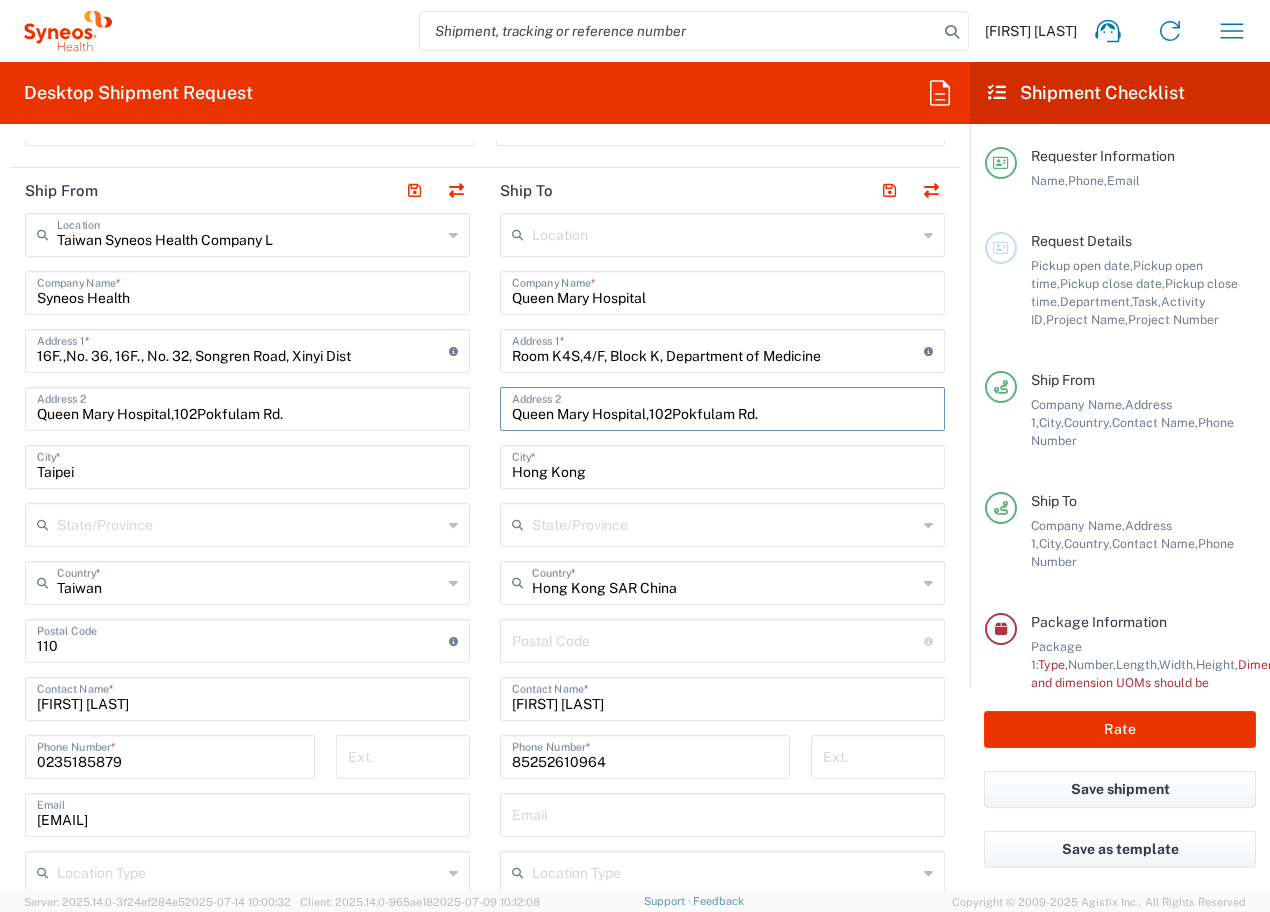 type on "Queen Mary Hospital,102Pokfulam Rd." 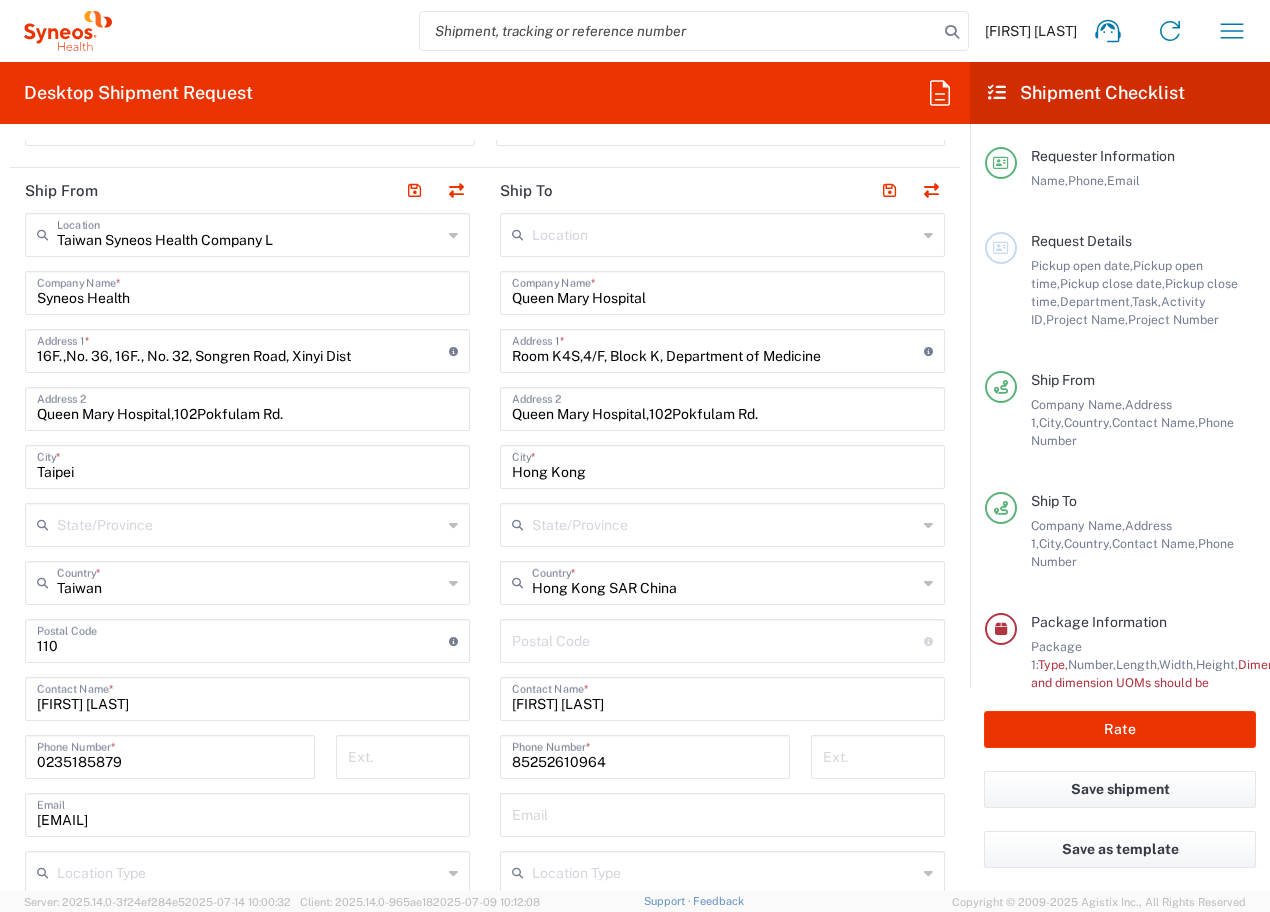 click on "Location  Addison Whitney LLC-Morrisvile NC US Barcelona-Syneos Health BioSector 2 LLC- New York US Boco Digital Media Caerus Marketing Group LLC-Morrisville NC US Chamberlain Communications LLC-New York US Chandler Chicco Agency, LLC-New York US Genico, LLC Gerbig Snell/Weisheimer Advert- Westerville OH Haas & Health Partner Public Relations GmbH Illingworth Research Group Ltd-Macclesfield UK Illingworth Rsrch Grp (France) Illingworth Rsrch Grp (Italy) Illingworth Rsrch Grp (Spain) Illingworth Rsrch Grp (USA) In Illingworth Rsrch Grp(Australi INC Research Clin Svcs Mexico inVentiv Health Philippines, Inc. IRG - Morrisville Warehouse IVH IPS Pvt Ltd- India IVH Mexico SA de CV NAVICOR GROUP, LLC- New York US PALIO + IGNITE, LLC- Westerville OH US Pharmaceutical Institute LLC- Morrisville NC US PT Syneos Health Indonesia Rx dataScience Inc-Morrisville NC US RxDataScience India Private Lt Syneos Health (Beijing) Inc.Lt Syneos Health (Shanghai) Inc. Ltd. Syneos Health (Thailand) Limit Syneos Health Argentina SA" 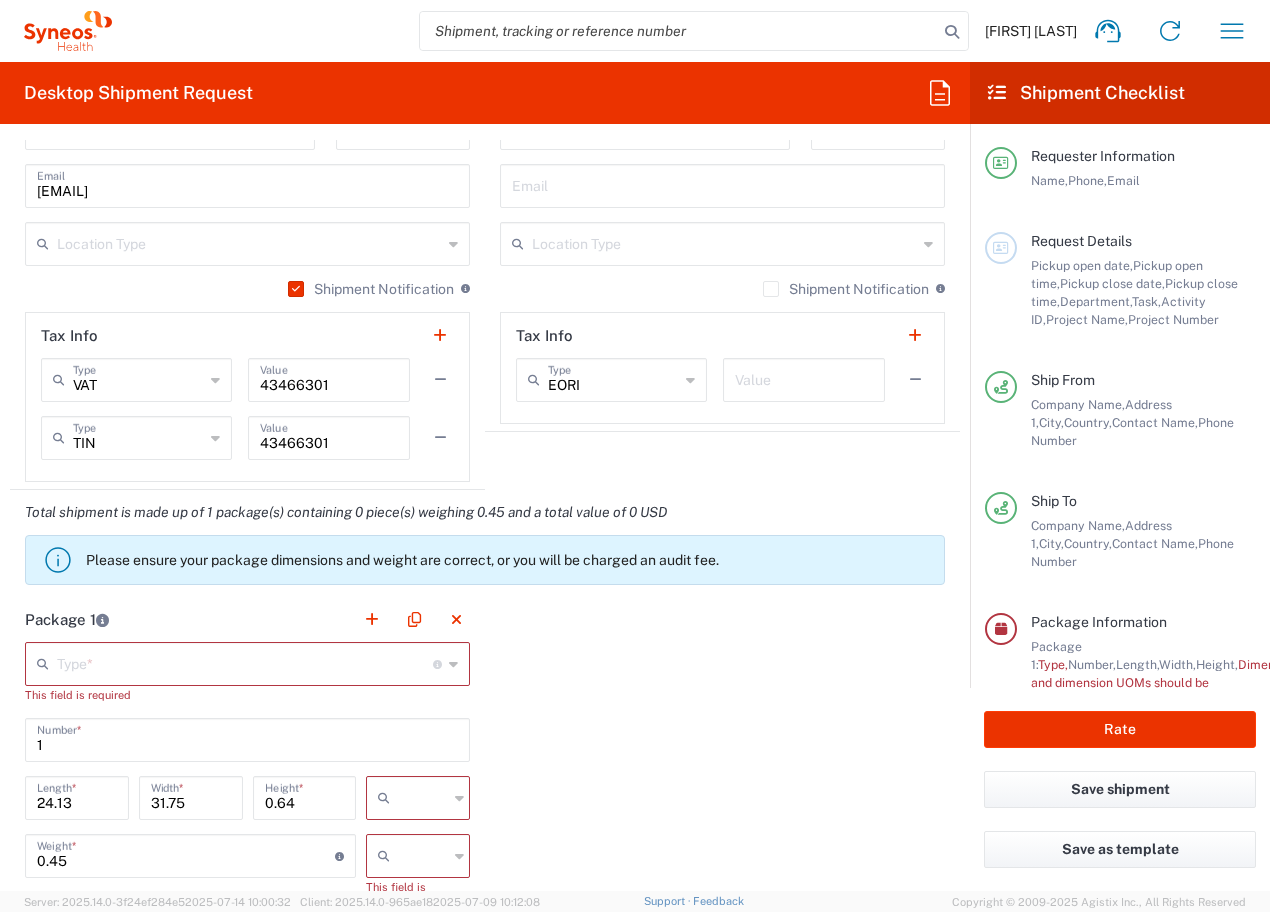 scroll, scrollTop: 1557, scrollLeft: 0, axis: vertical 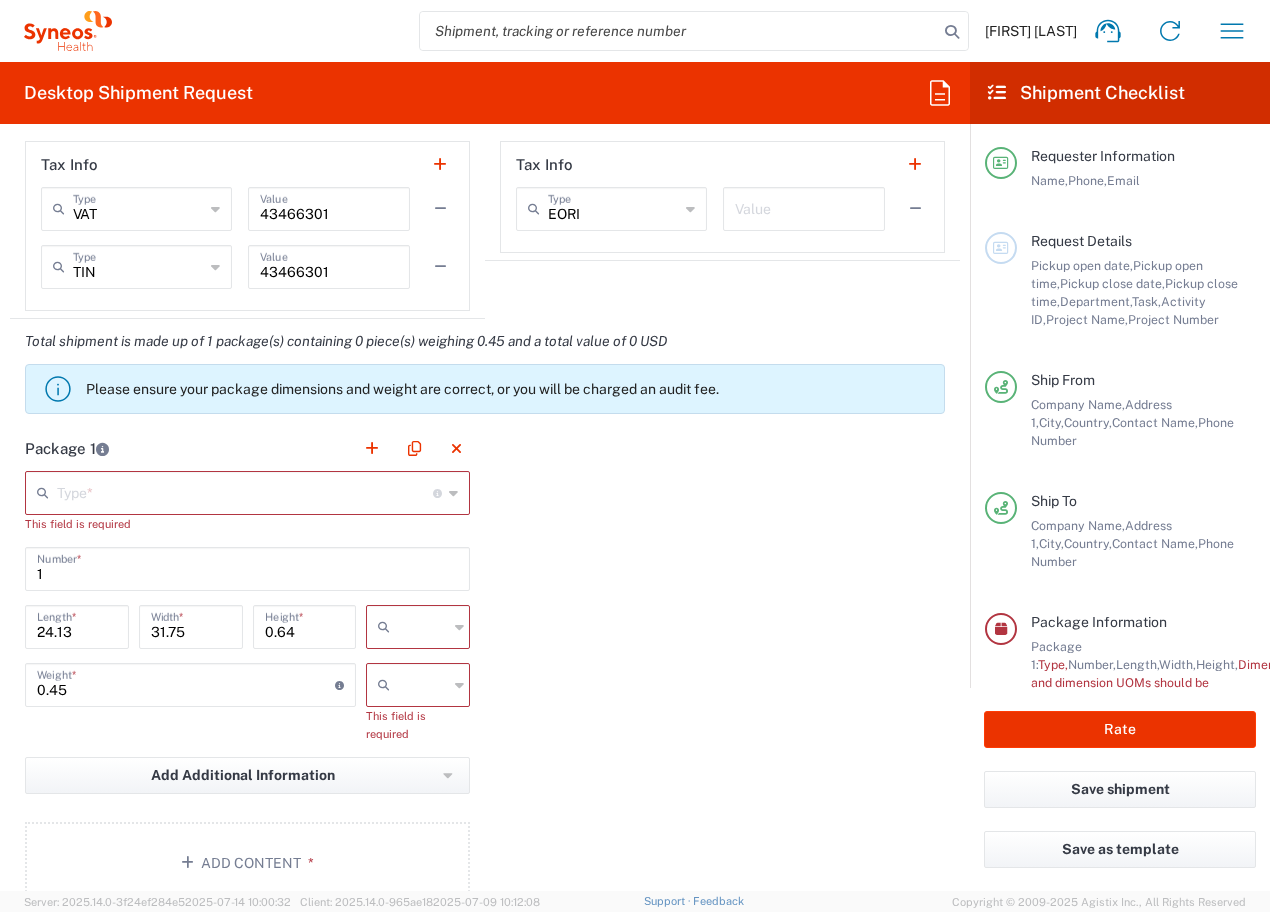 click at bounding box center (245, 491) 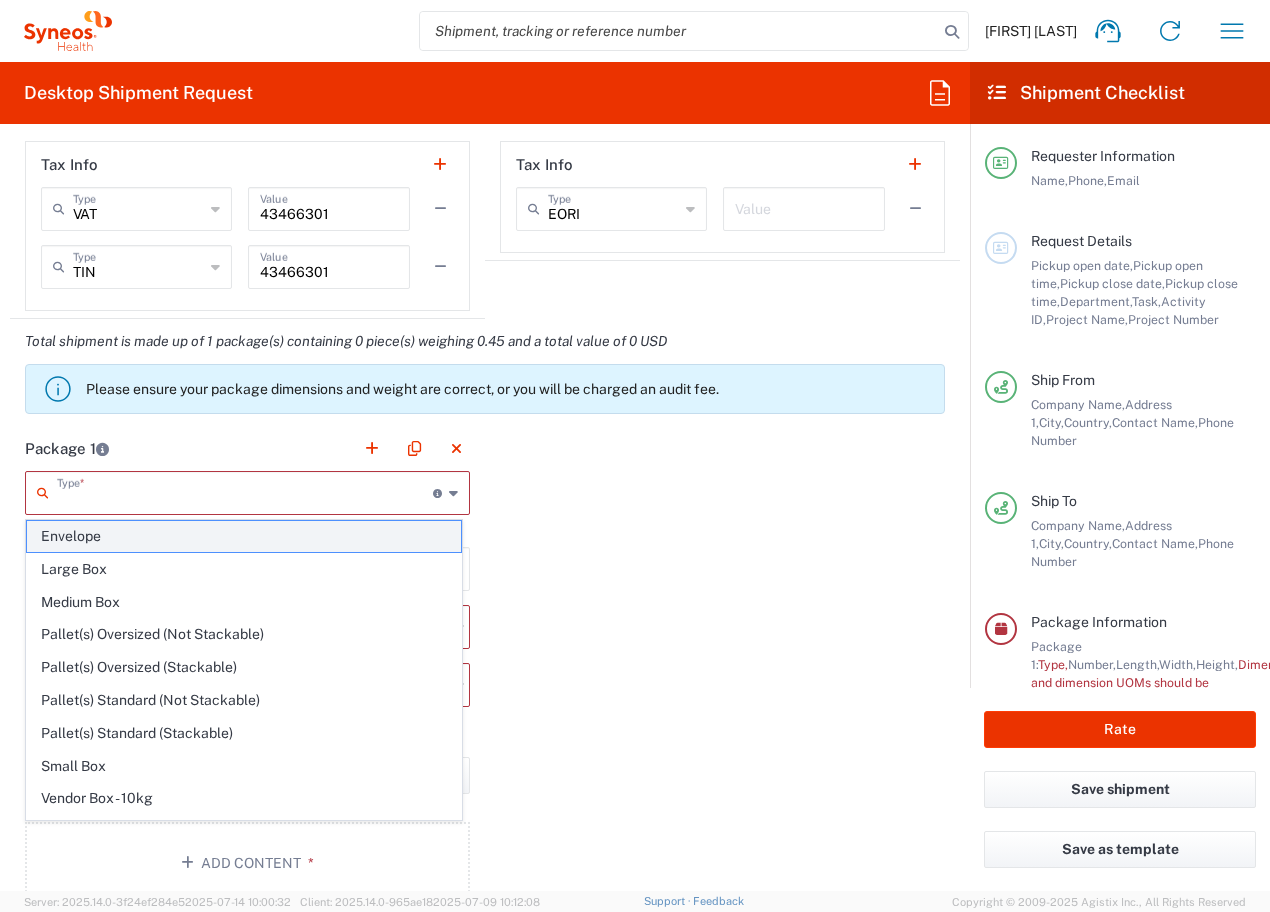click on "Envelope" 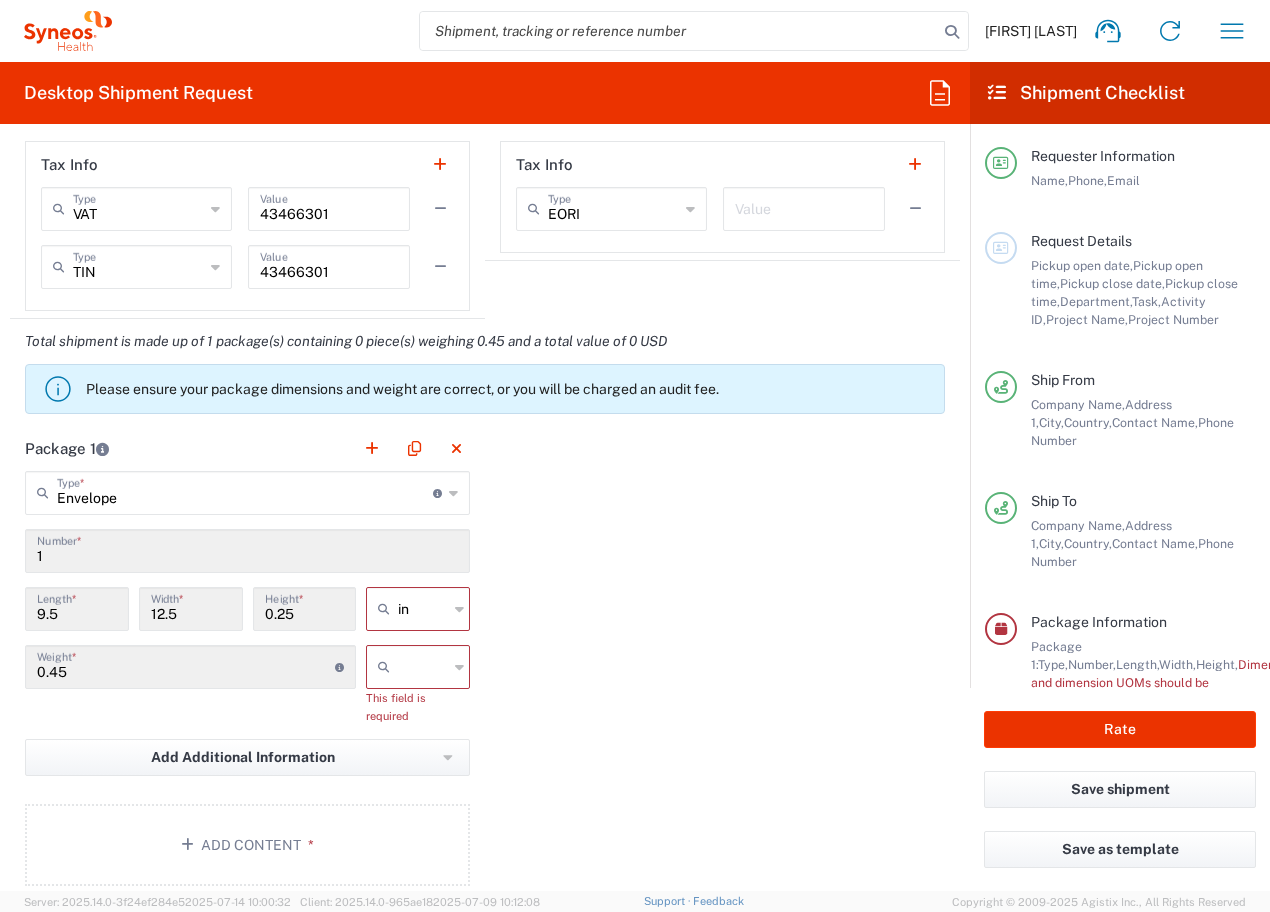 click 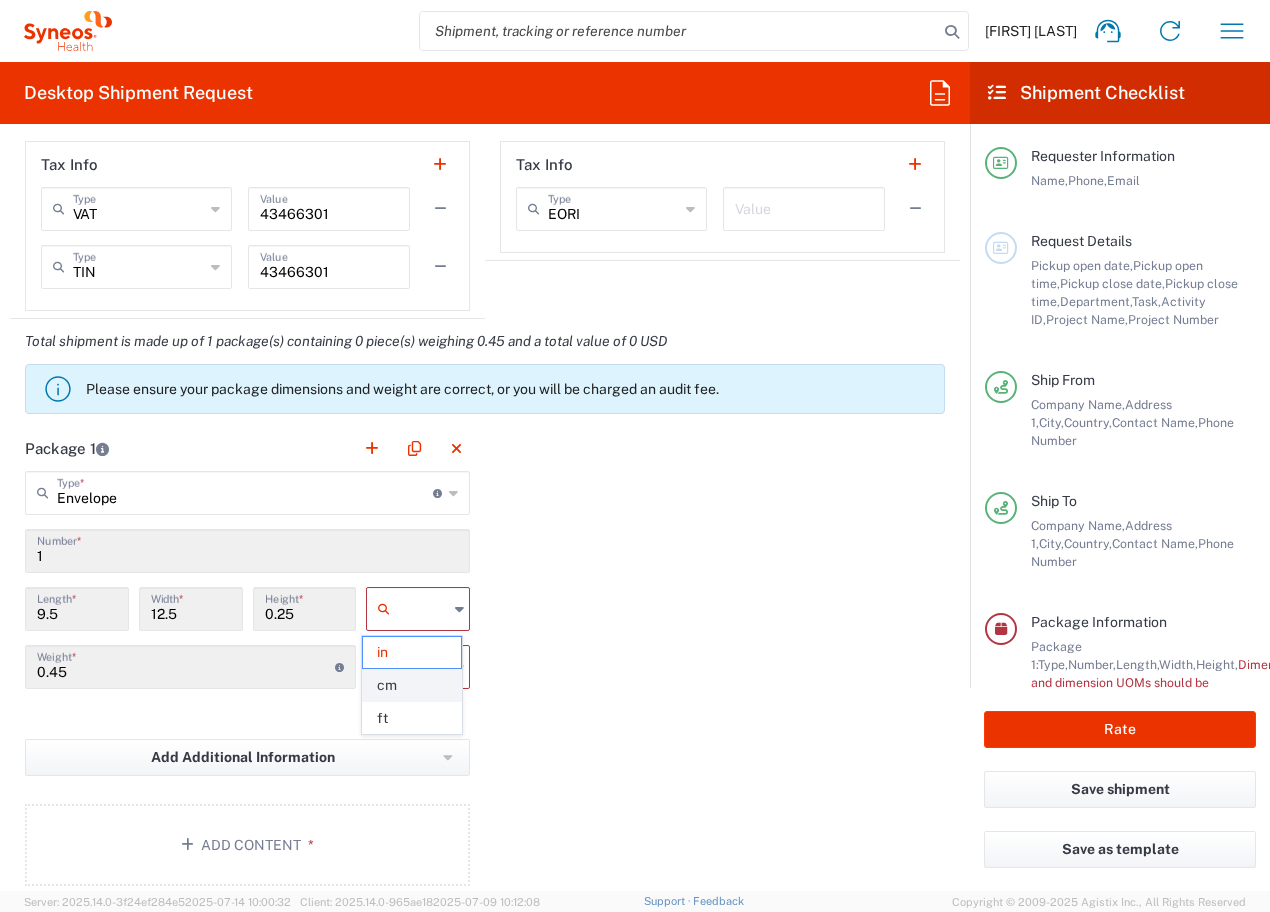 click on "cm" 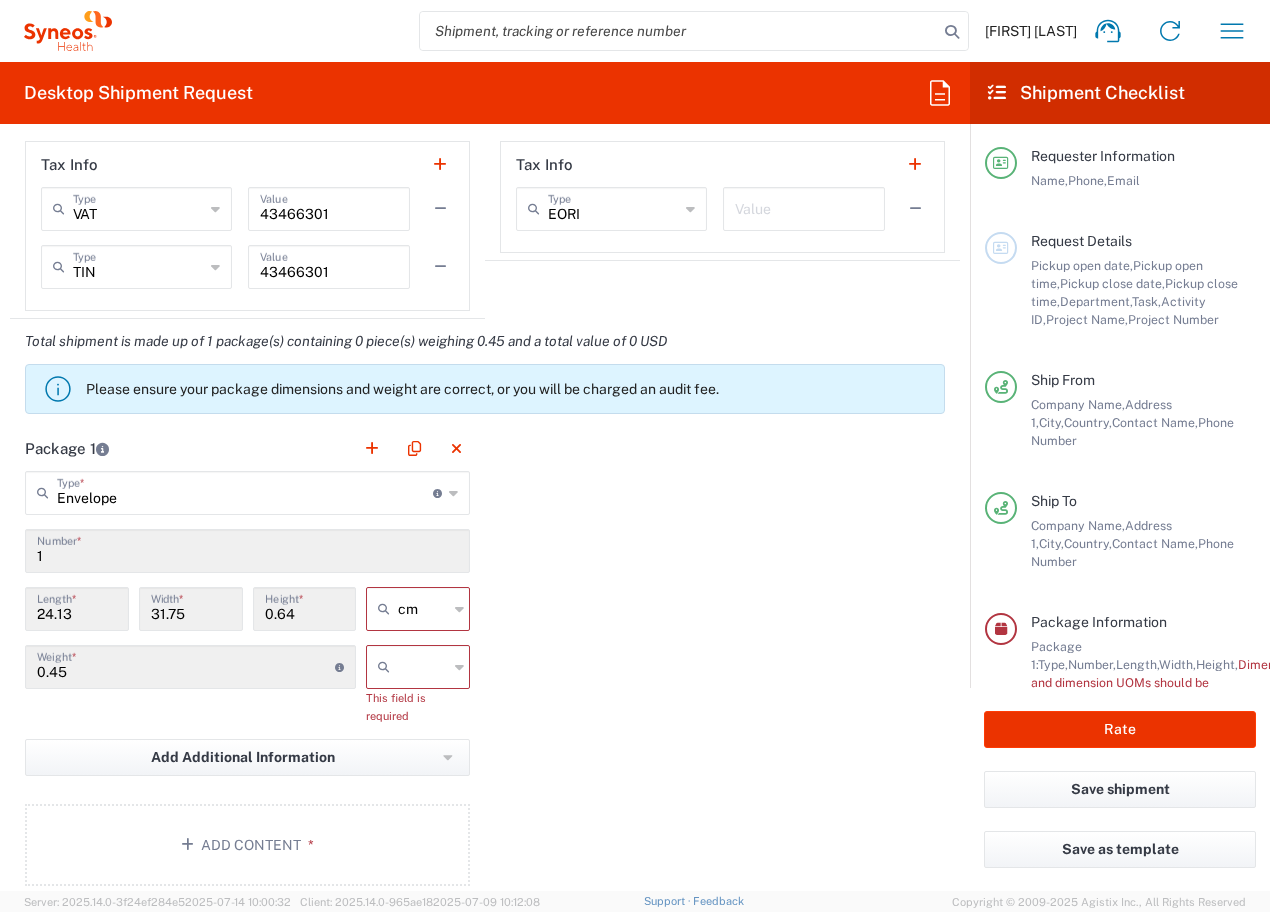 click at bounding box center (423, 667) 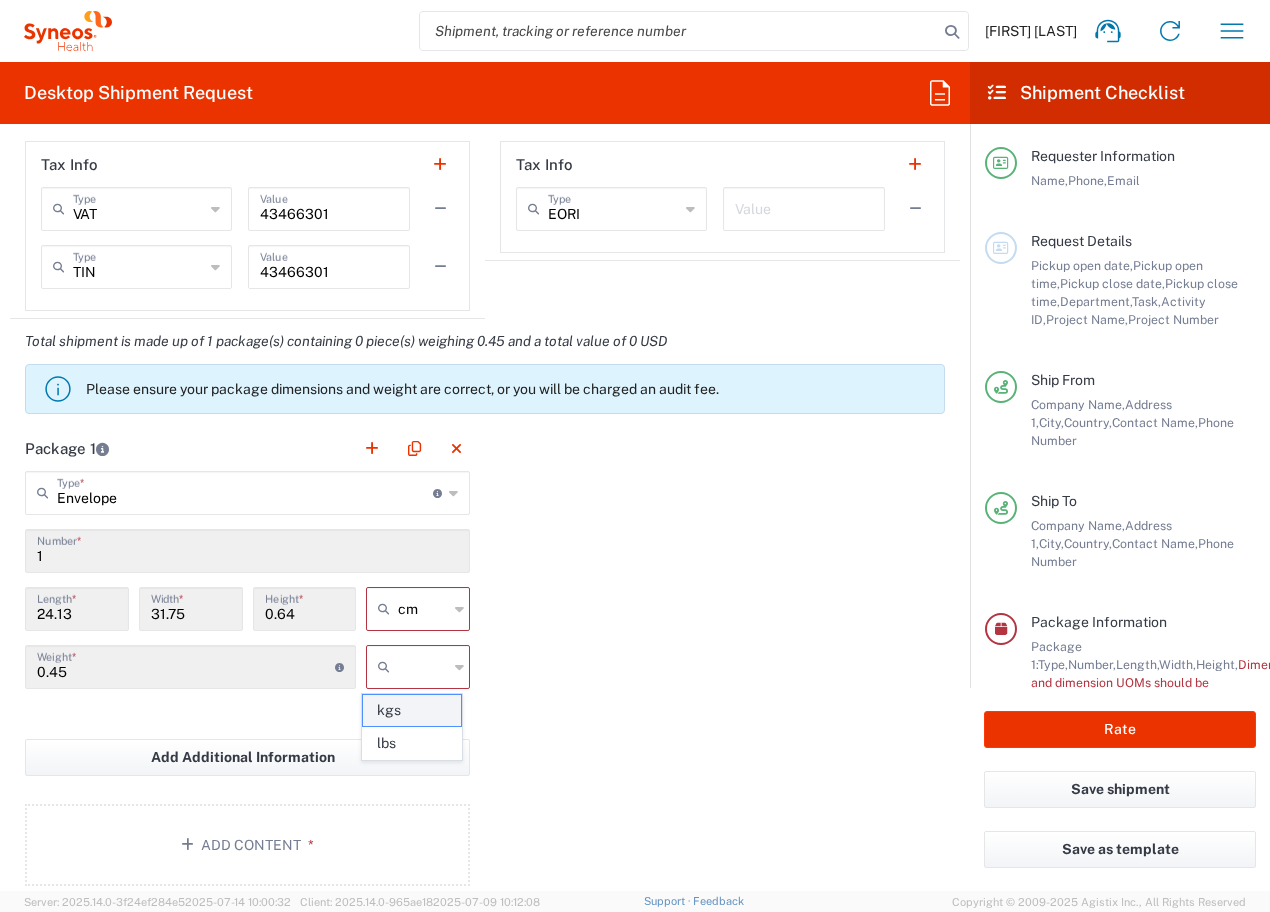 click on "kgs" 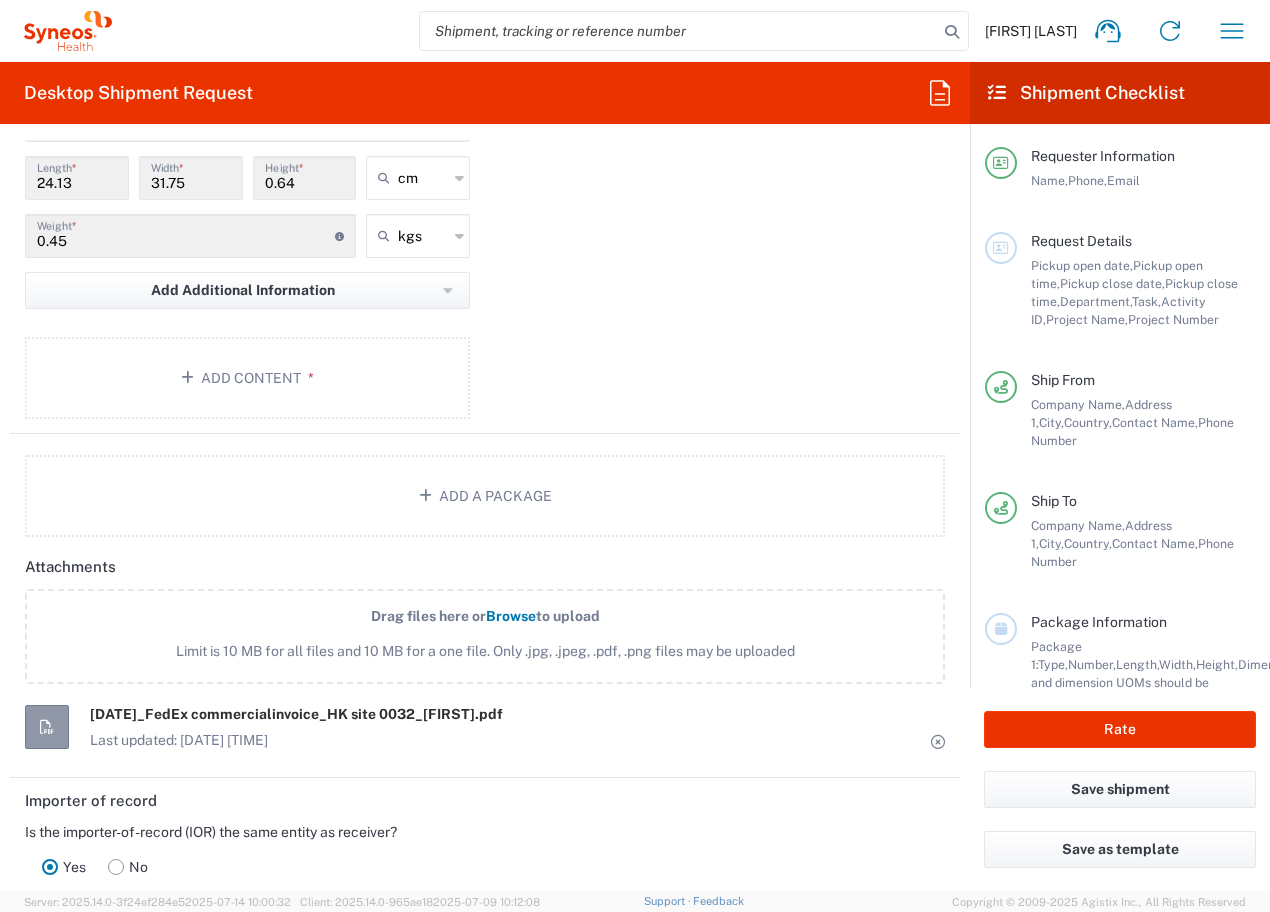 scroll, scrollTop: 1857, scrollLeft: 0, axis: vertical 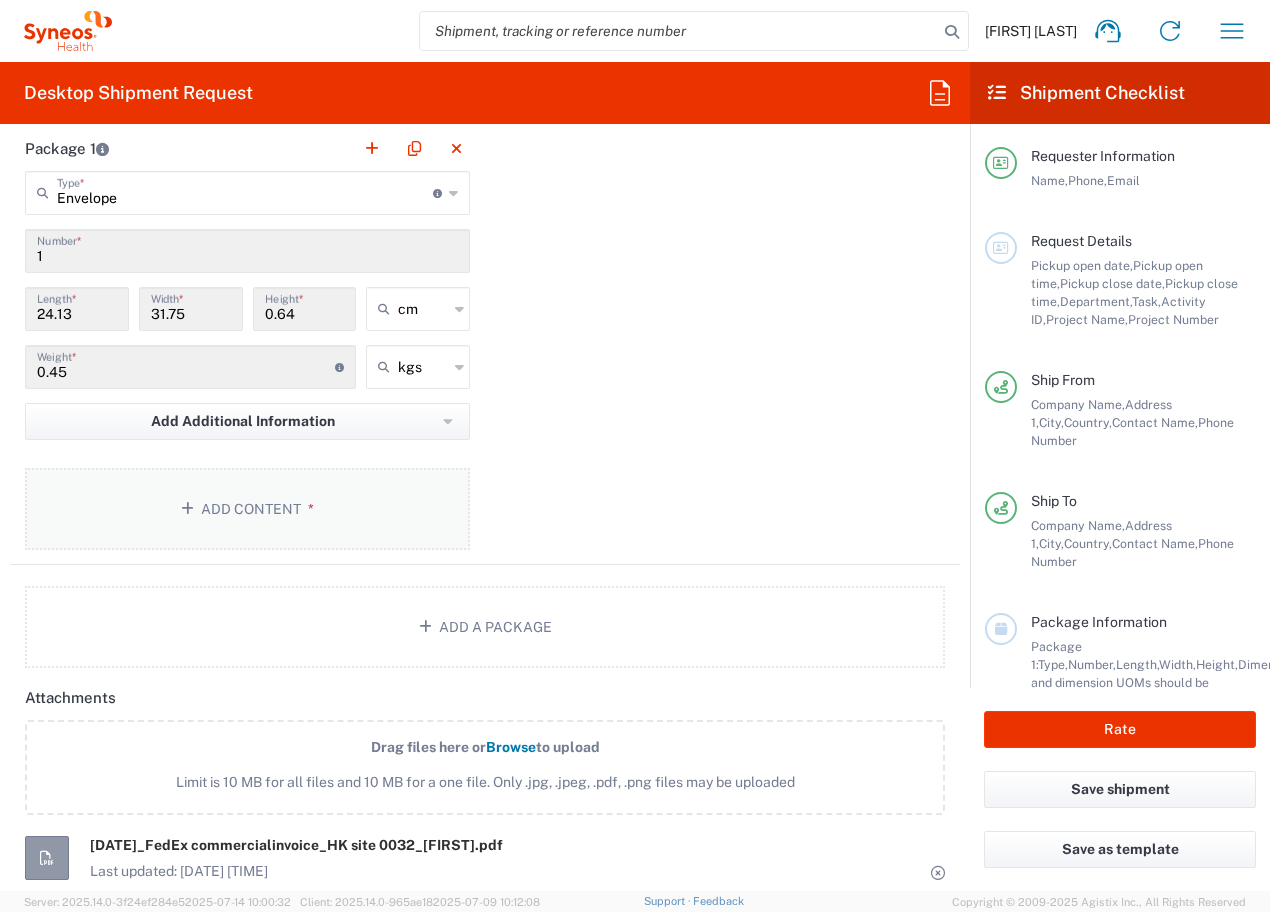click on "Add Content *" 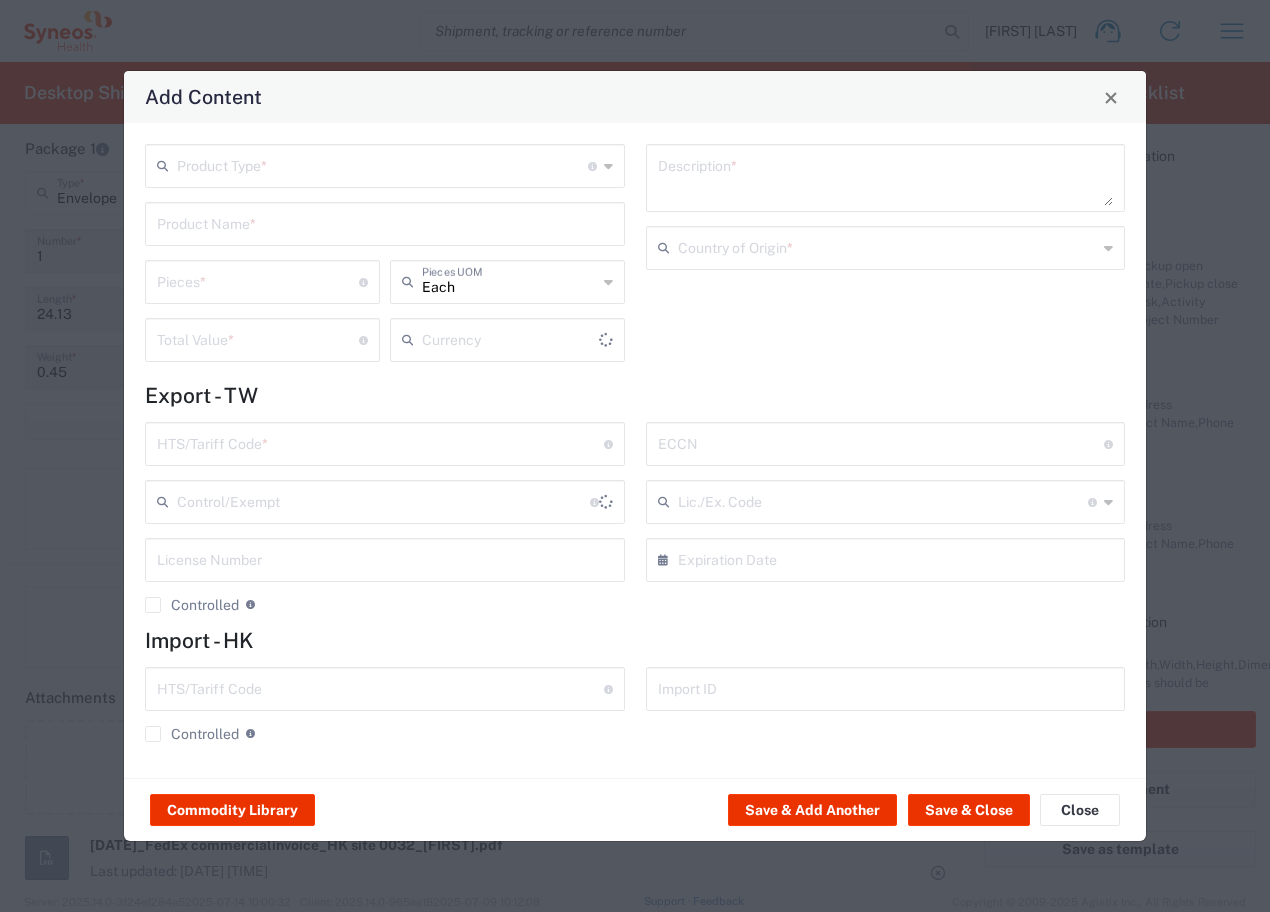 type on "US Dollar" 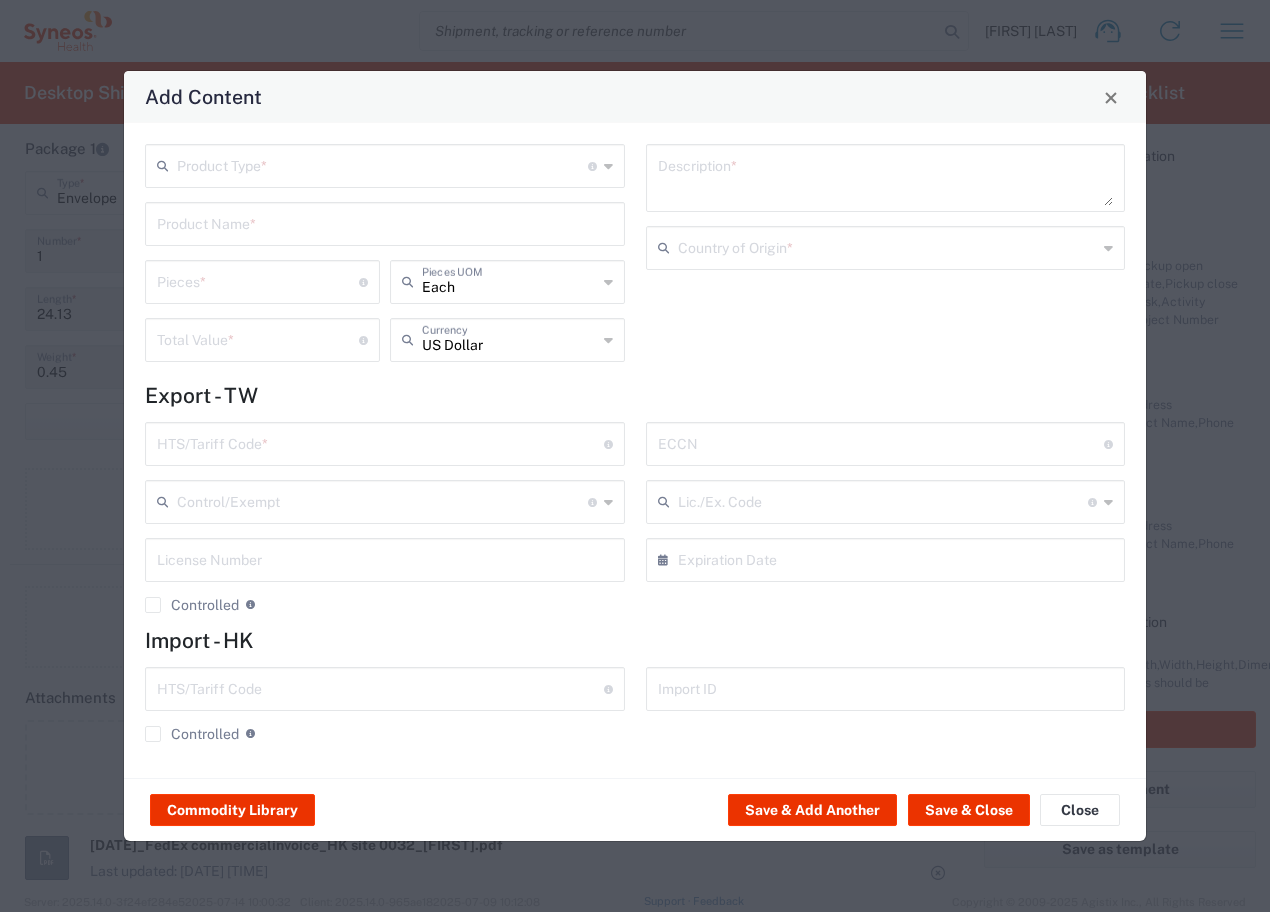 click at bounding box center (382, 164) 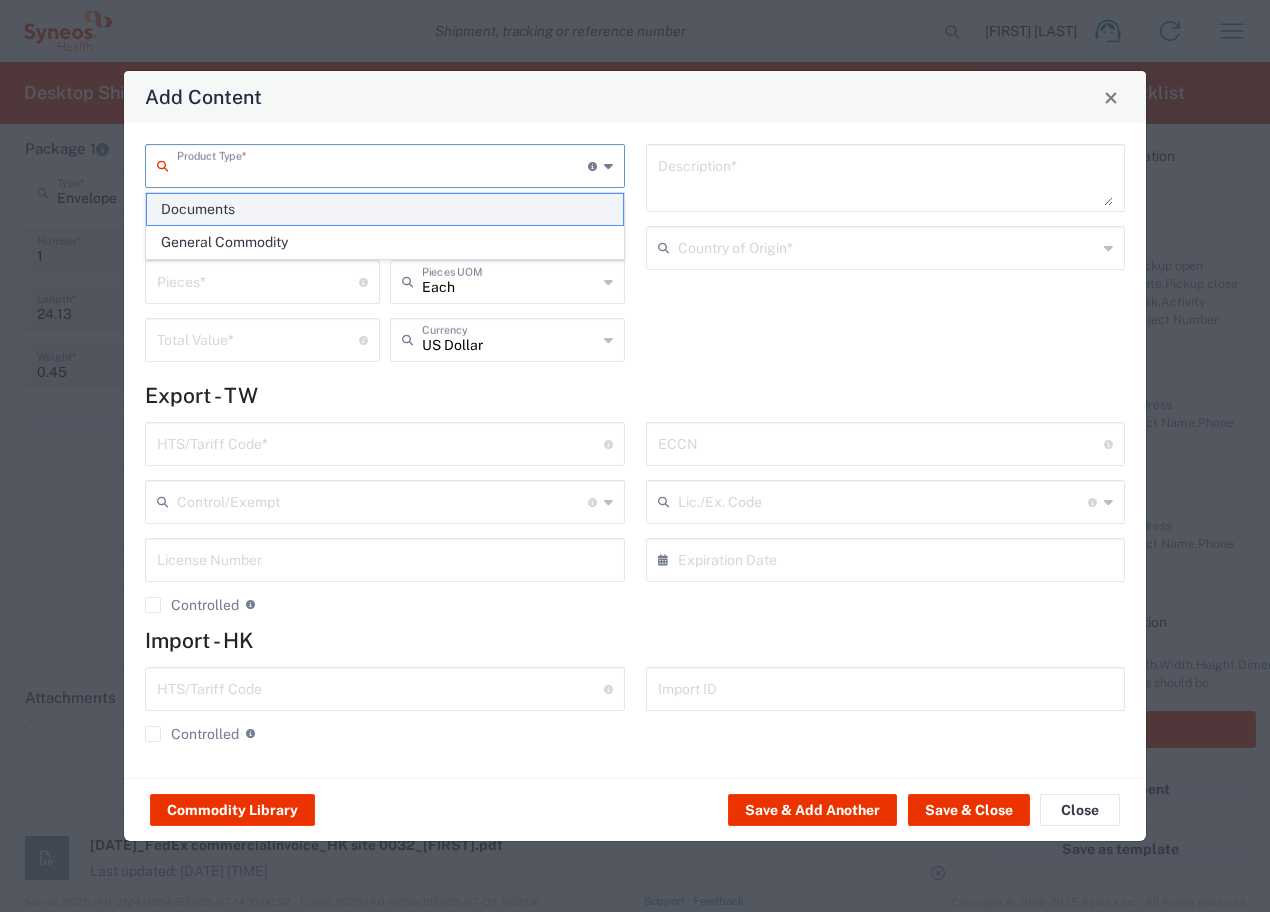 click on "Documents" 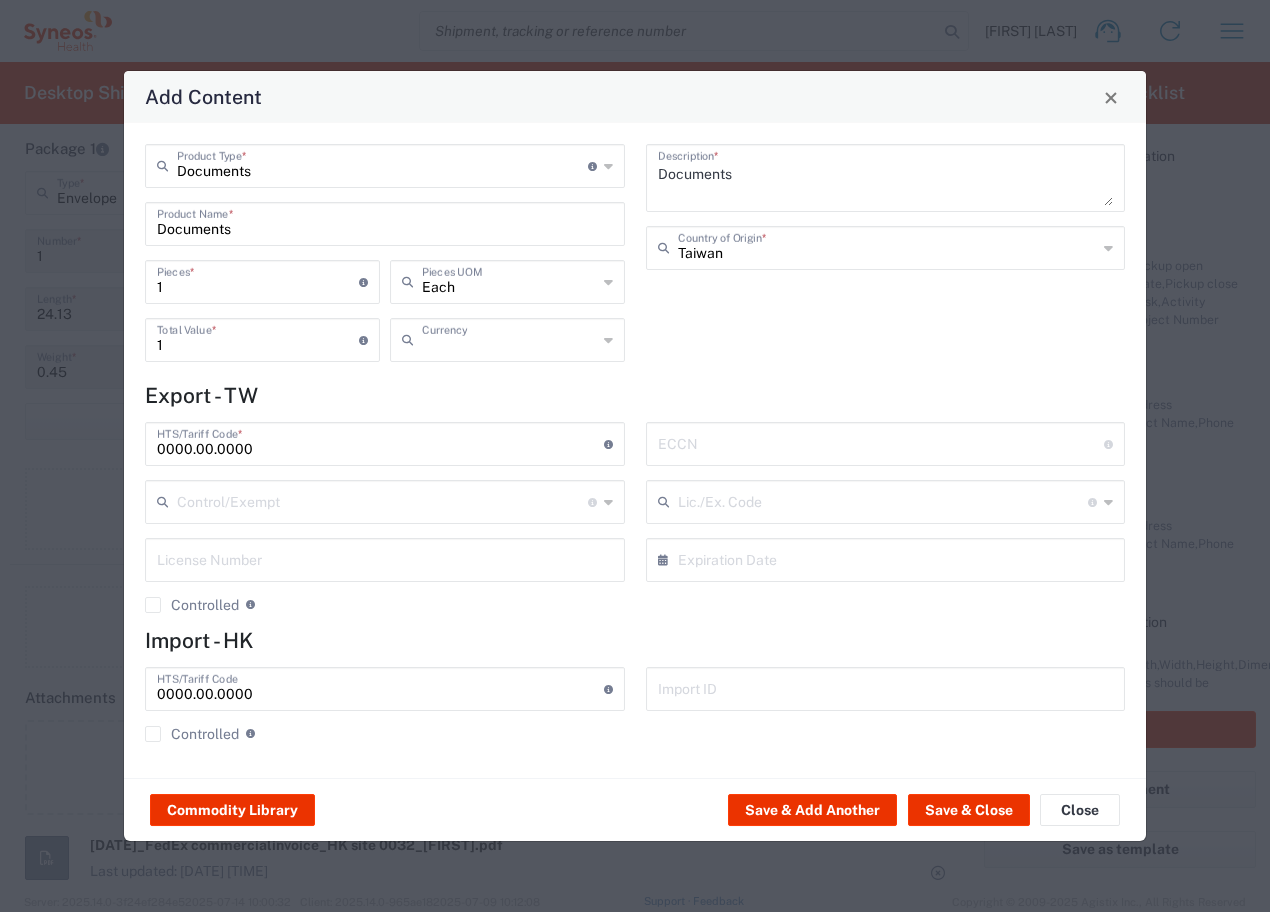 click at bounding box center [509, 338] 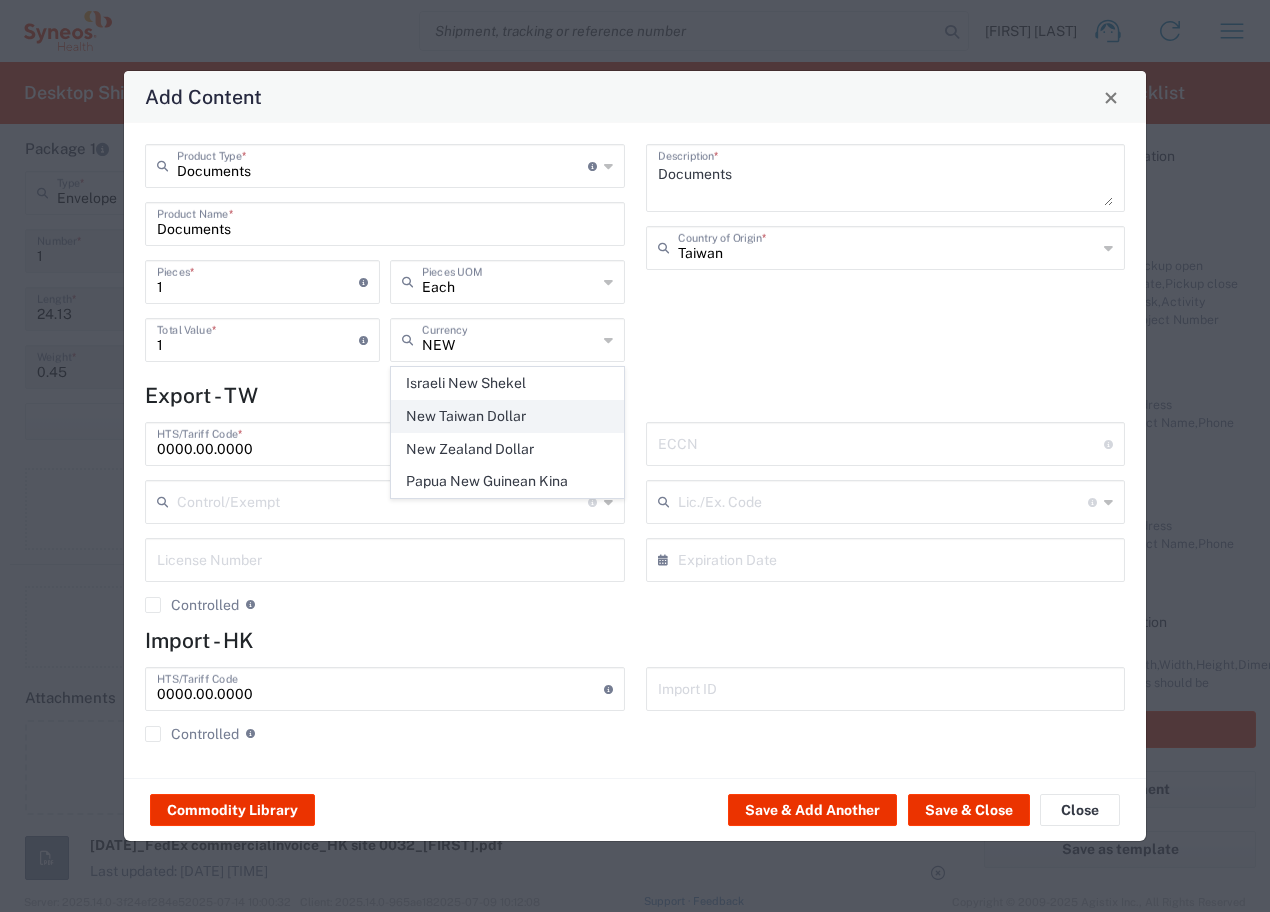 click on "New Taiwan Dollar" 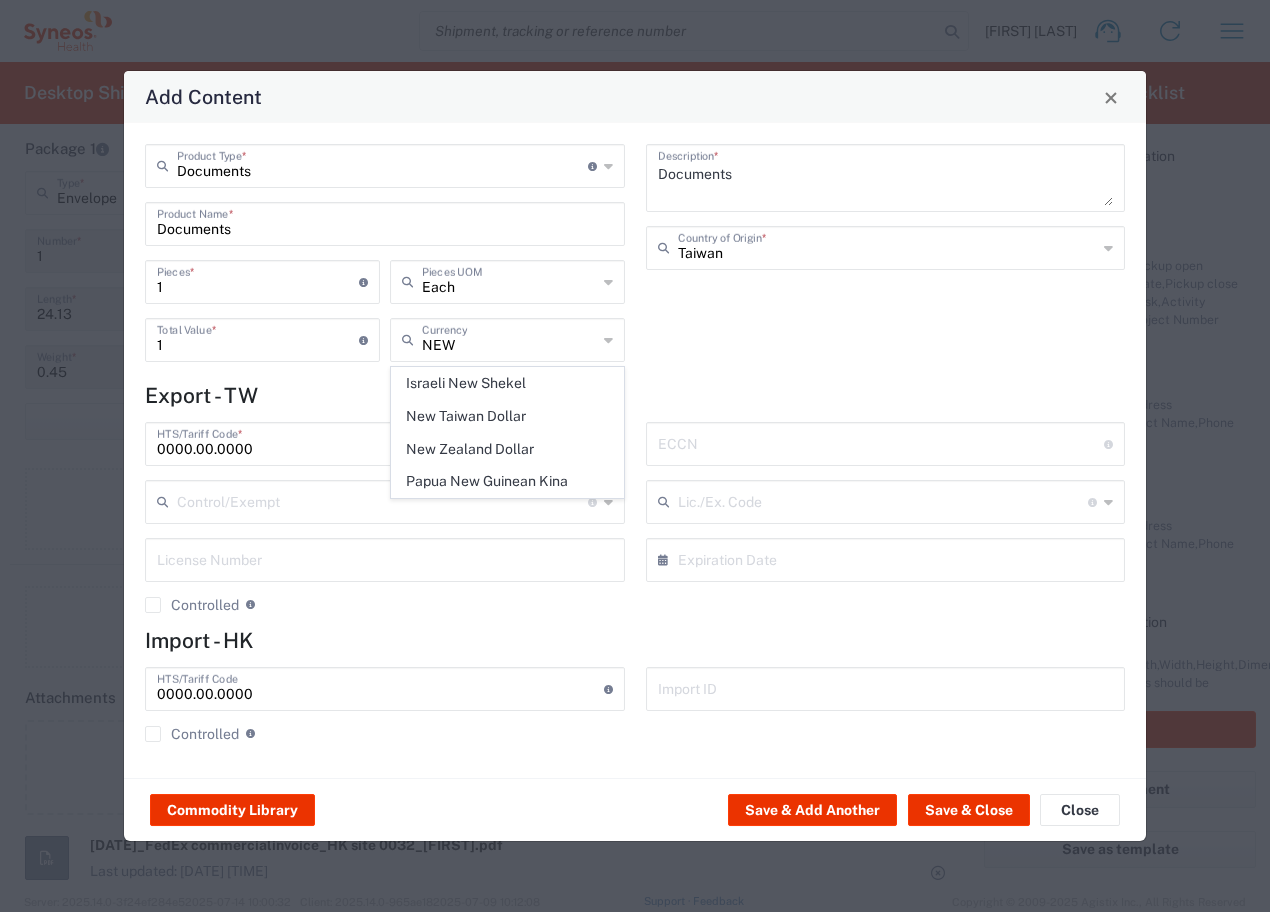 type on "New Taiwan Dollar" 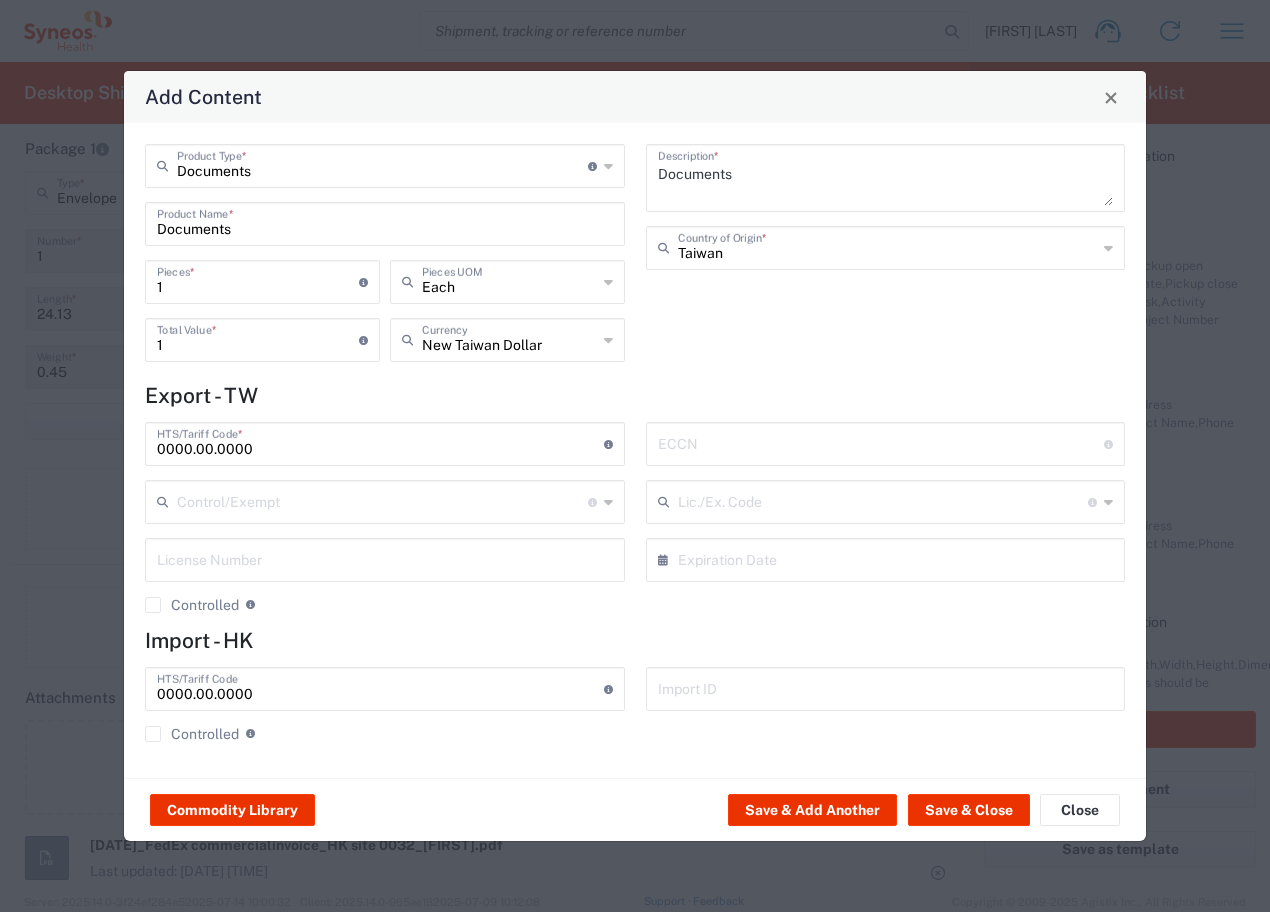 click on "1" at bounding box center [258, 338] 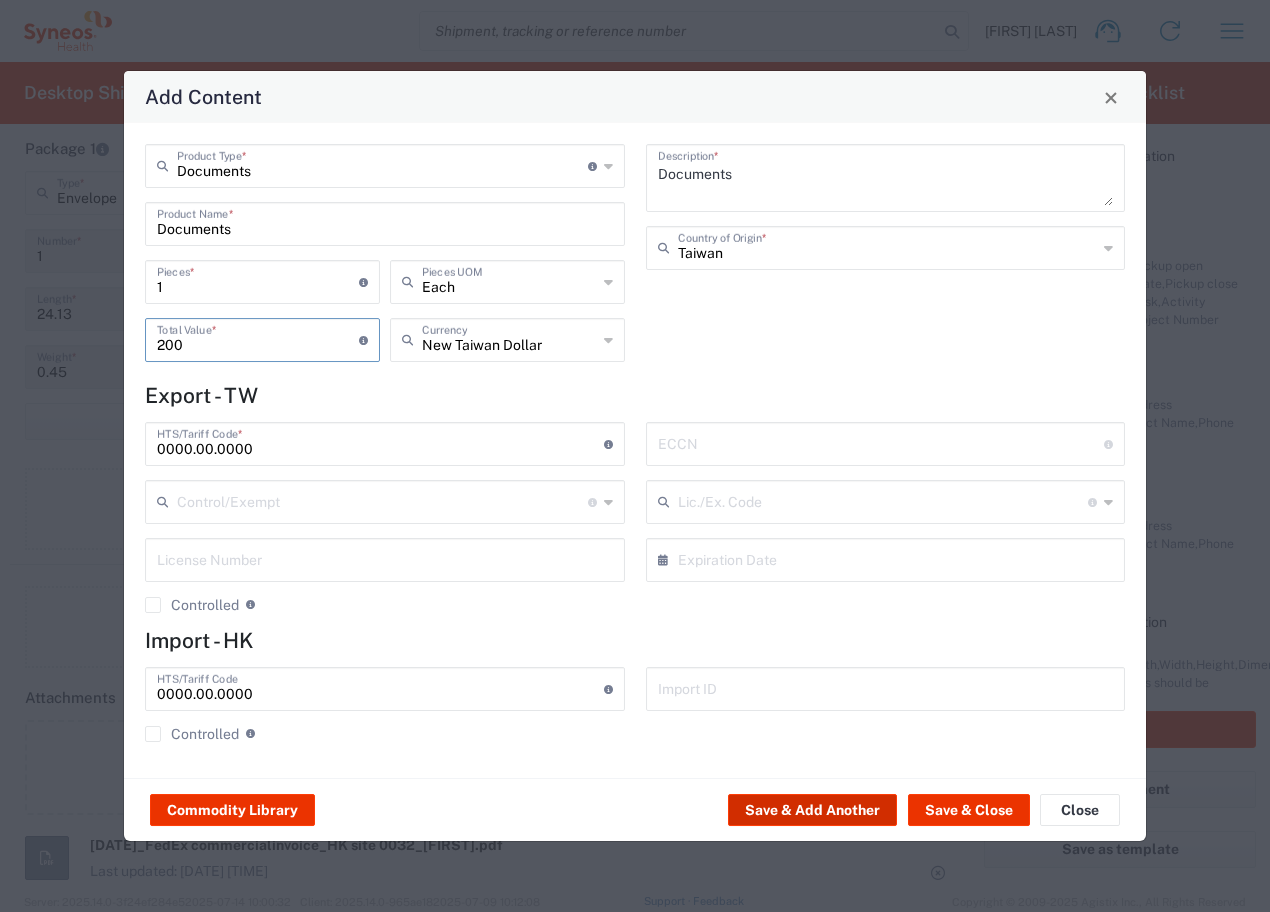 type on "200" 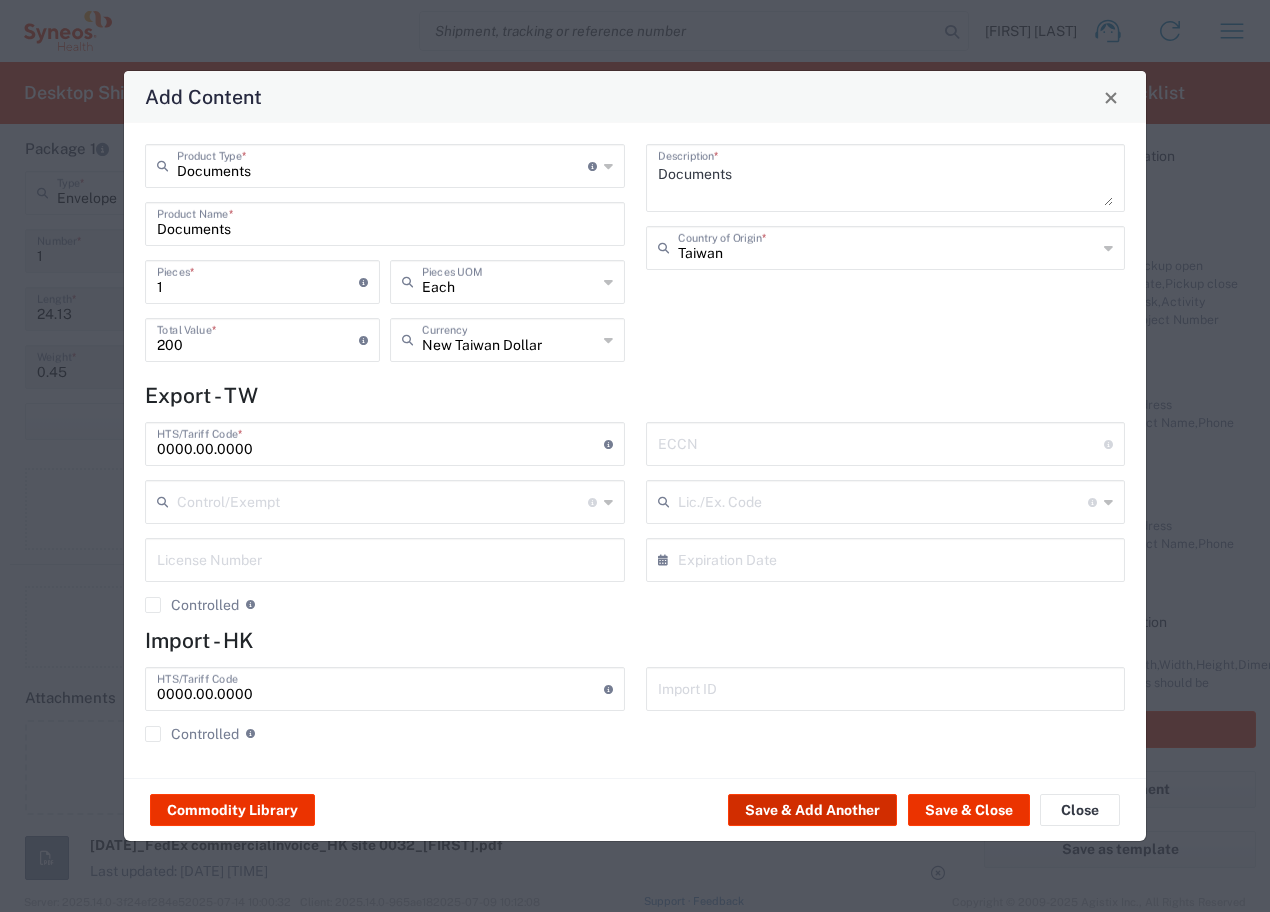 click on "Save & Add Another" 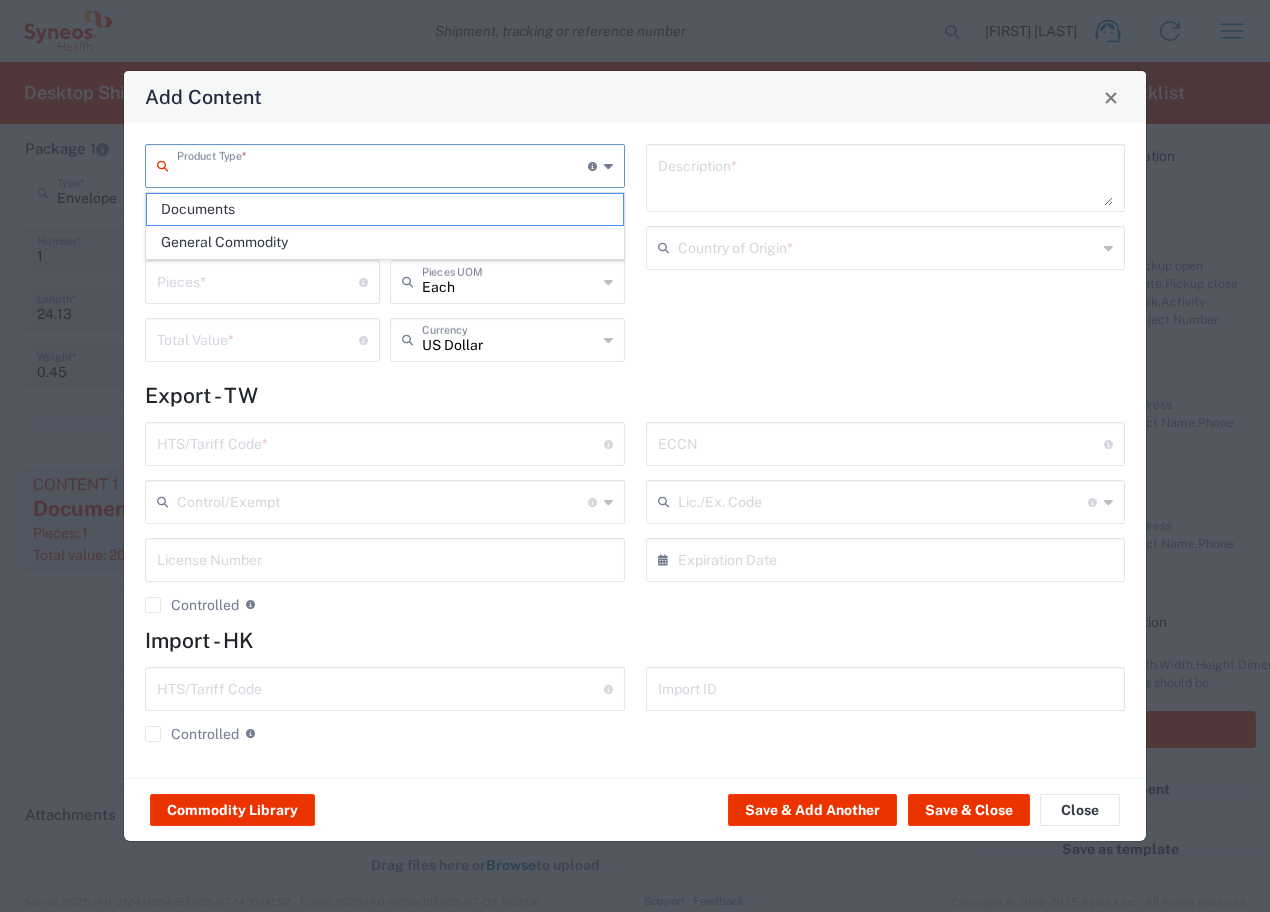 click at bounding box center (382, 164) 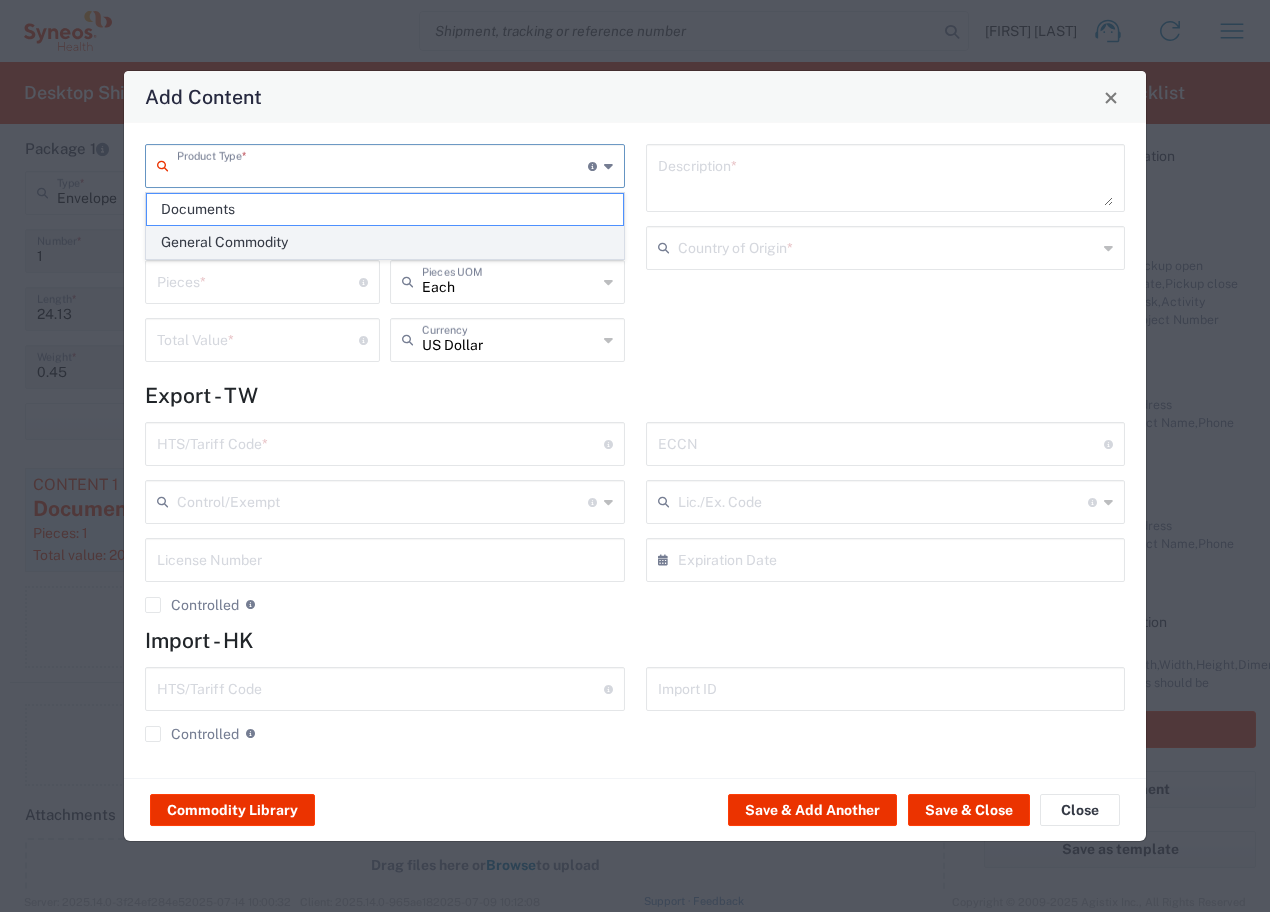 click on "General Commodity" 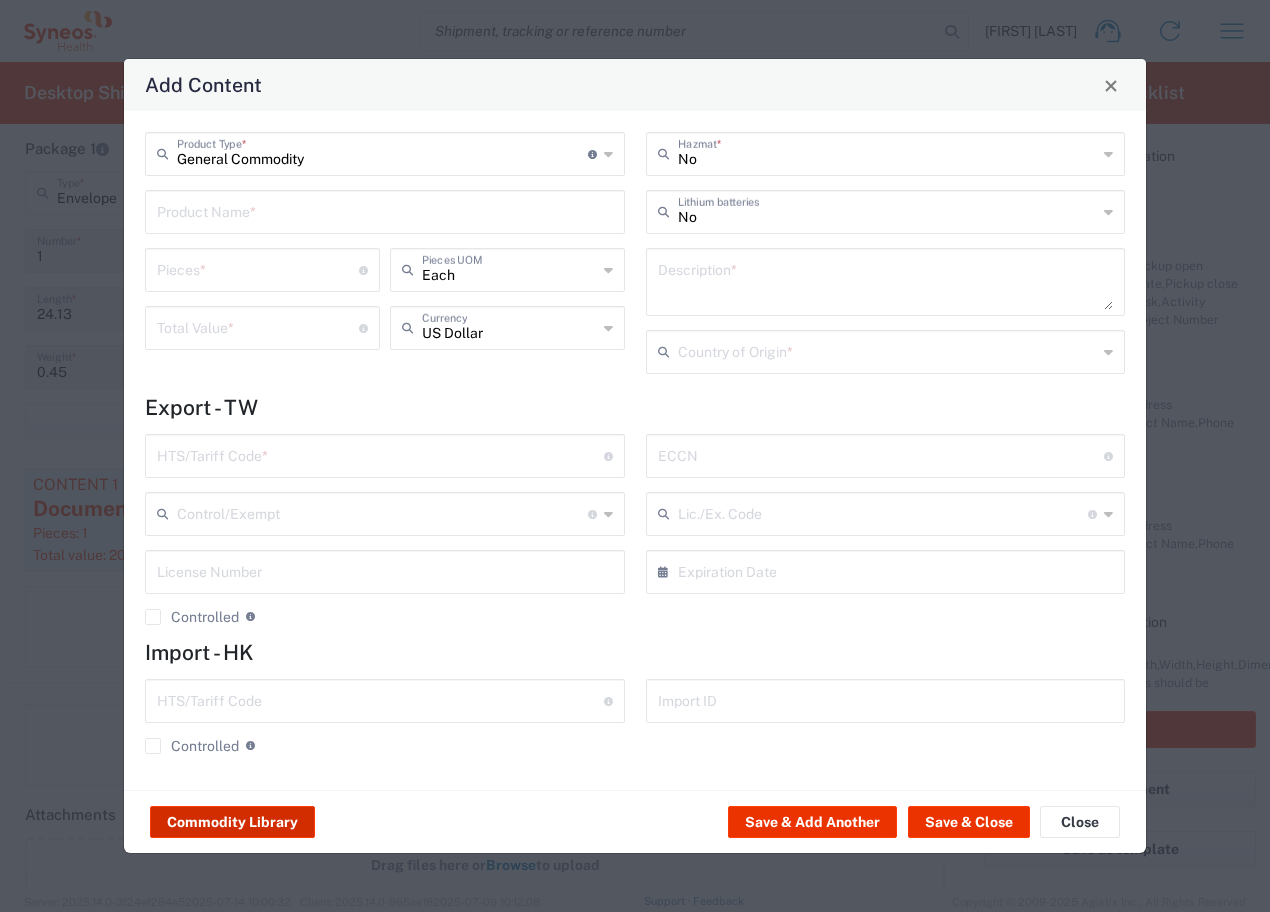 click on "Commodity Library" 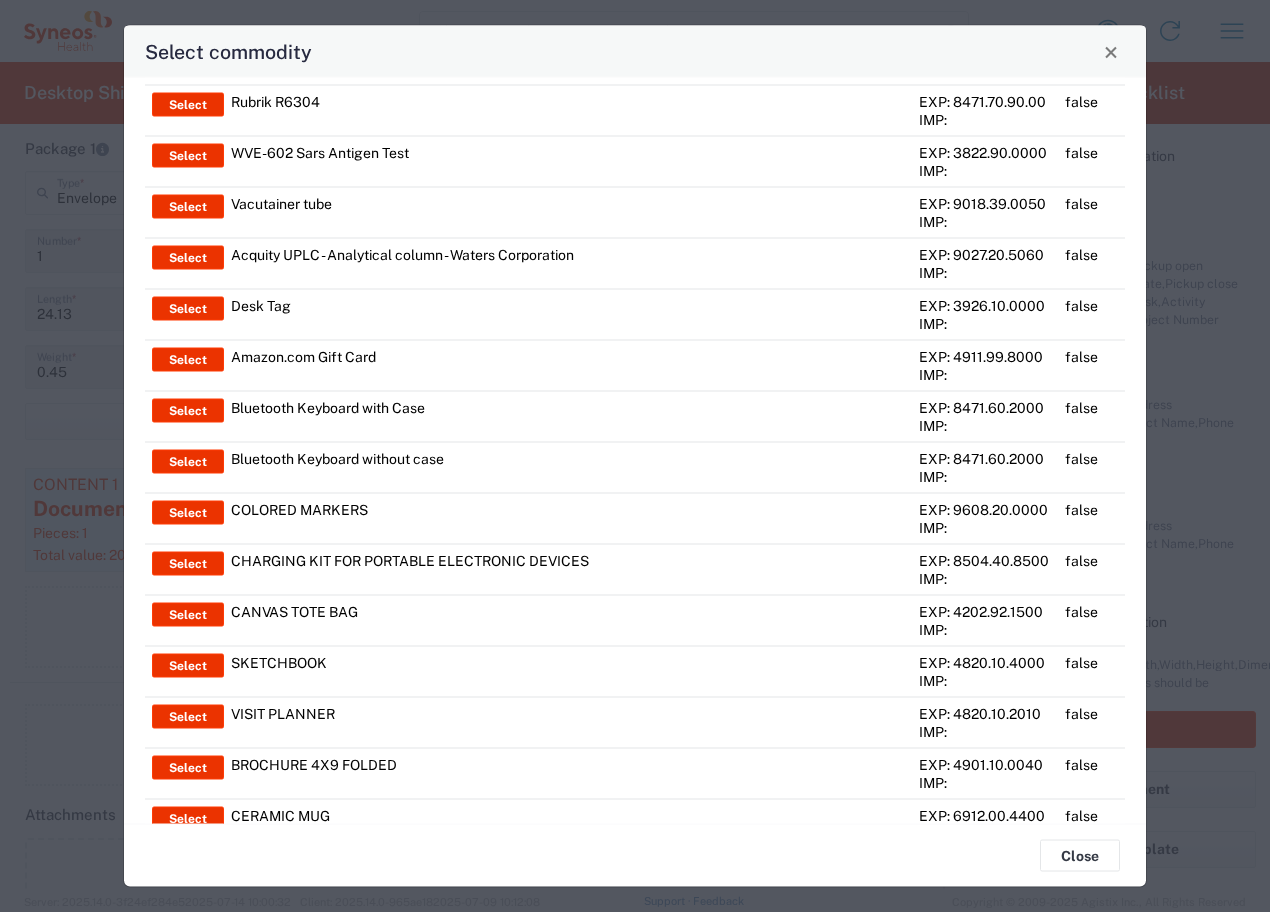 scroll, scrollTop: 5118, scrollLeft: 0, axis: vertical 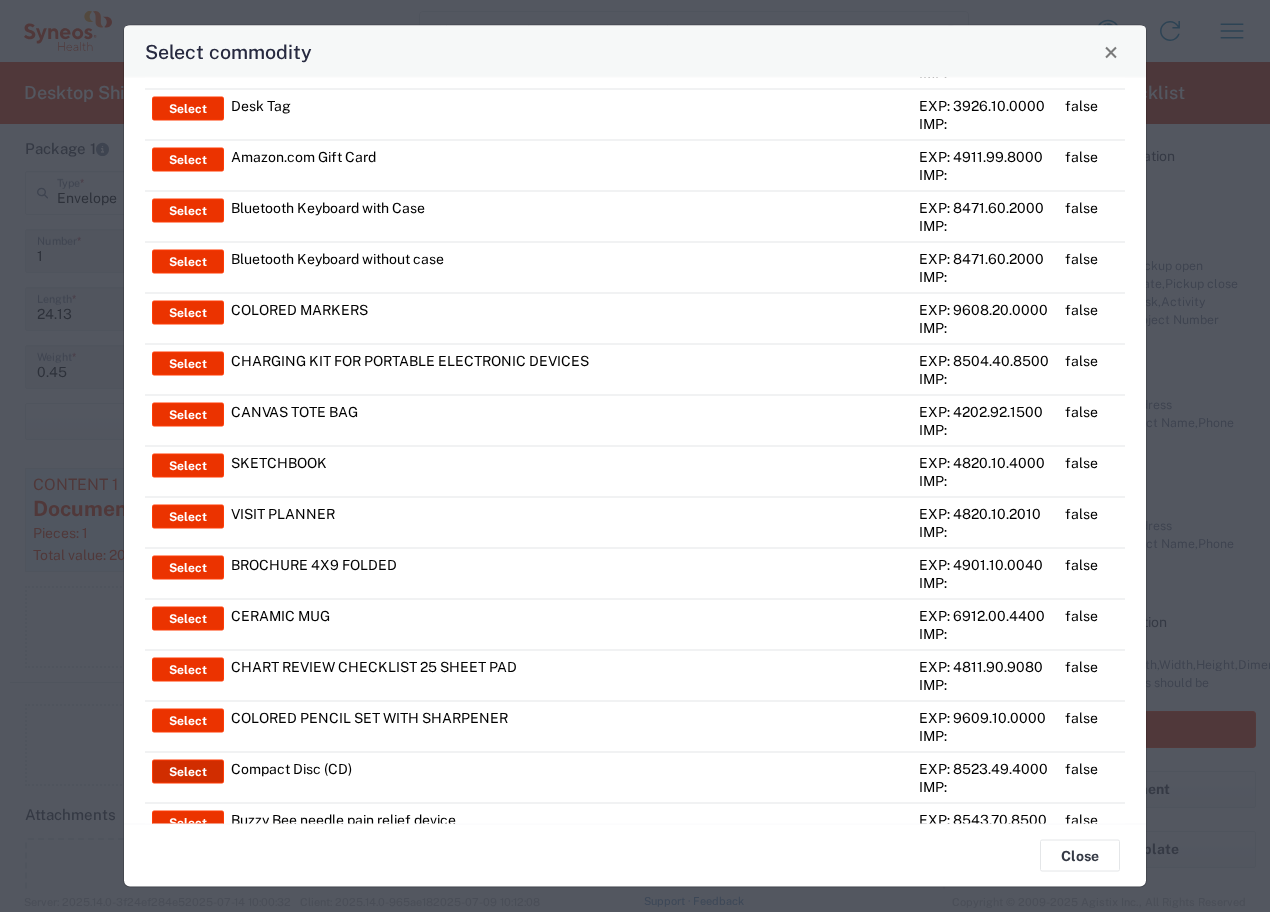click on "Select" 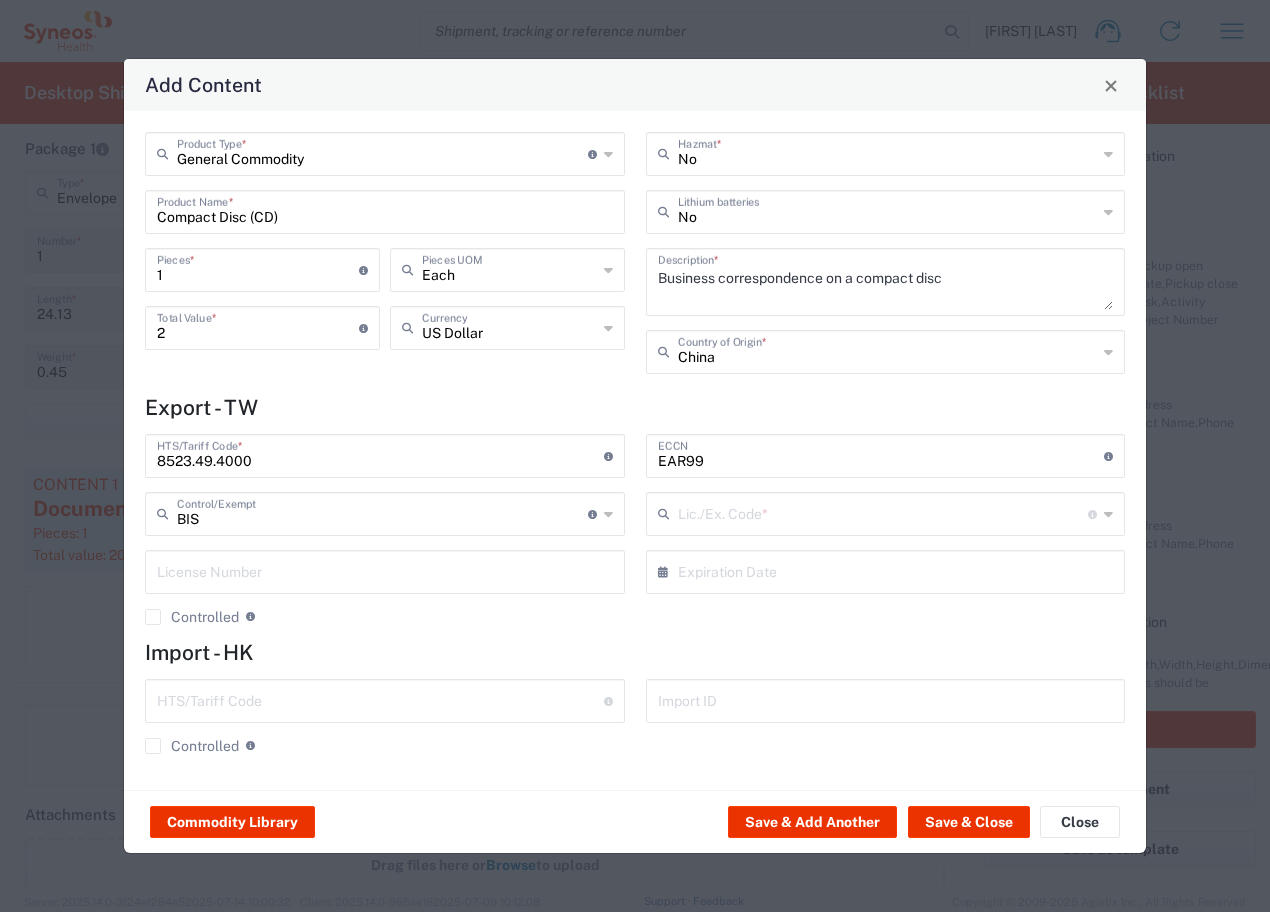 type on "NLR - No License Required" 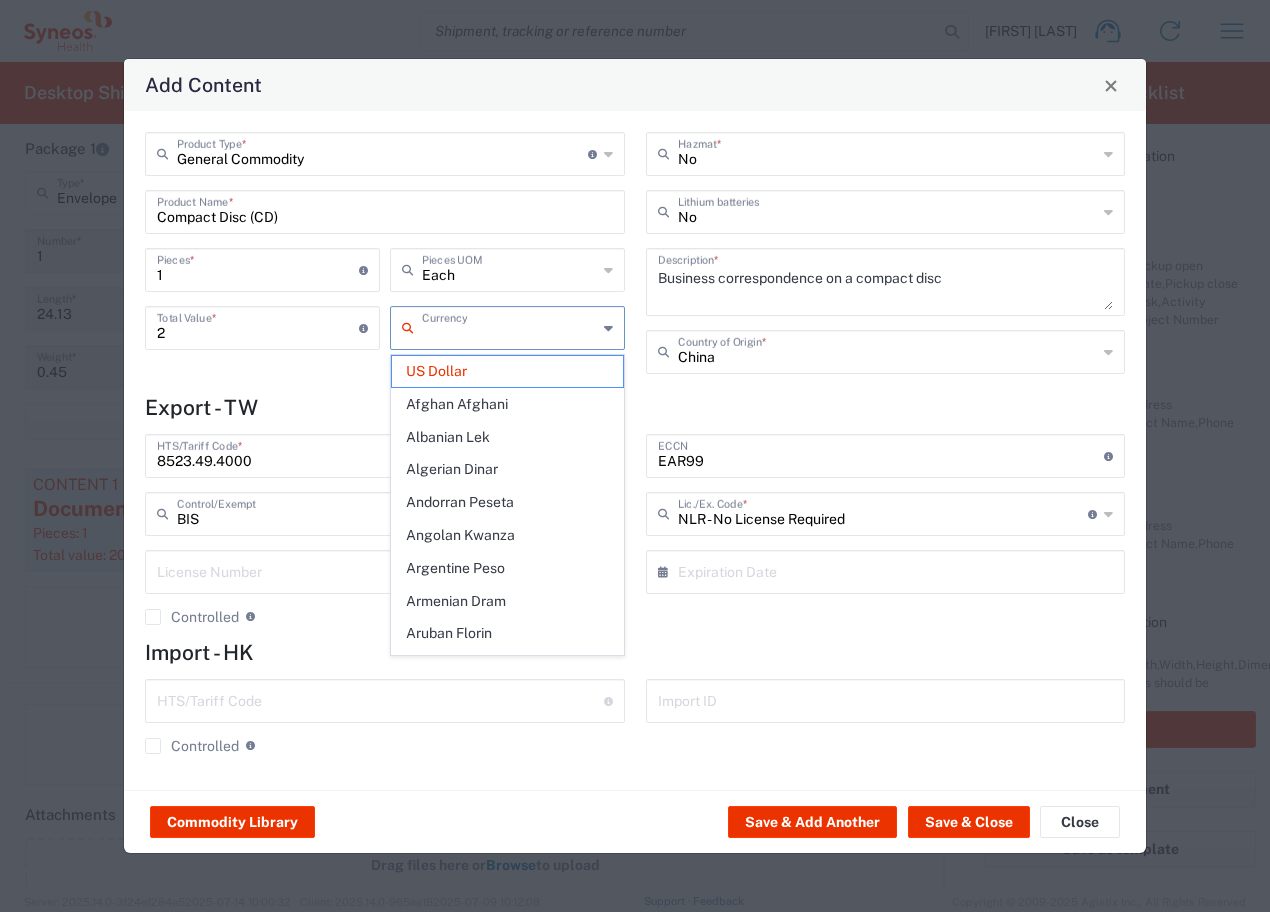 click at bounding box center [509, 326] 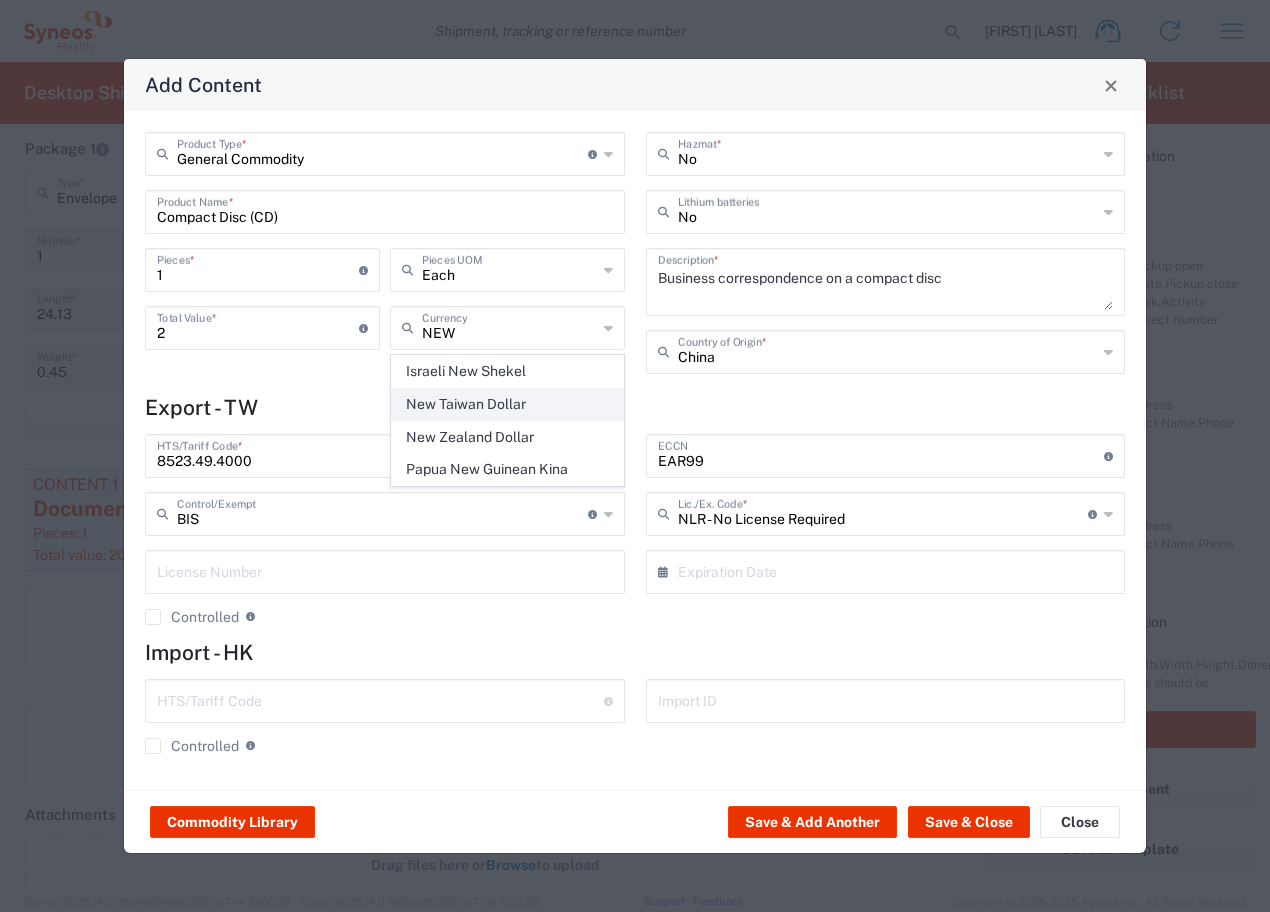 click on "New Taiwan Dollar" 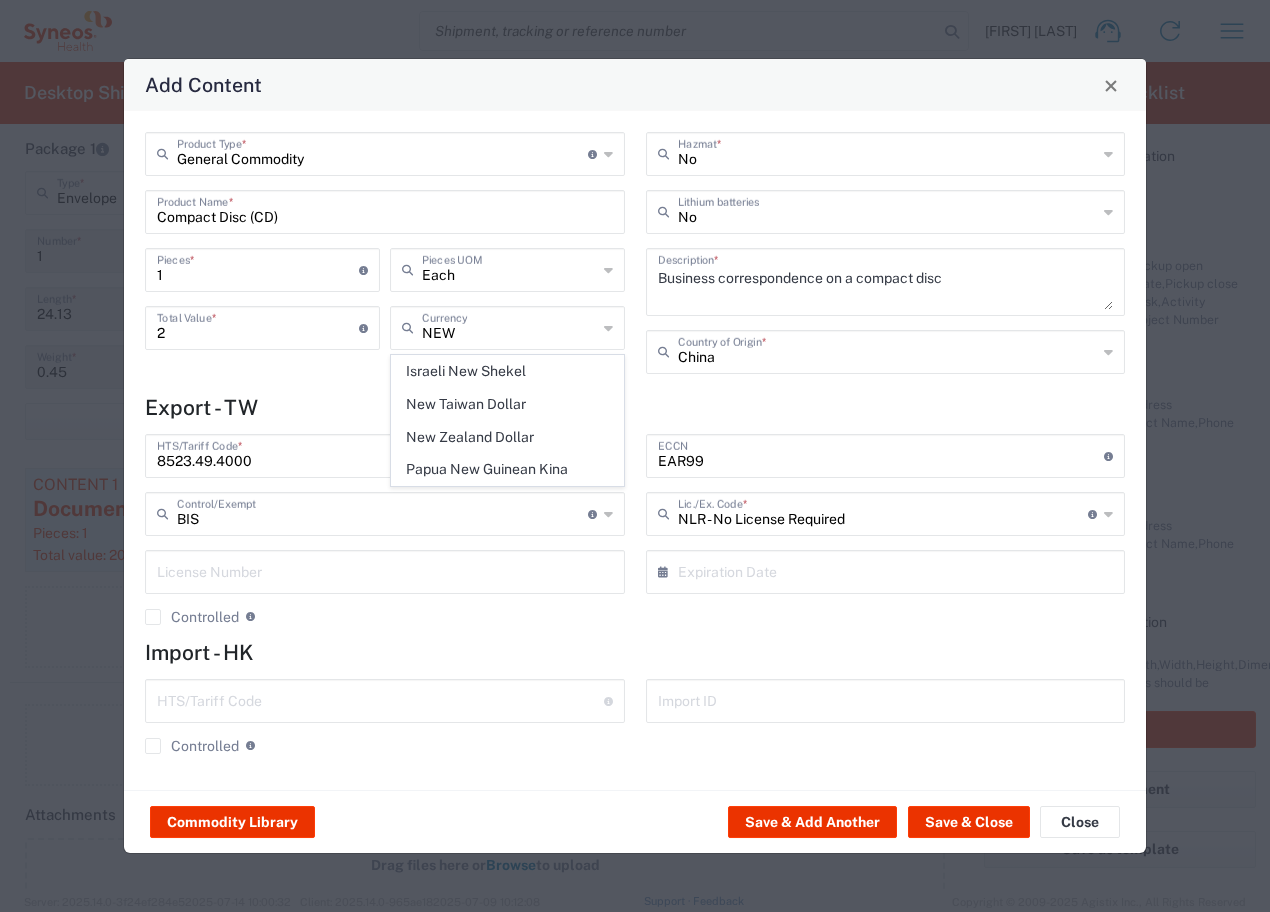 type on "New Taiwan Dollar" 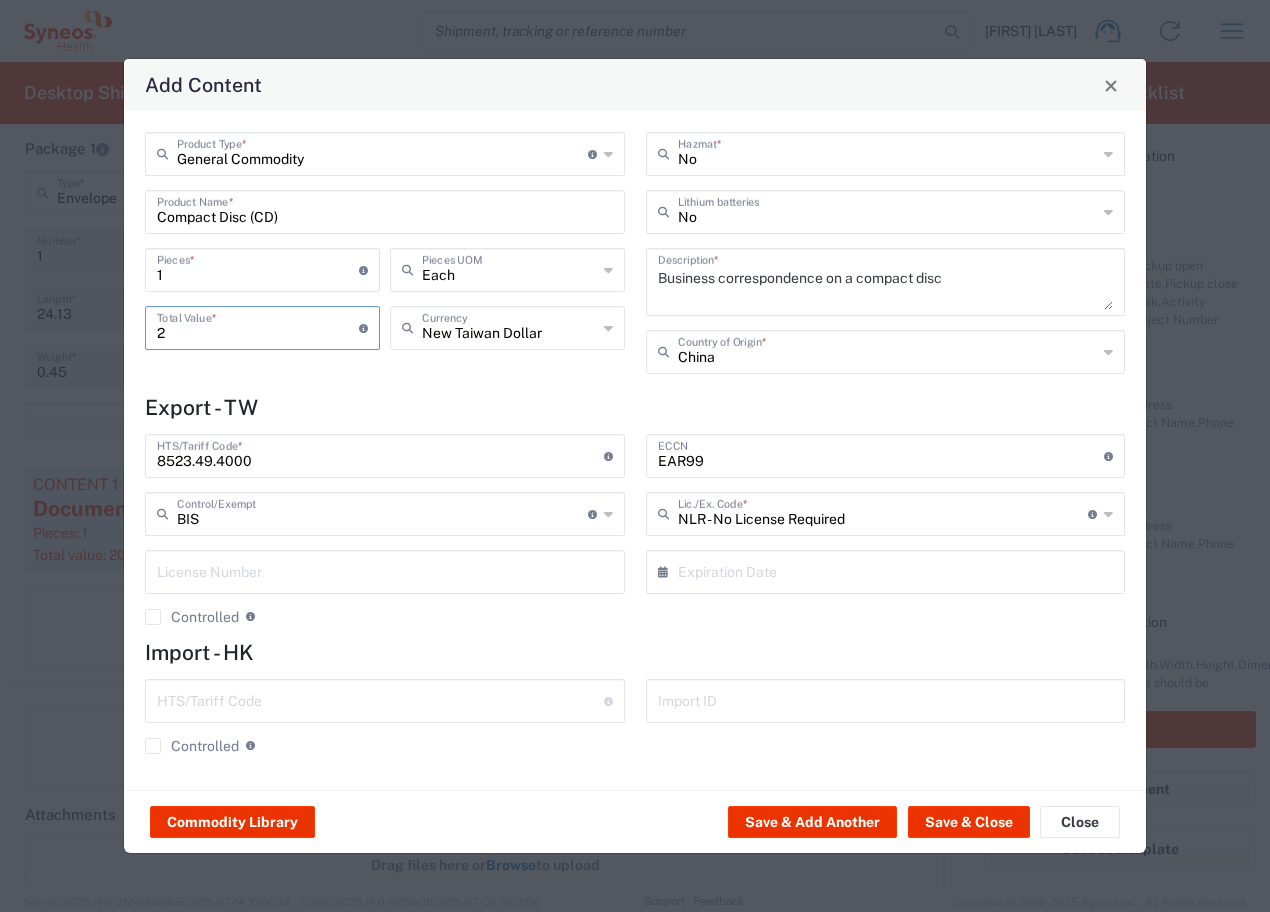 click on "2" at bounding box center (258, 326) 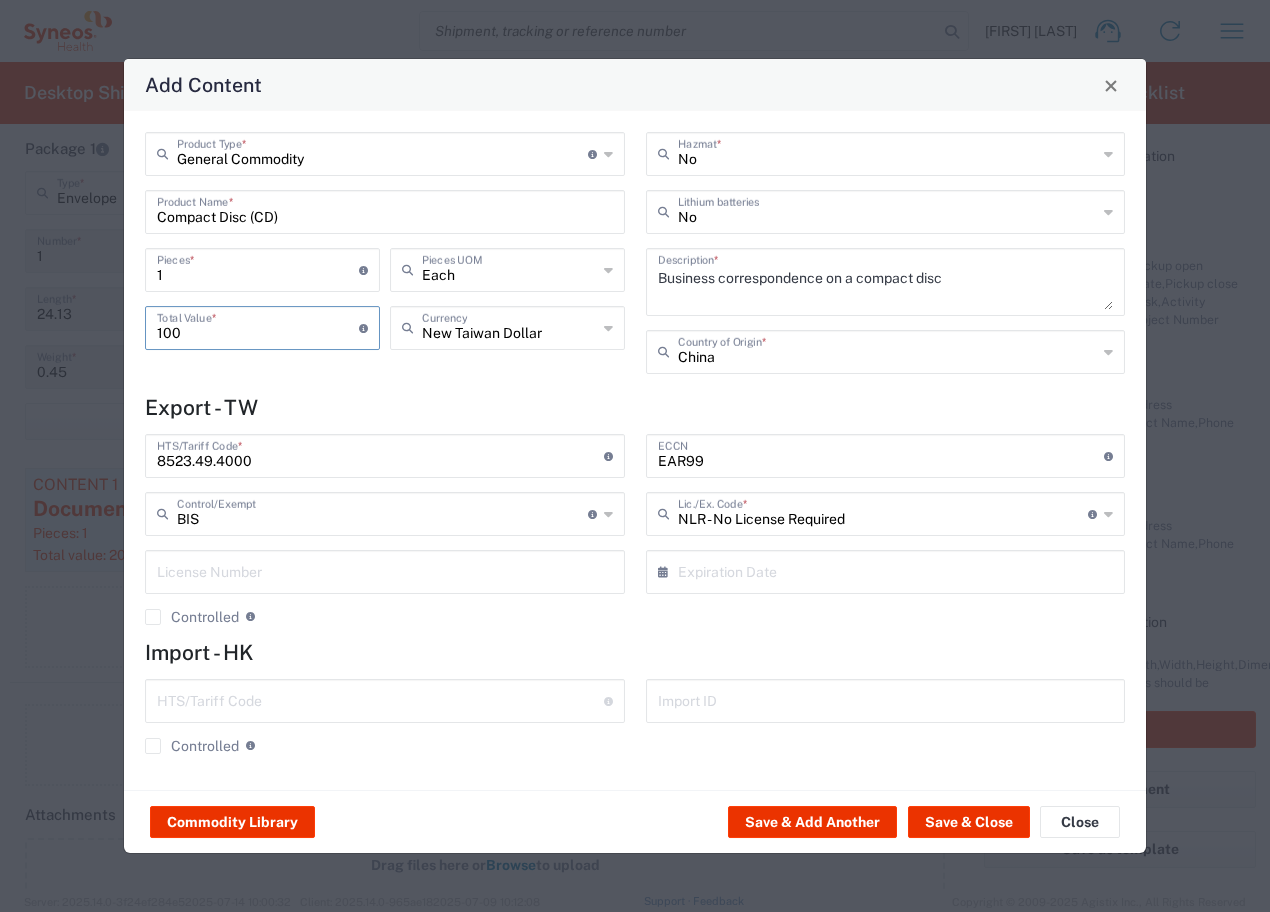 type on "100" 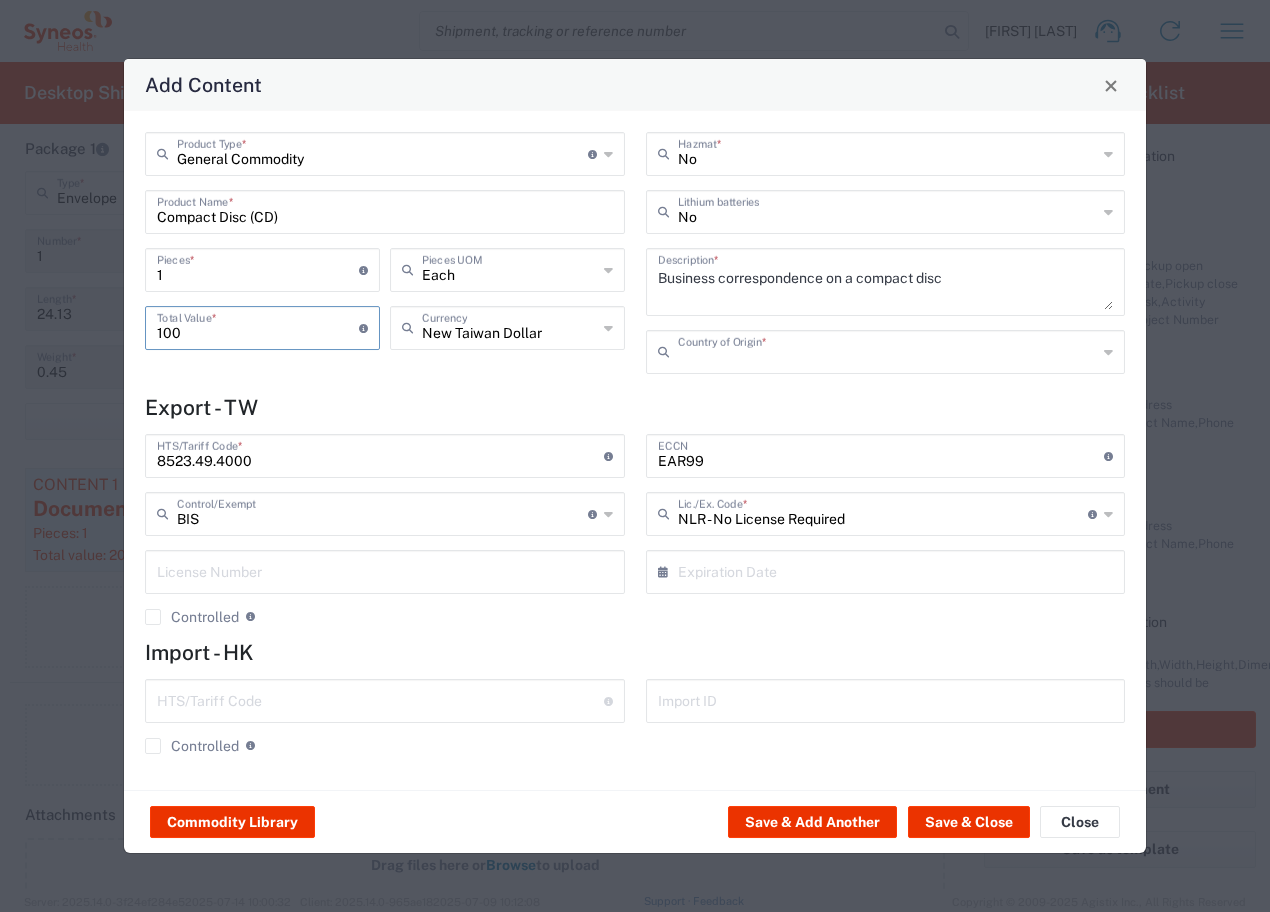 click at bounding box center [888, 350] 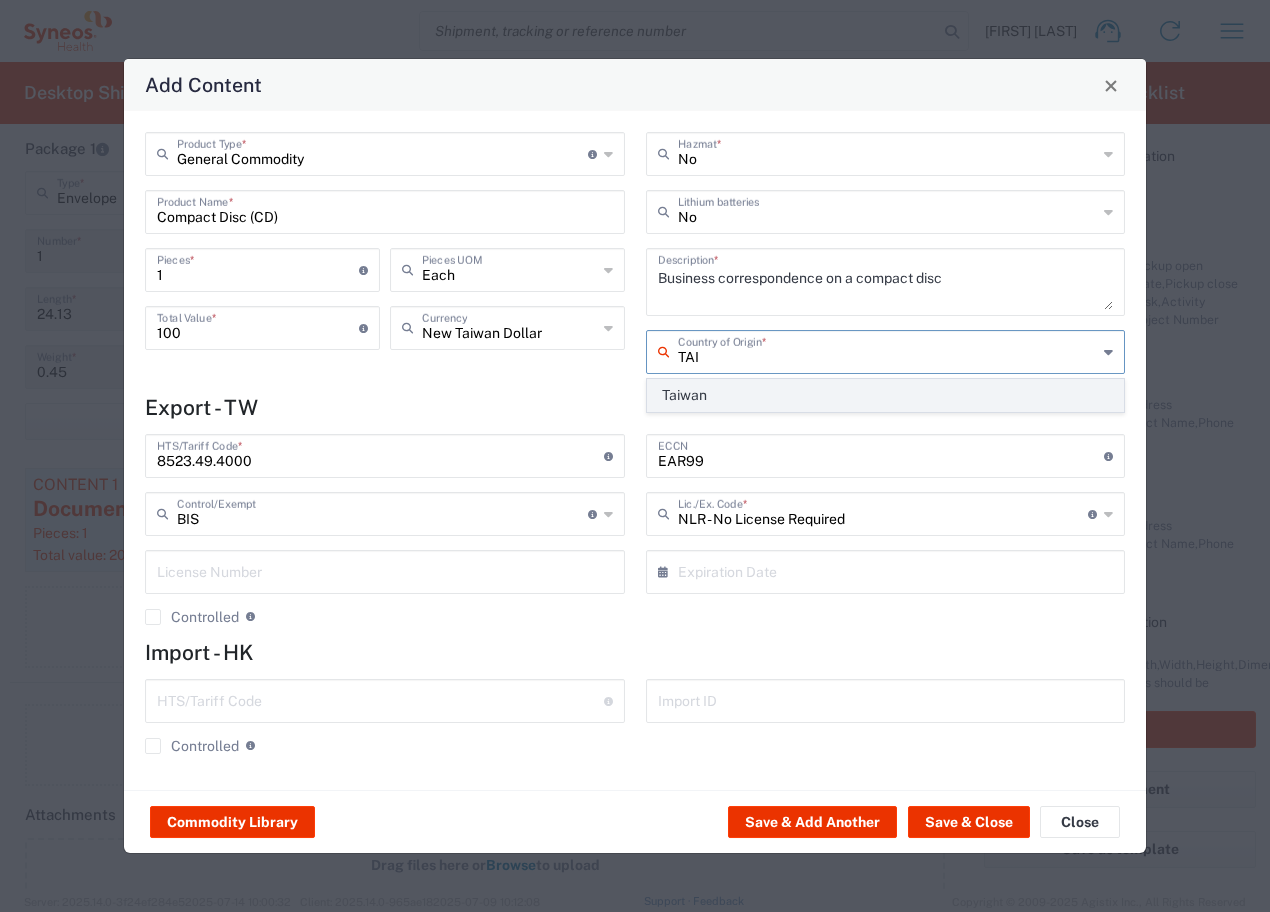 click on "Taiwan" 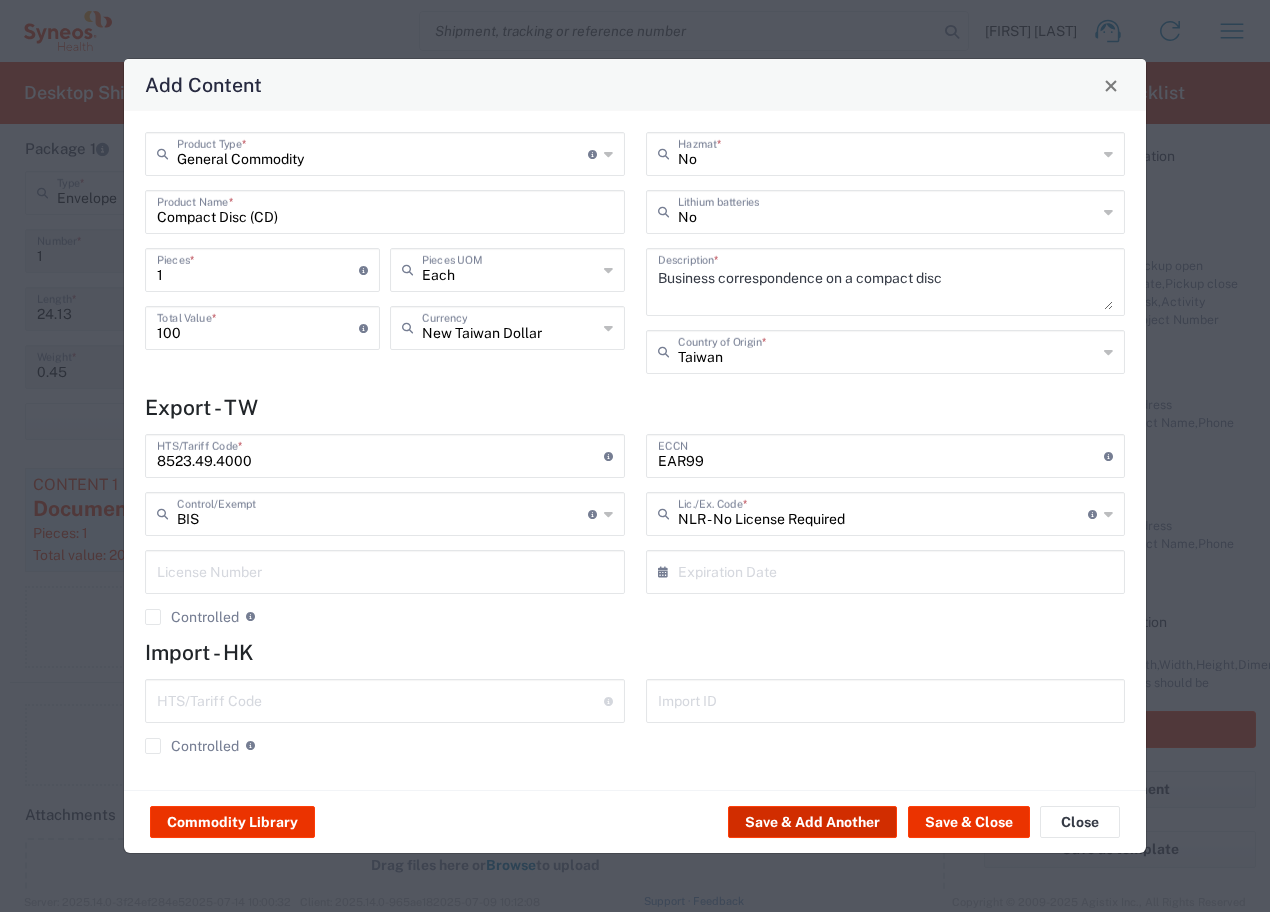 click on "Save & Add Another" 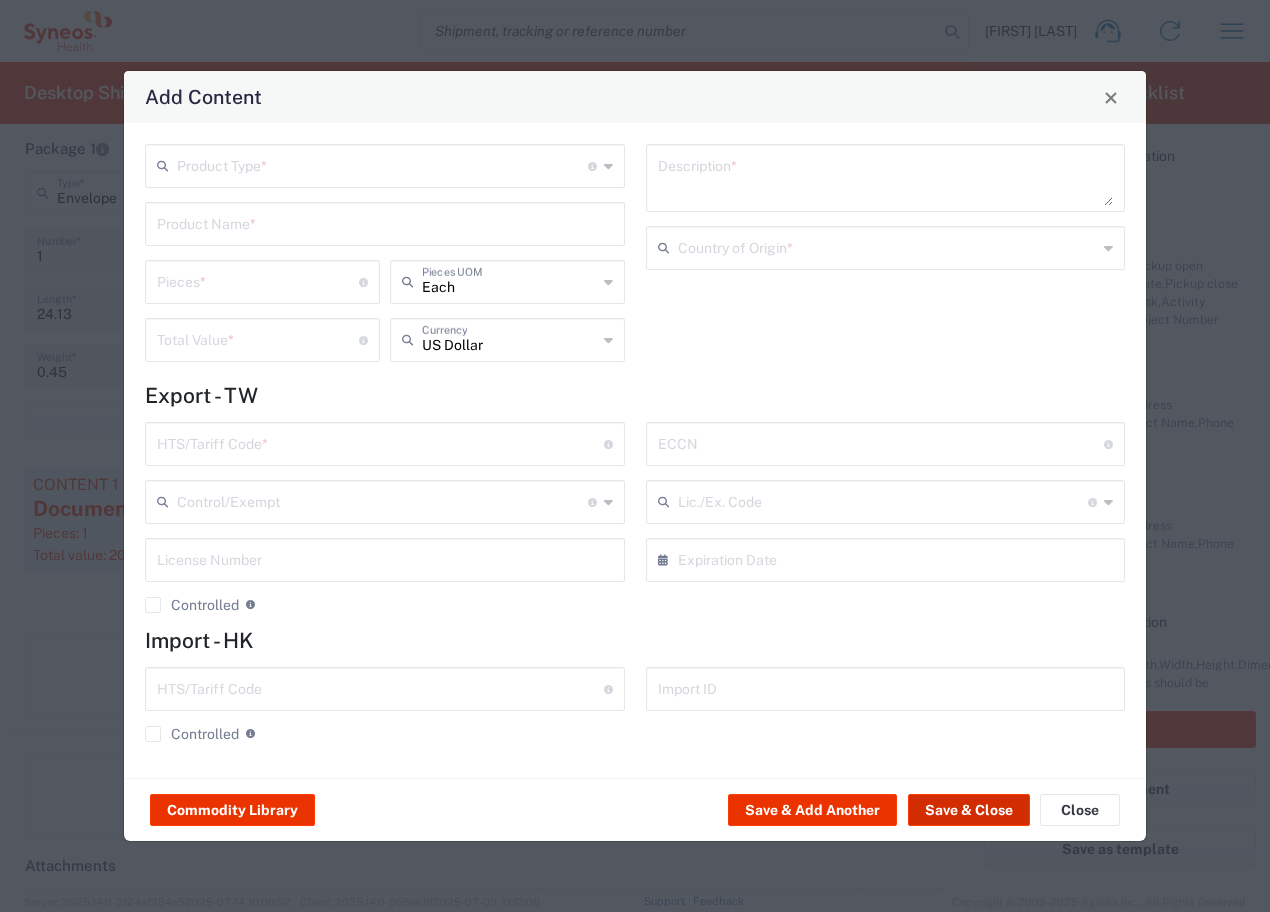 click on "Save & Close" 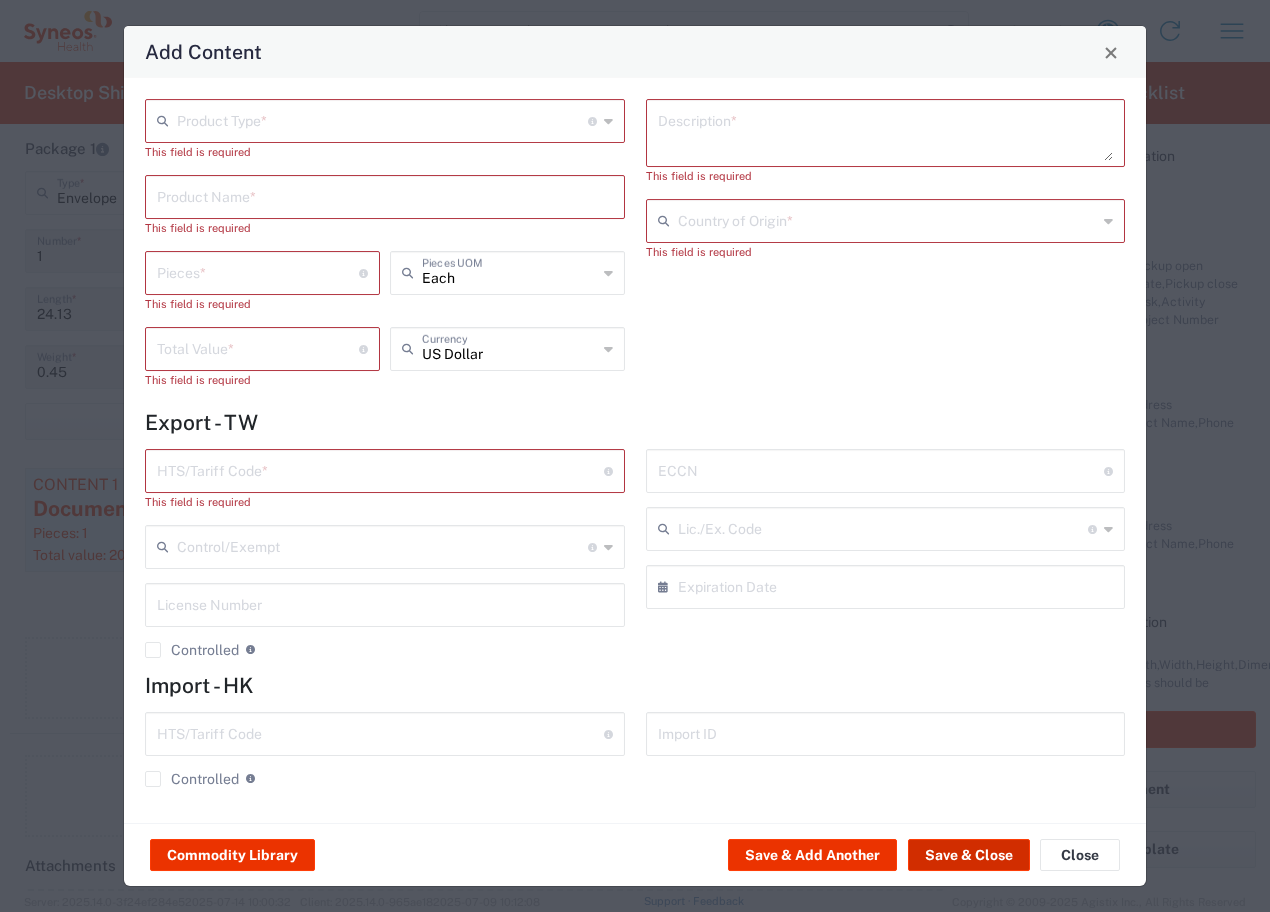 click on "Save & Close" 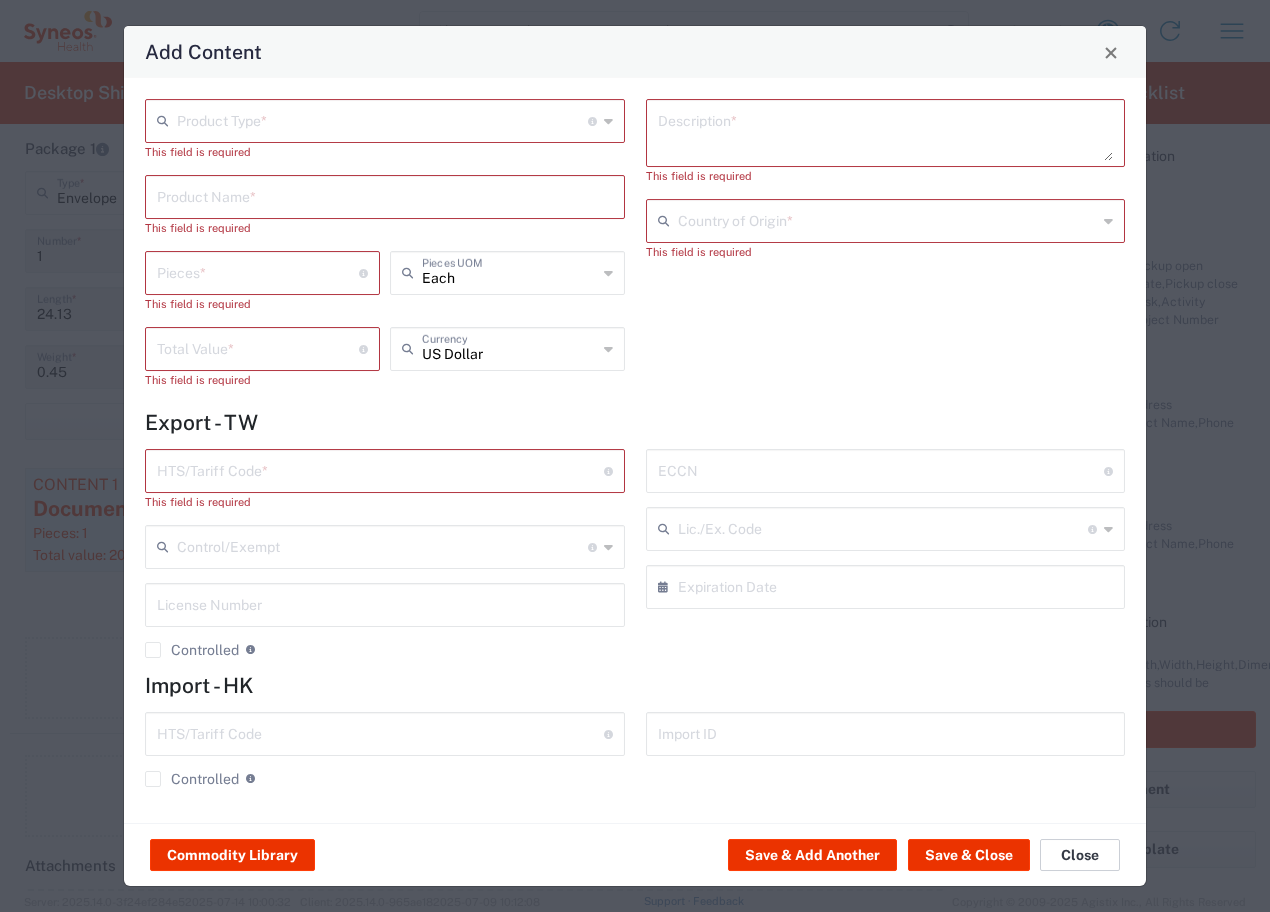 click on "Close" 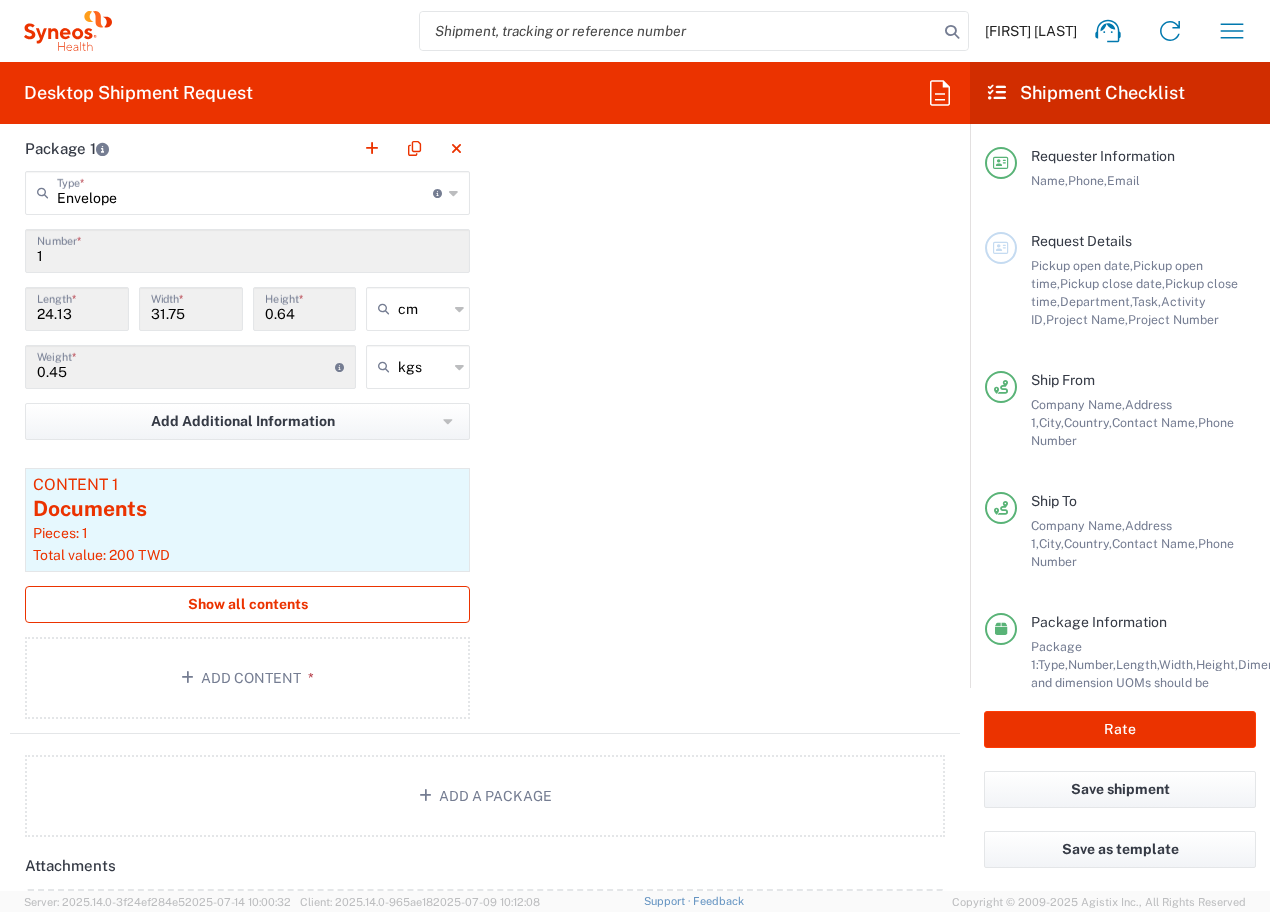 click on "Show all contents" 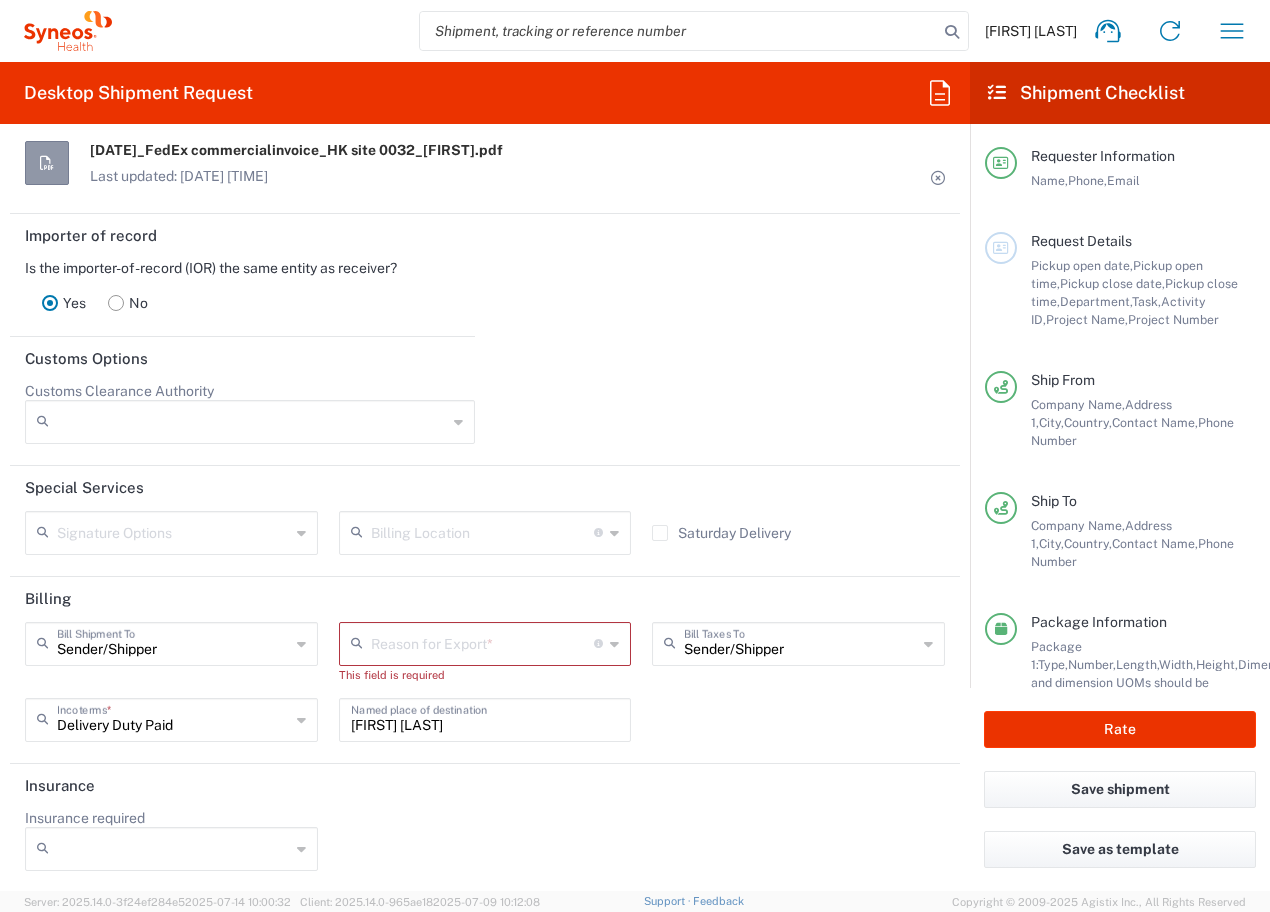 scroll, scrollTop: 2841, scrollLeft: 0, axis: vertical 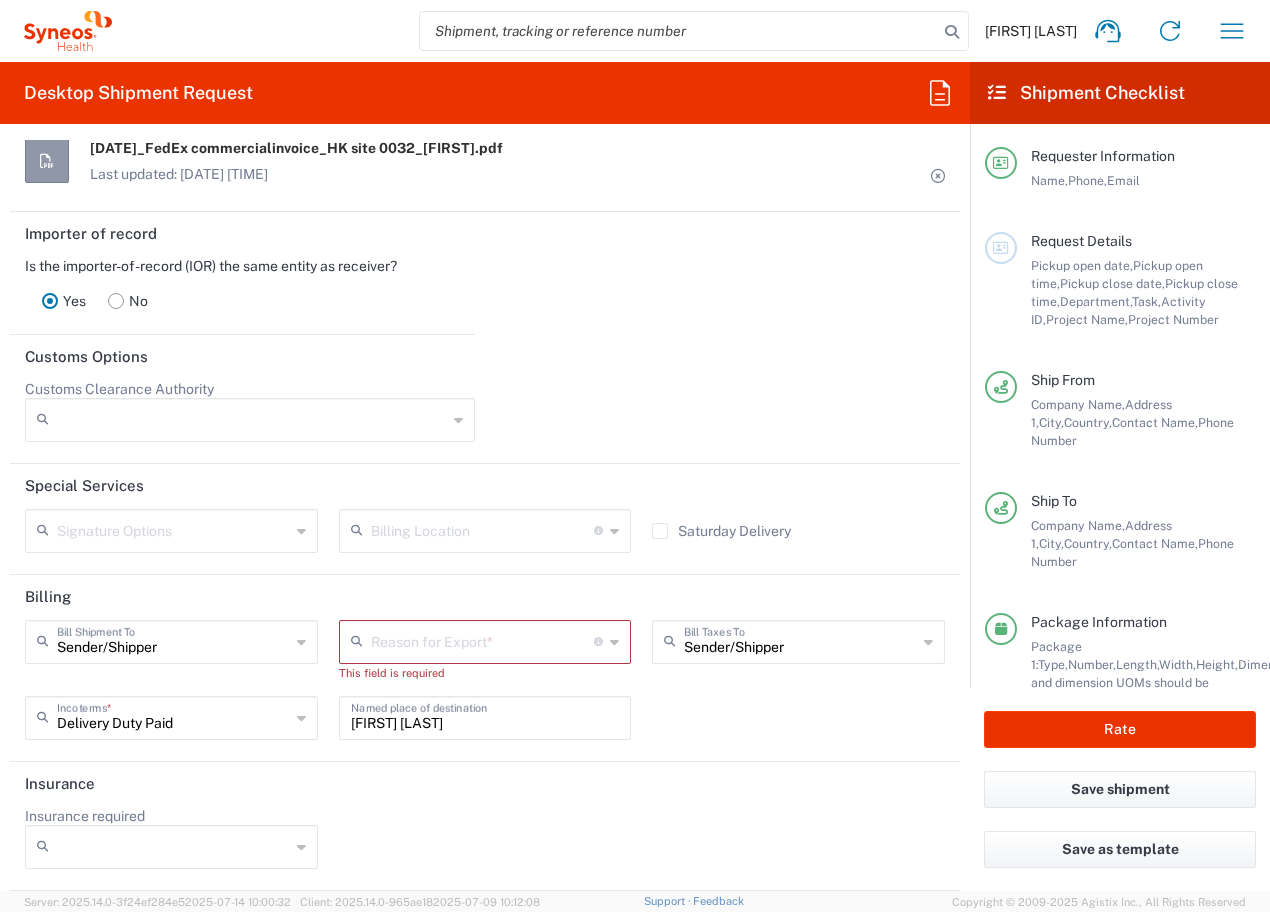 click at bounding box center [483, 640] 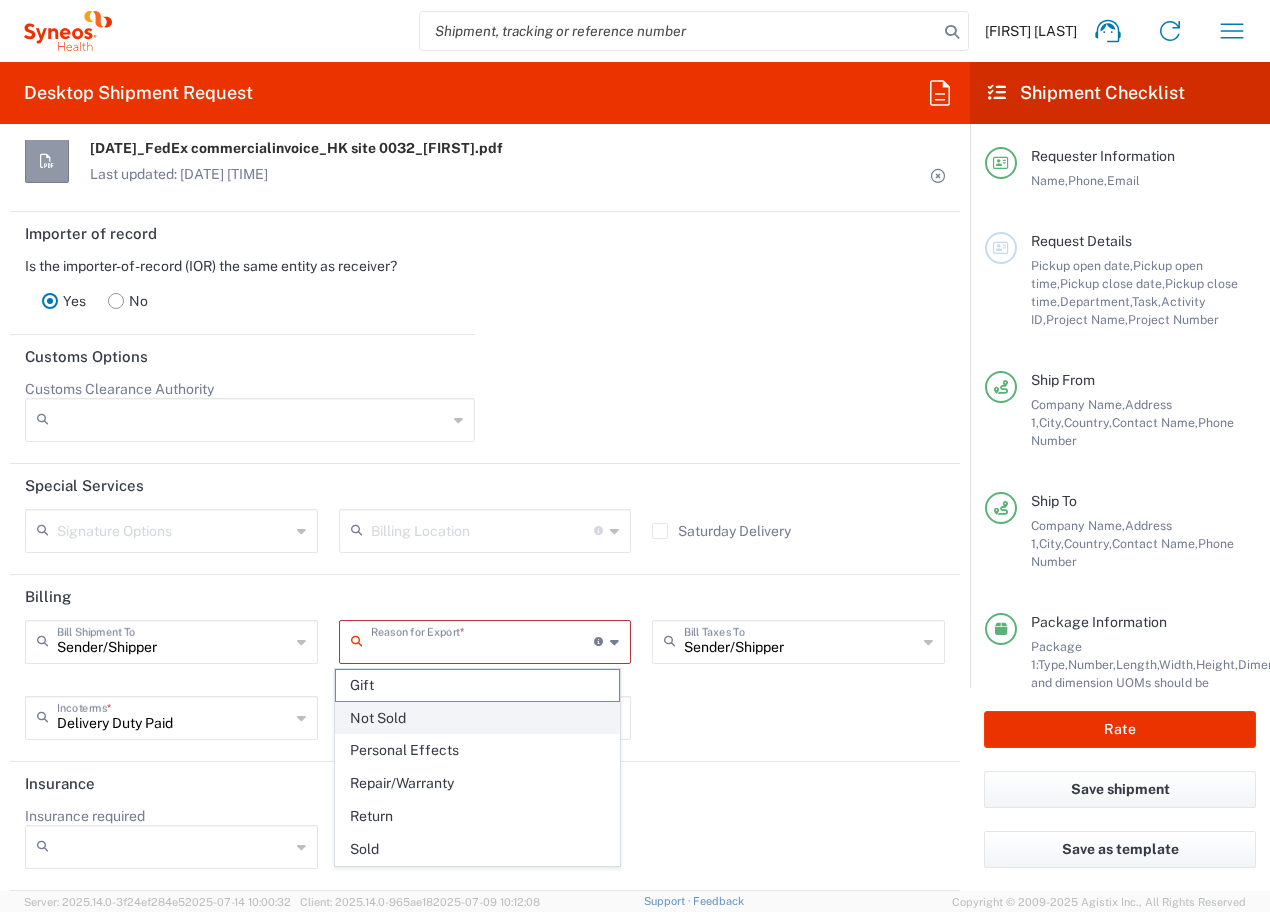 click on "Not Sold" 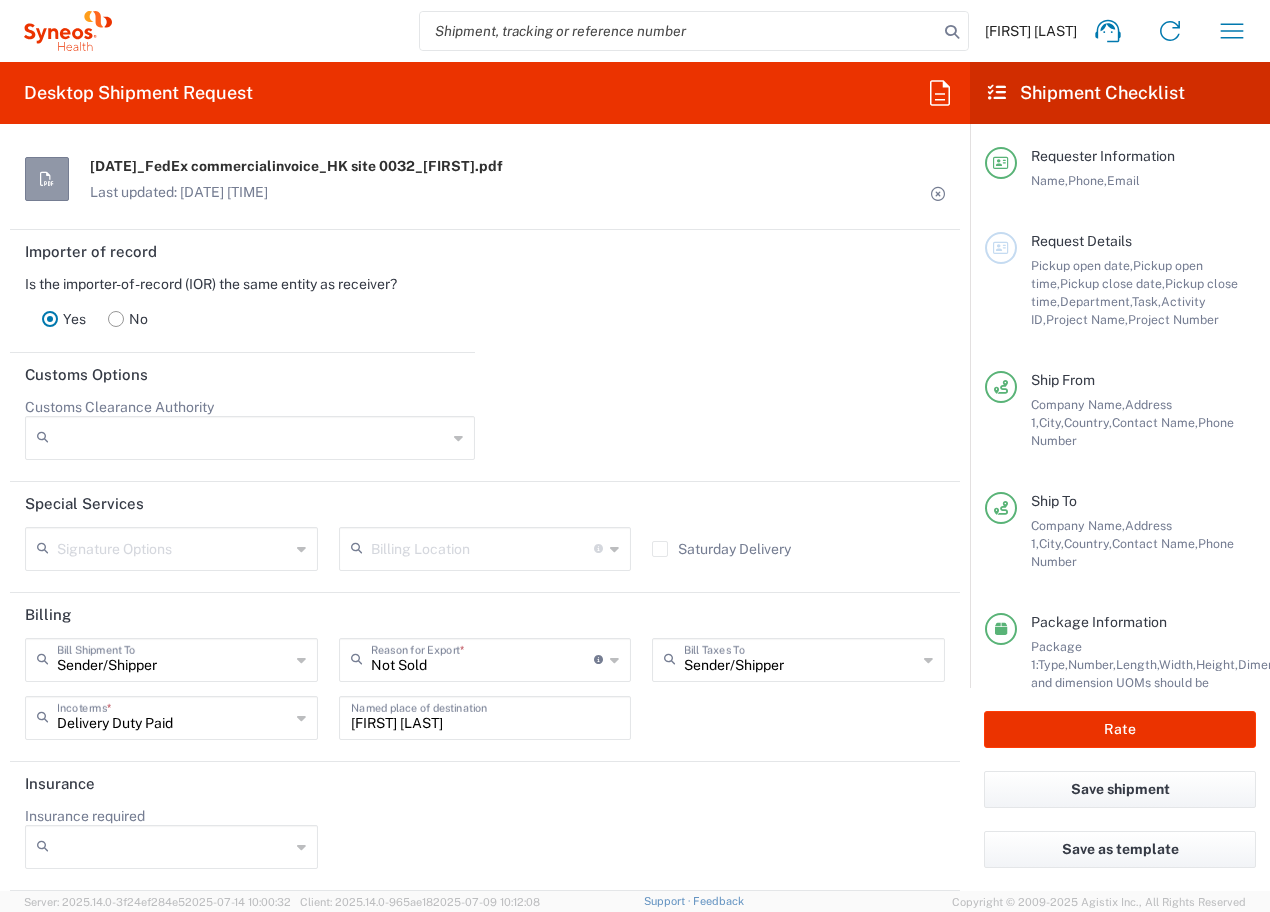 scroll, scrollTop: 2823, scrollLeft: 0, axis: vertical 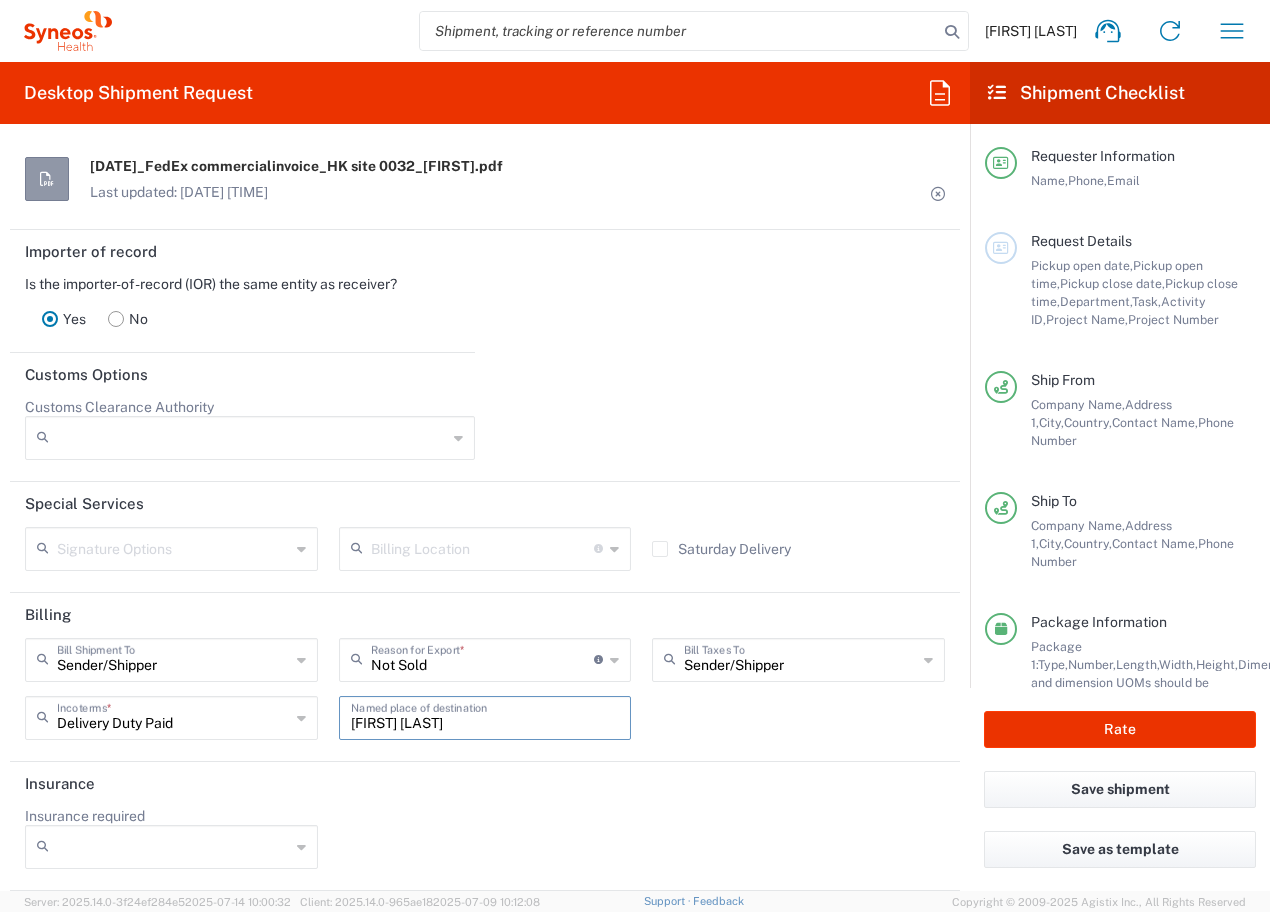 drag, startPoint x: 452, startPoint y: 723, endPoint x: 270, endPoint y: 720, distance: 182.02472 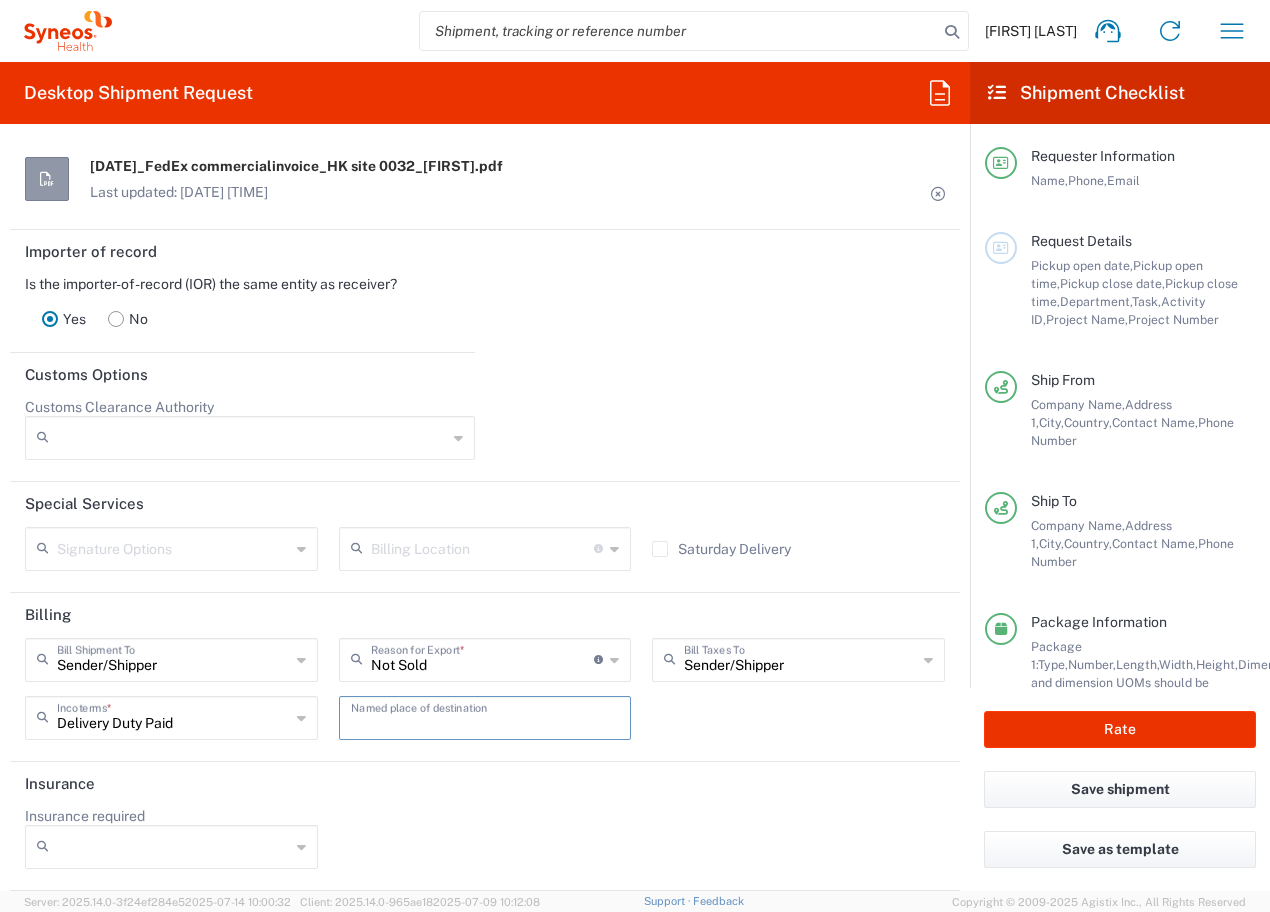 type 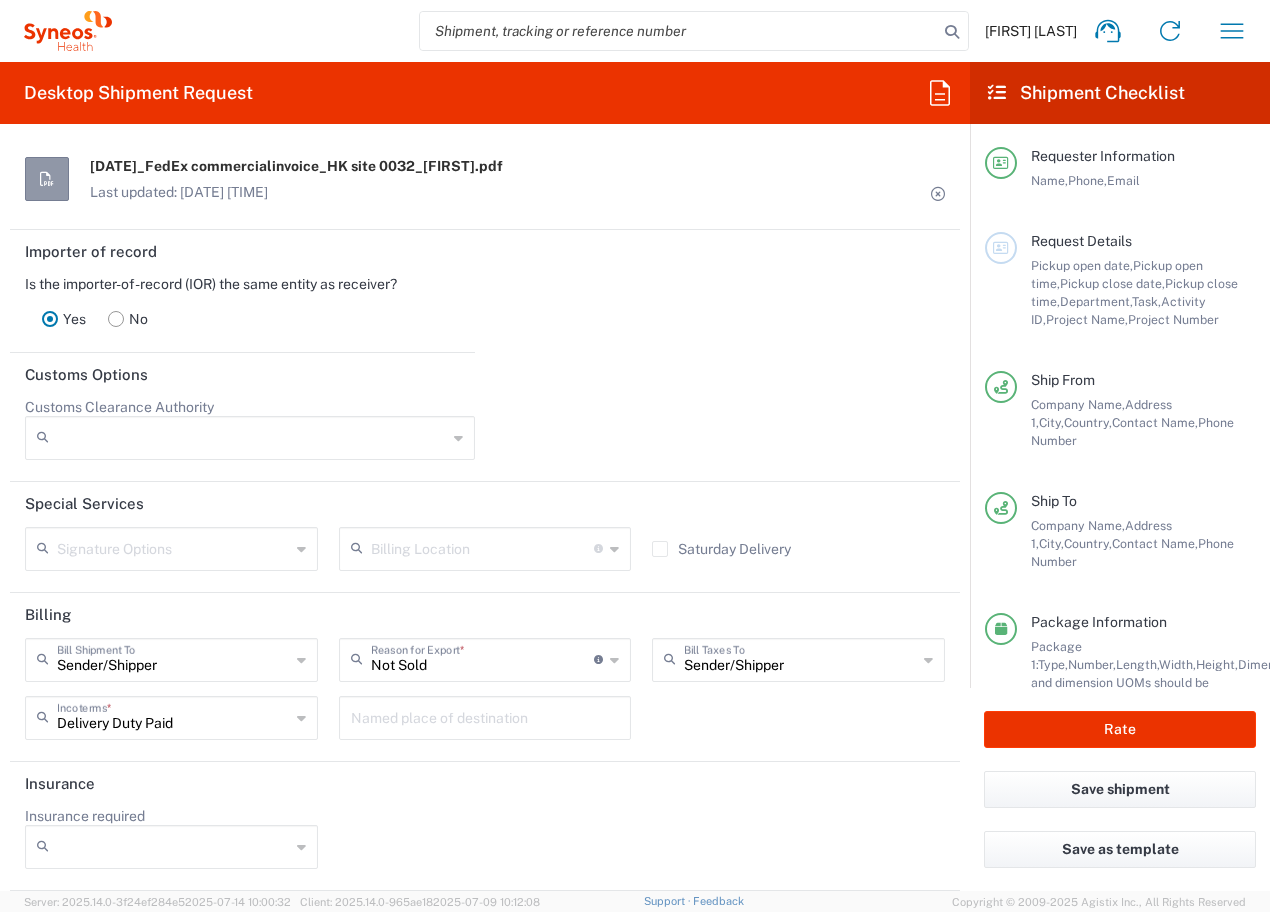 click on "Insurance required  No Yes" 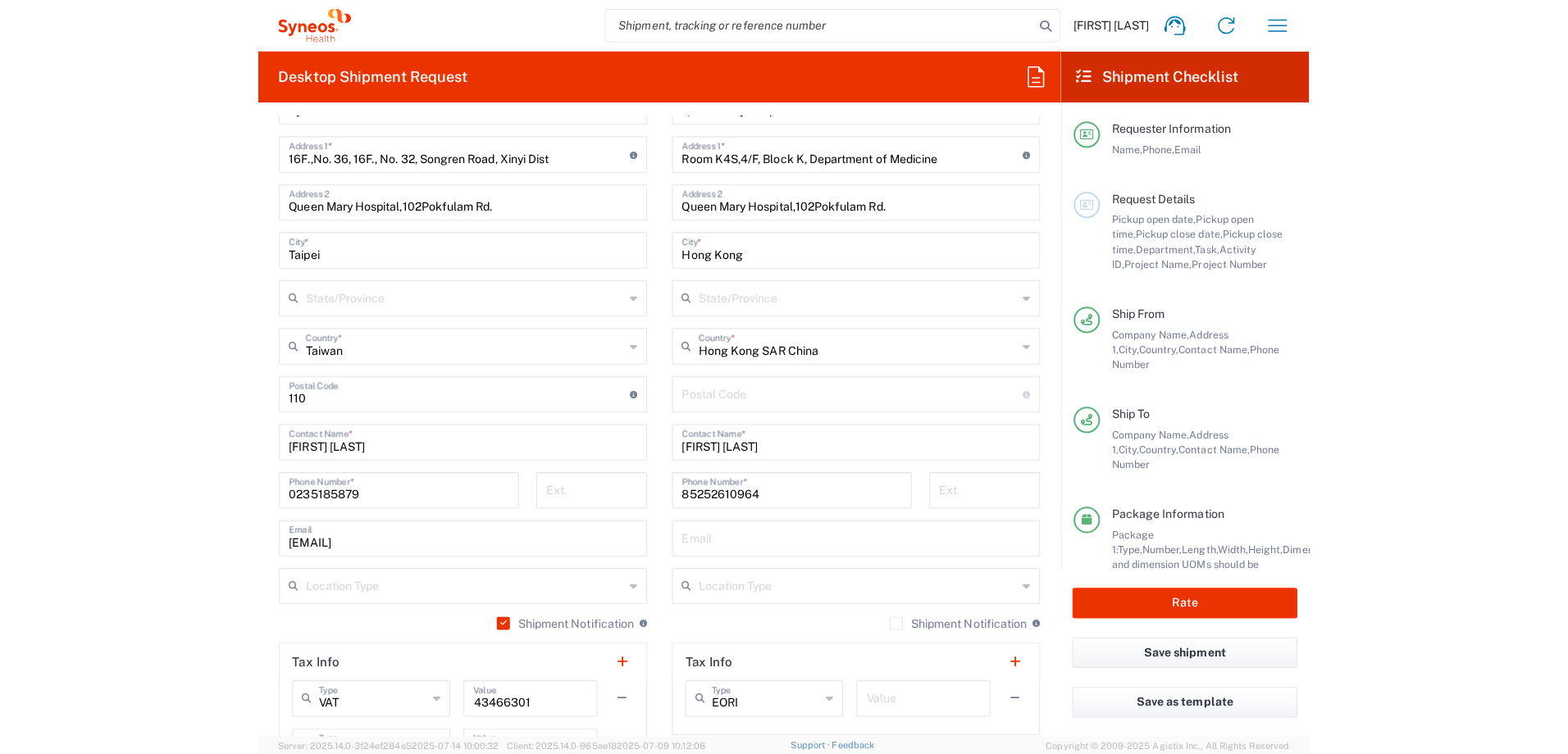 scroll, scrollTop: 756, scrollLeft: 0, axis: vertical 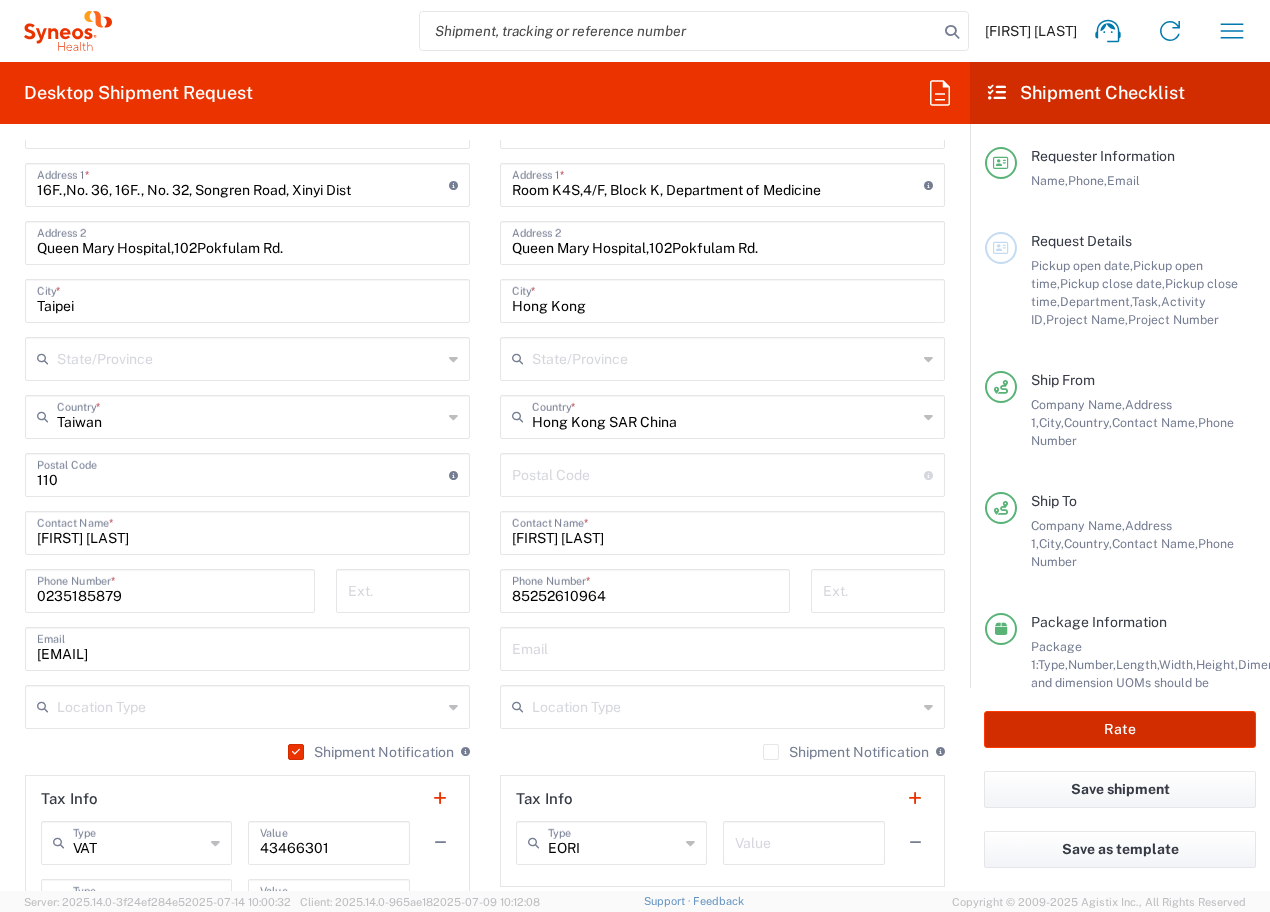click on "Rate" 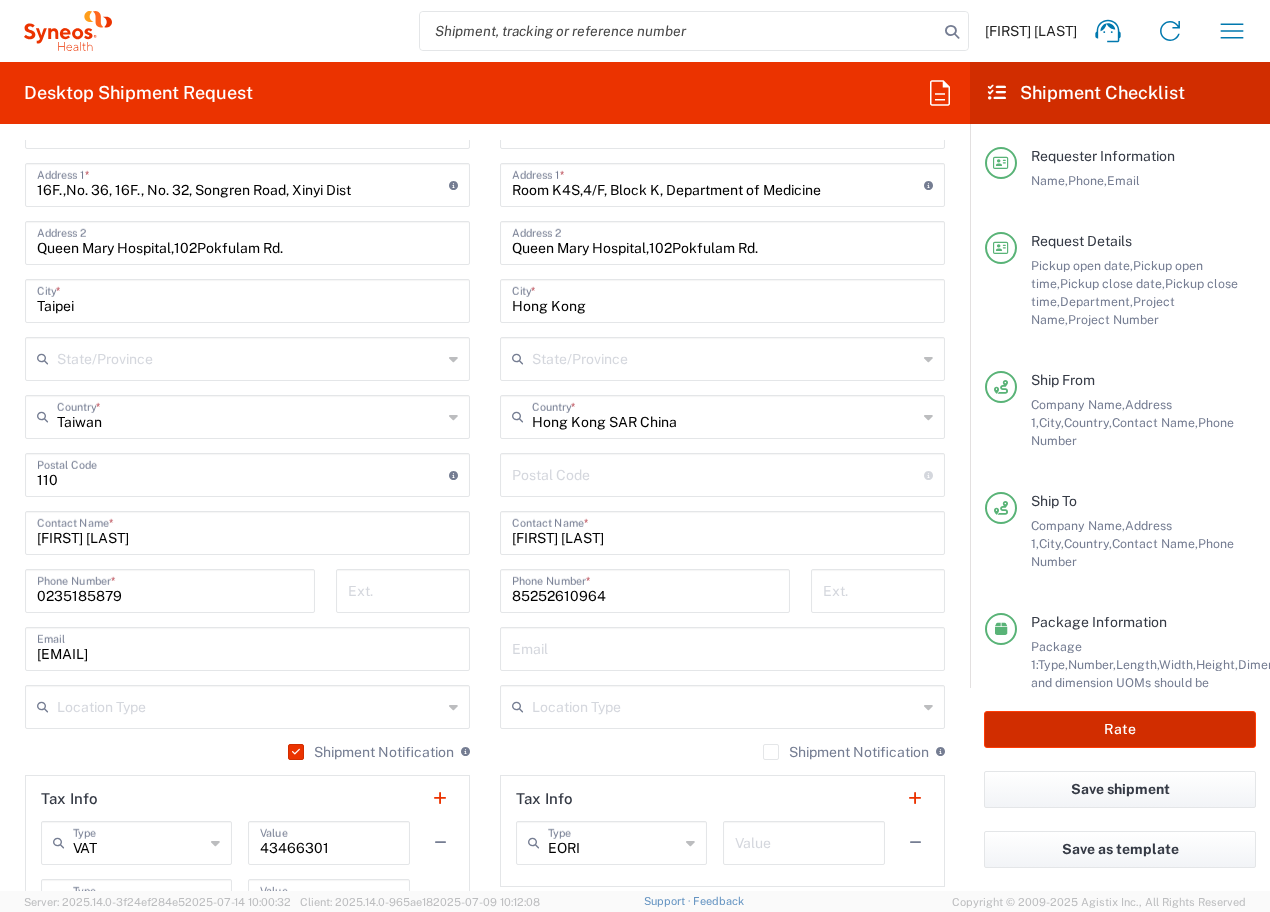 type on "Bristol-Myers 7000900B" 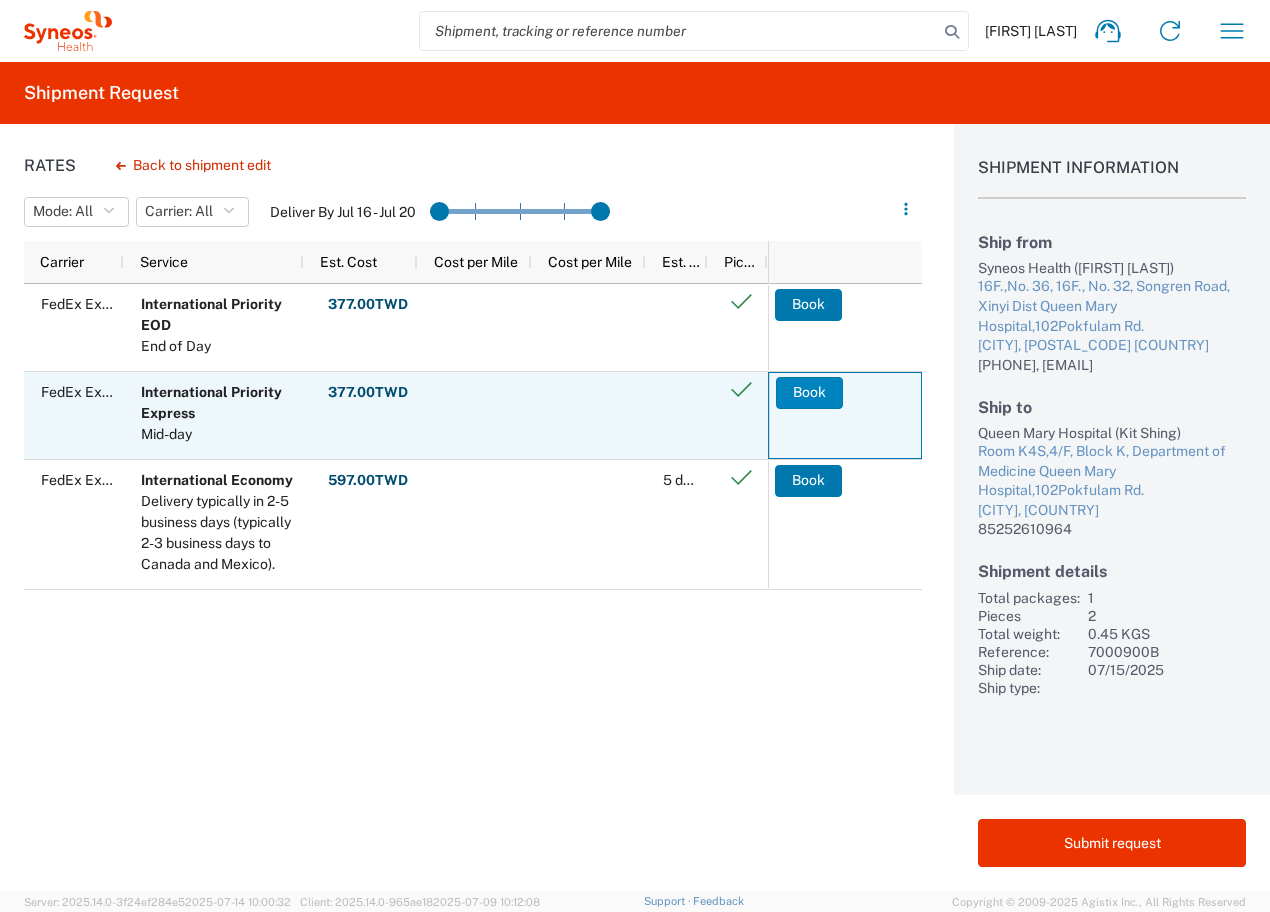 click on "Book" 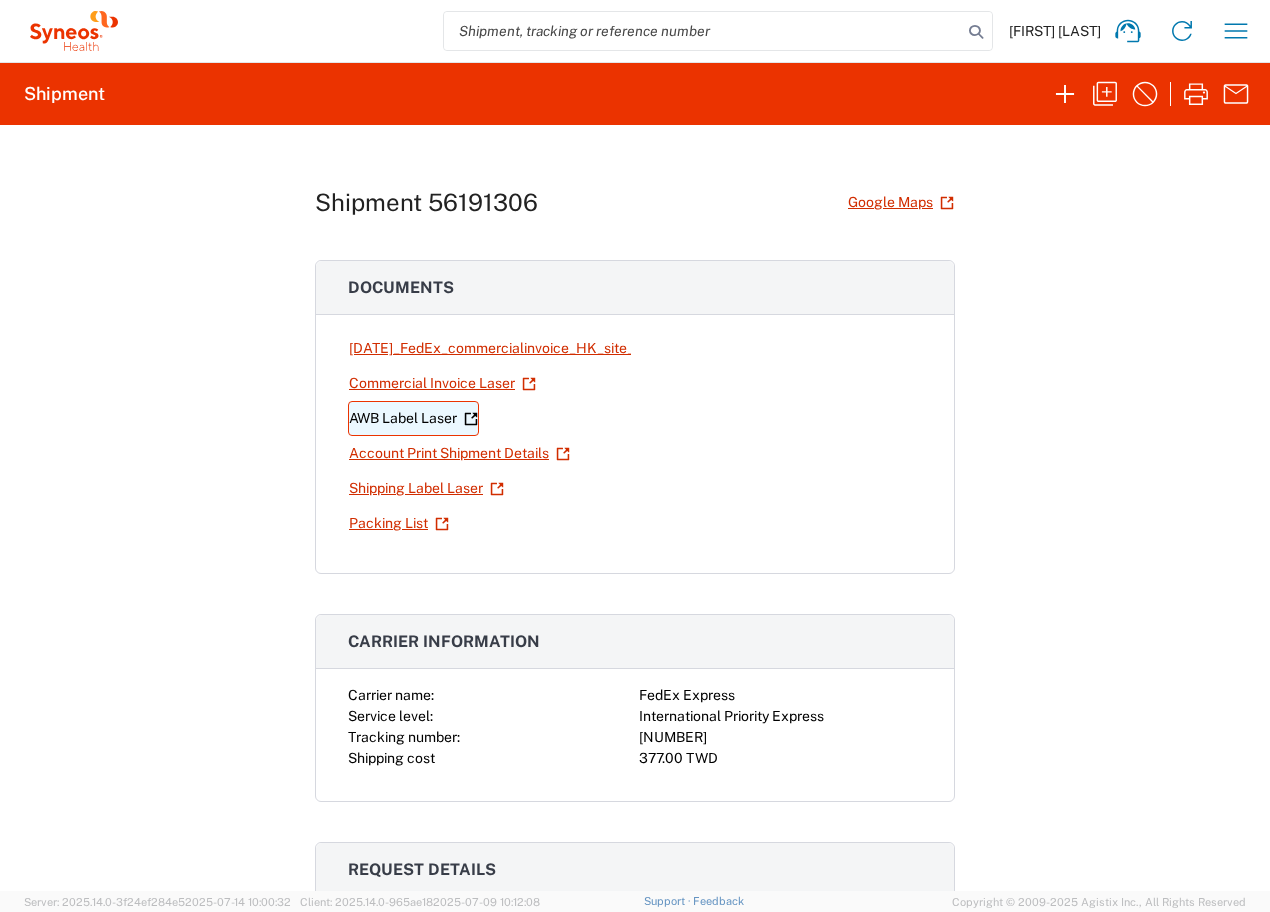 click on "AWB Label Laser" 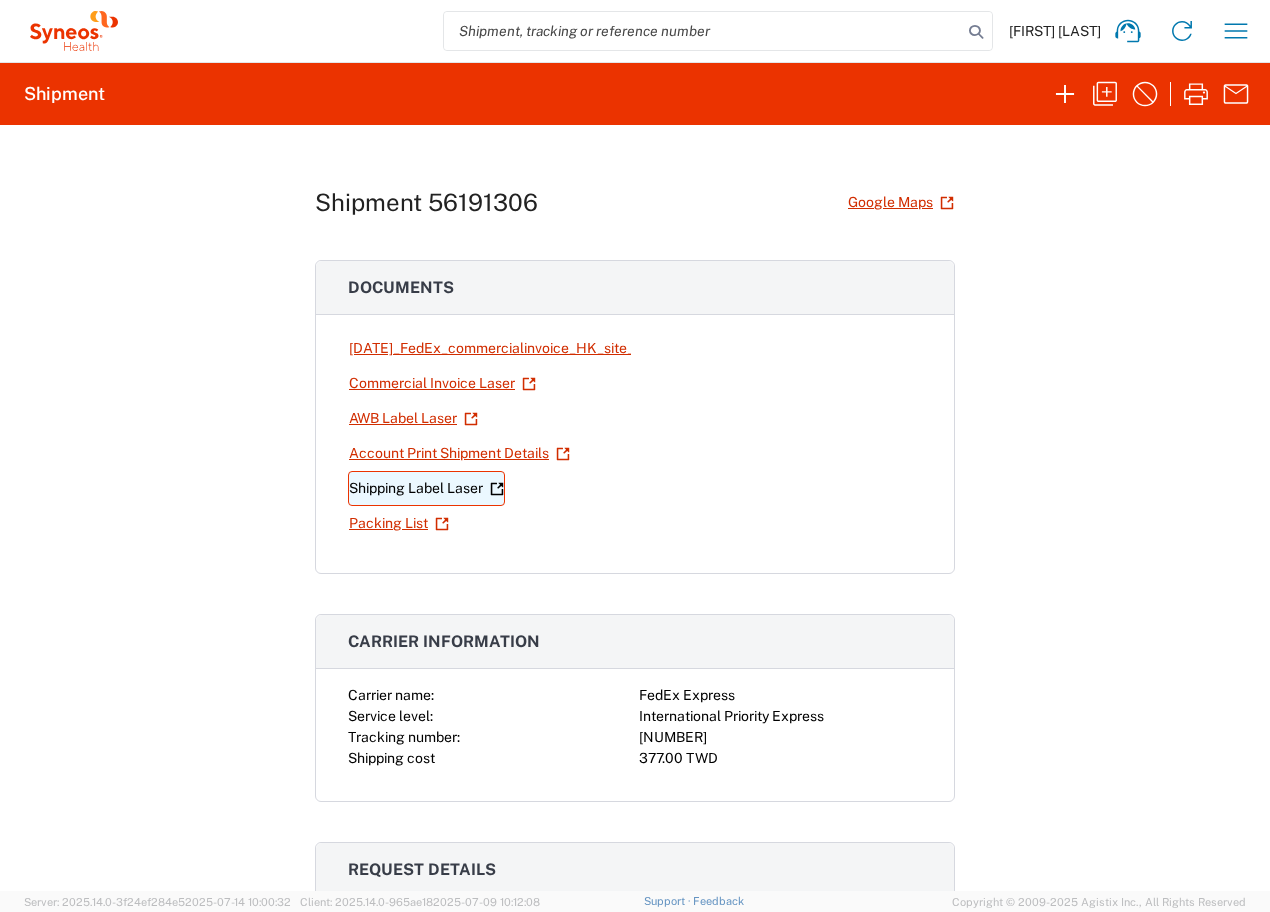 click on "Shipping Label Laser" 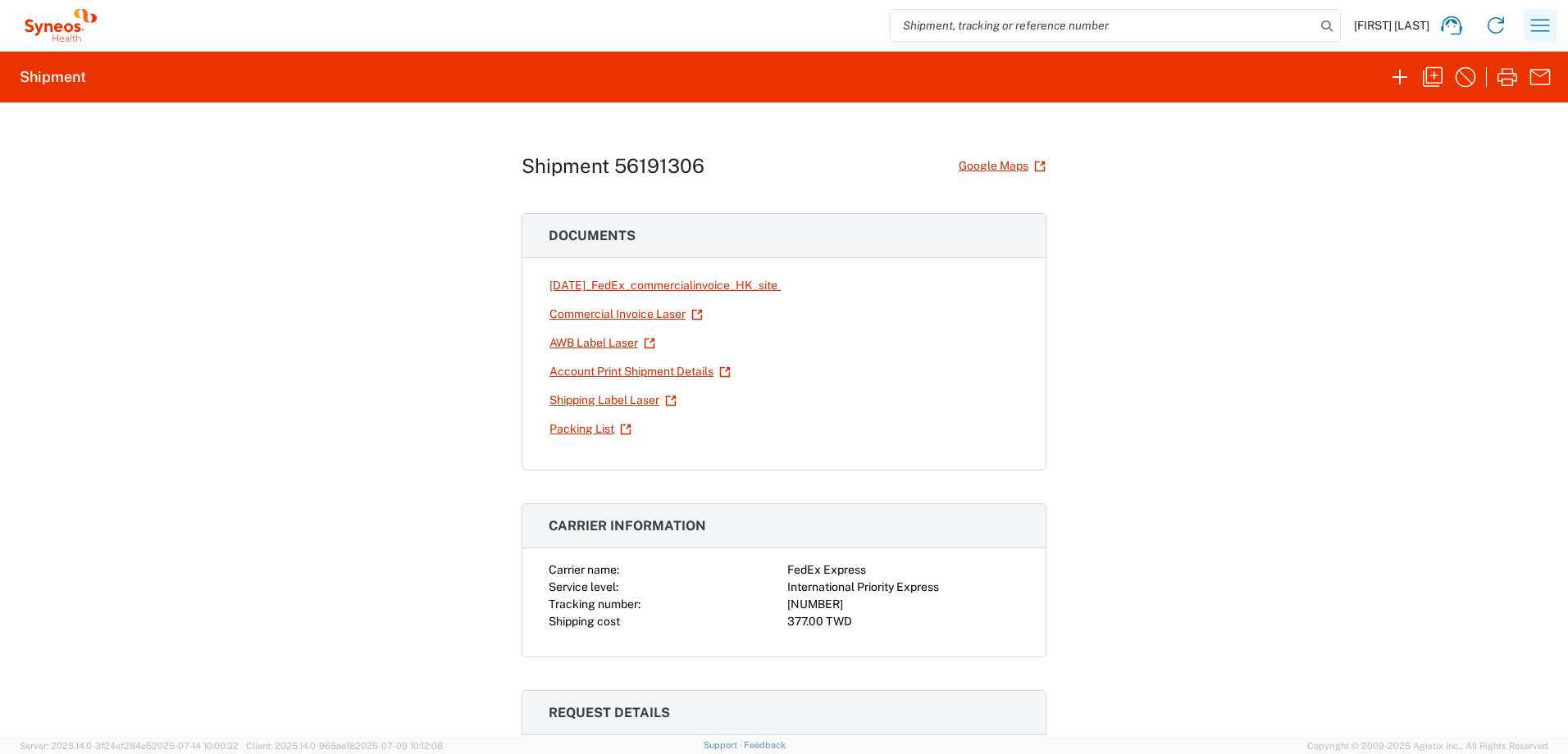 click 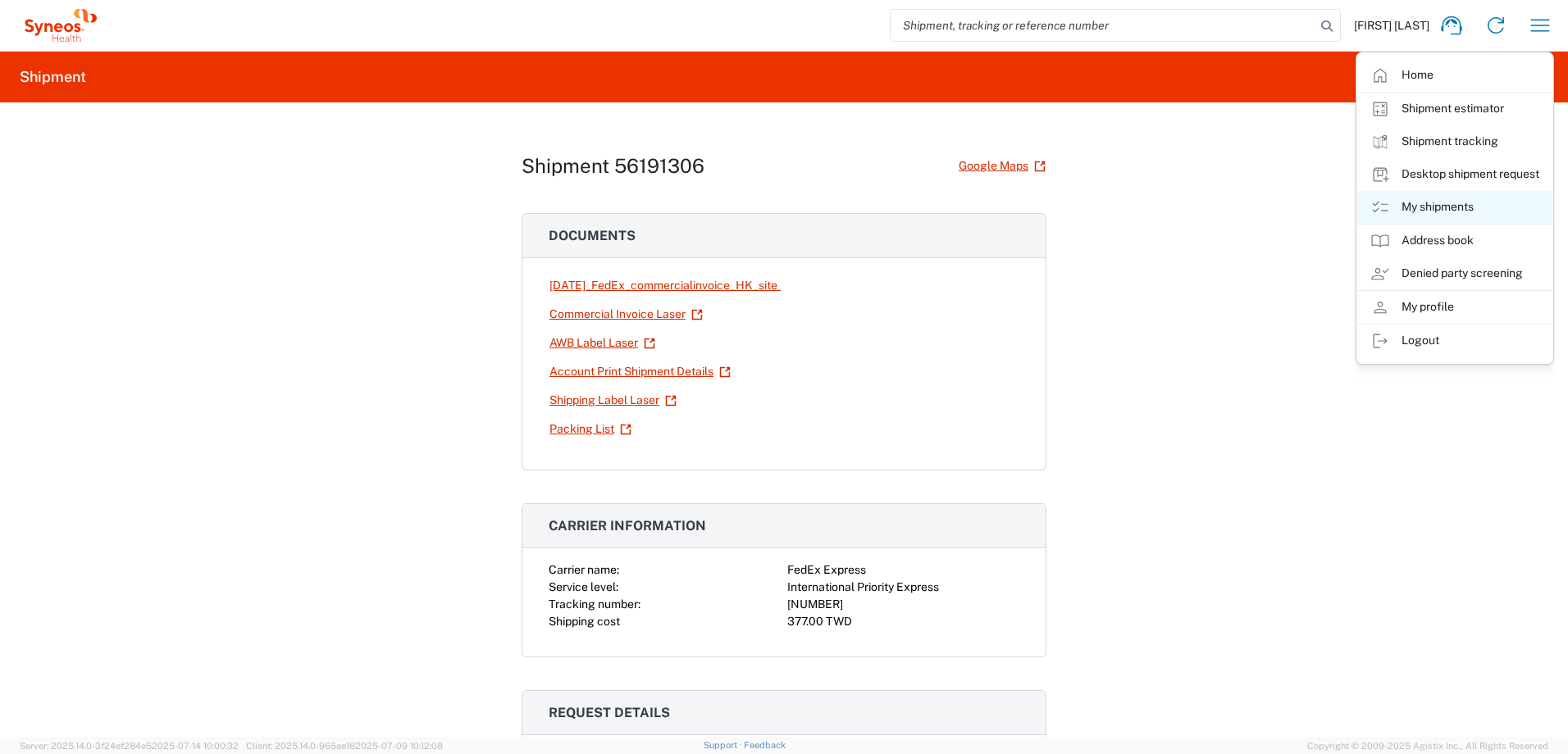 click on "My shipments" 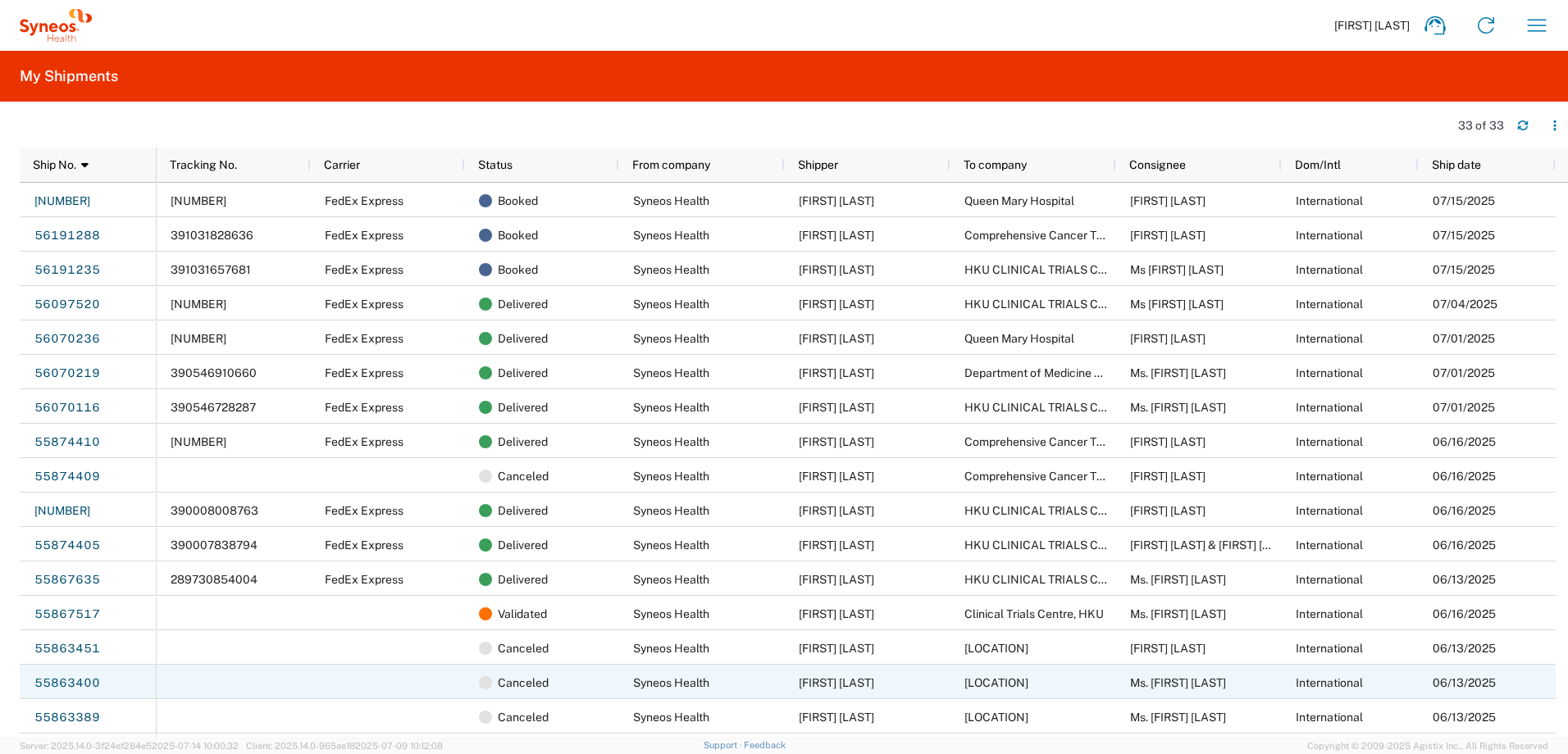 scroll, scrollTop: 75, scrollLeft: 0, axis: vertical 